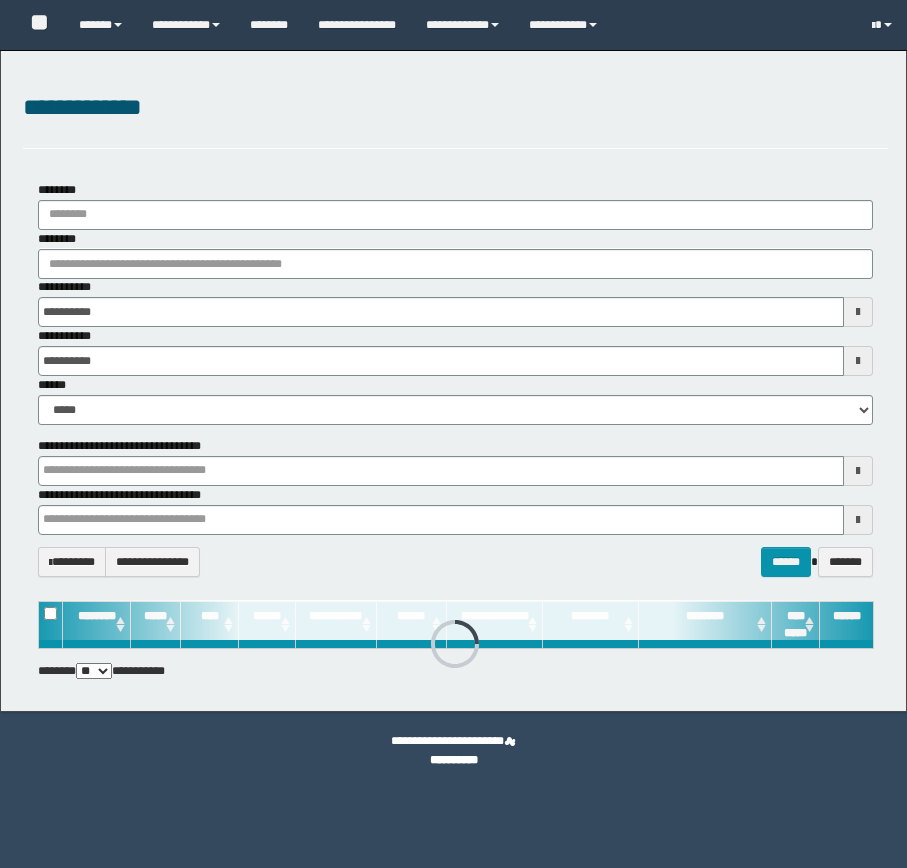 scroll, scrollTop: 0, scrollLeft: 0, axis: both 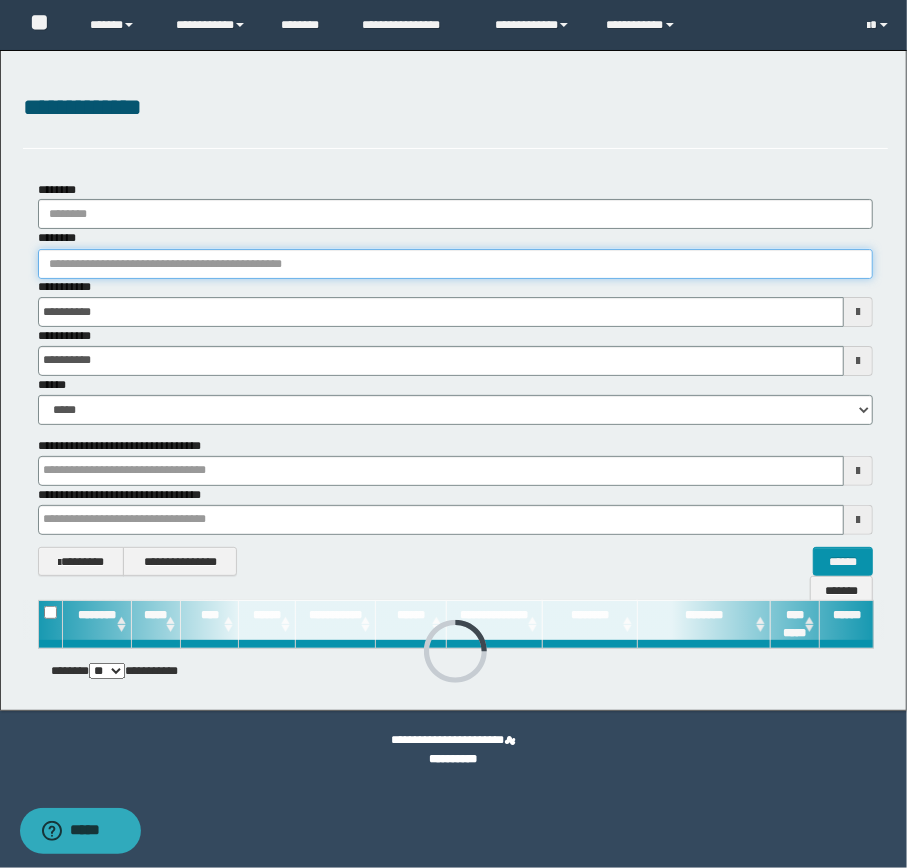 click on "********" at bounding box center (456, 264) 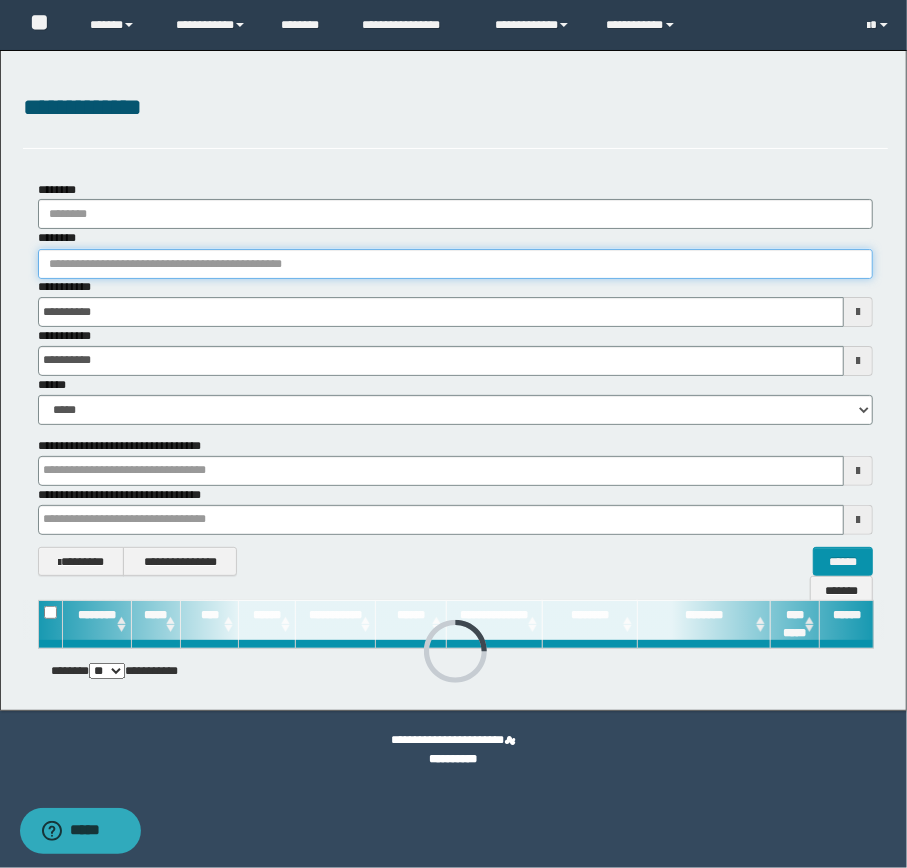 paste on "**********" 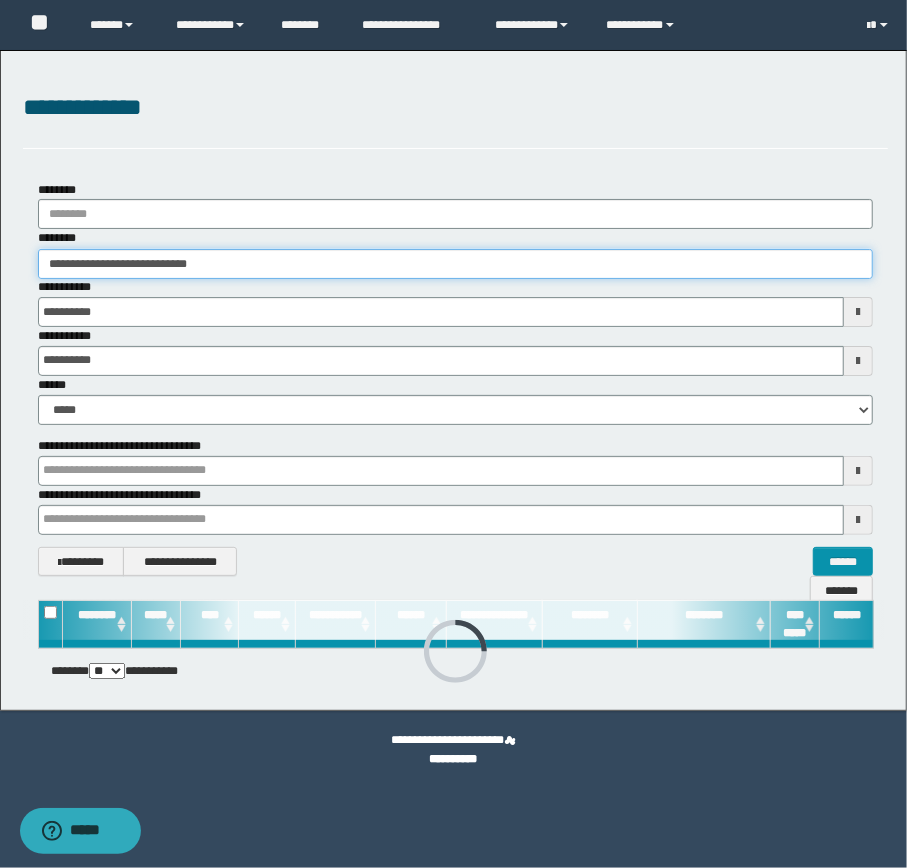 type on "**********" 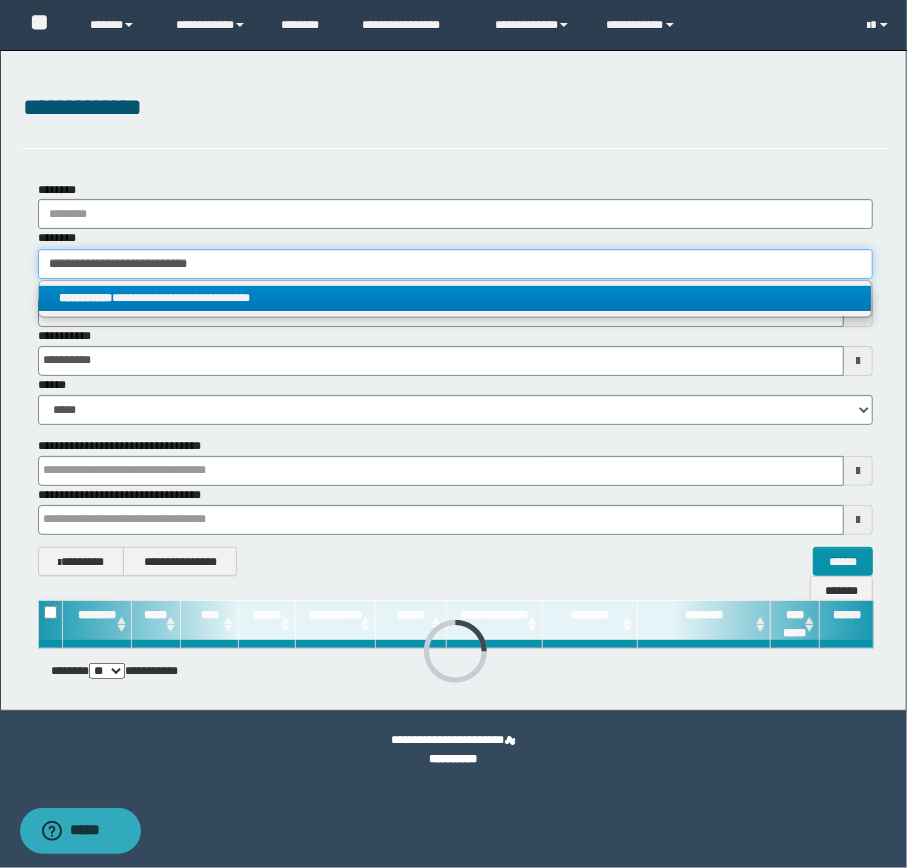 type on "**********" 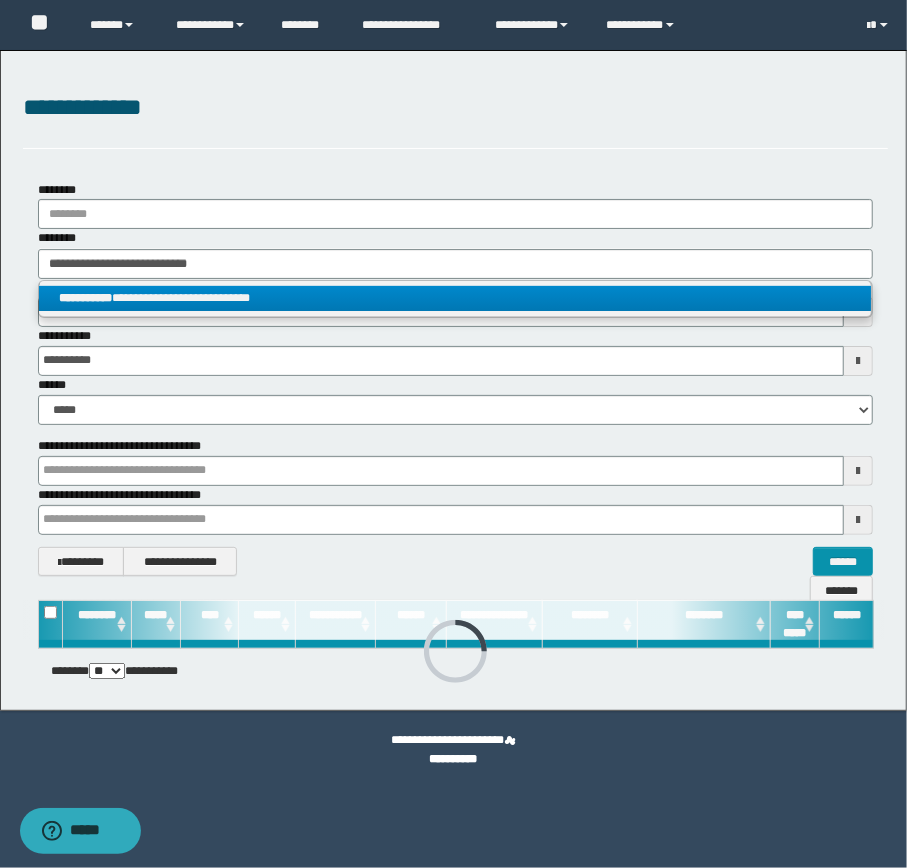 click on "**********" at bounding box center (455, 298) 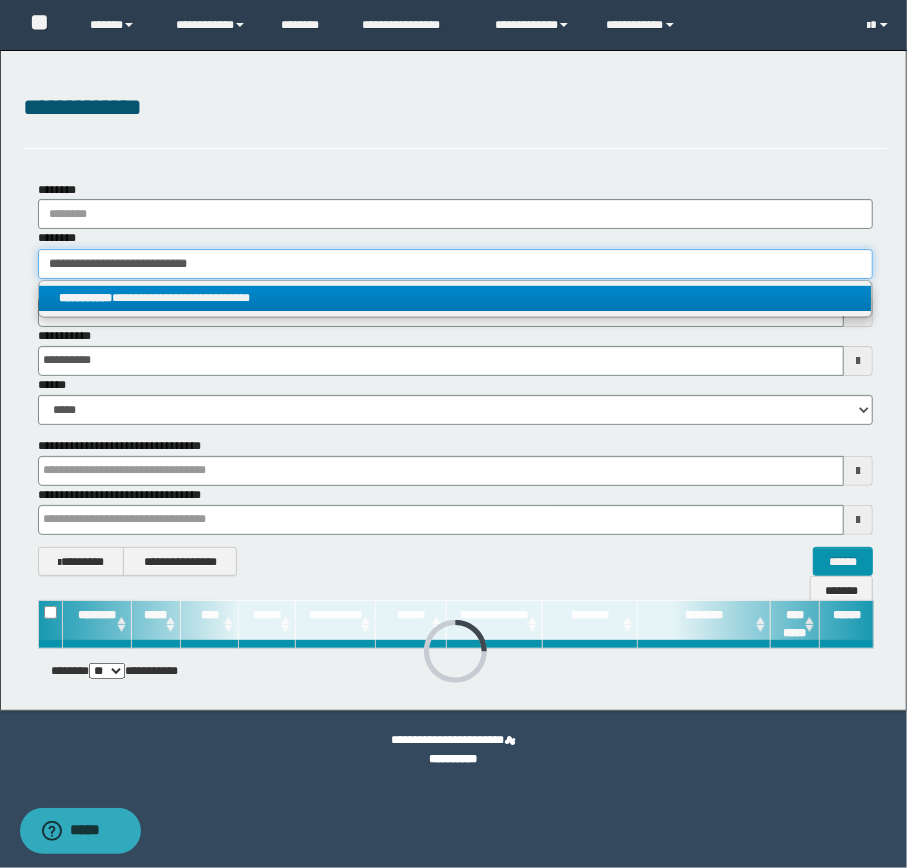 type 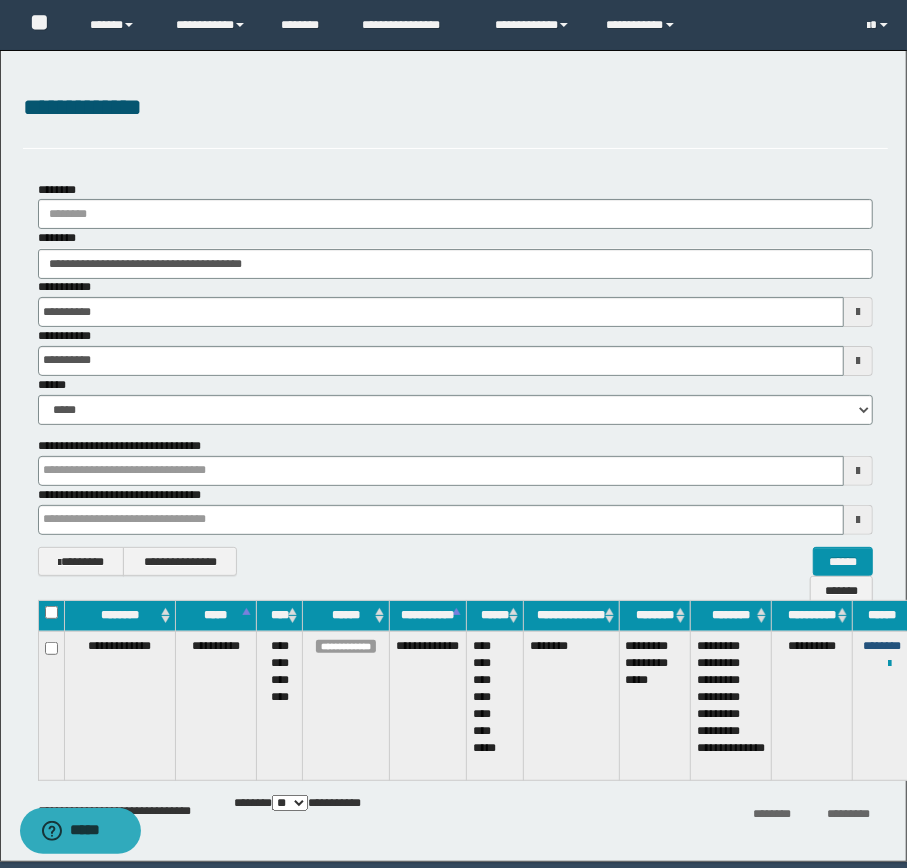 scroll, scrollTop: 7, scrollLeft: 0, axis: vertical 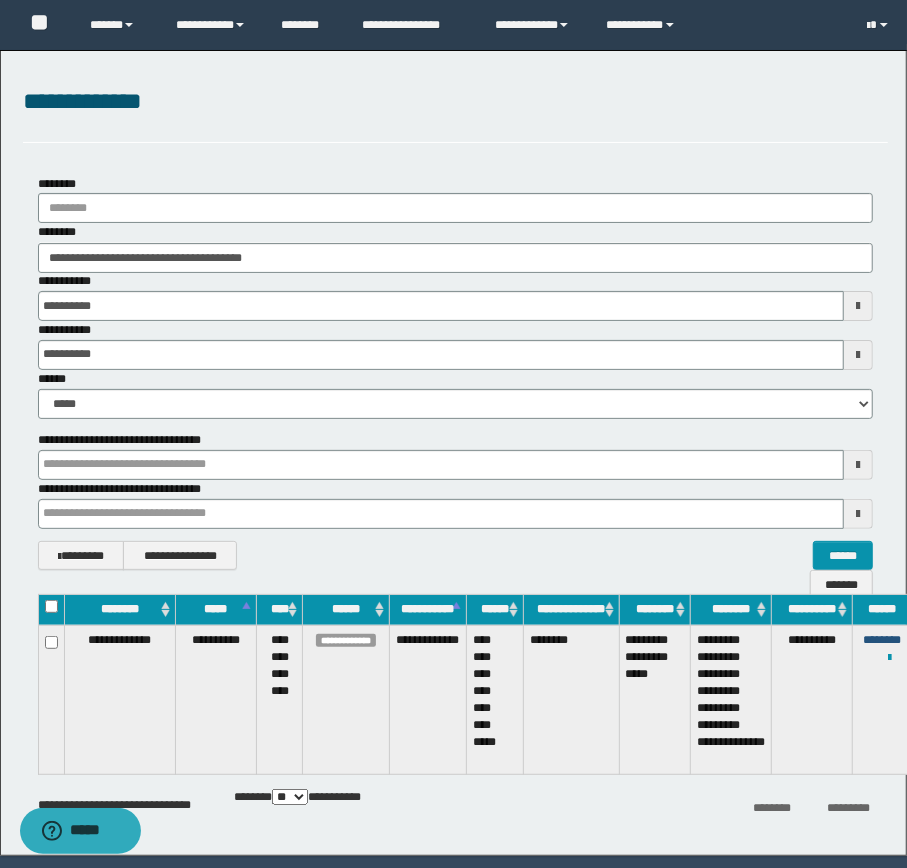 click on "**********" at bounding box center (882, 700) 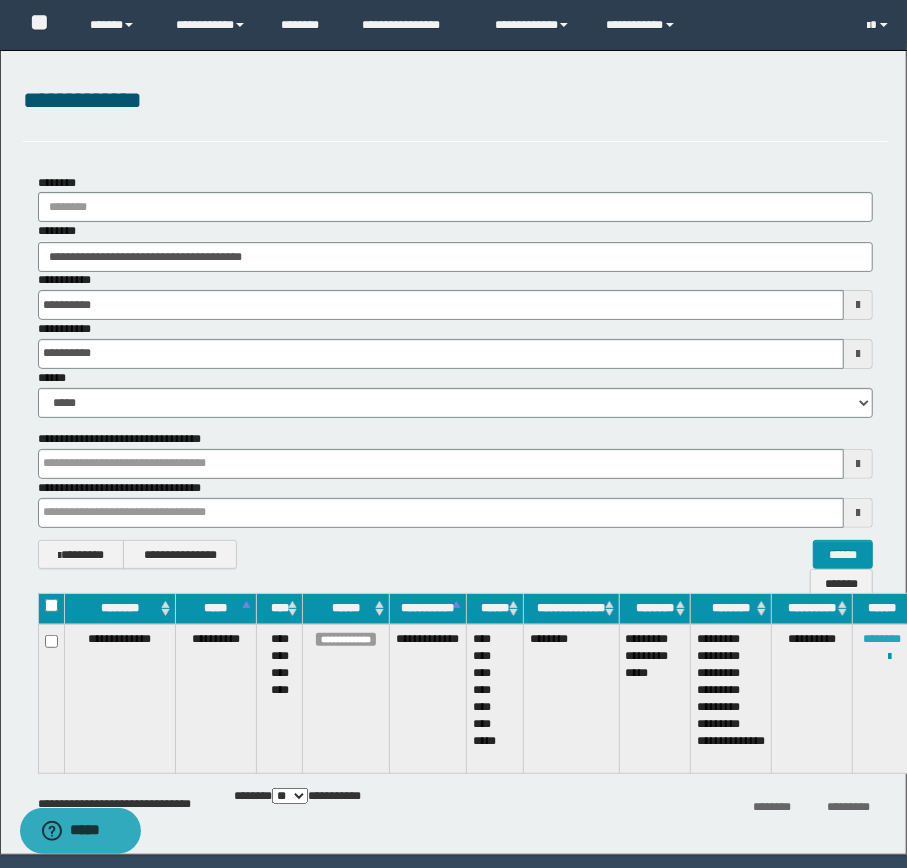 click on "********" at bounding box center [882, 639] 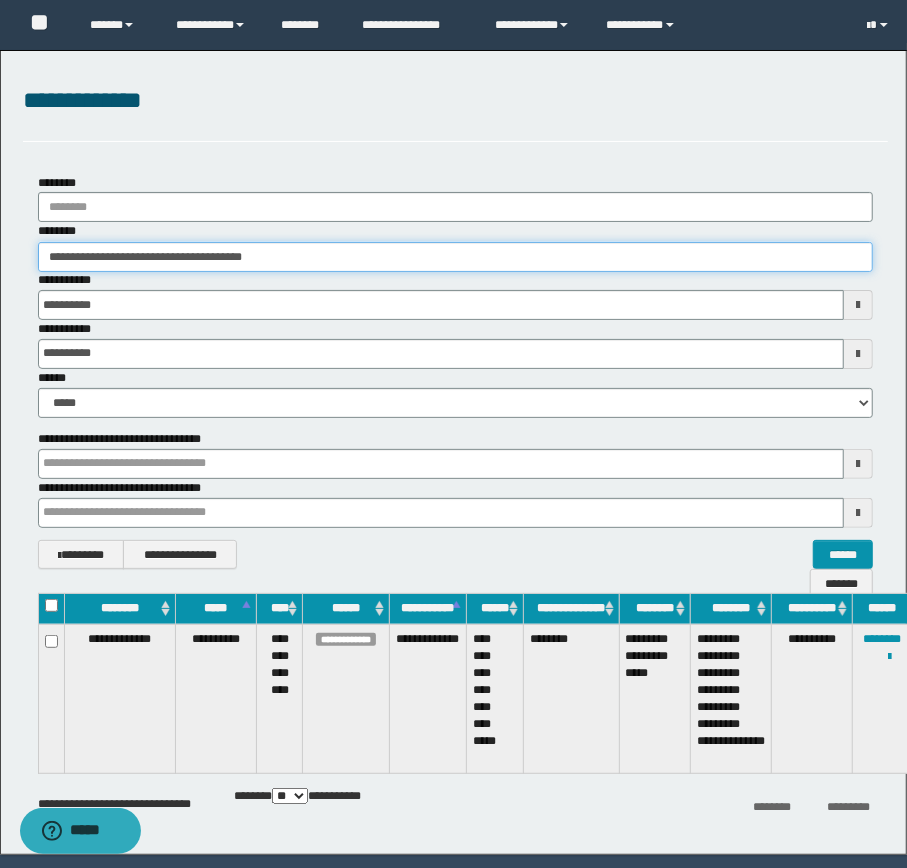 click on "**********" at bounding box center [456, 257] 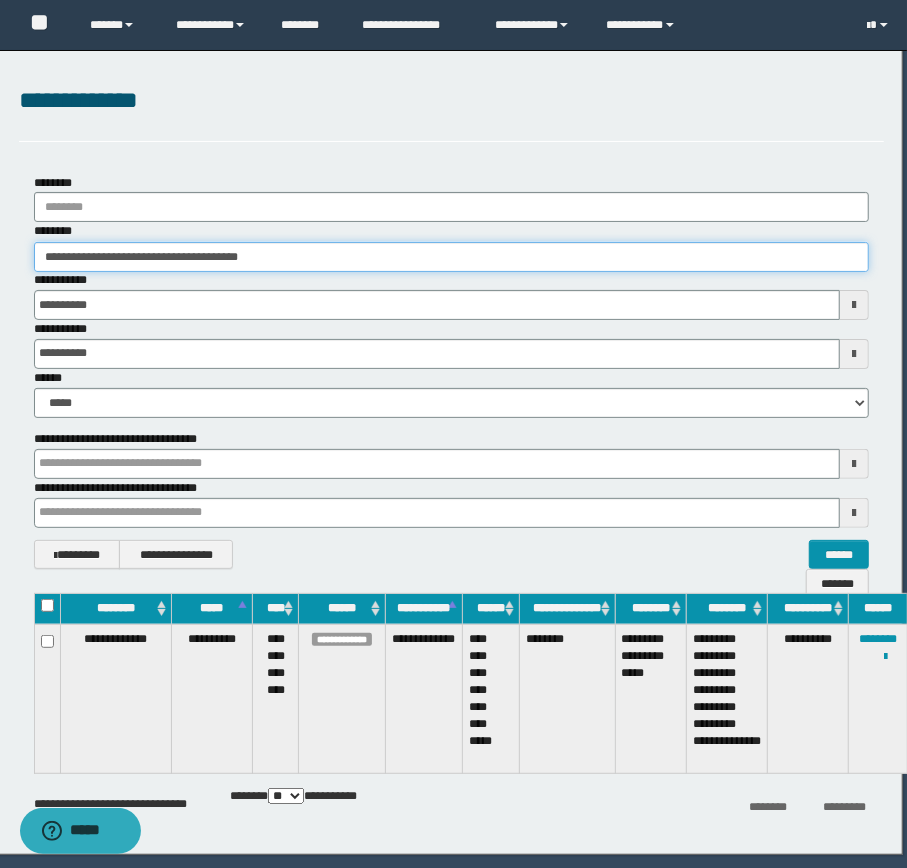 drag, startPoint x: 371, startPoint y: 263, endPoint x: 43, endPoint y: 249, distance: 328.29865 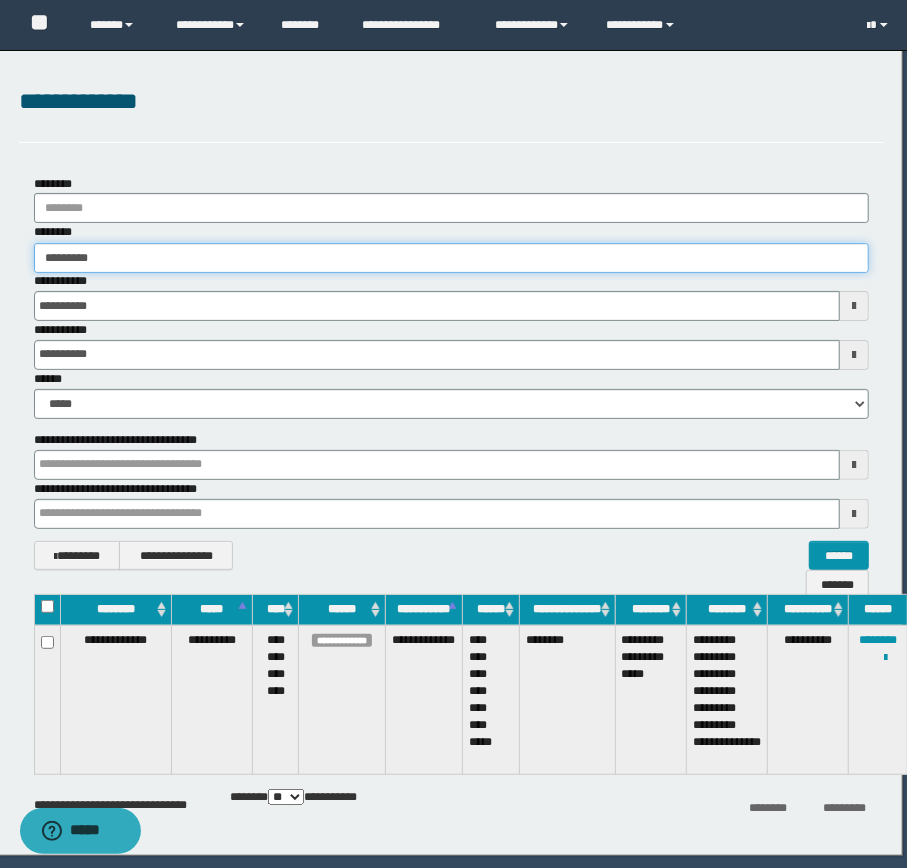 type on "**********" 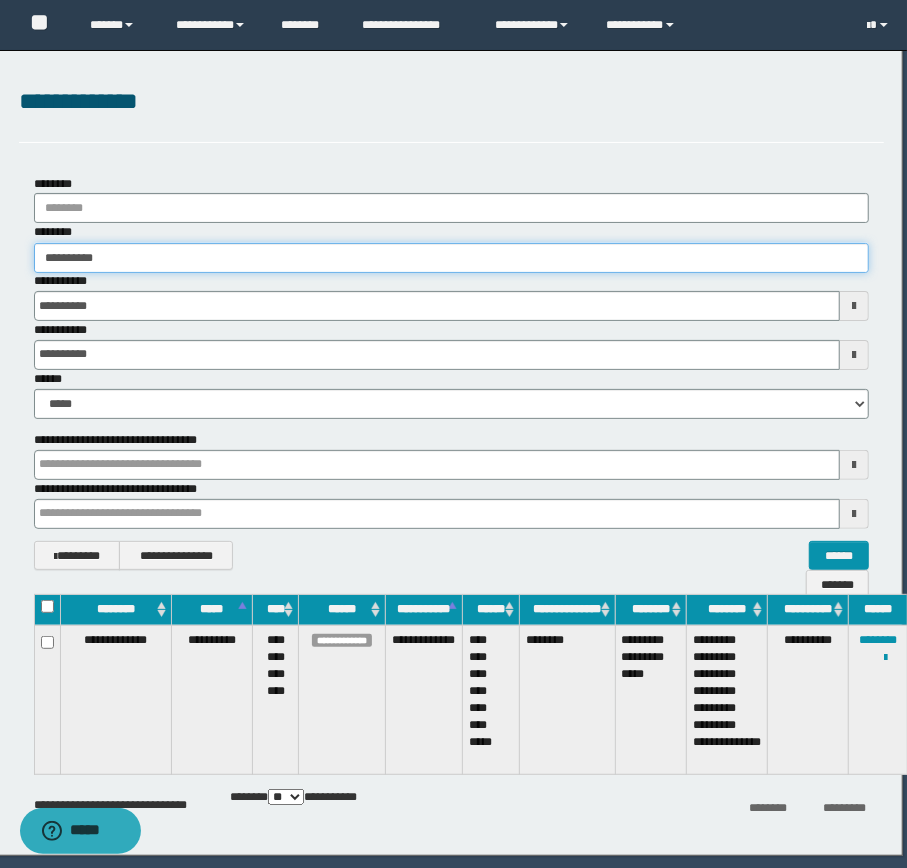 type on "**********" 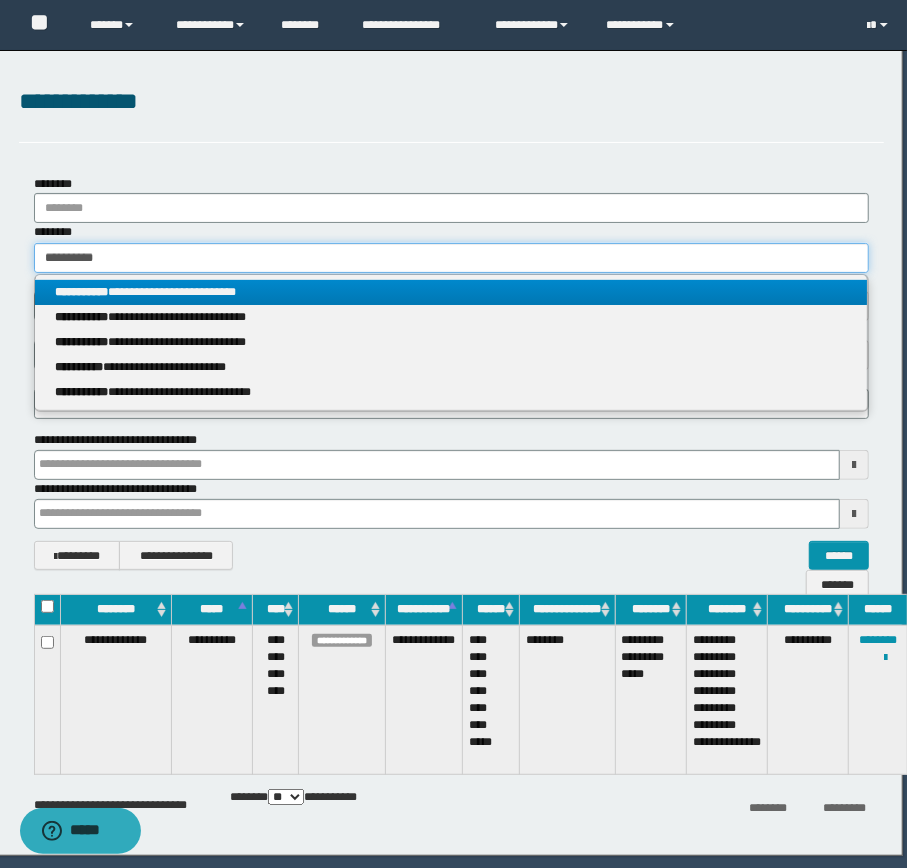 type on "**********" 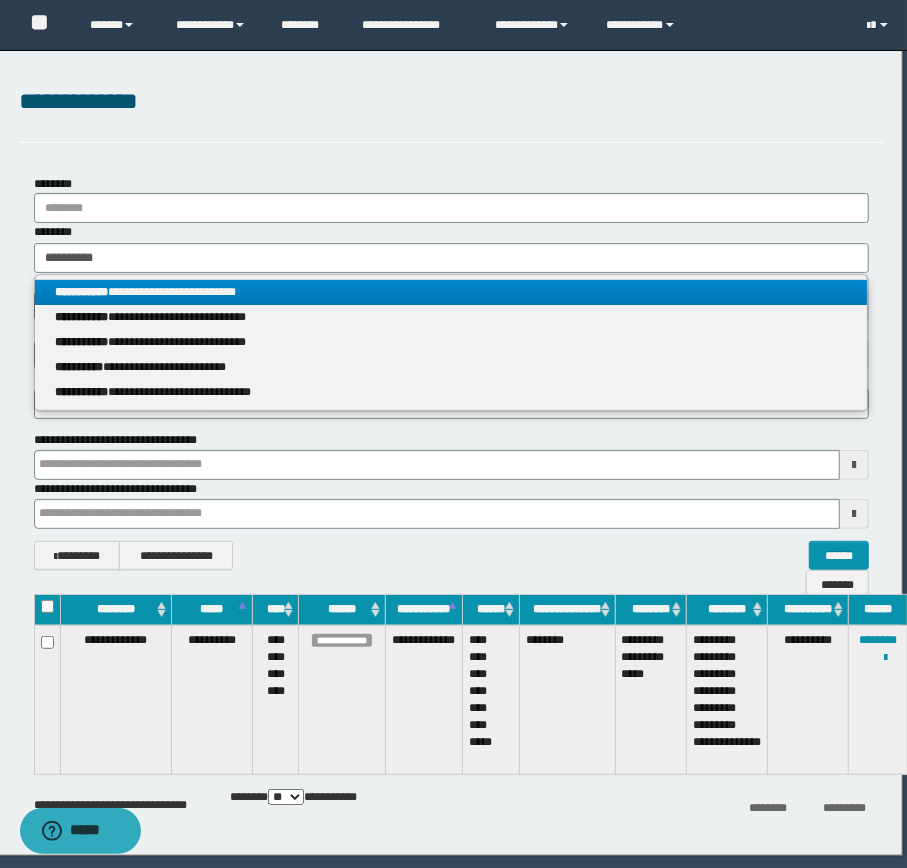 click on "**********" at bounding box center [451, 292] 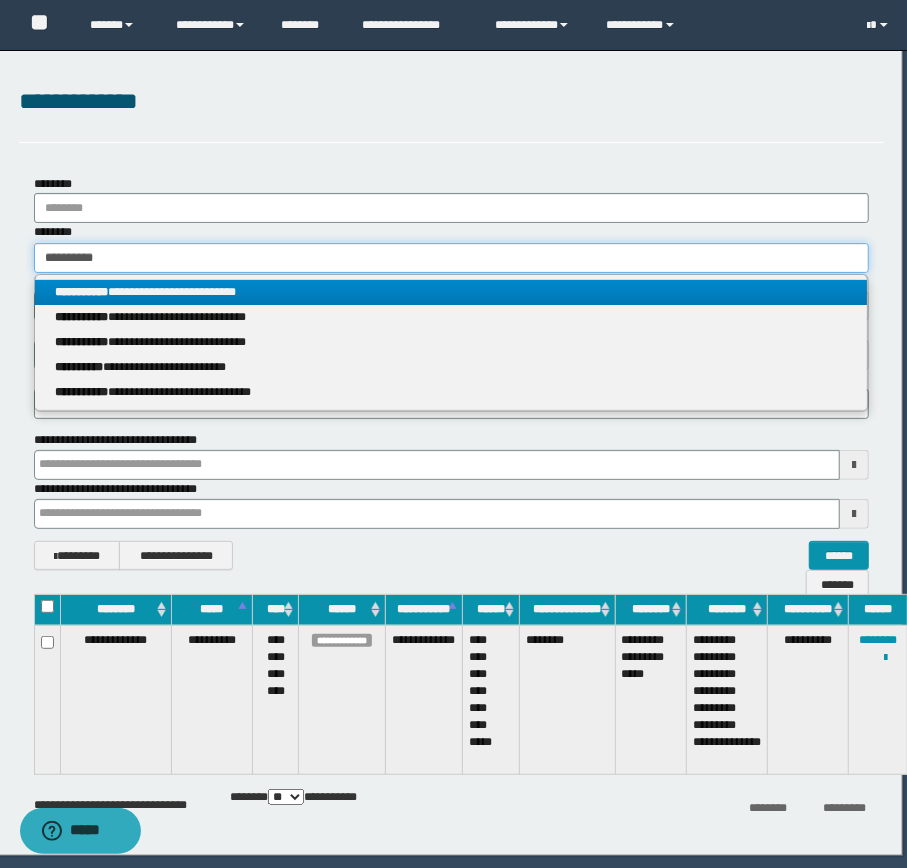 type 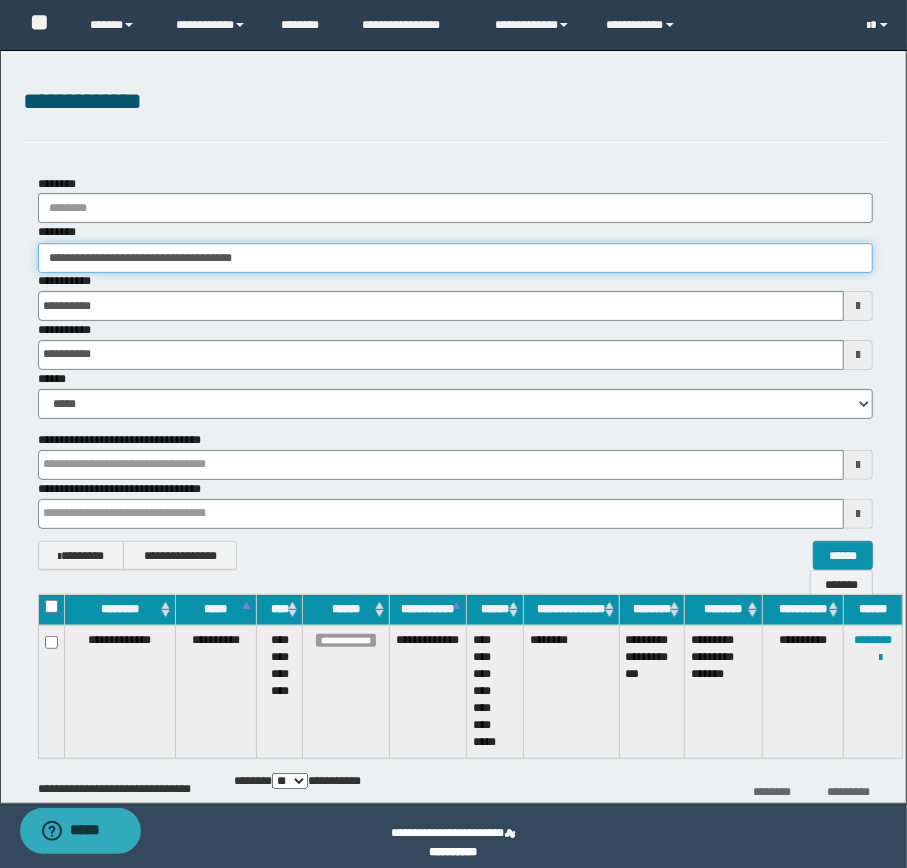 scroll, scrollTop: 6, scrollLeft: 0, axis: vertical 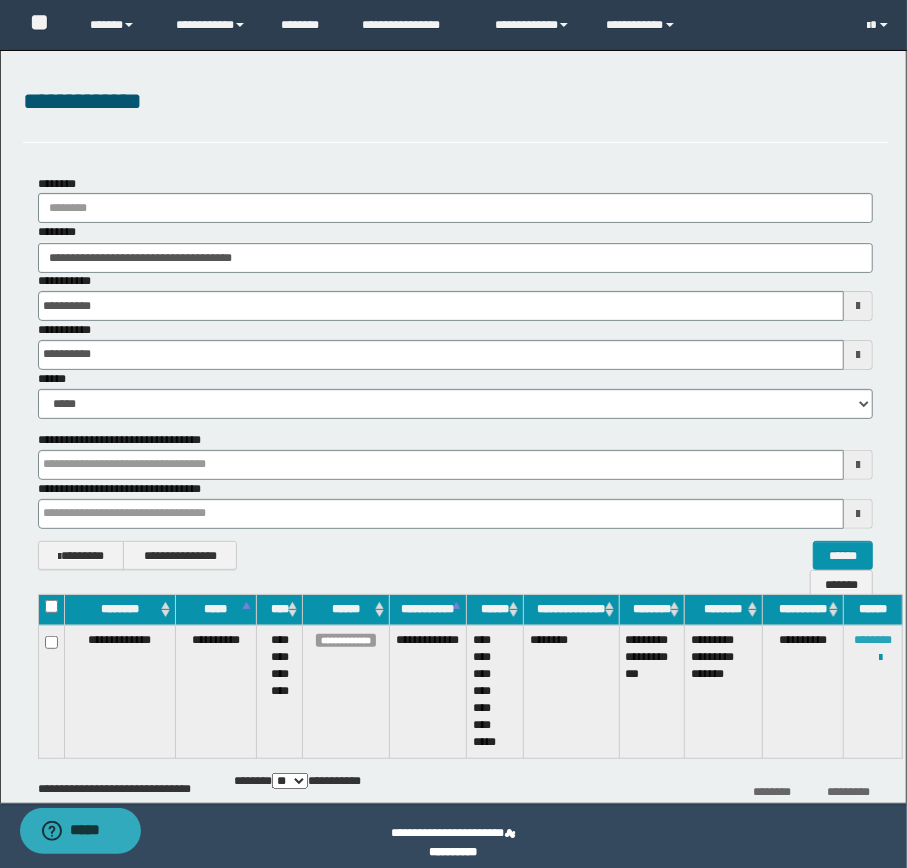 click on "********" at bounding box center (873, 640) 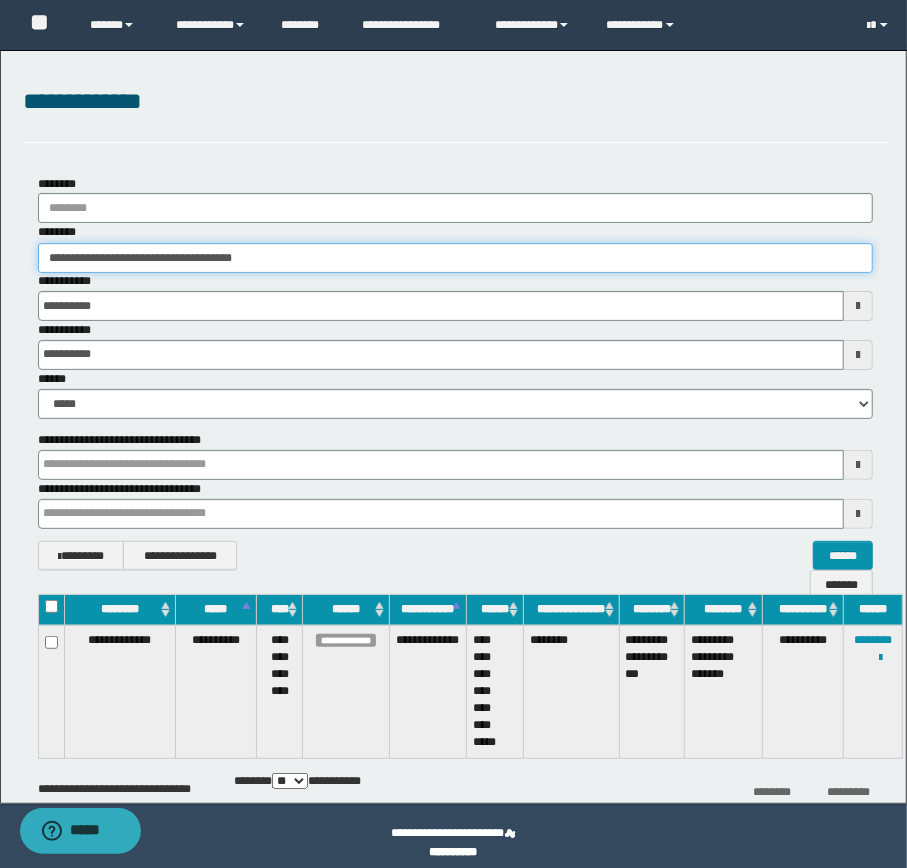 drag, startPoint x: 335, startPoint y: 264, endPoint x: 96, endPoint y: 234, distance: 240.87549 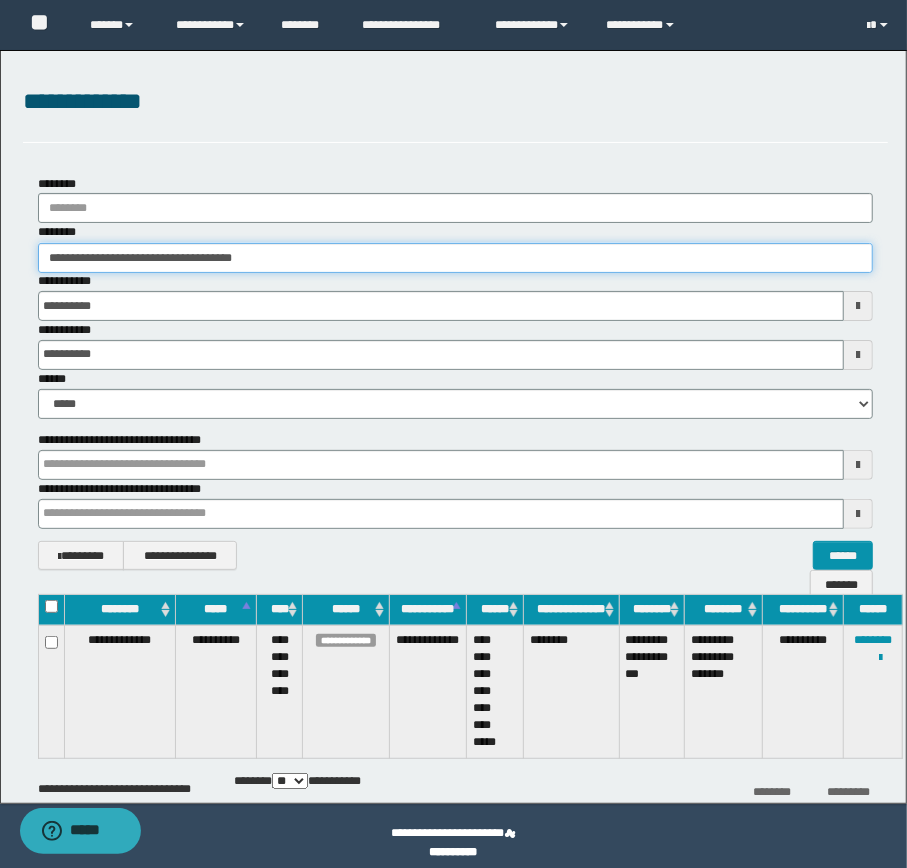 click on "**********" at bounding box center [456, 247] 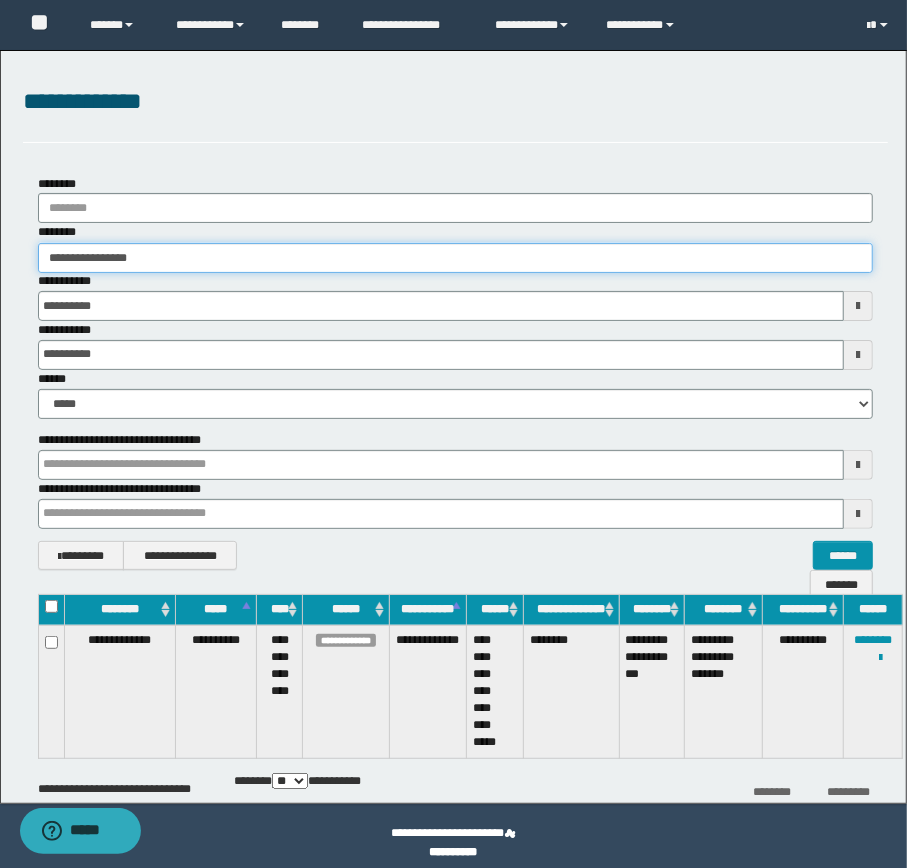 click on "**********" at bounding box center (456, 258) 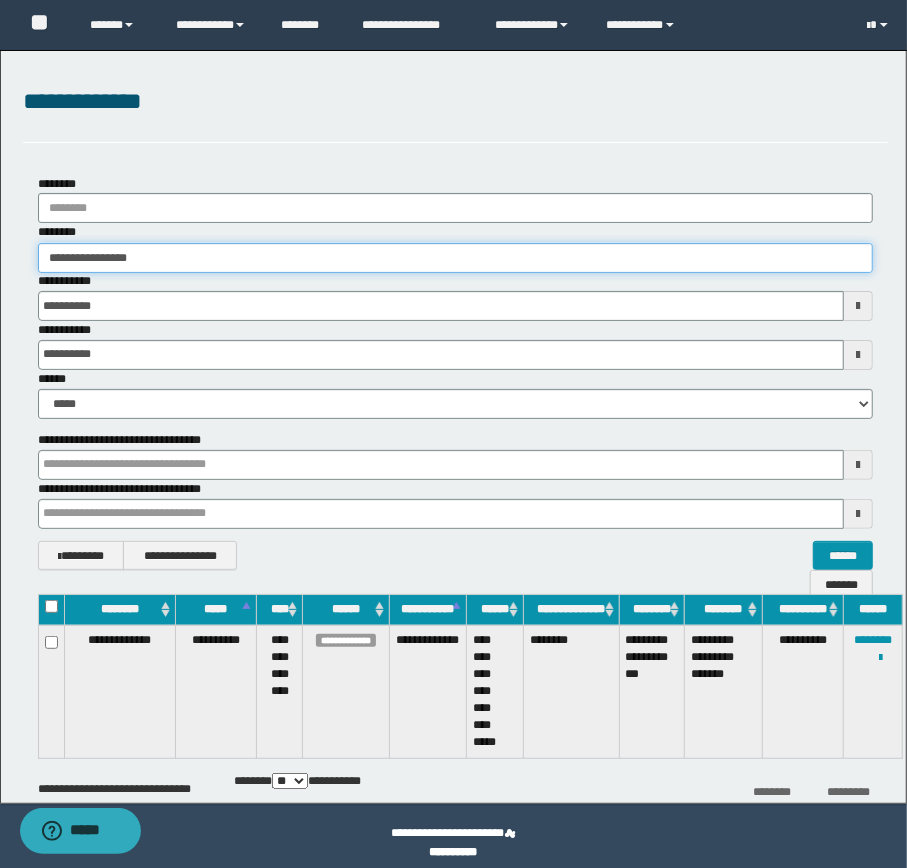 click on "**********" at bounding box center (456, 258) 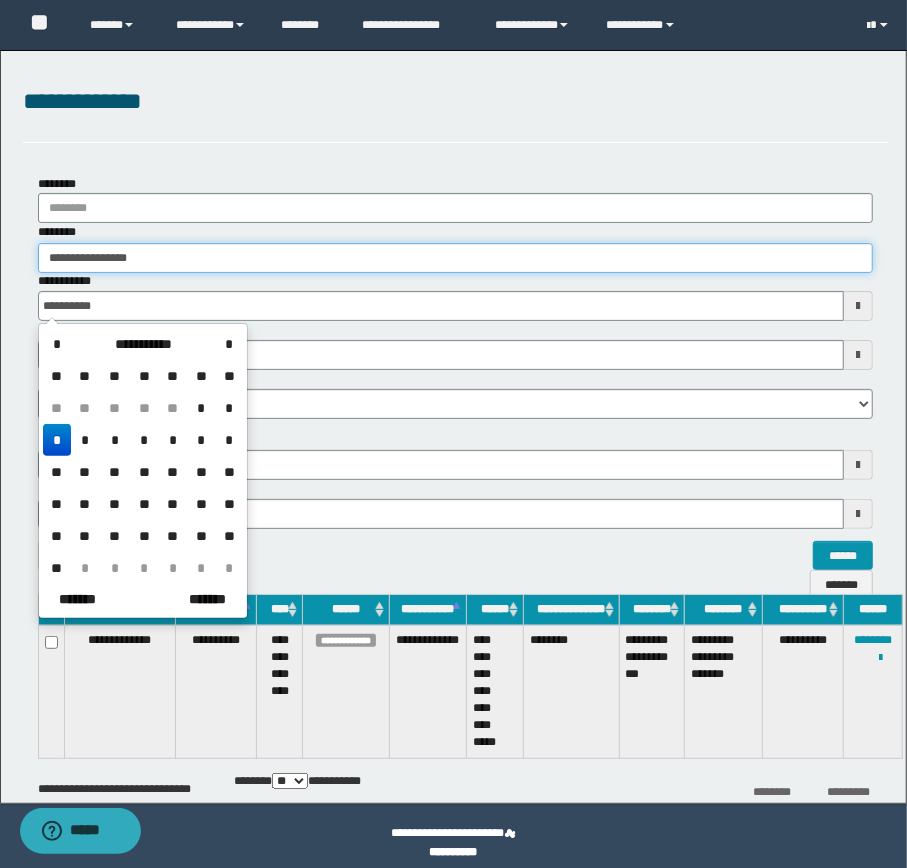 click on "**********" at bounding box center (456, 258) 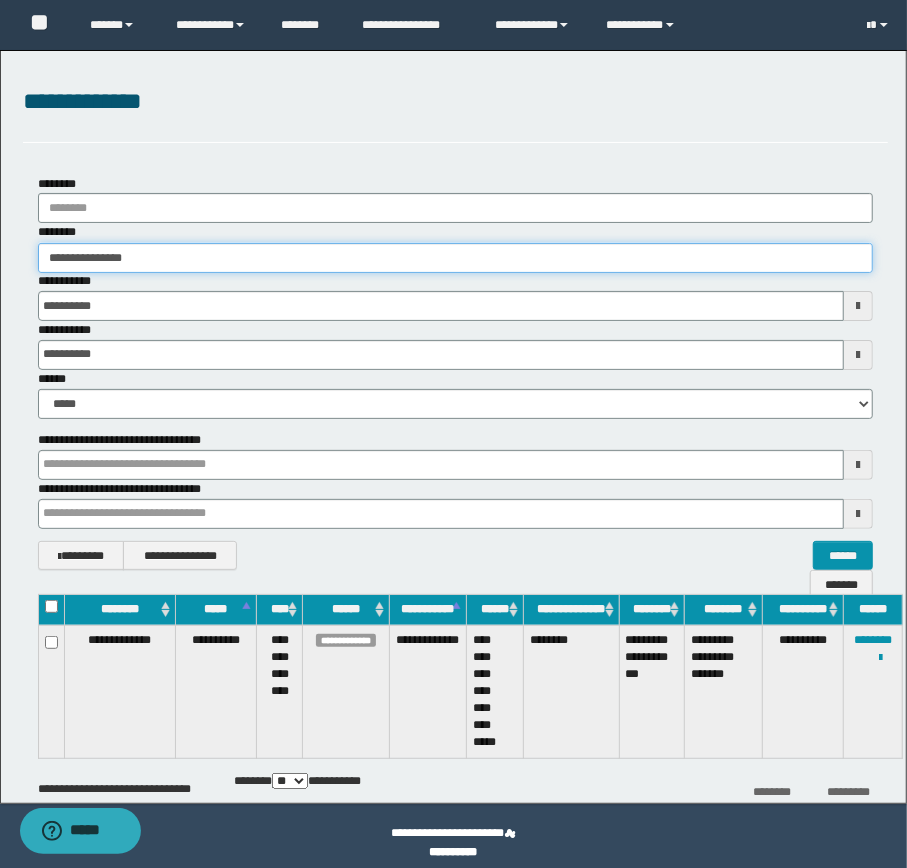 type on "**********" 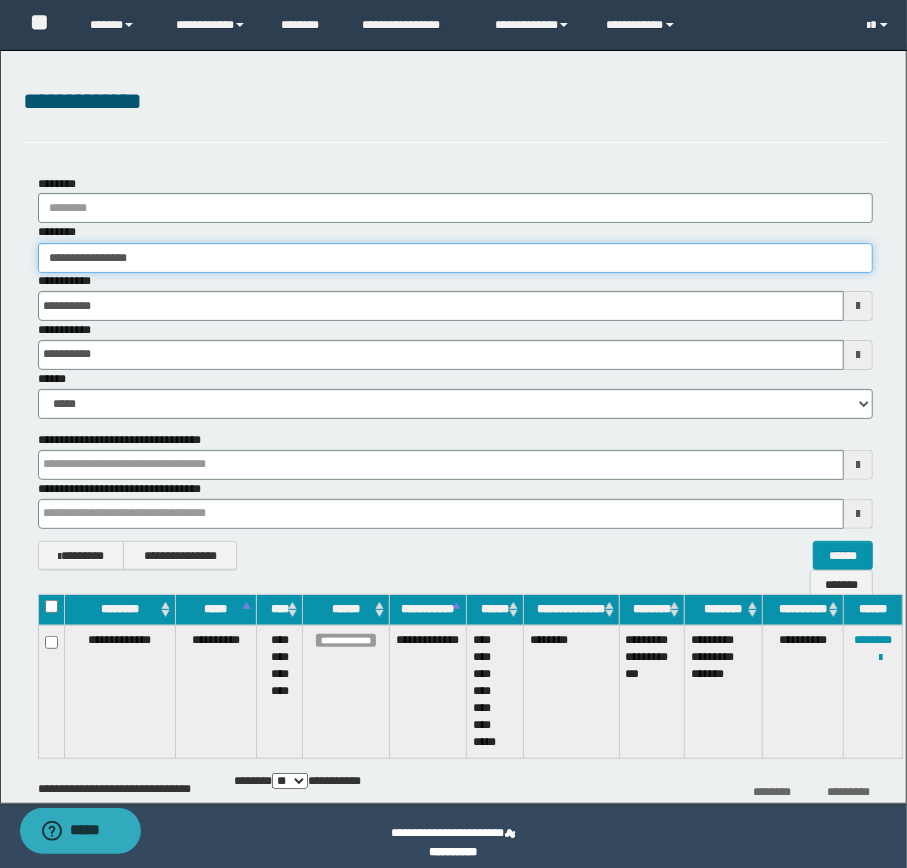 type on "**********" 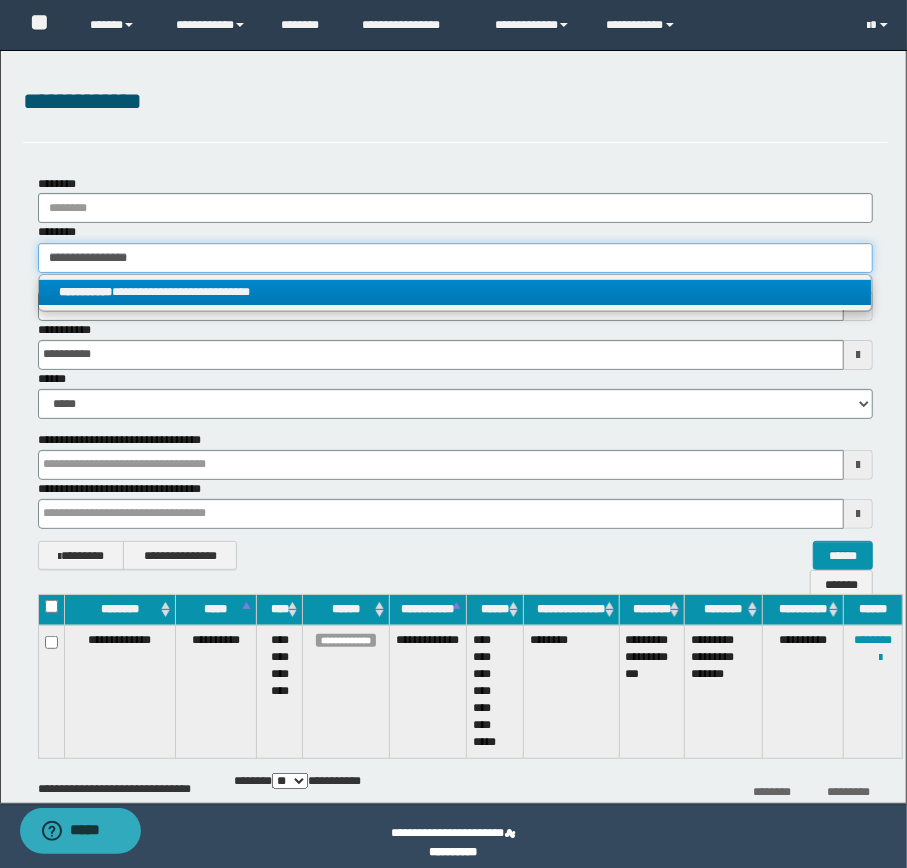 type on "**********" 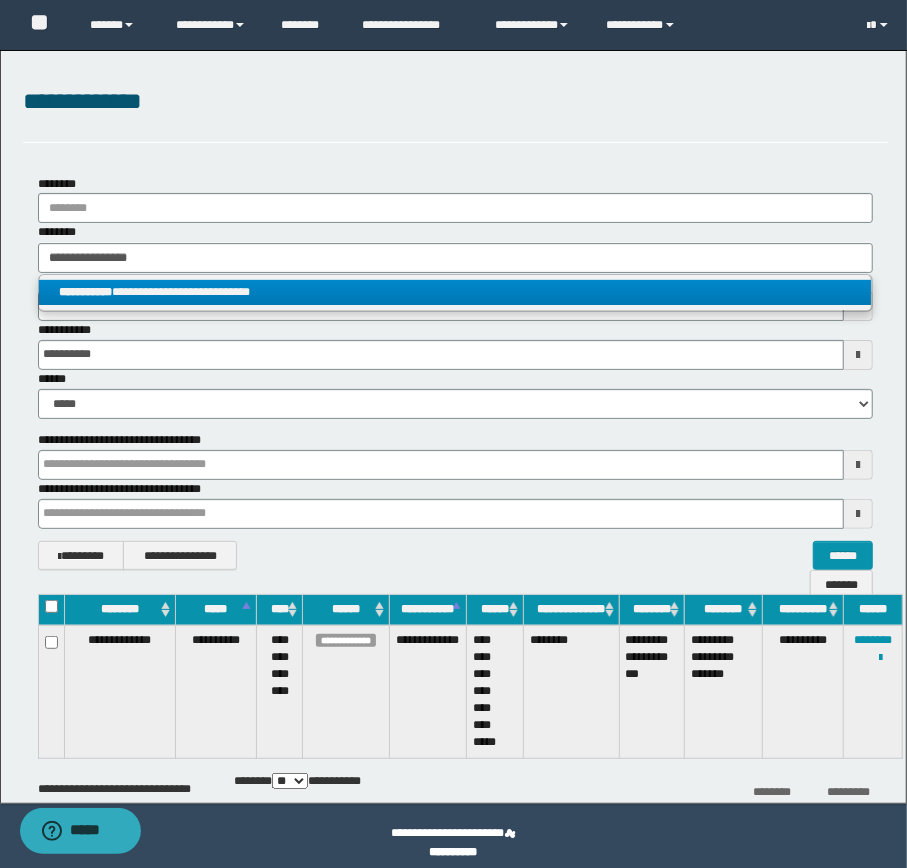 click on "**********" at bounding box center (455, 292) 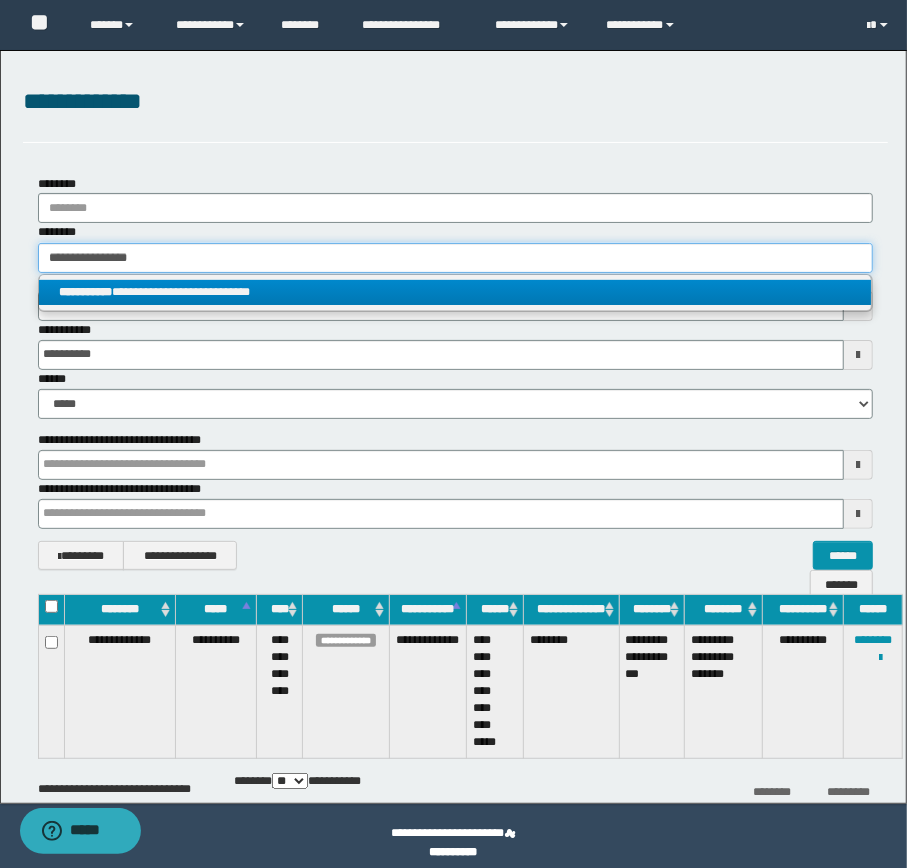 type 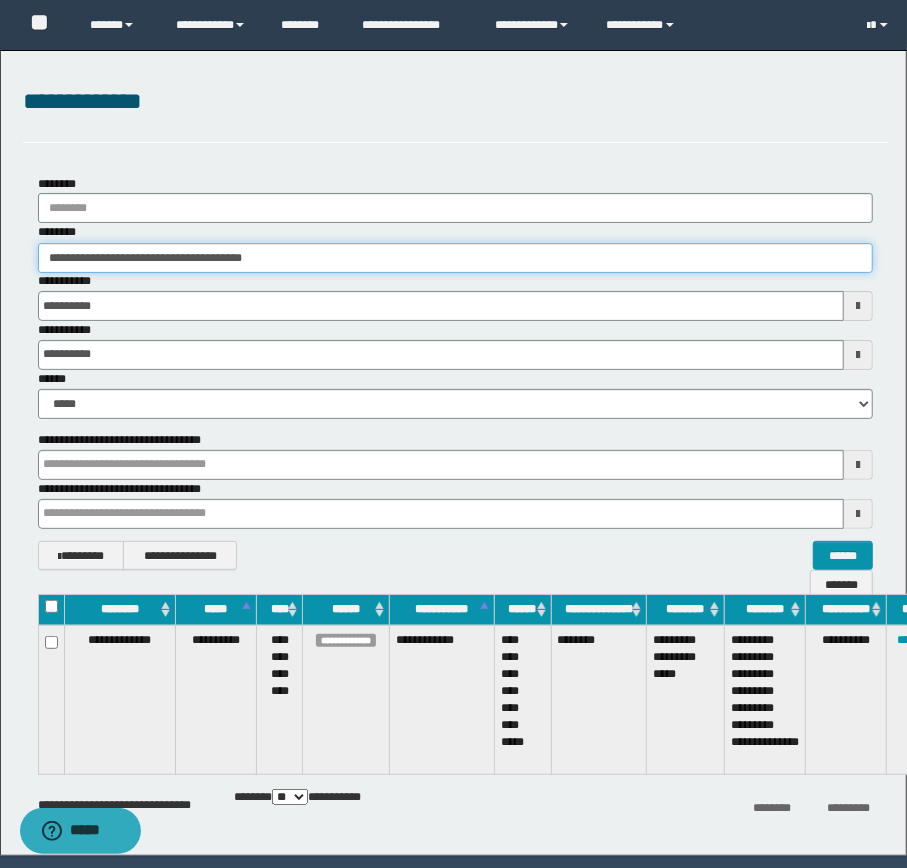 scroll, scrollTop: 6, scrollLeft: 38, axis: both 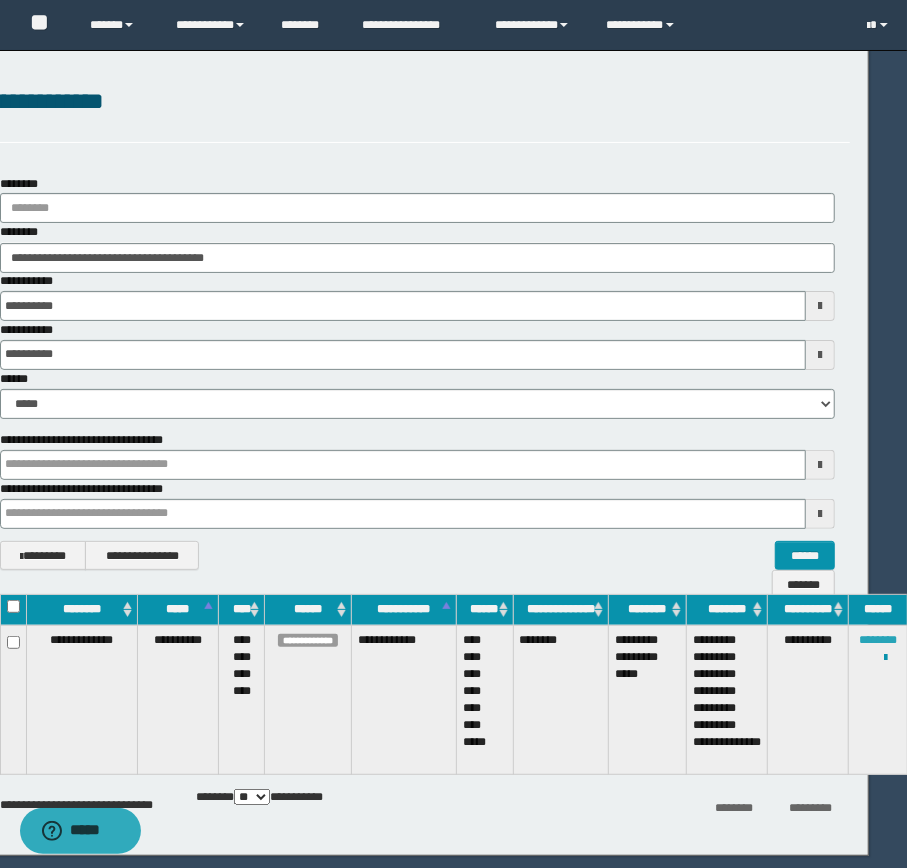 click on "********" at bounding box center (878, 640) 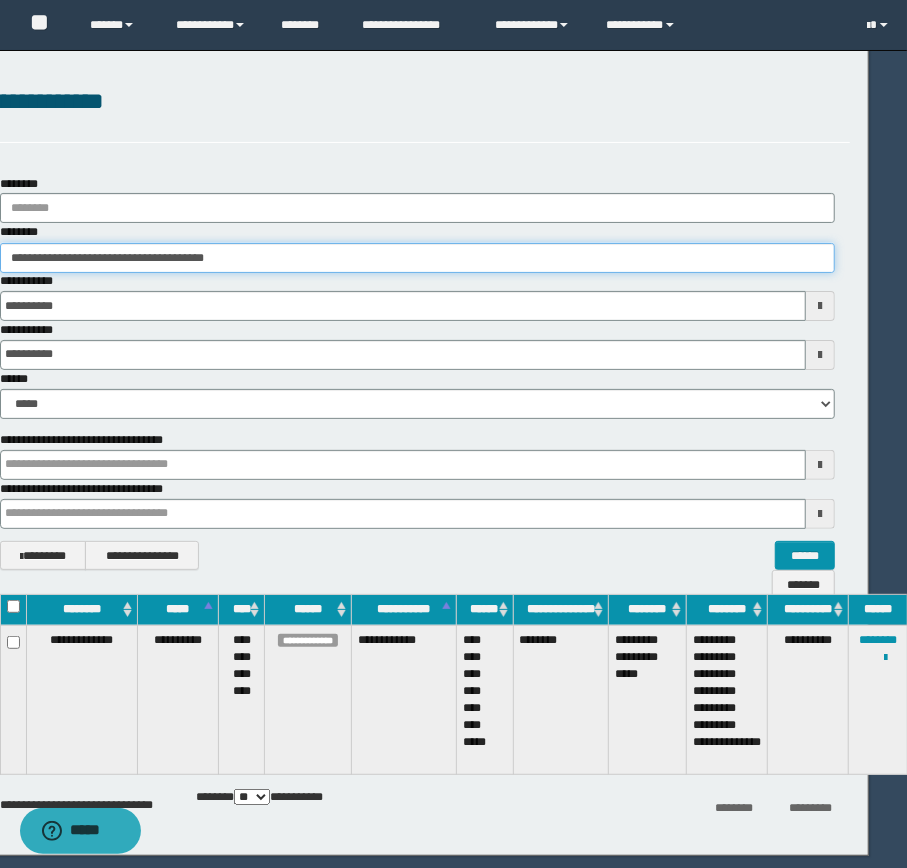 drag, startPoint x: 335, startPoint y: 254, endPoint x: 18, endPoint y: 224, distance: 318.41638 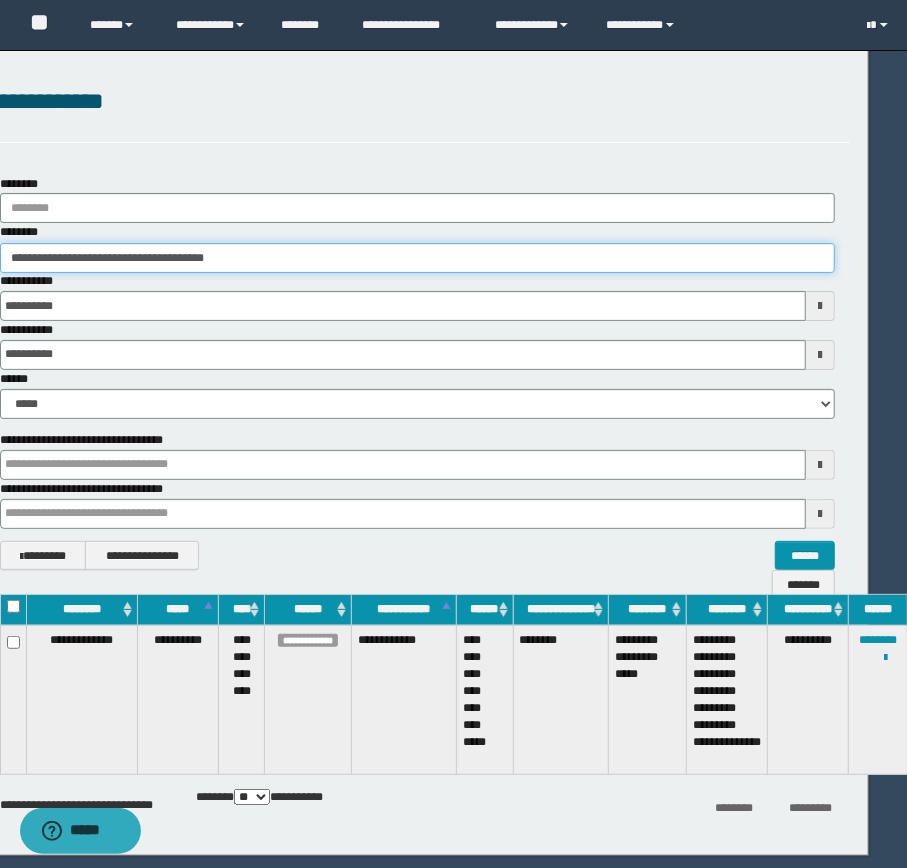 click on "**********" at bounding box center [418, 247] 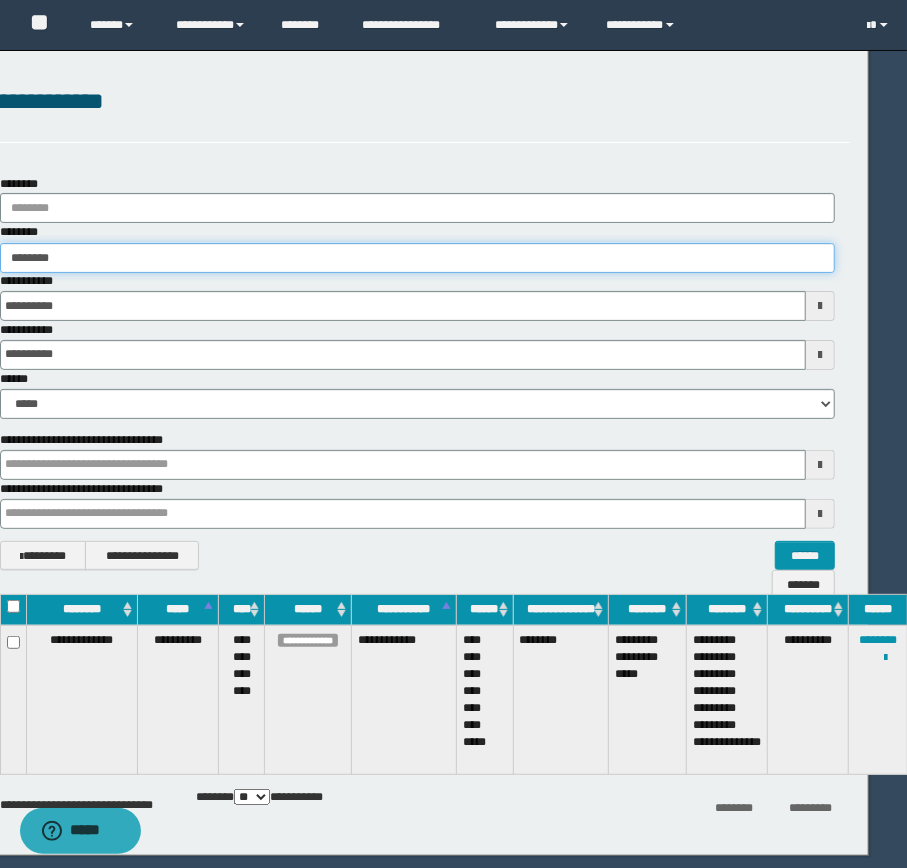 type on "*********" 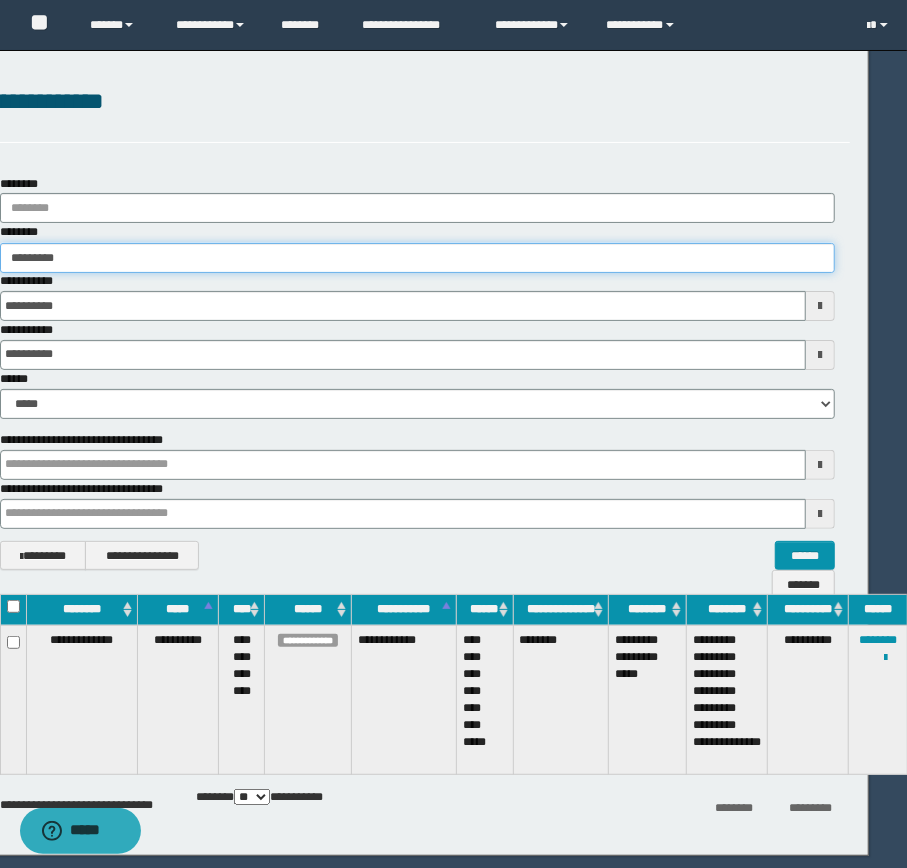 type on "*********" 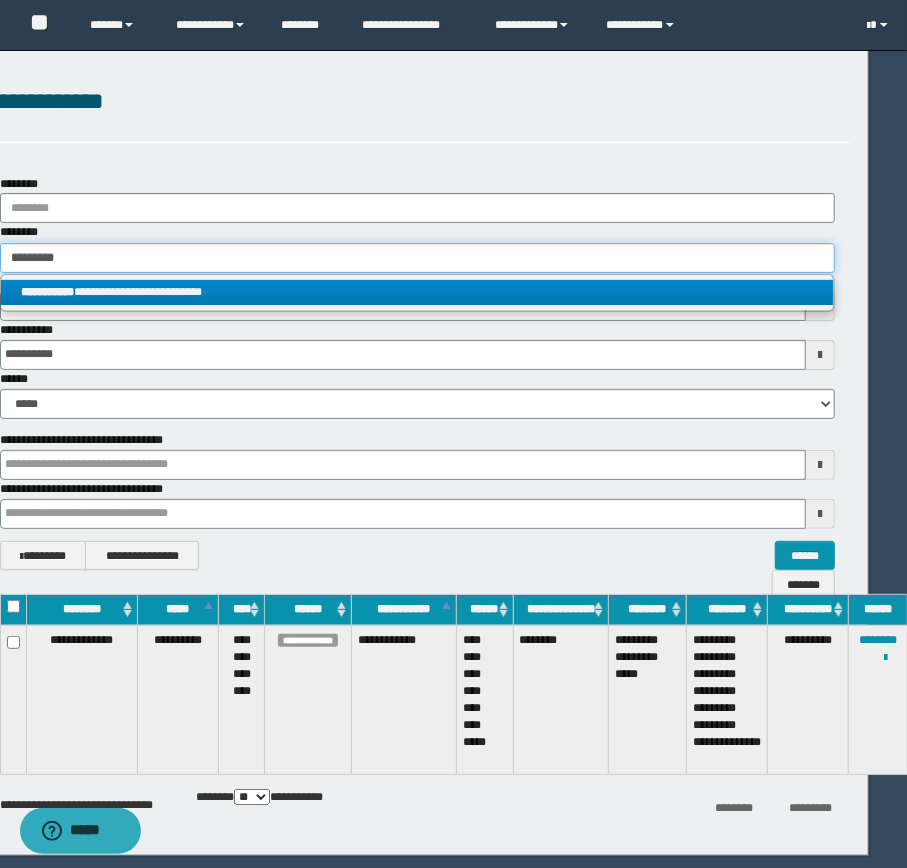 type on "*********" 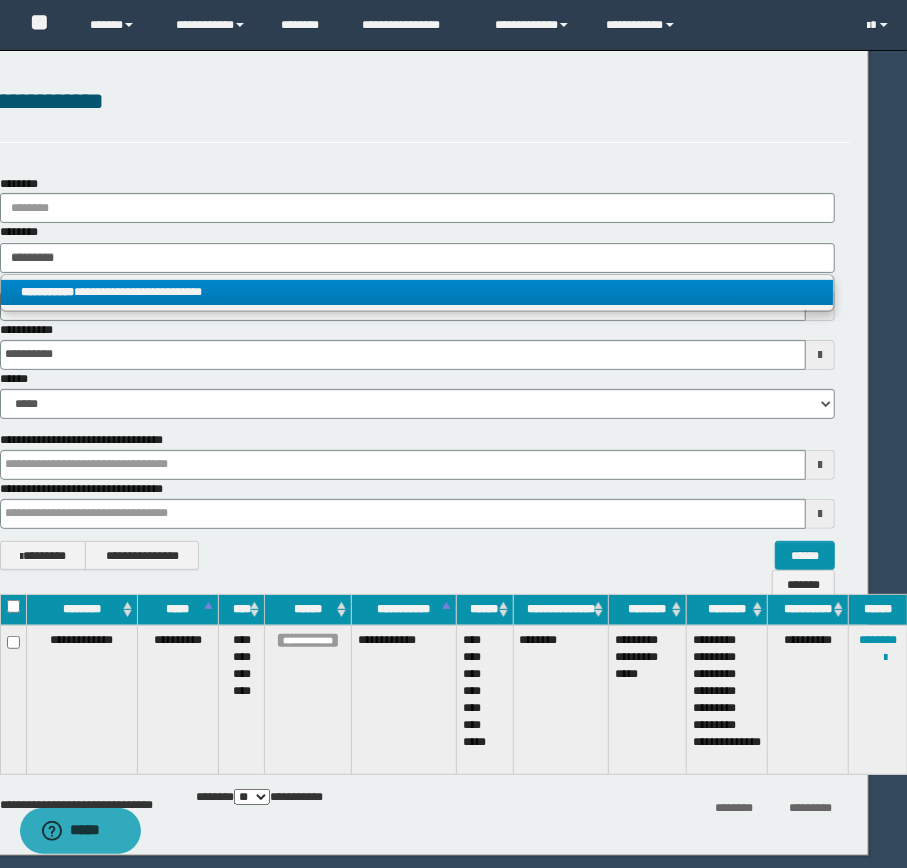 click on "**********" at bounding box center [417, 292] 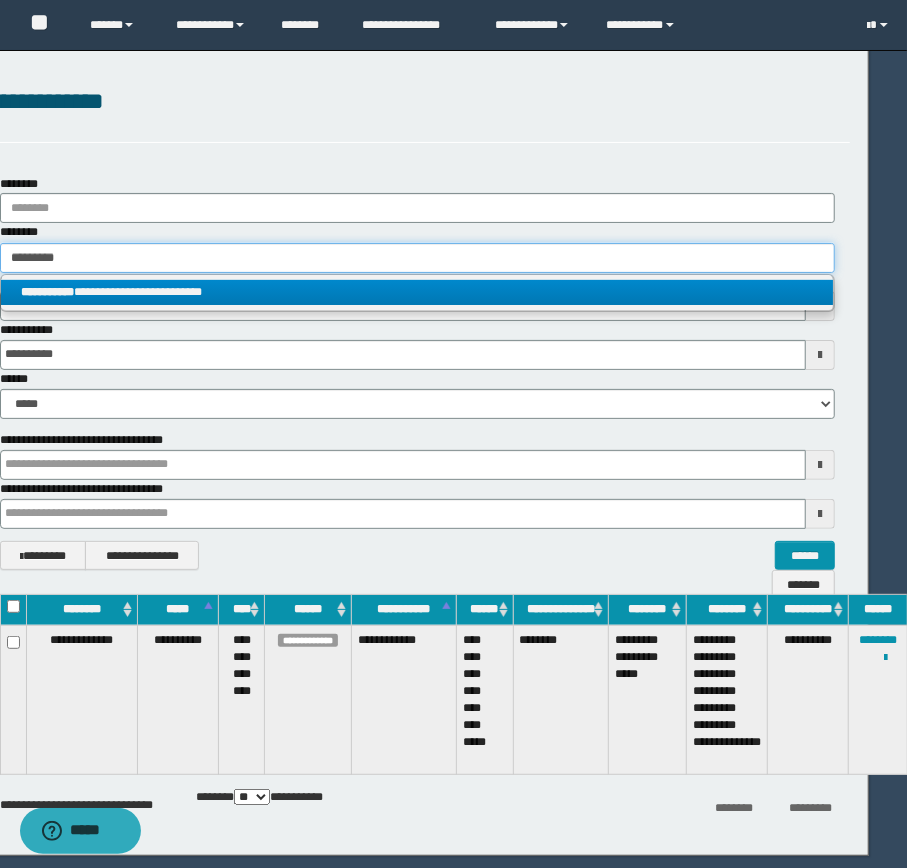 type 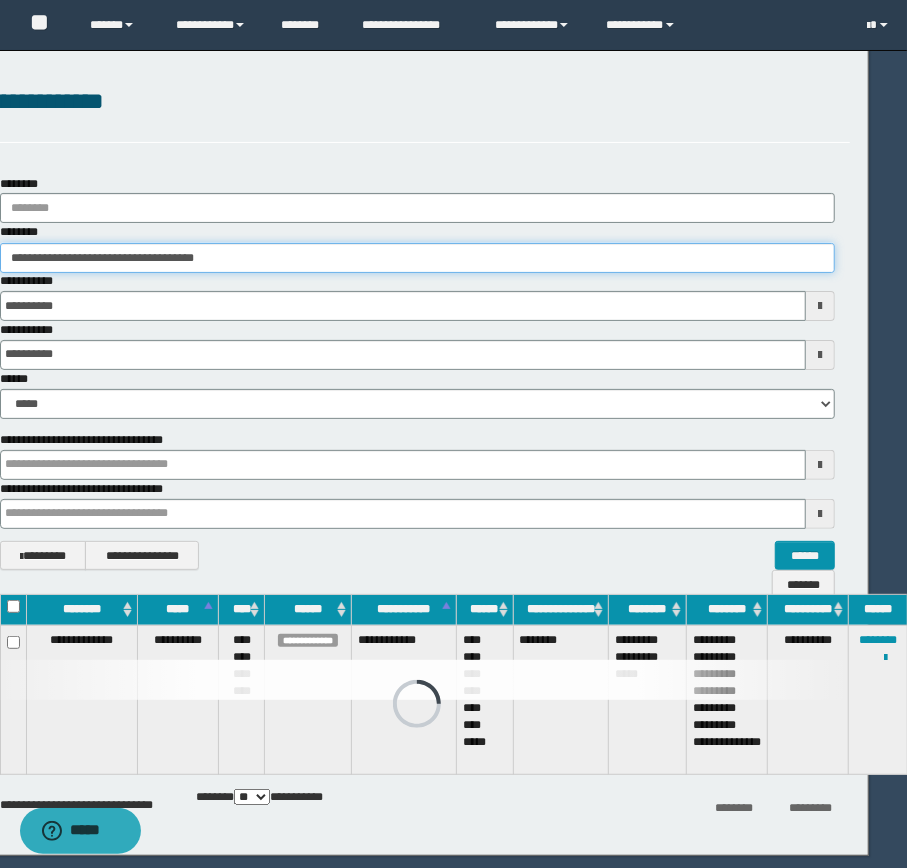 scroll, scrollTop: 6, scrollLeft: 37, axis: both 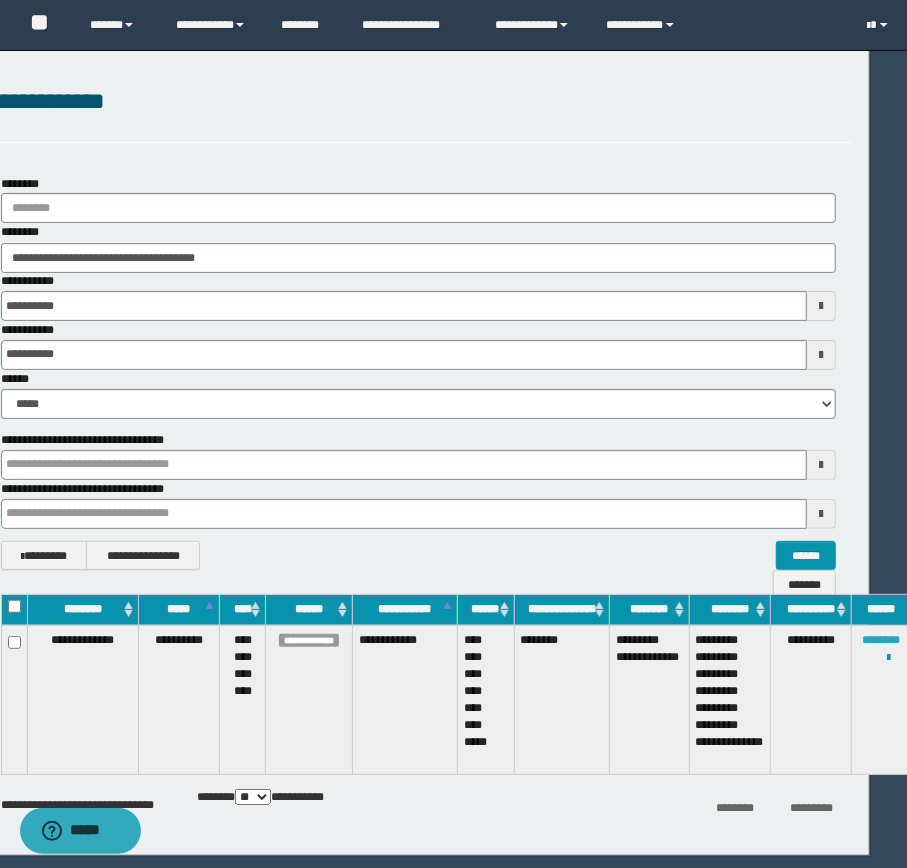 click on "********" at bounding box center (881, 640) 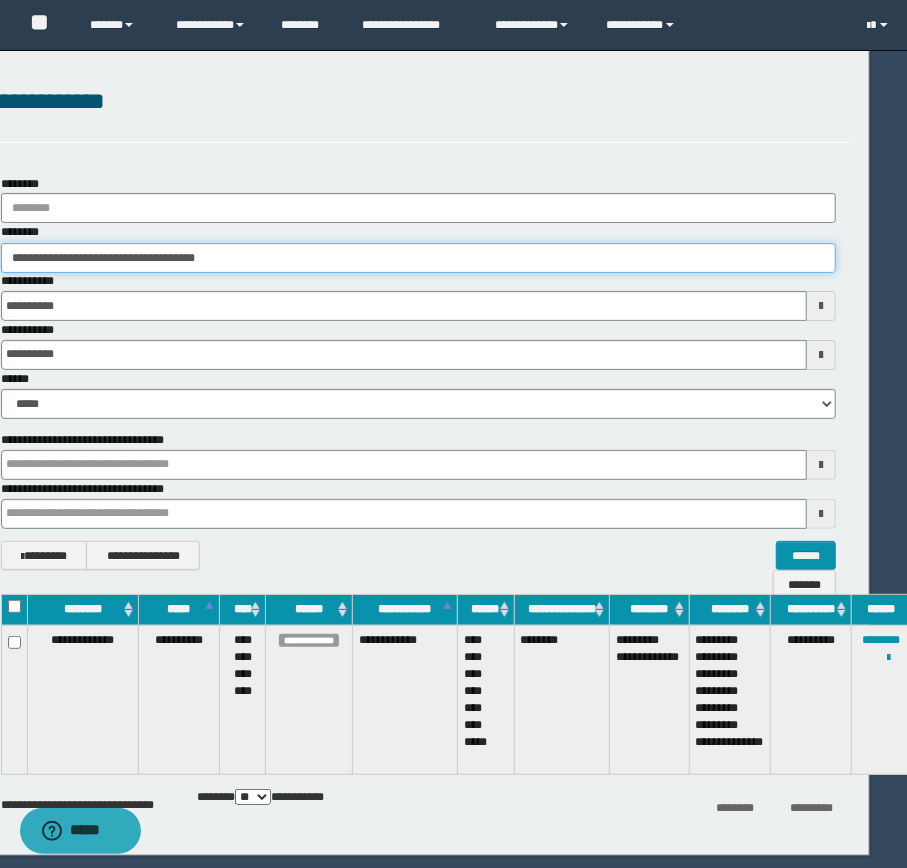 scroll, scrollTop: 6, scrollLeft: 0, axis: vertical 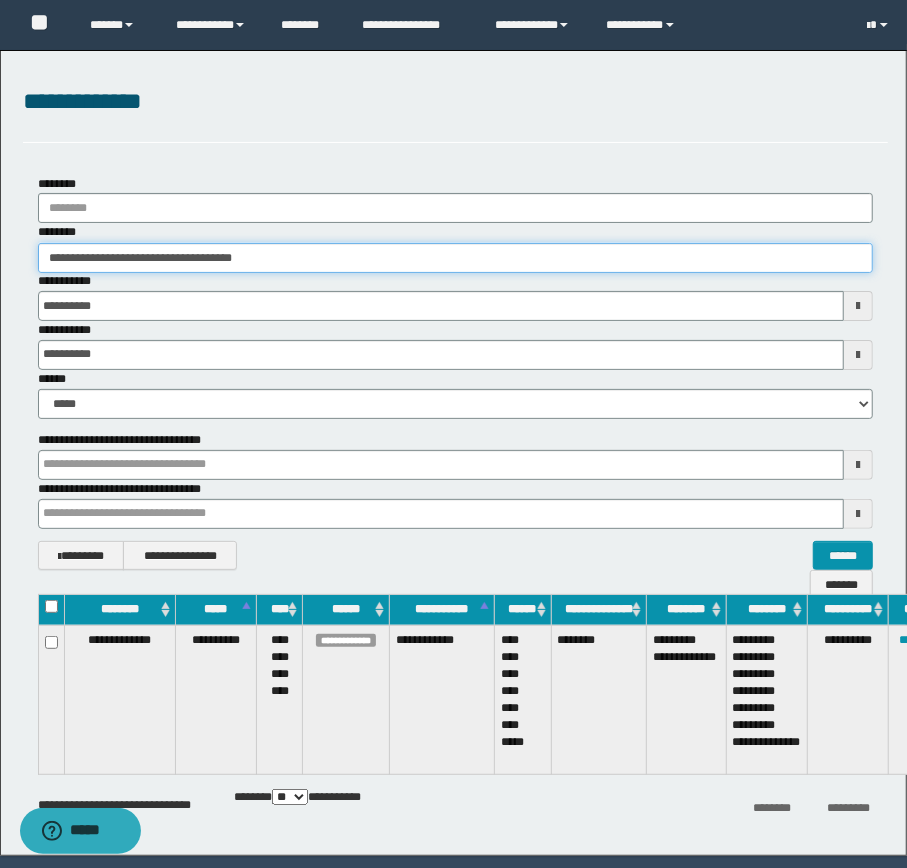 drag, startPoint x: 337, startPoint y: 260, endPoint x: -56, endPoint y: 227, distance: 394.38306 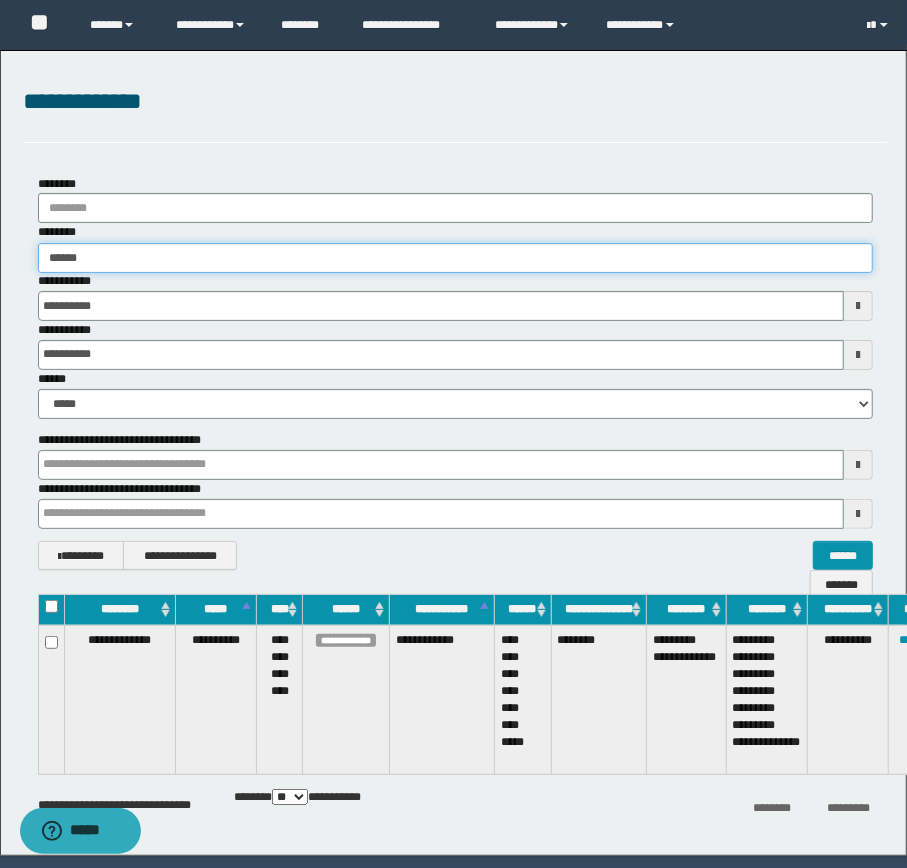 type on "*******" 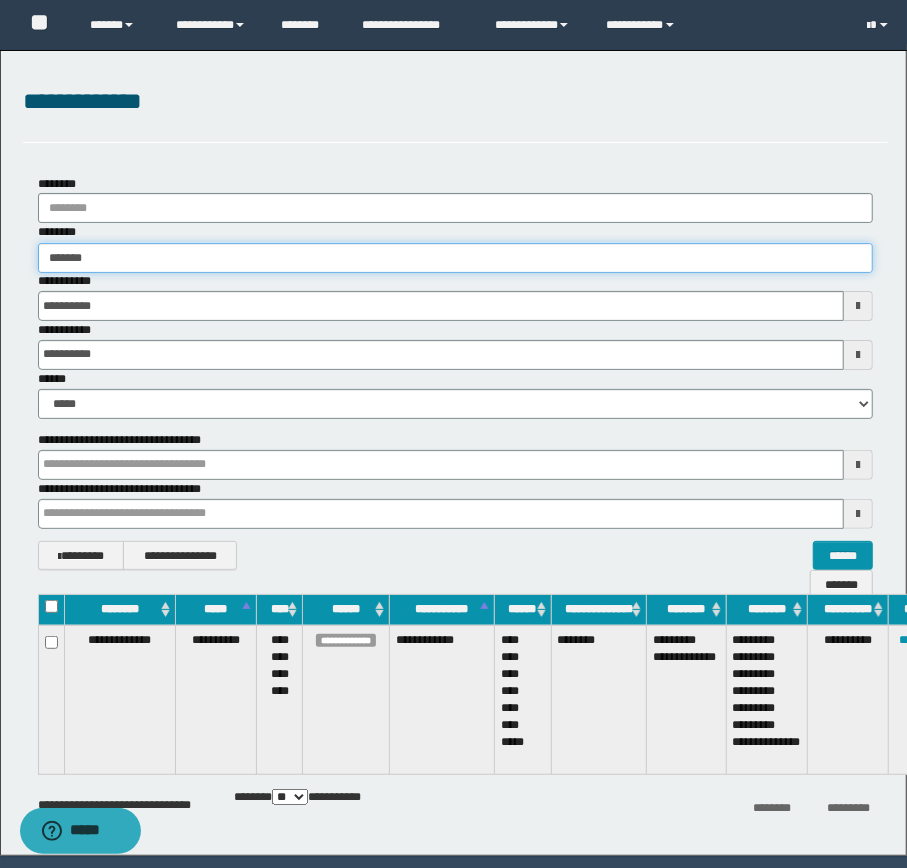 type on "*******" 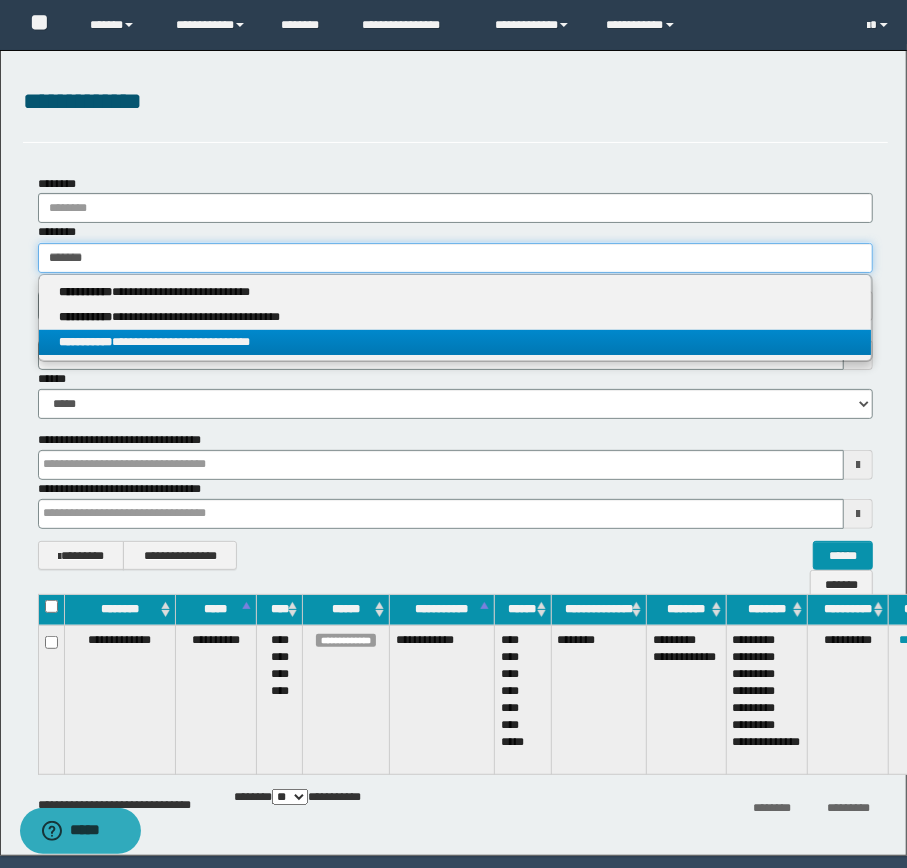 type on "*******" 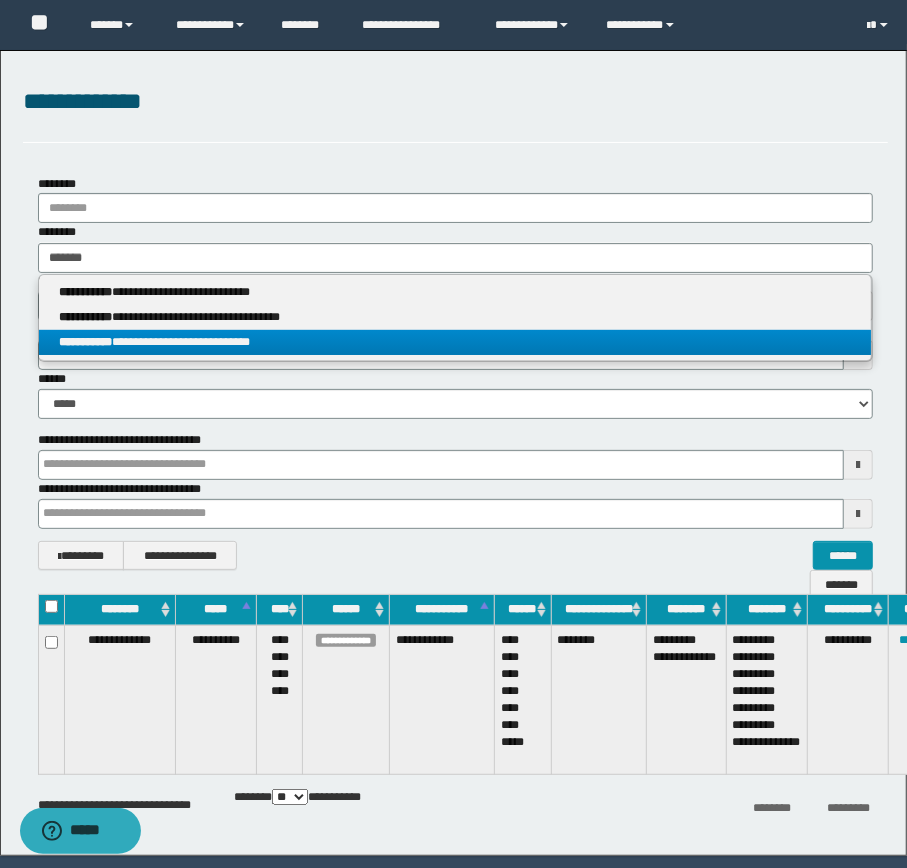 click on "**********" at bounding box center (455, 342) 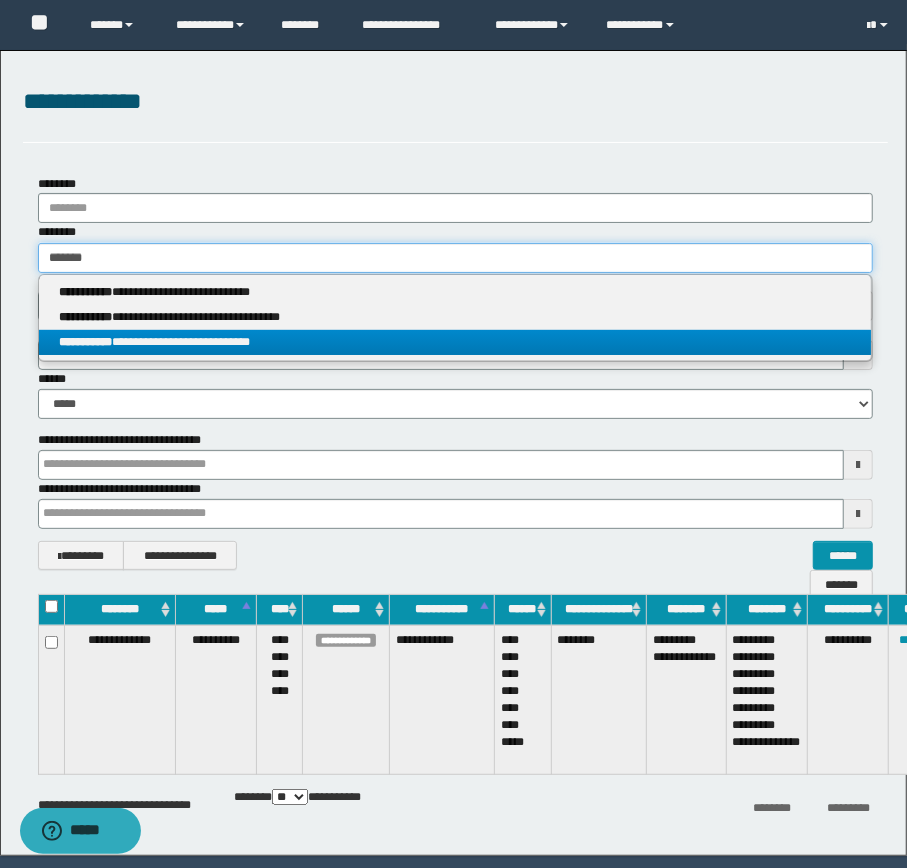 type 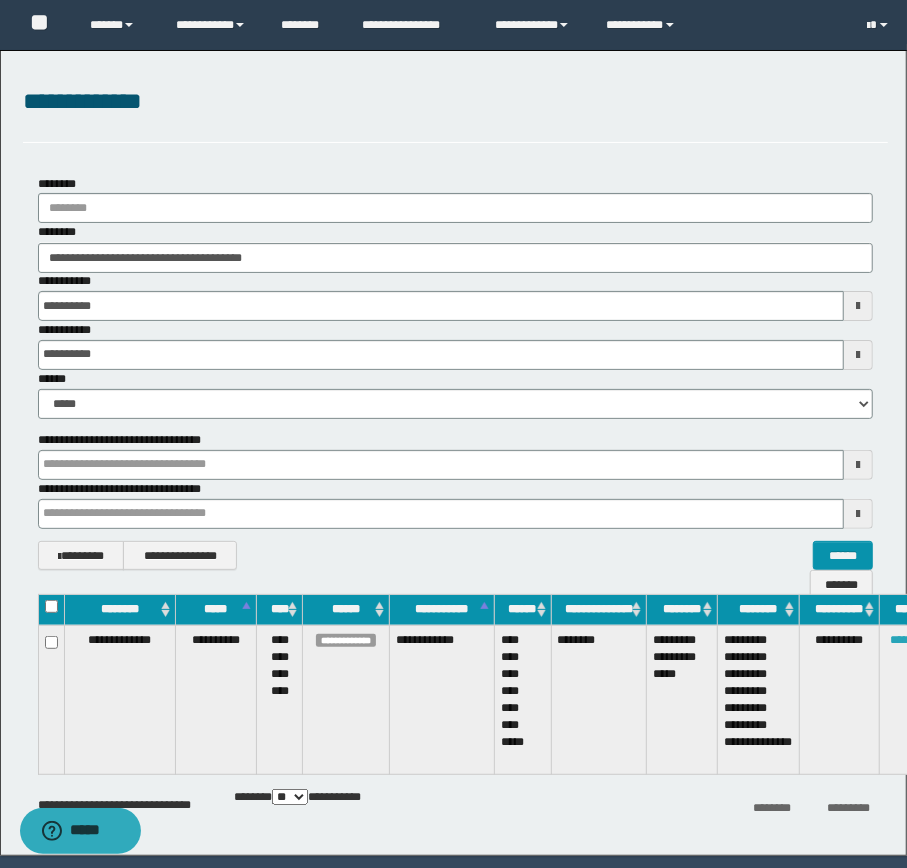 click on "********" at bounding box center (909, 640) 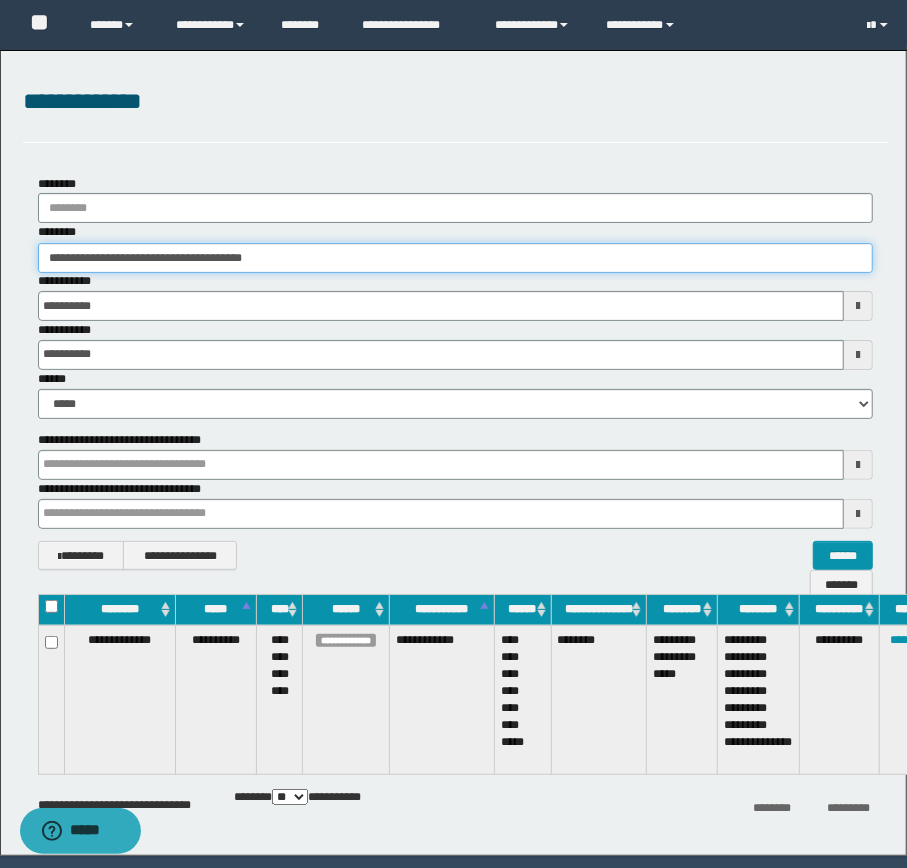 drag, startPoint x: 268, startPoint y: 244, endPoint x: -204, endPoint y: 209, distance: 473.2959 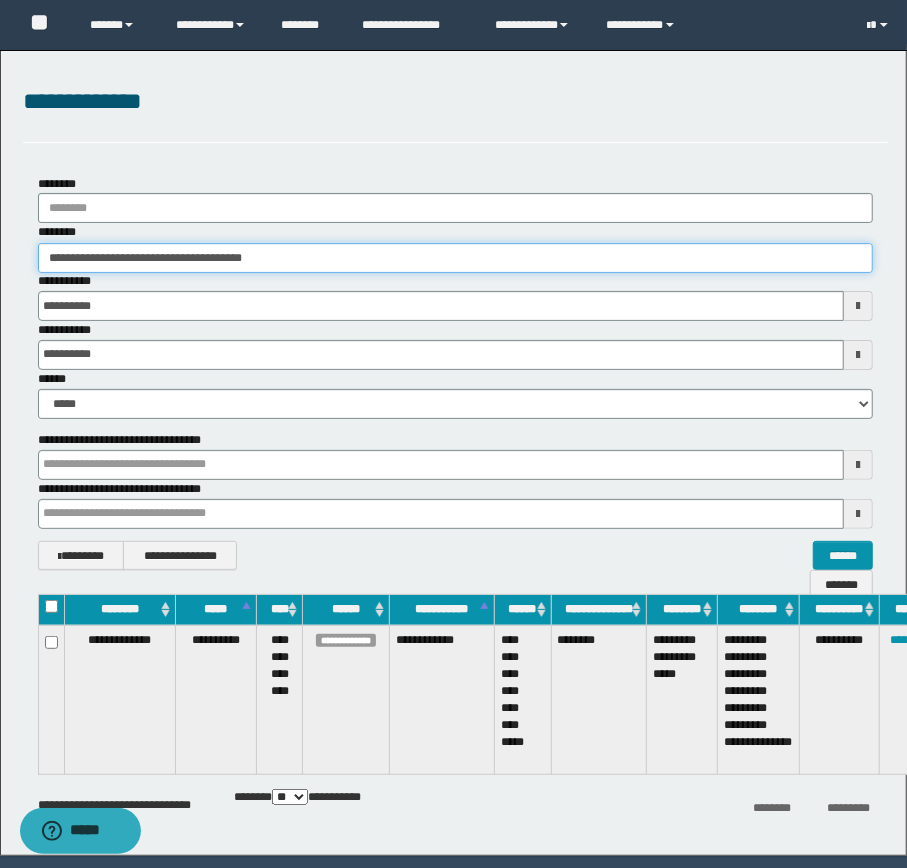 click on "**********" at bounding box center (453, 428) 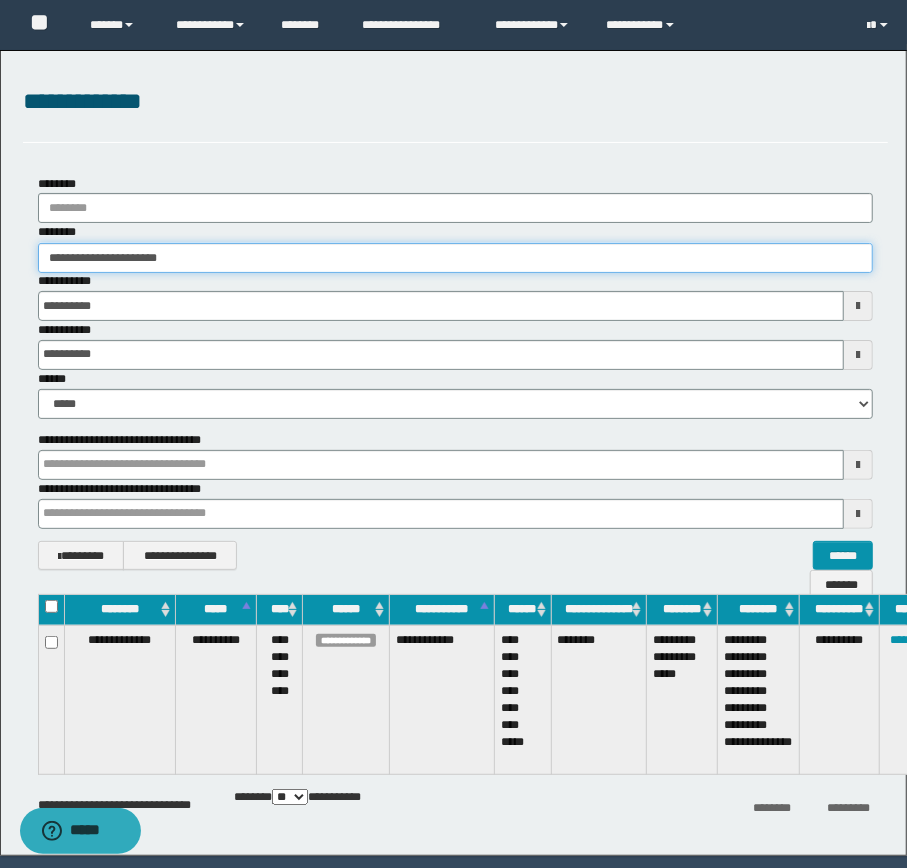 type on "**********" 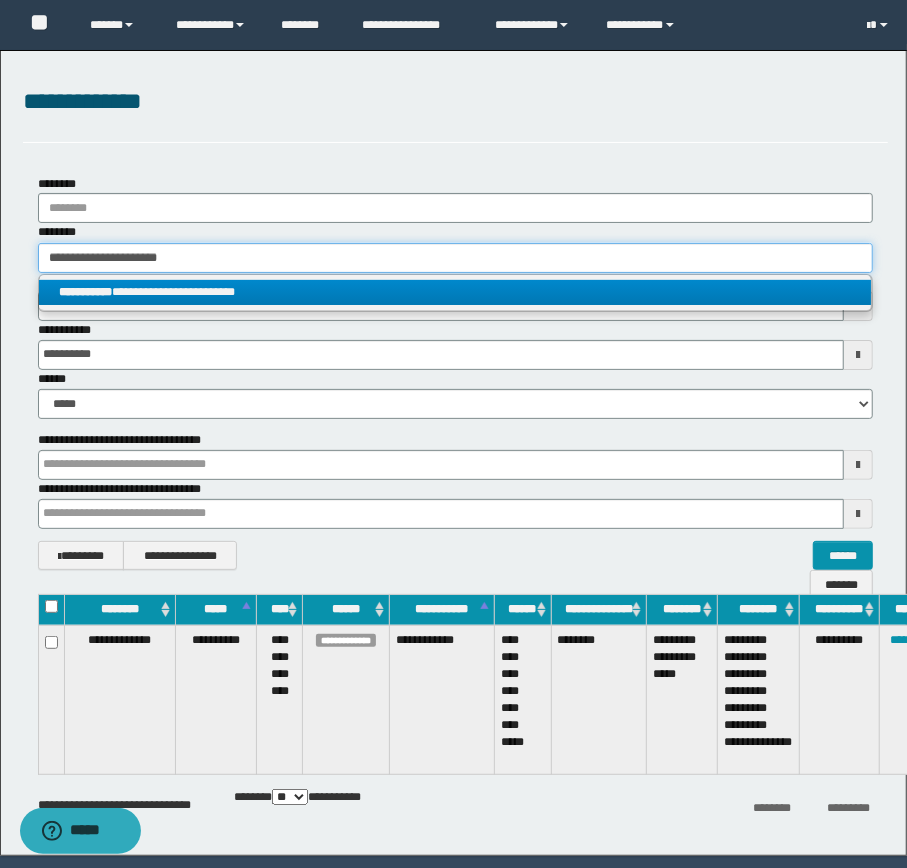 type on "**********" 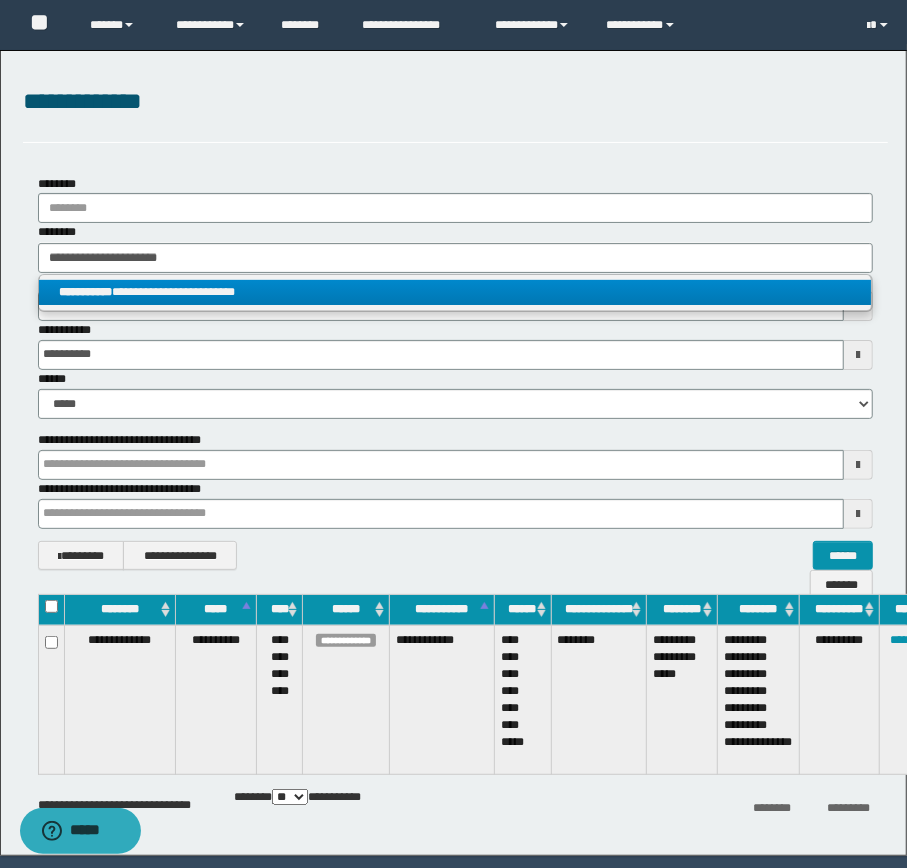 drag, startPoint x: 251, startPoint y: 288, endPoint x: 266, endPoint y: 273, distance: 21.213203 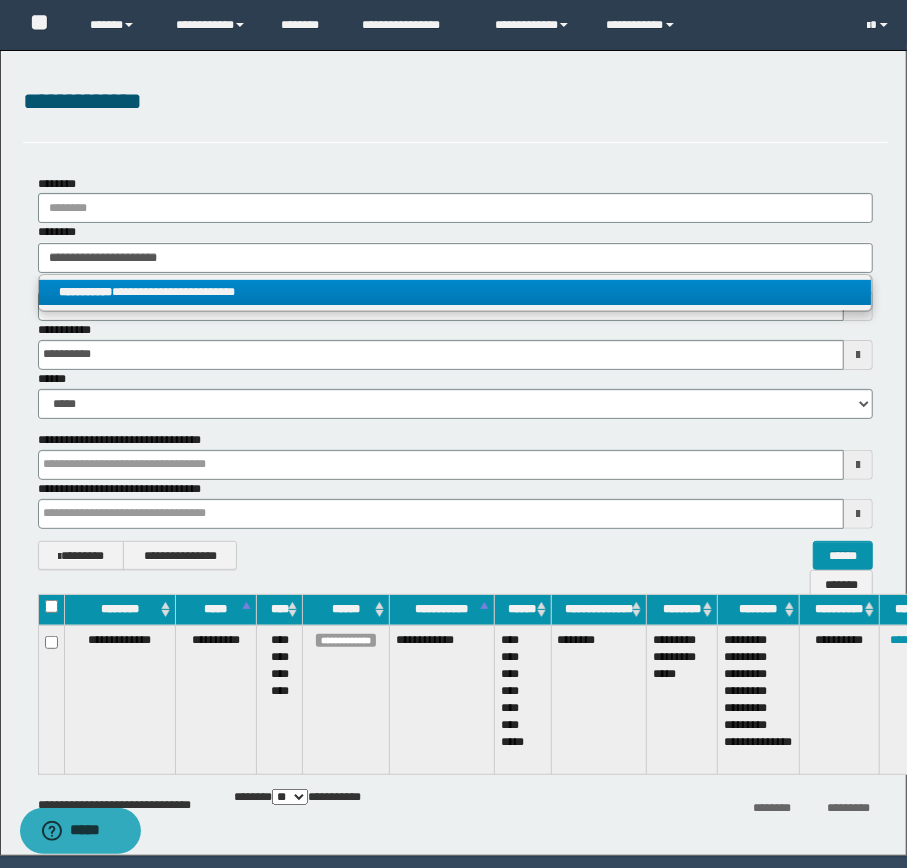 click on "**********" at bounding box center [455, 292] 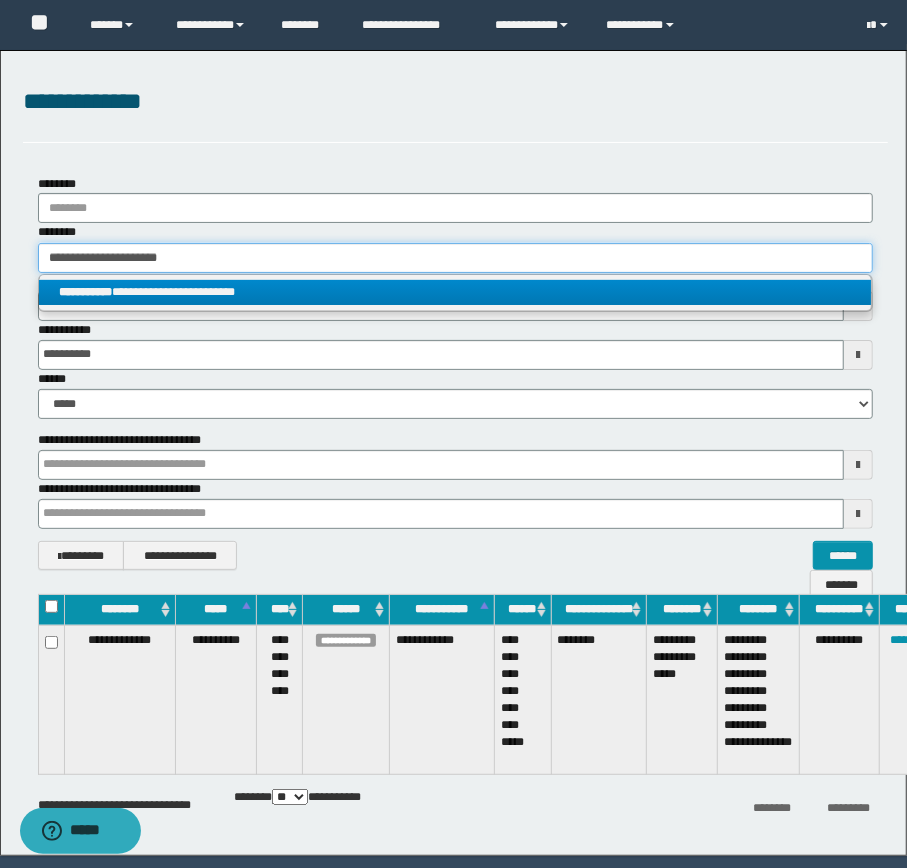 type 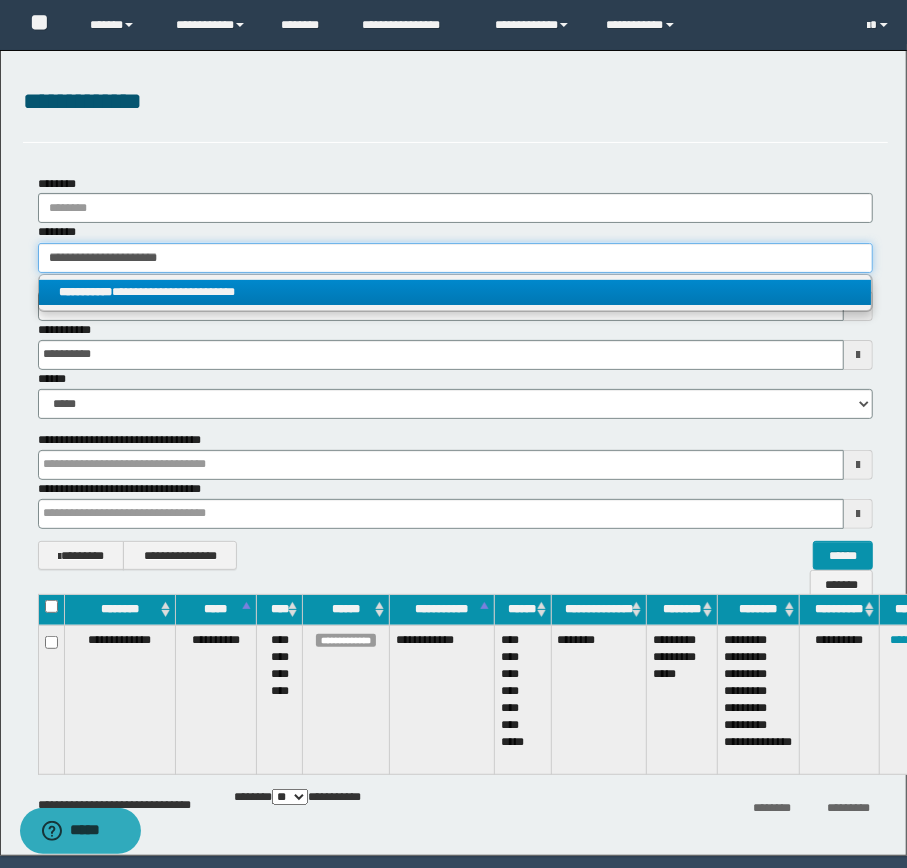 type on "**********" 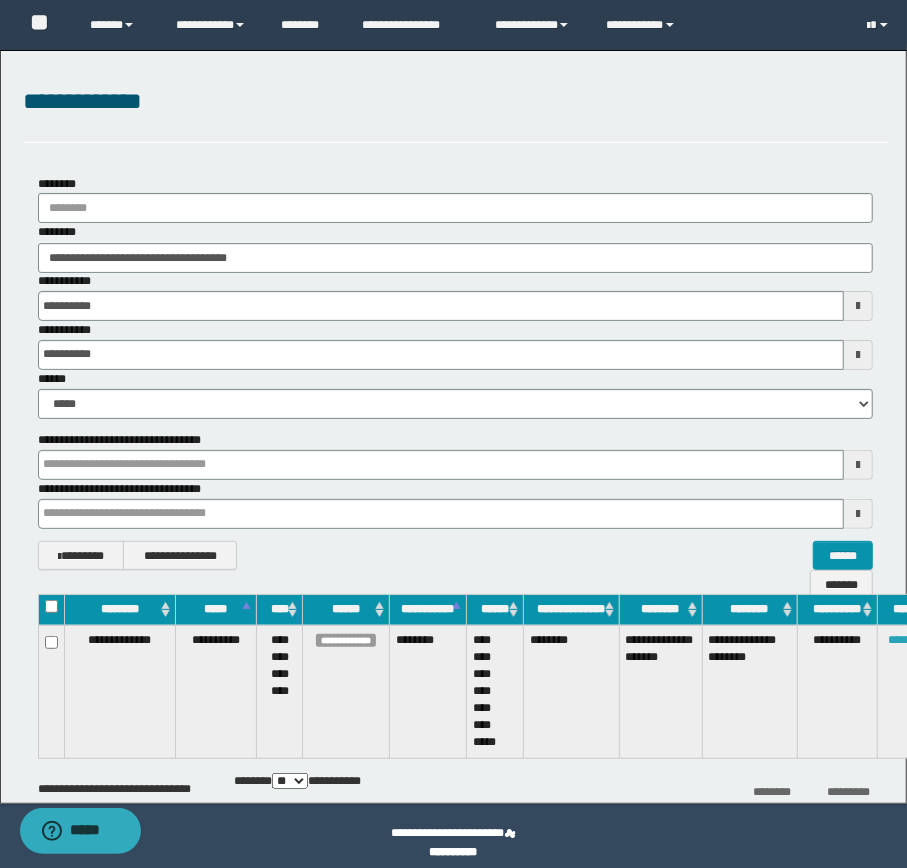 click on "********" at bounding box center (907, 640) 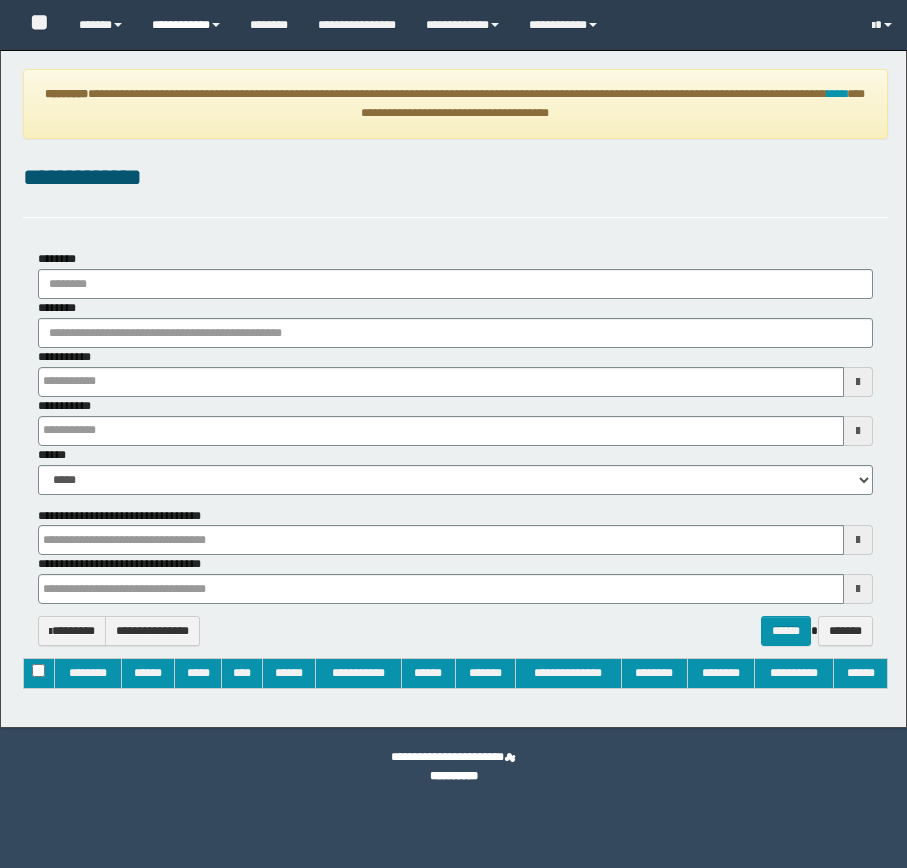 type on "**********" 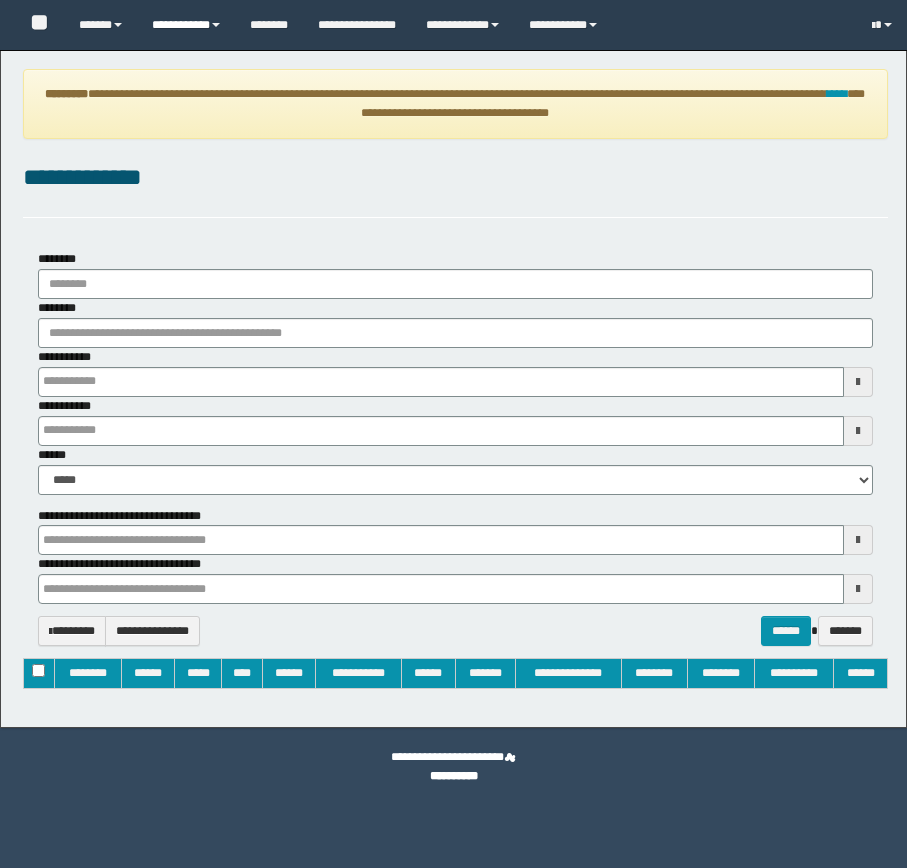 type on "**********" 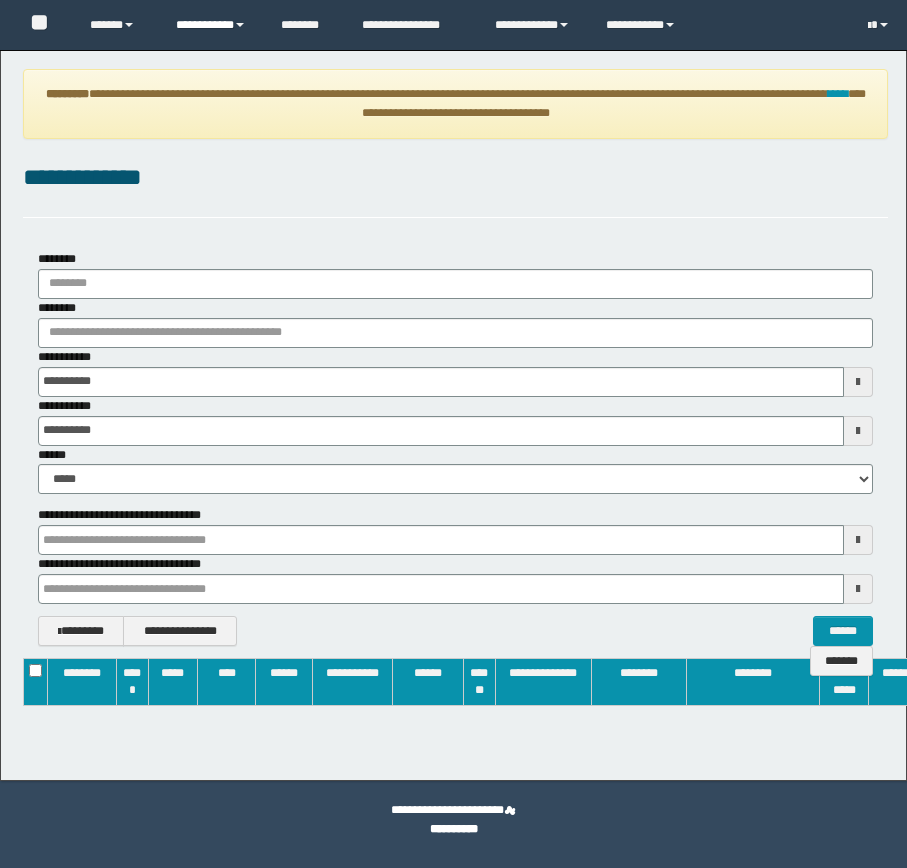 scroll, scrollTop: 0, scrollLeft: 0, axis: both 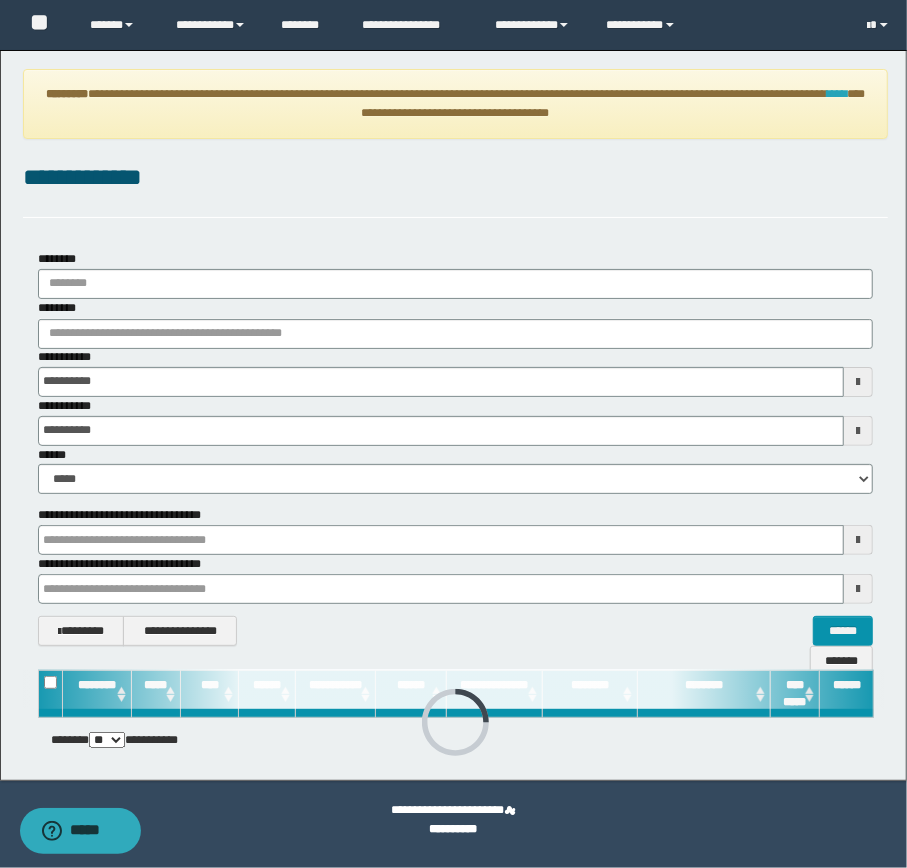 click on "****" at bounding box center [838, 94] 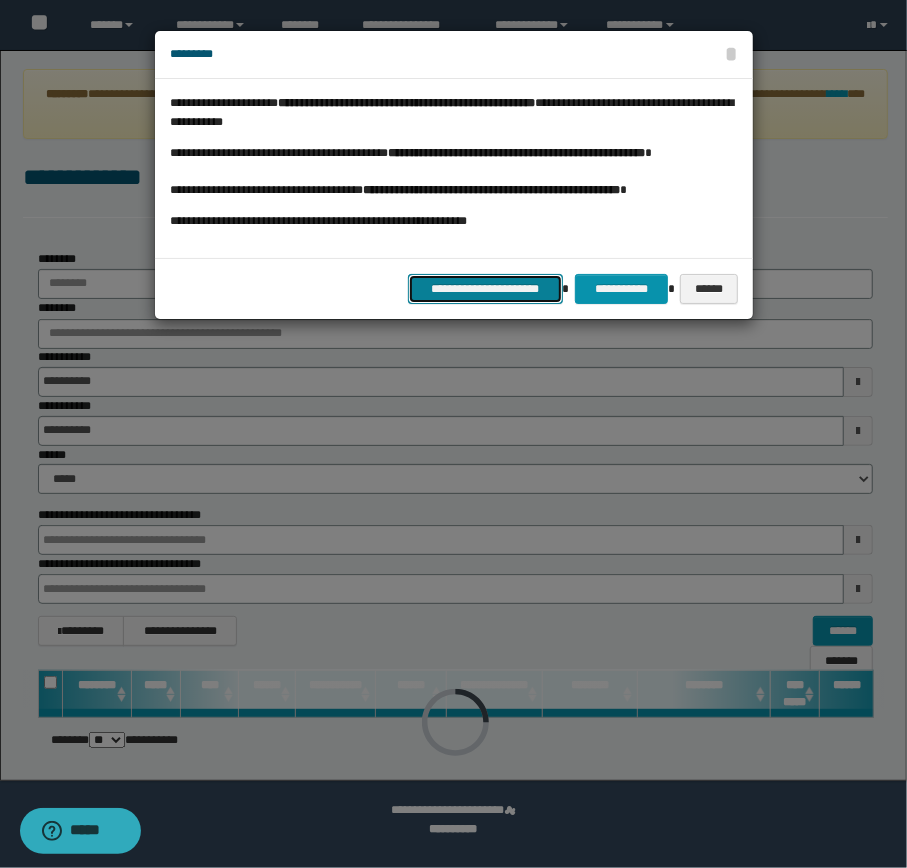 click on "**********" at bounding box center [485, 289] 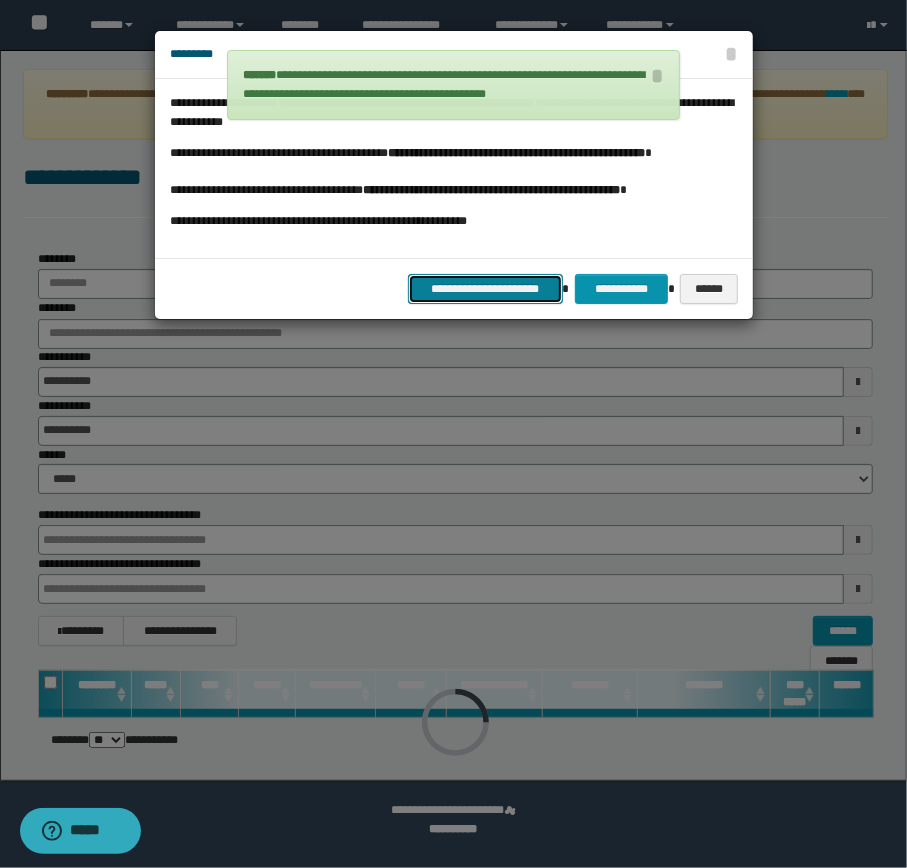 click on "**********" at bounding box center [485, 289] 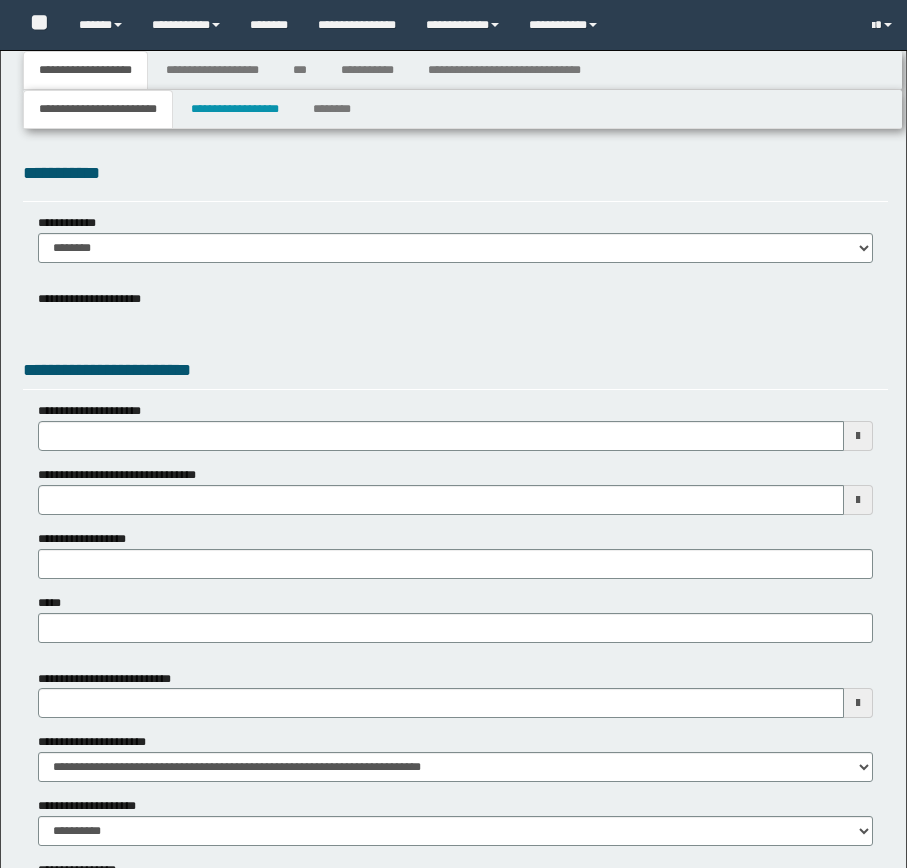 type 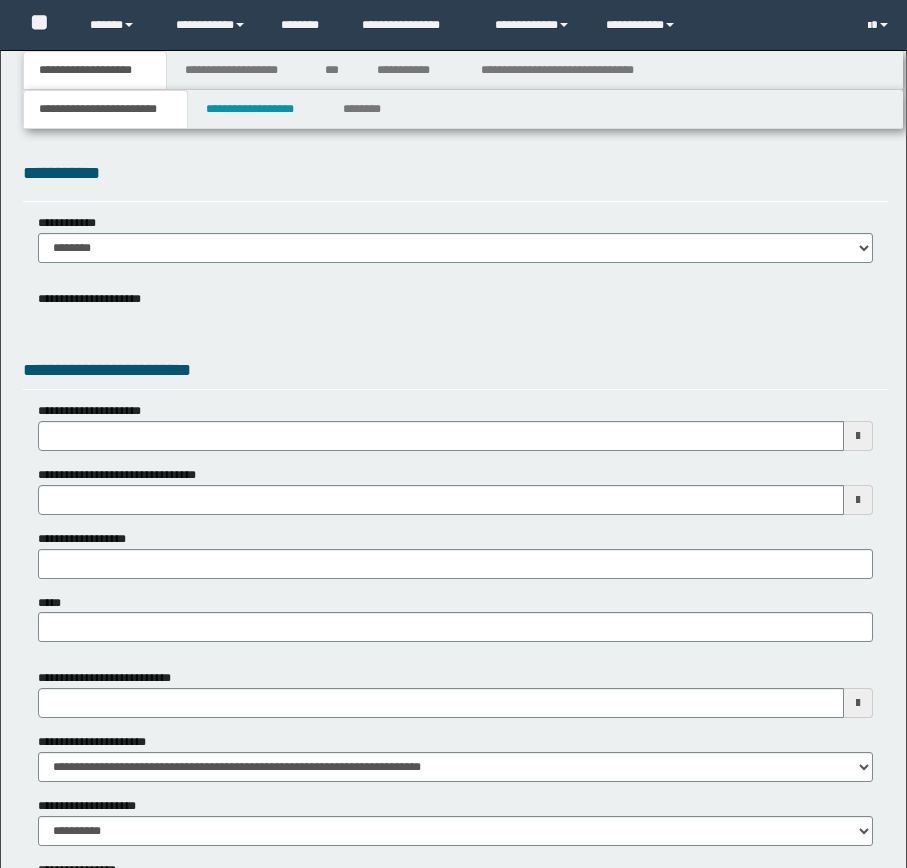 scroll, scrollTop: 0, scrollLeft: 0, axis: both 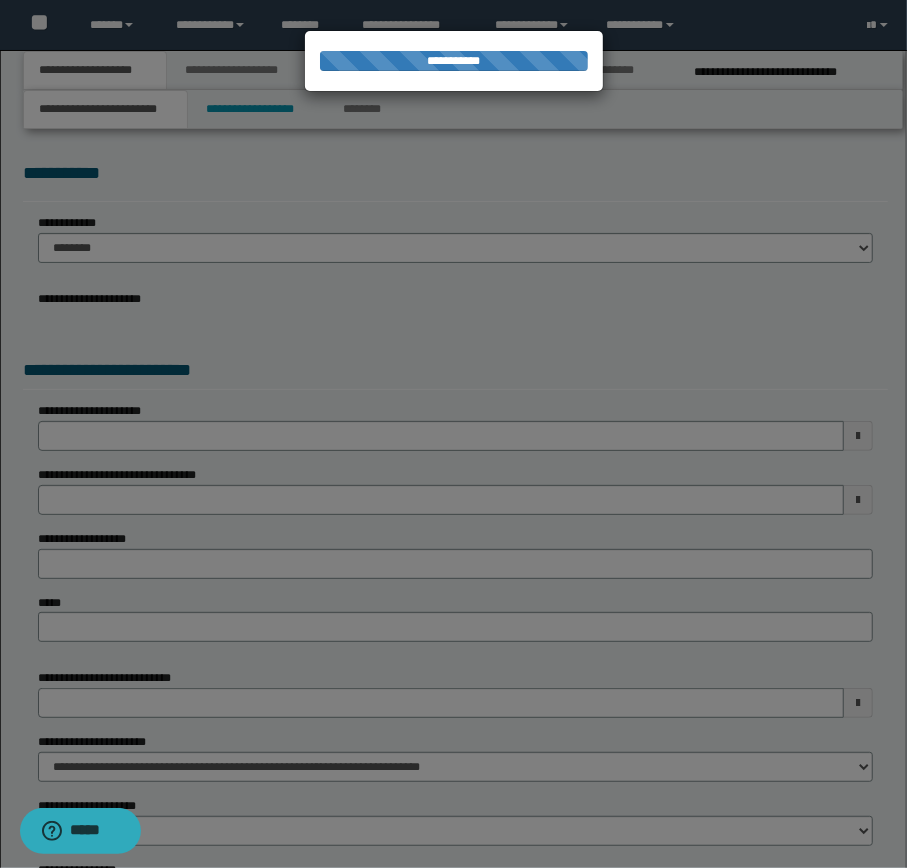 type on "**********" 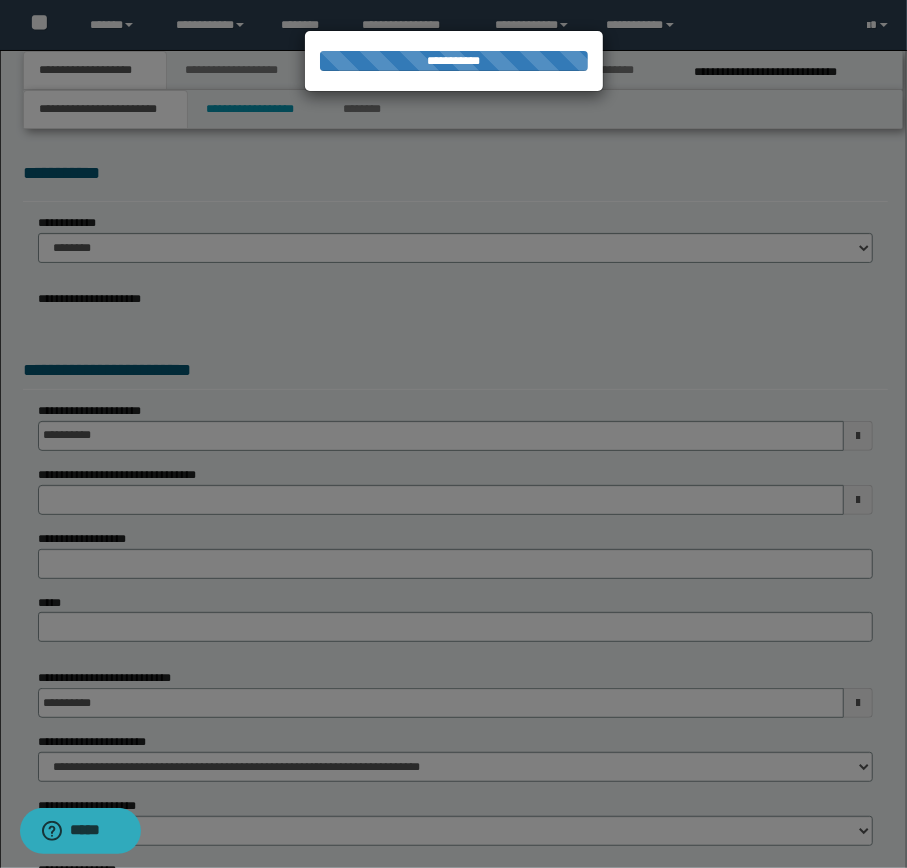 select on "*" 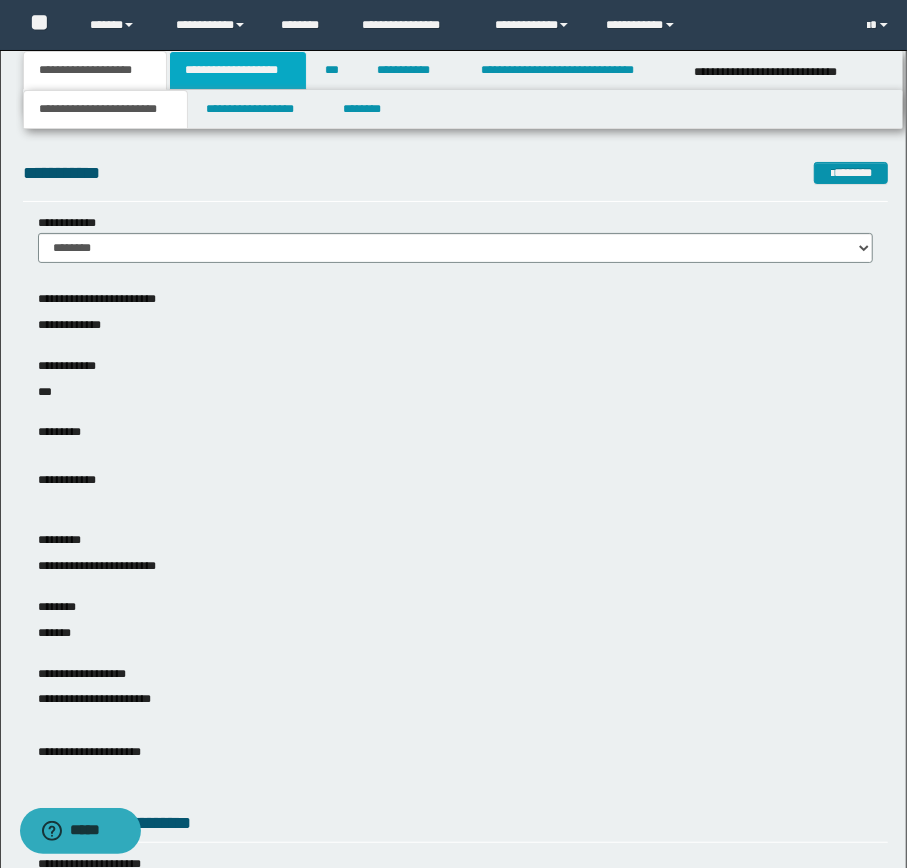 click on "**********" at bounding box center (238, 70) 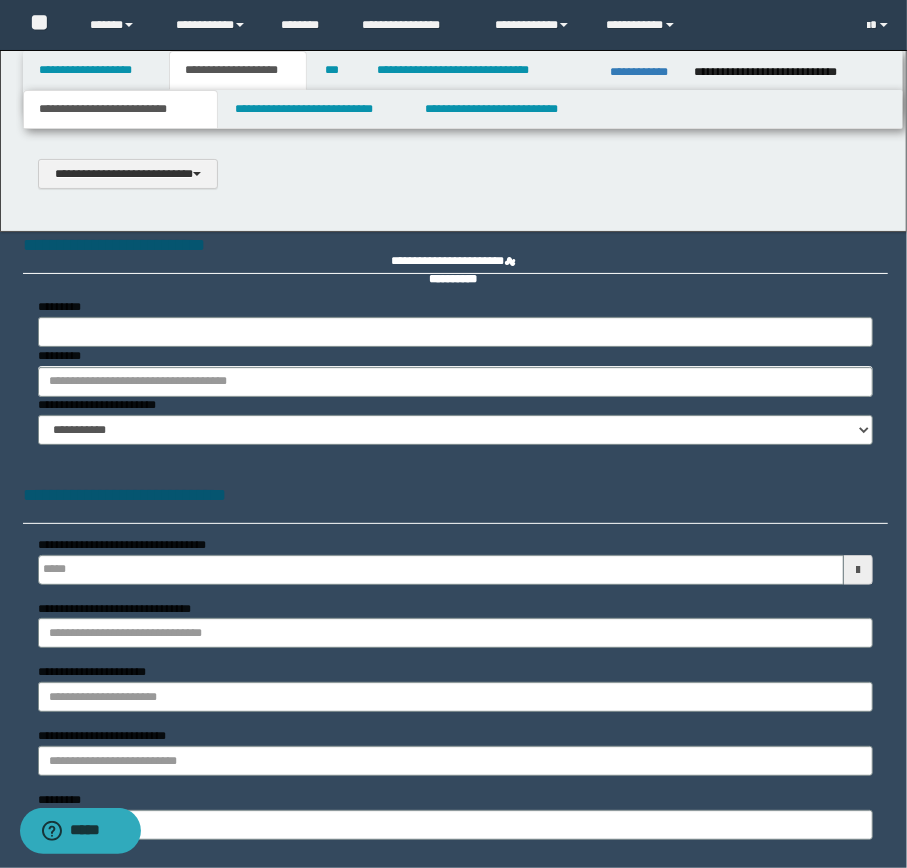 scroll, scrollTop: 0, scrollLeft: 0, axis: both 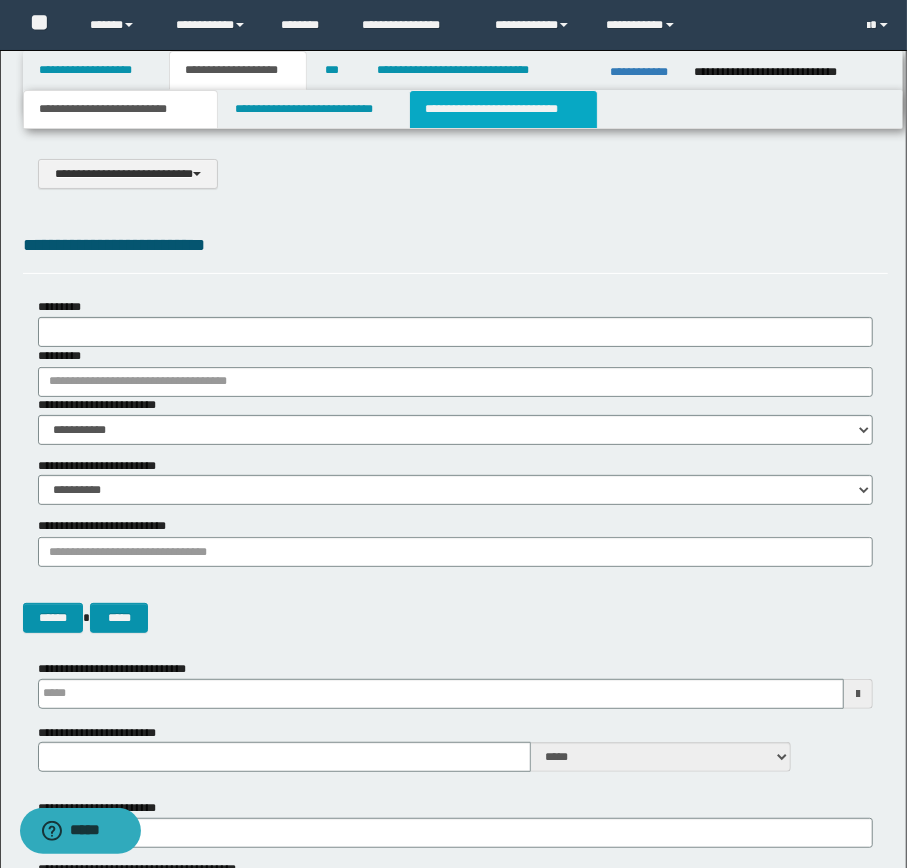 click on "**********" at bounding box center [503, 109] 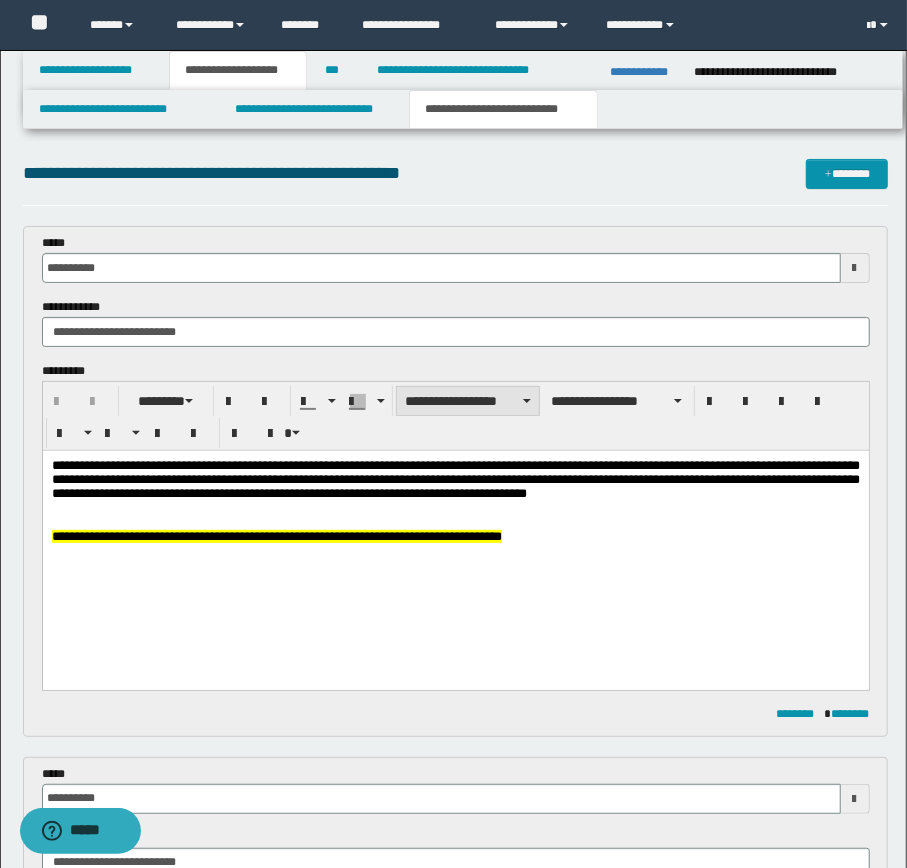 scroll, scrollTop: 0, scrollLeft: 0, axis: both 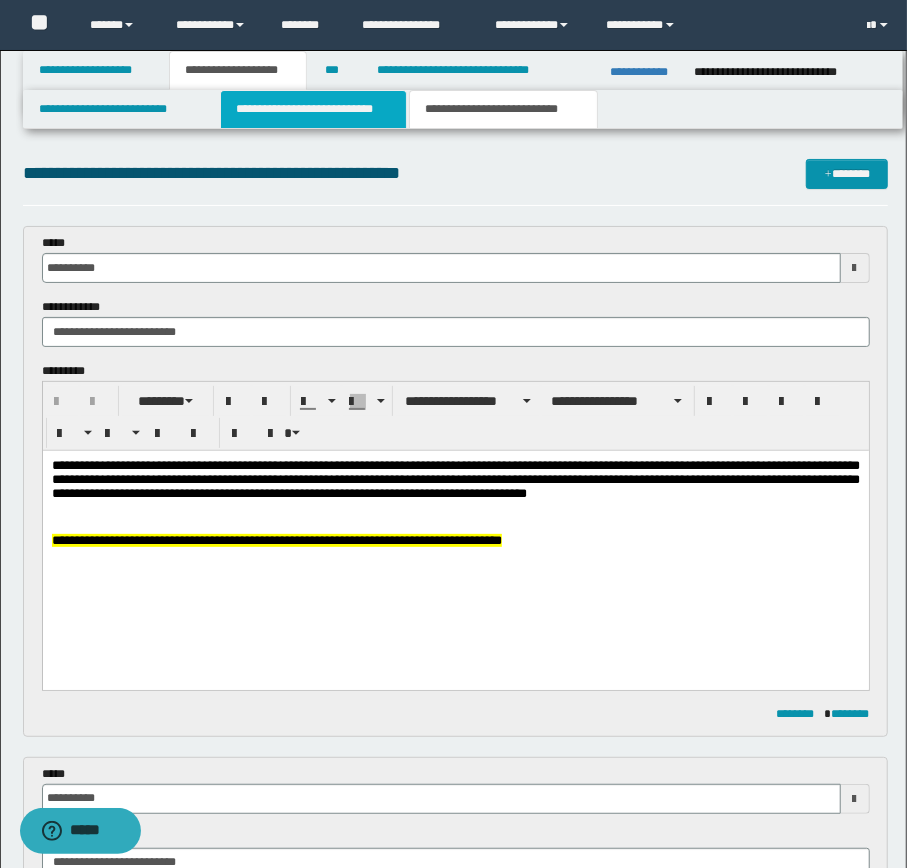 click on "**********" at bounding box center (313, 109) 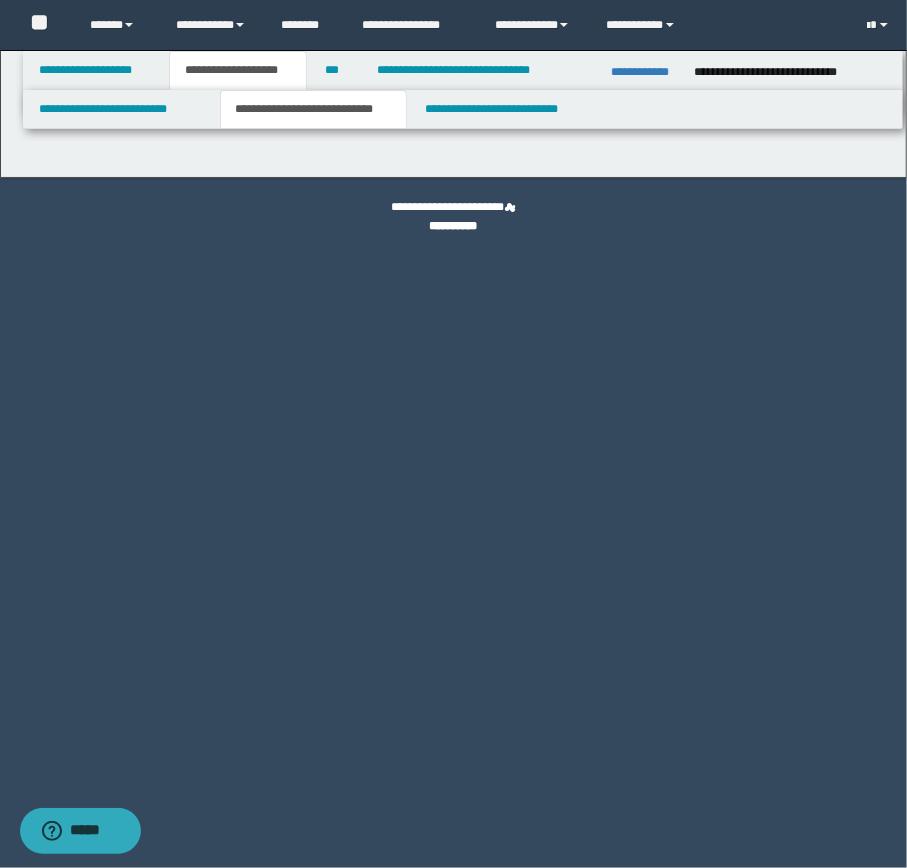 select on "*" 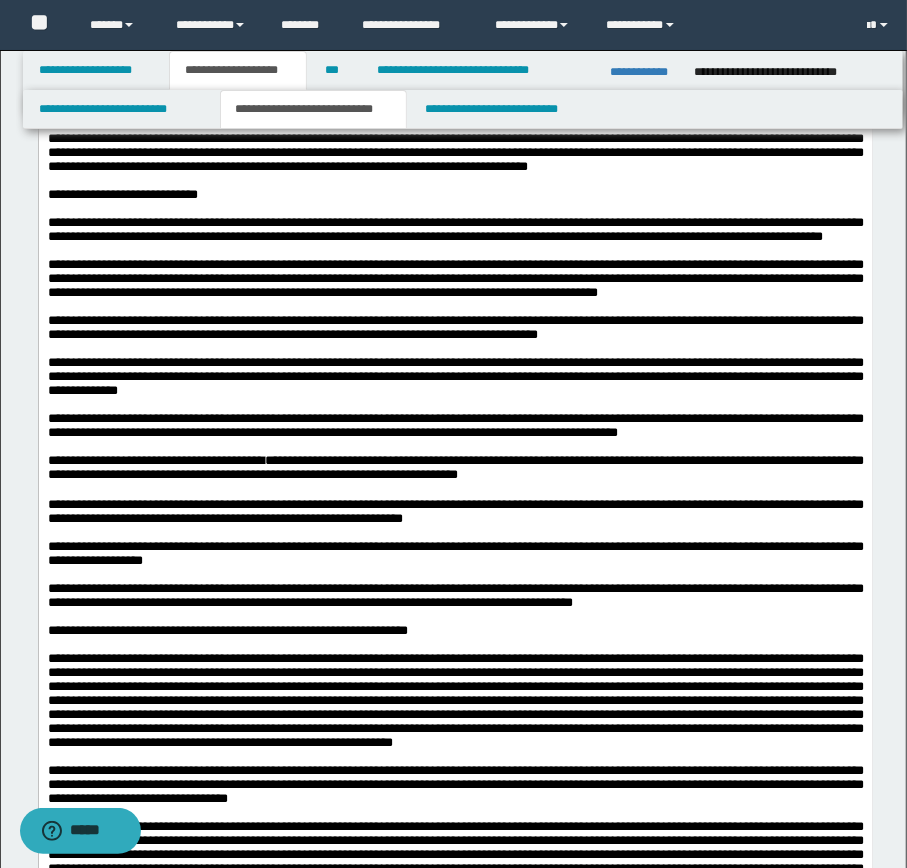 scroll, scrollTop: 2244, scrollLeft: 0, axis: vertical 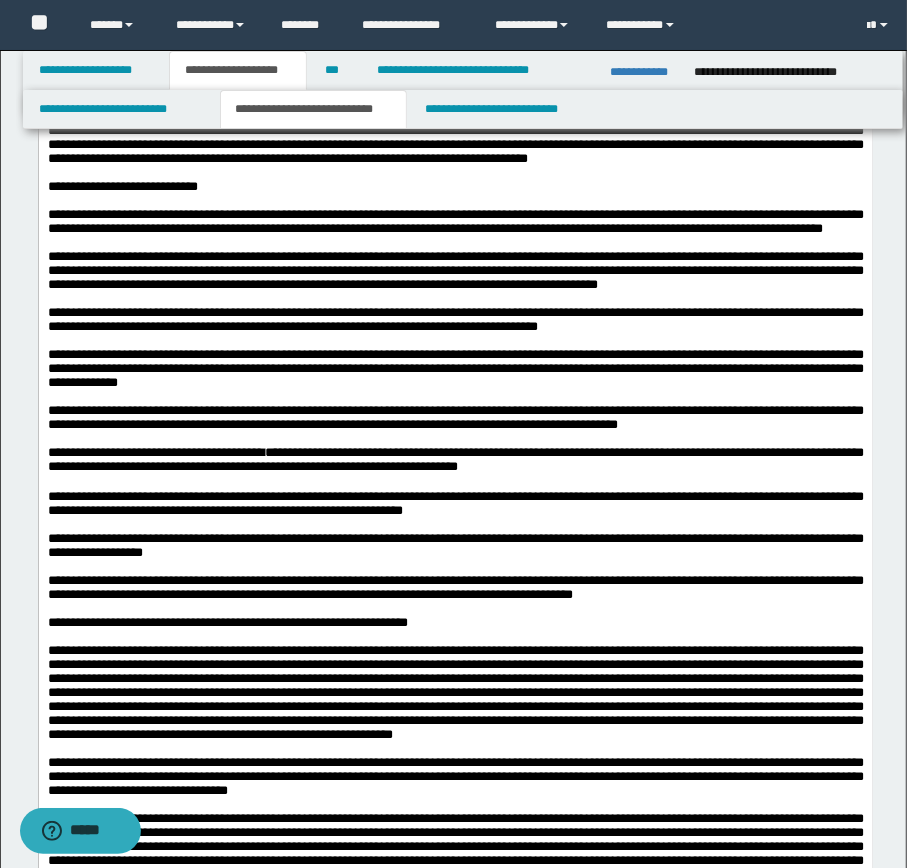 click on "**********" at bounding box center [455, 271] 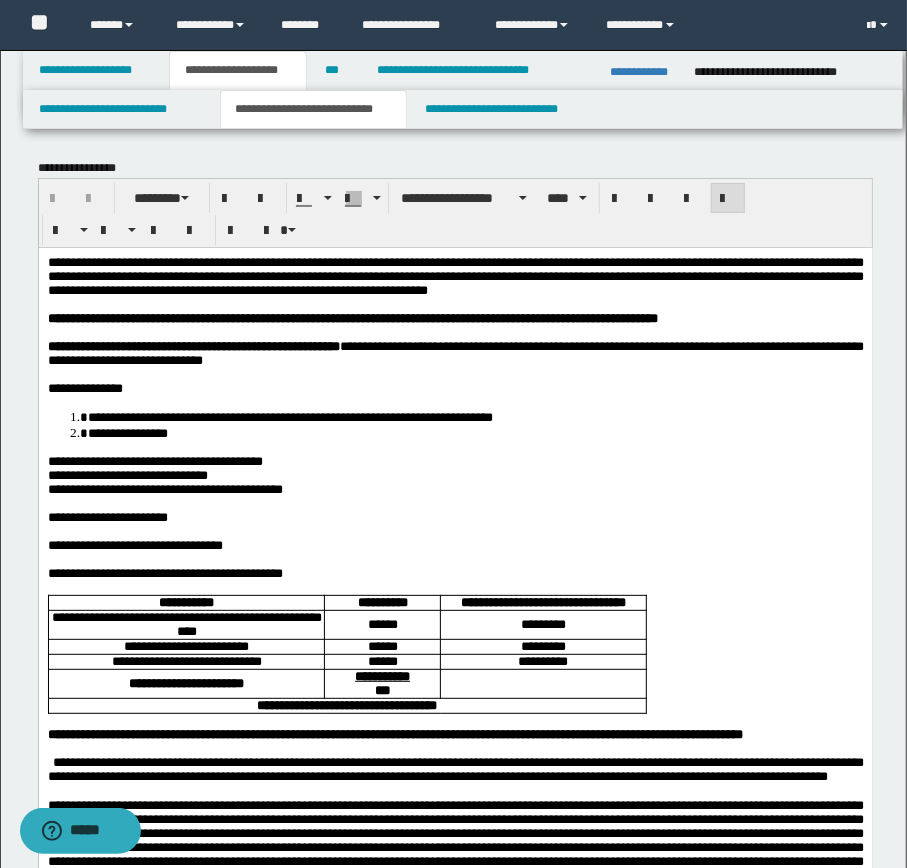 scroll, scrollTop: 9, scrollLeft: 0, axis: vertical 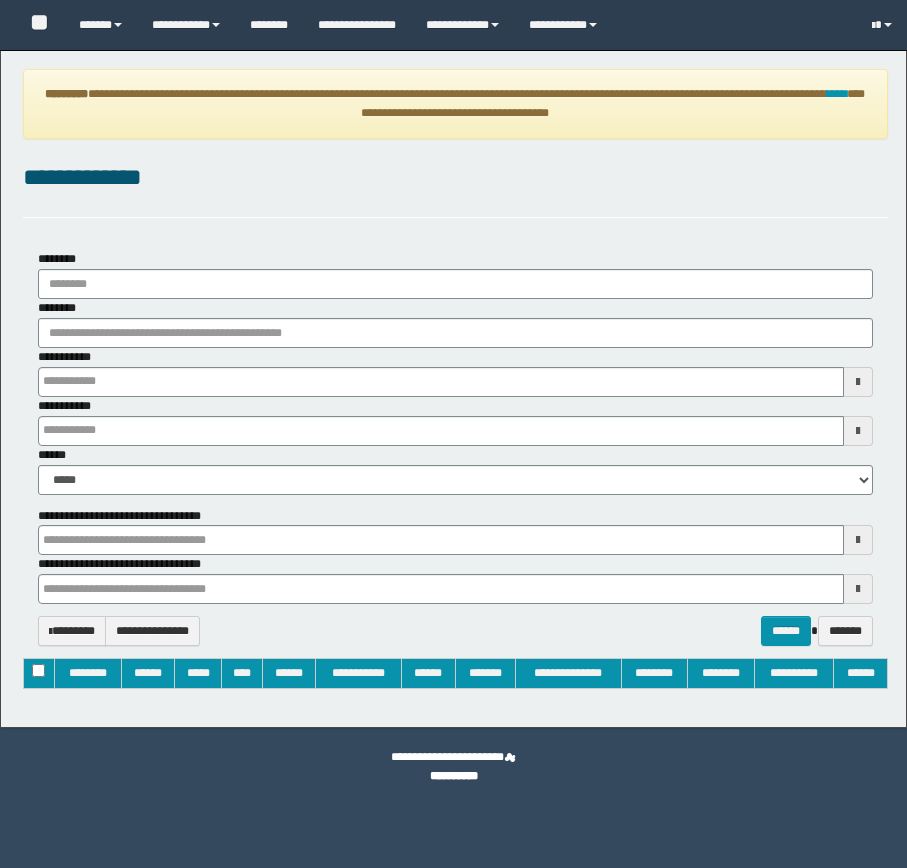 type on "**********" 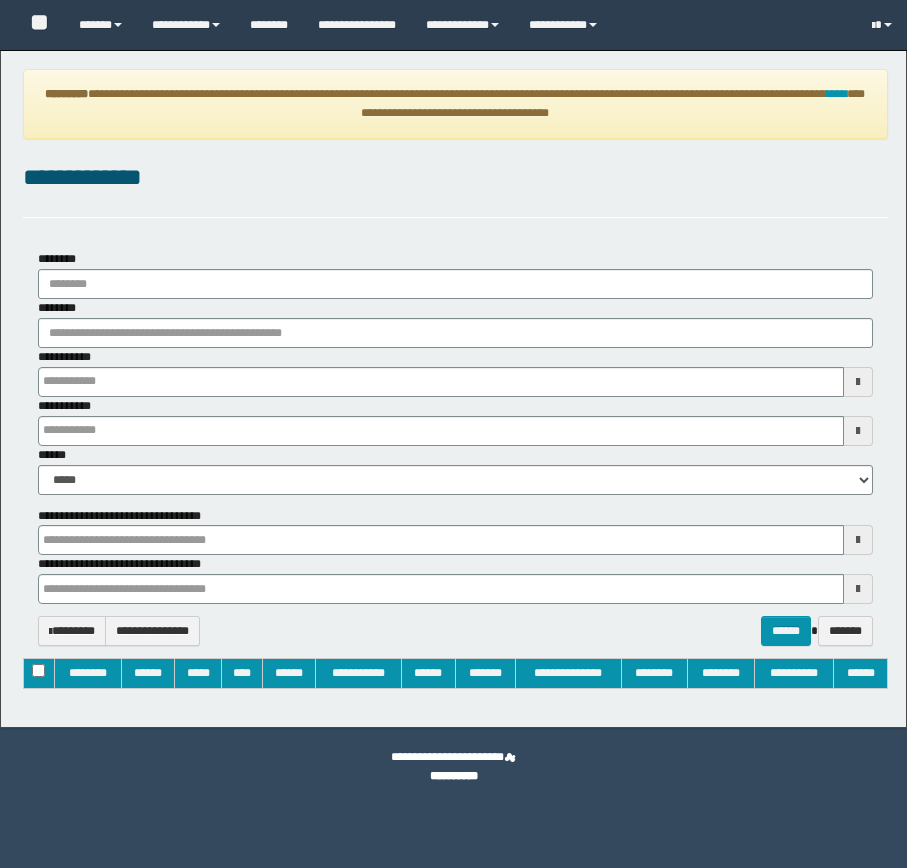 type on "**********" 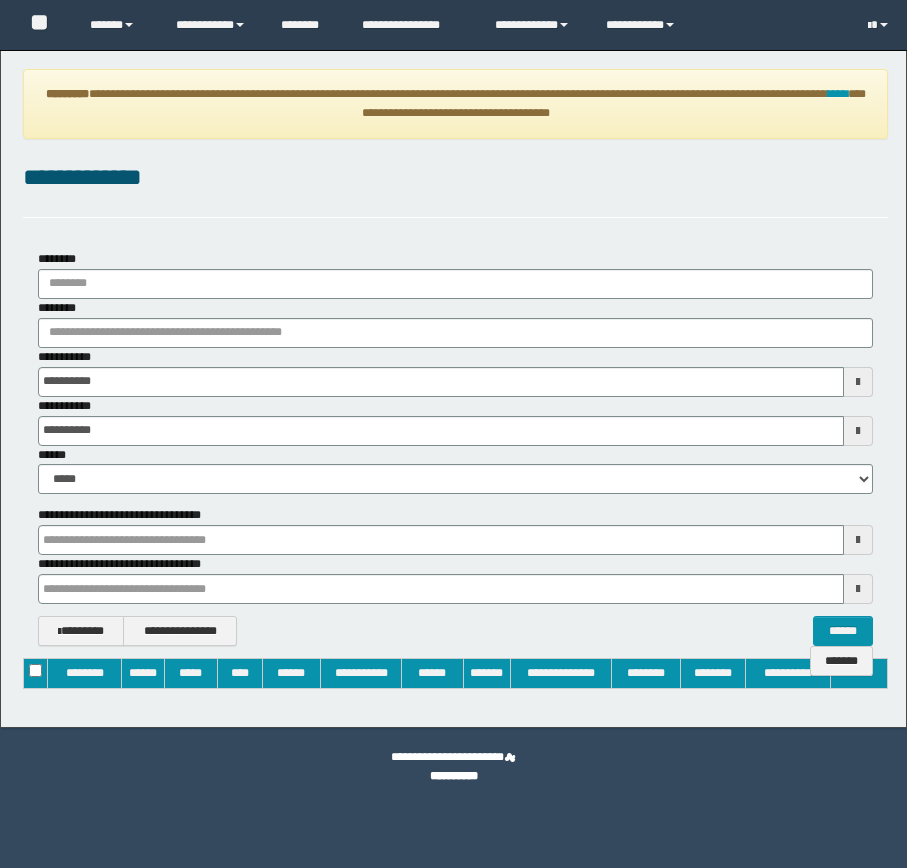scroll, scrollTop: 0, scrollLeft: 0, axis: both 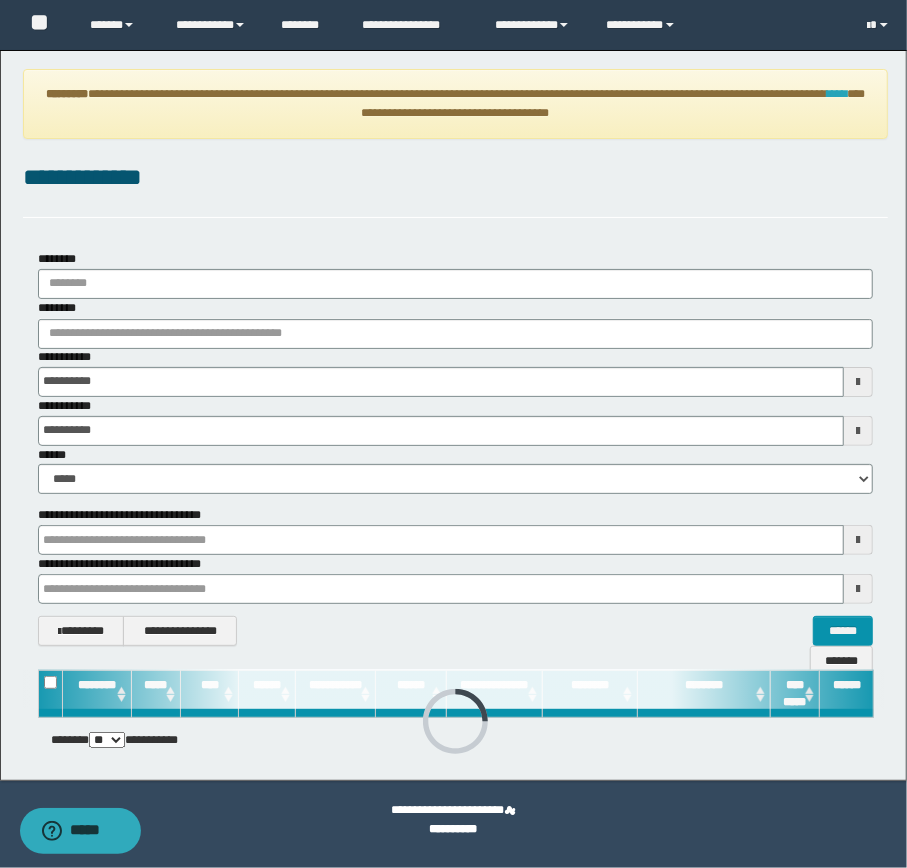 click on "****" at bounding box center [838, 94] 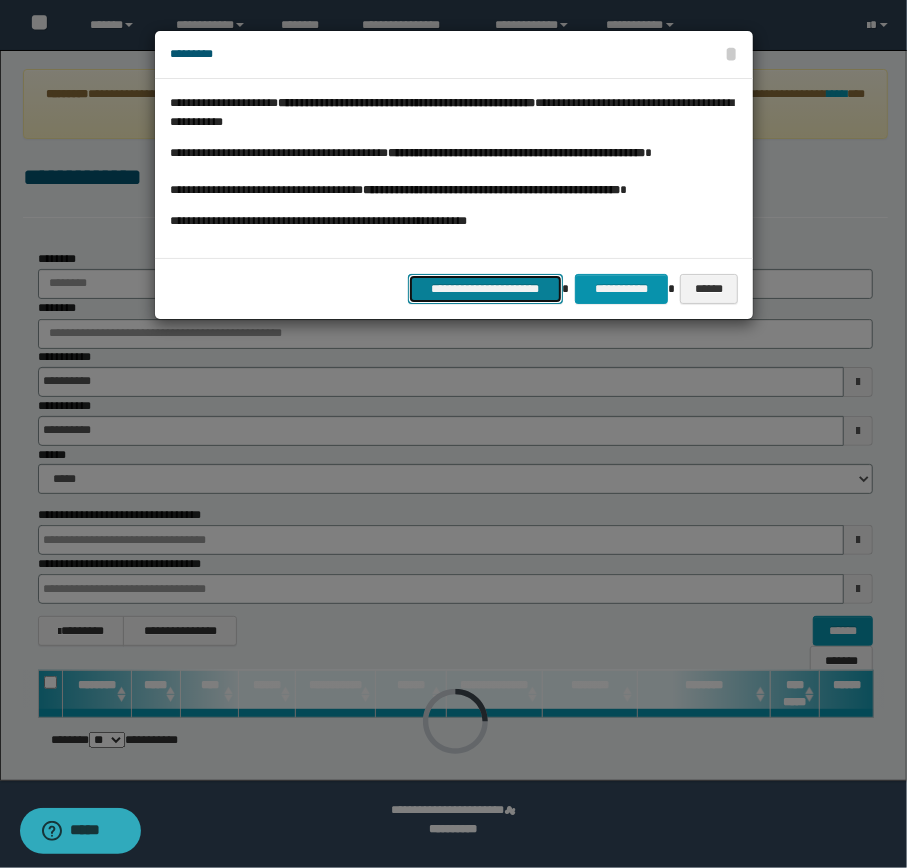click on "**********" at bounding box center [485, 289] 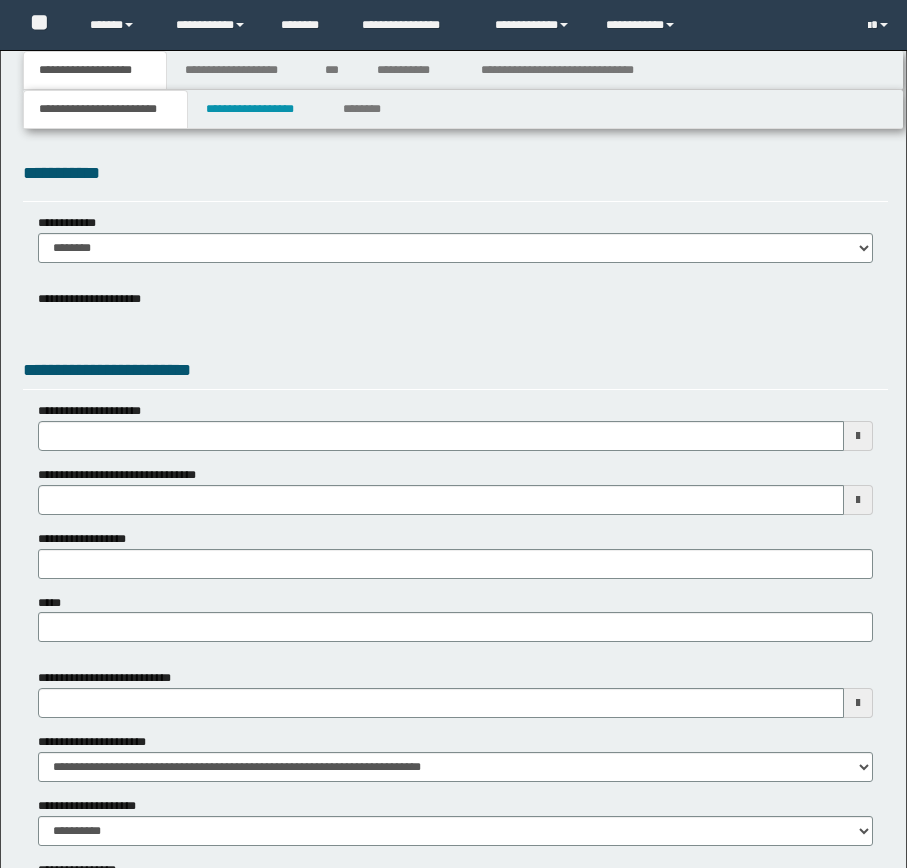 scroll, scrollTop: 0, scrollLeft: 0, axis: both 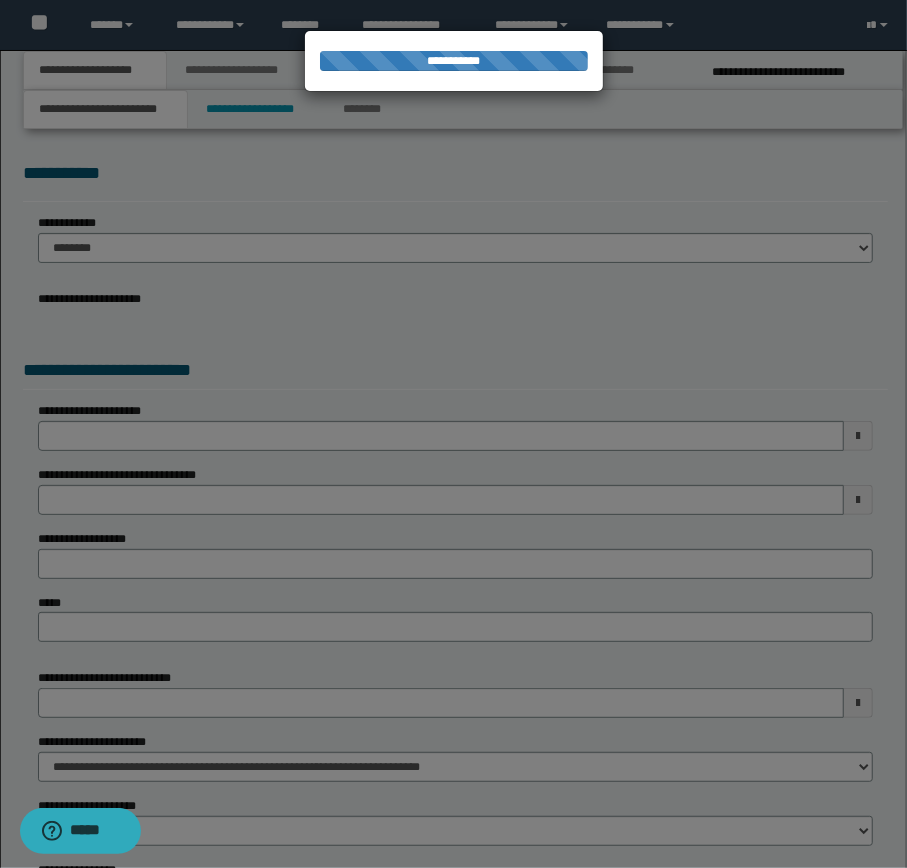select on "*" 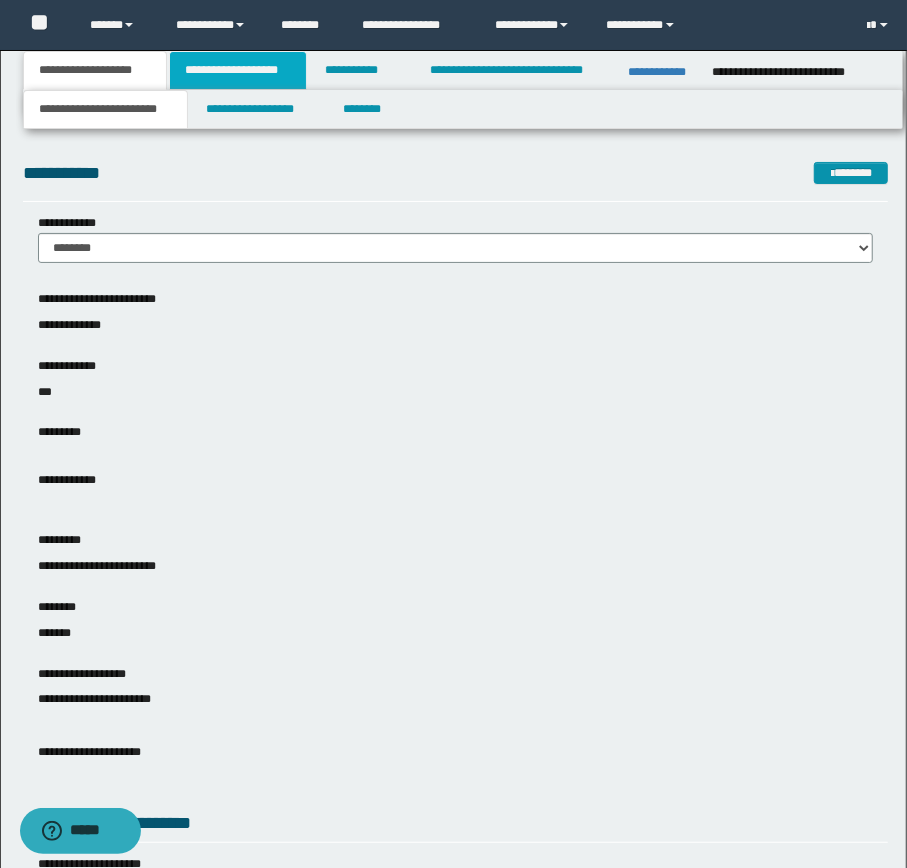 click on "**********" at bounding box center [238, 70] 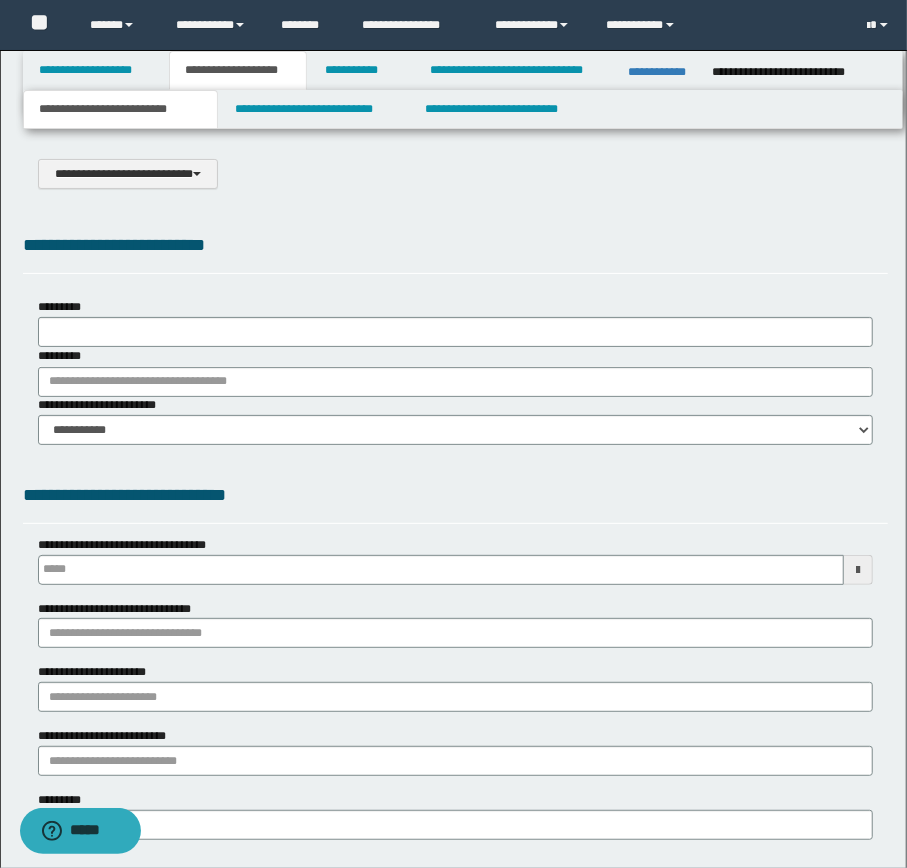 select on "*" 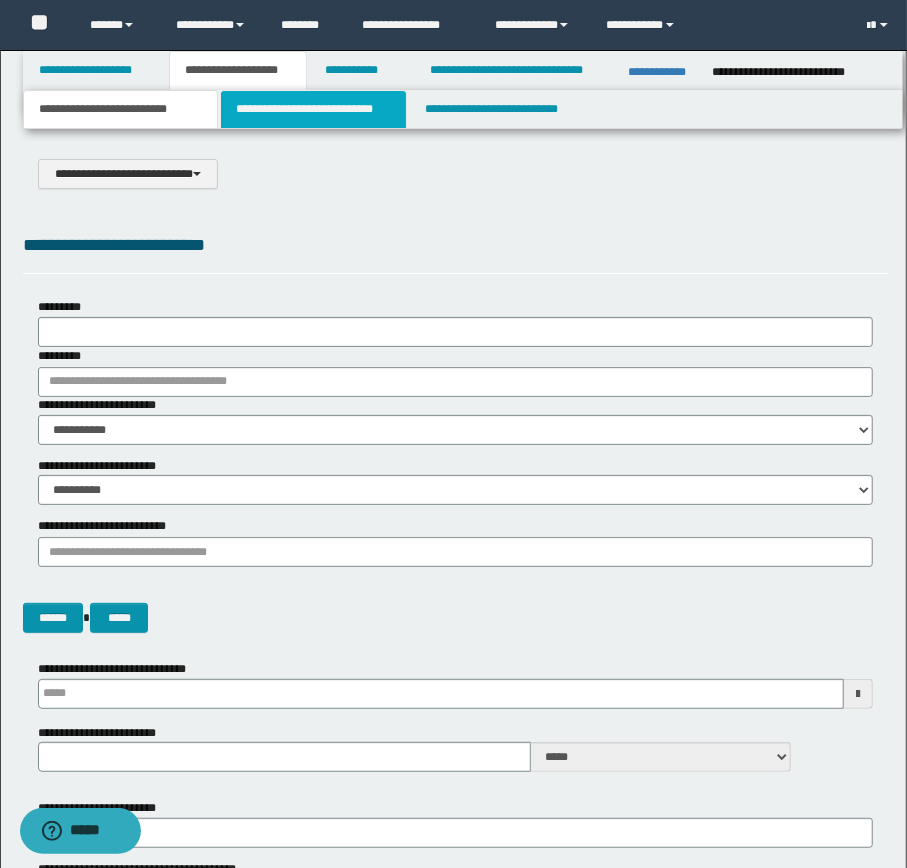 click on "**********" at bounding box center (313, 109) 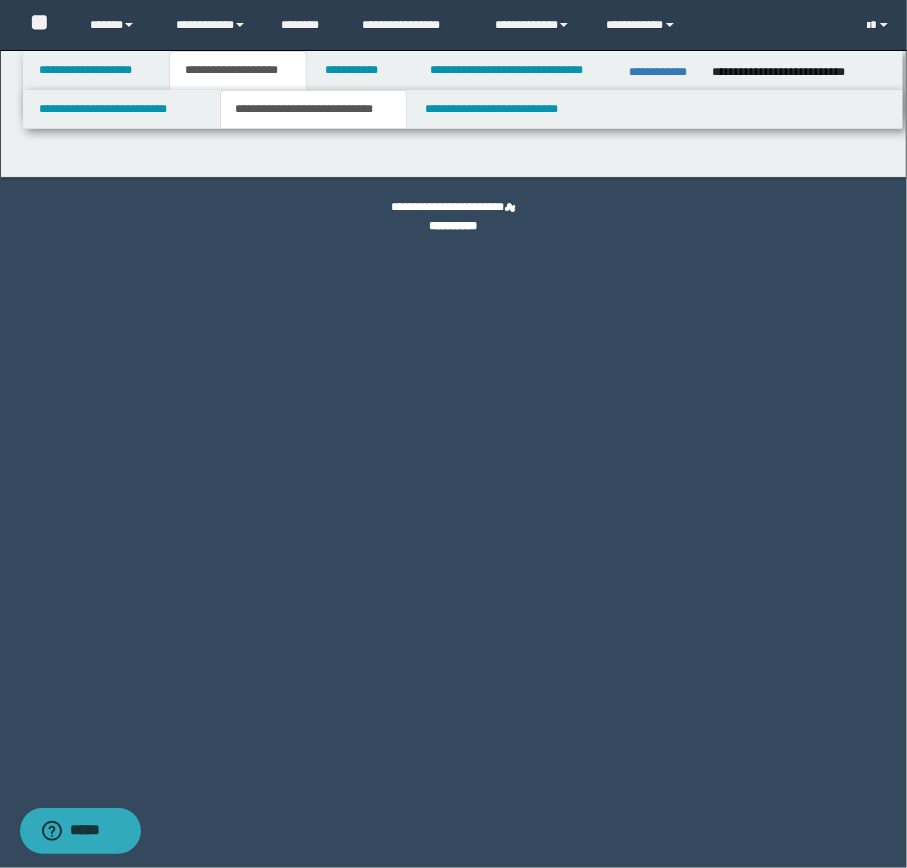 select on "*" 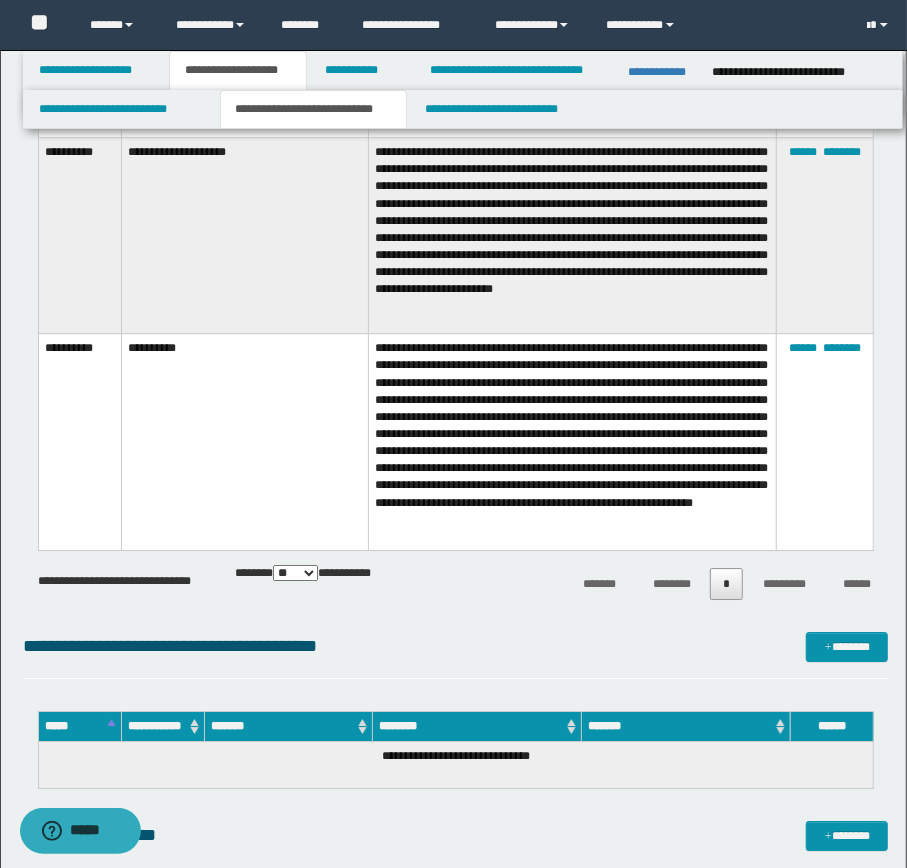 scroll, scrollTop: 2610, scrollLeft: 0, axis: vertical 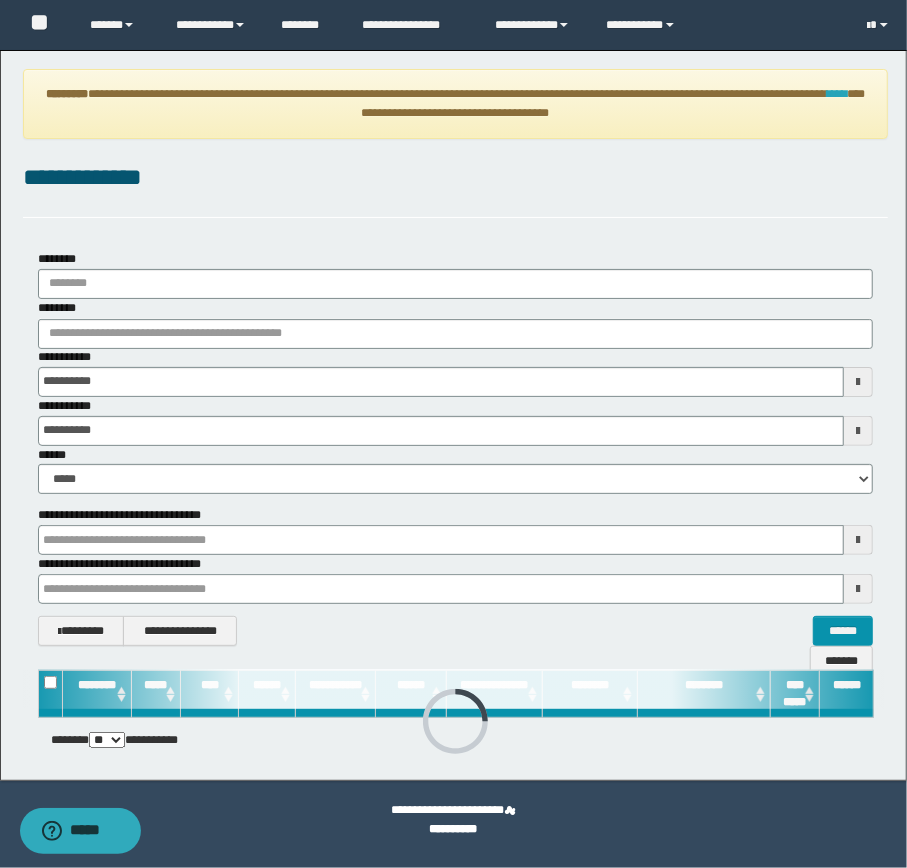 click on "****" at bounding box center [838, 94] 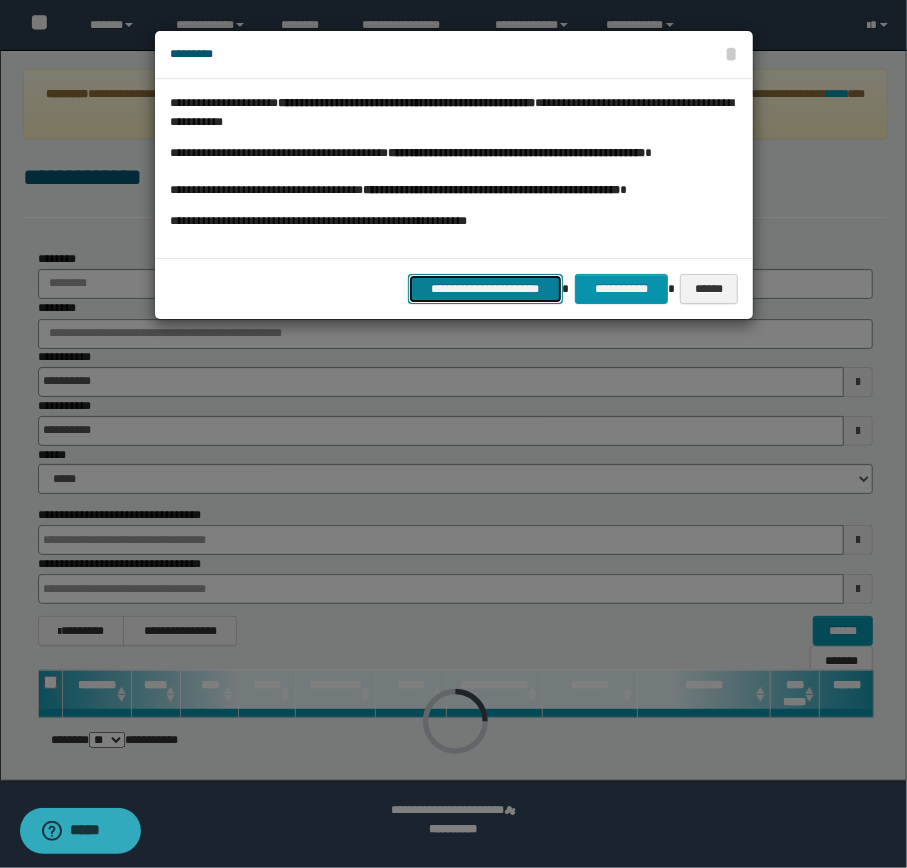 click on "**********" at bounding box center (485, 289) 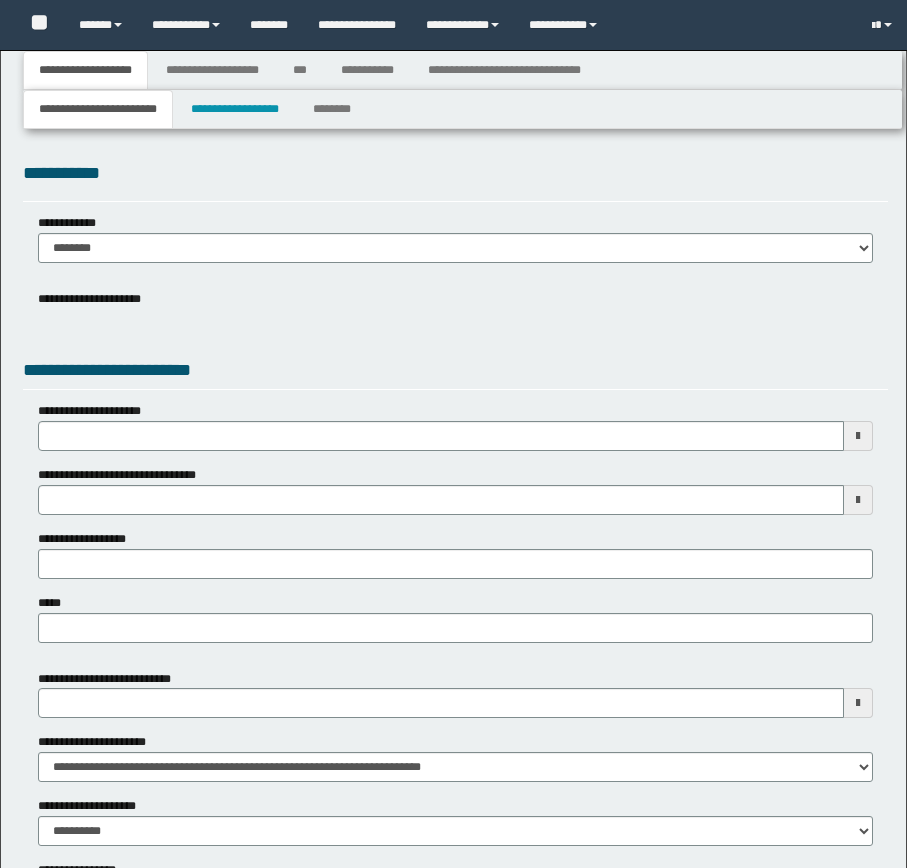 type 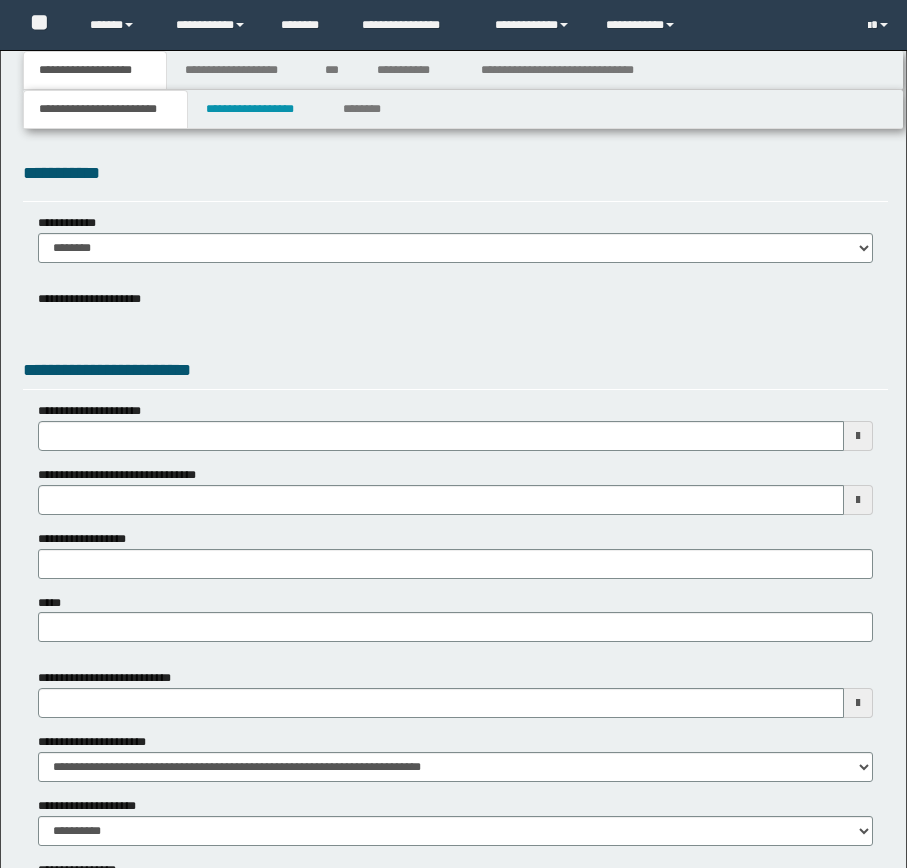 scroll, scrollTop: 0, scrollLeft: 0, axis: both 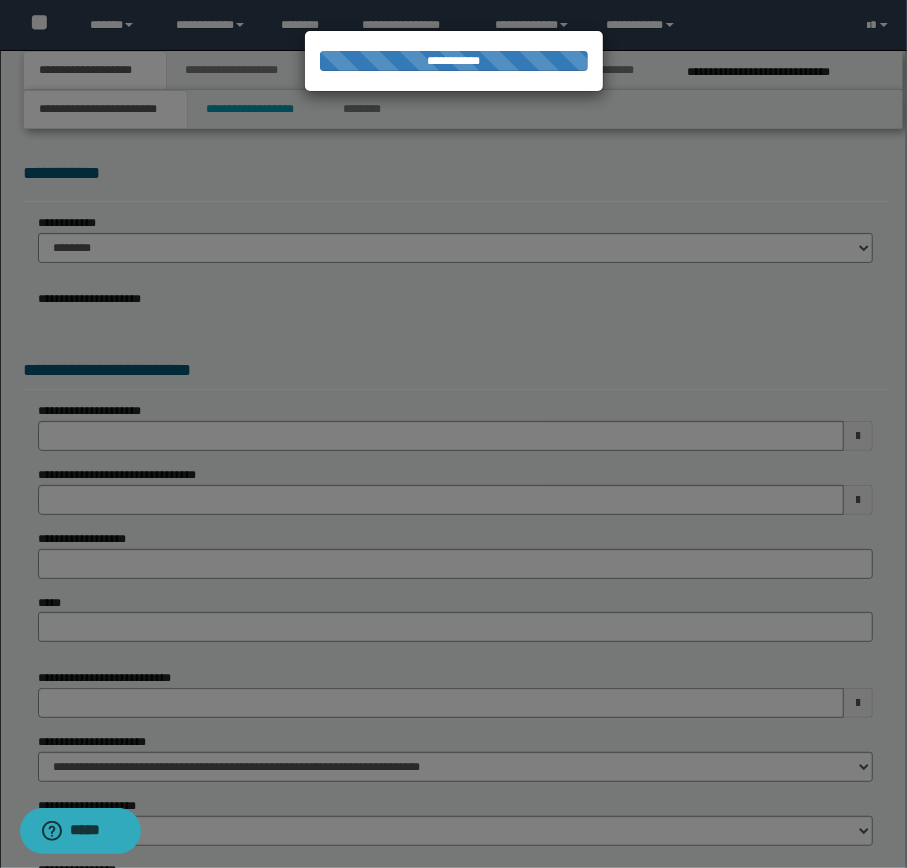 type on "**********" 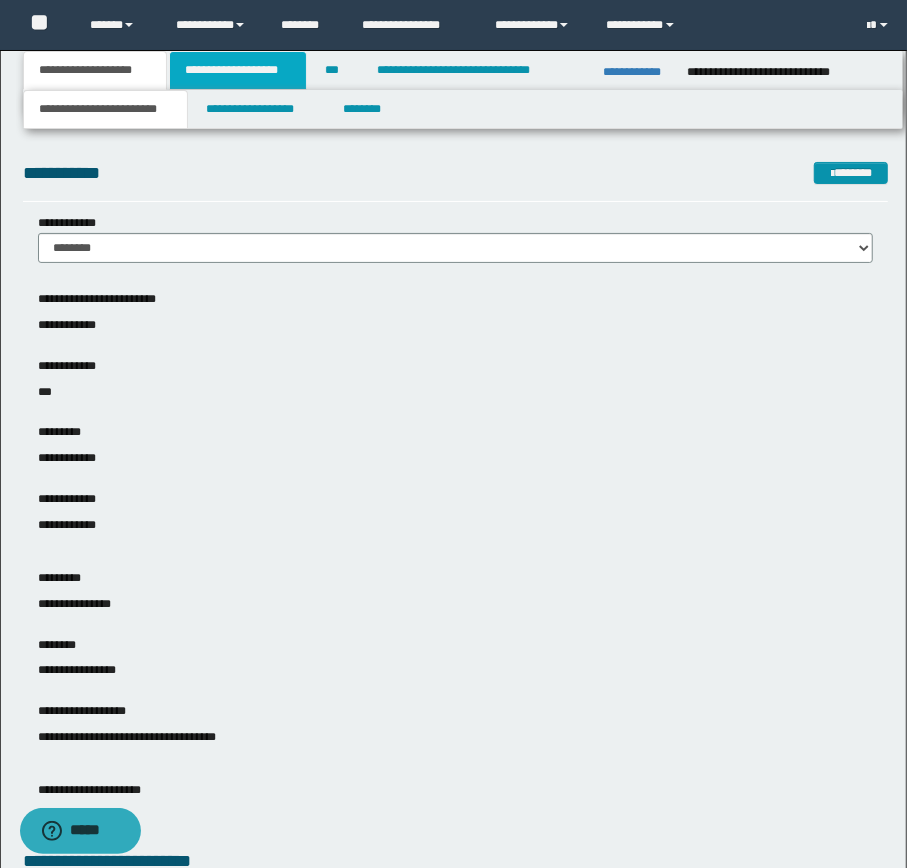 click on "**********" at bounding box center [238, 70] 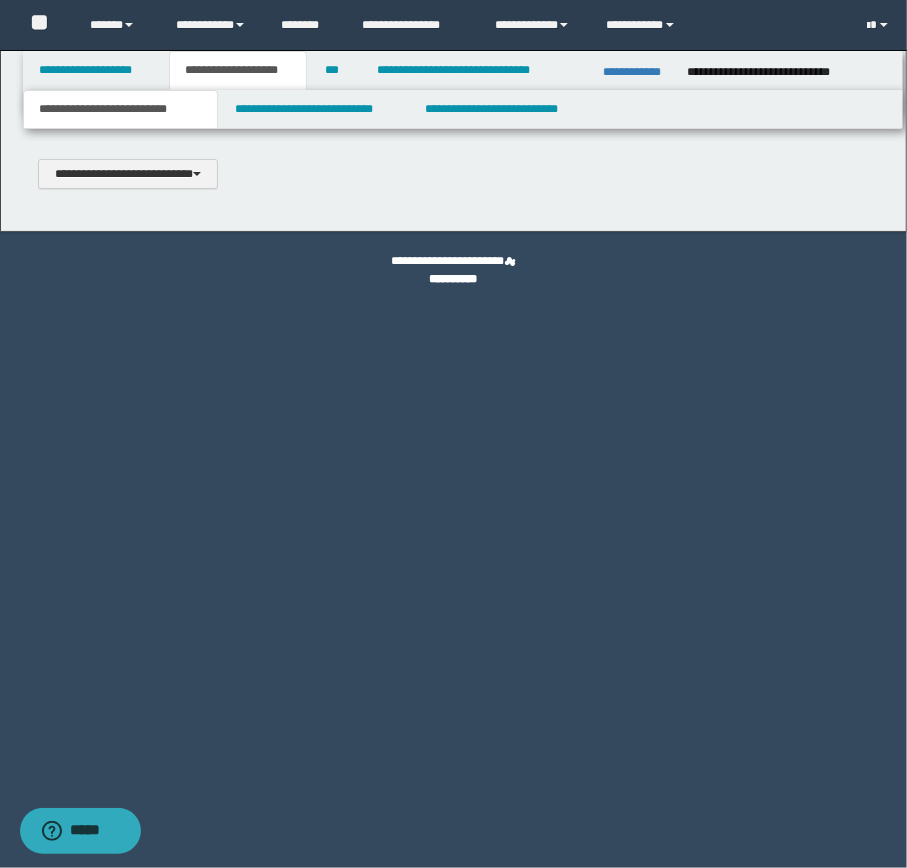 type 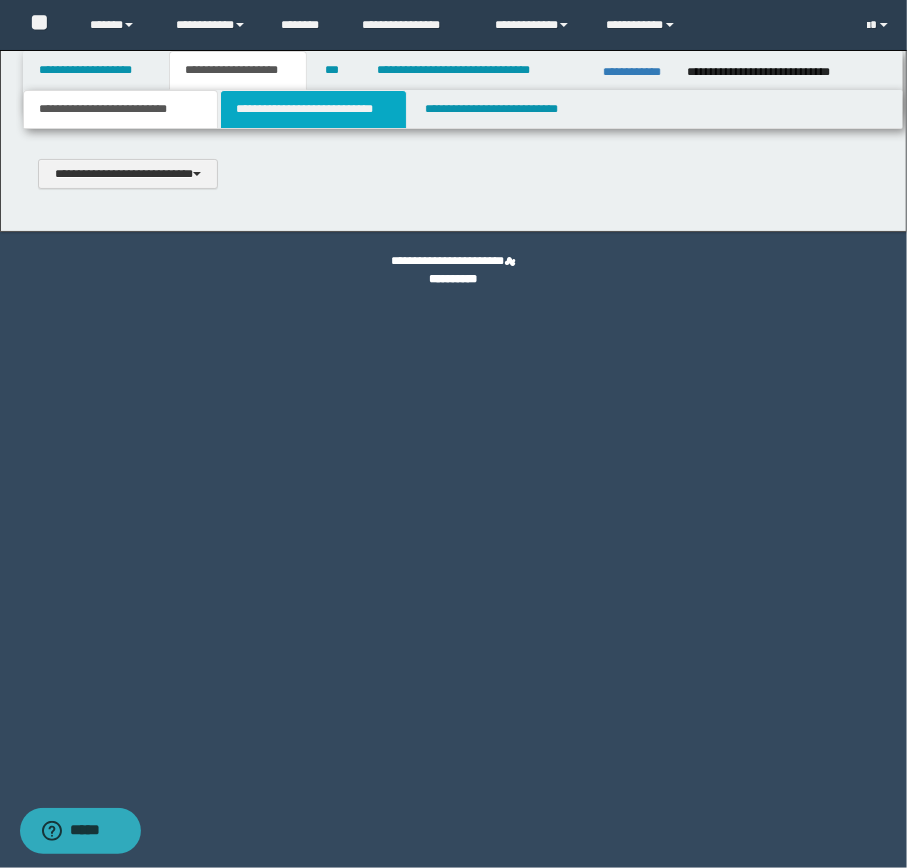 type on "**********" 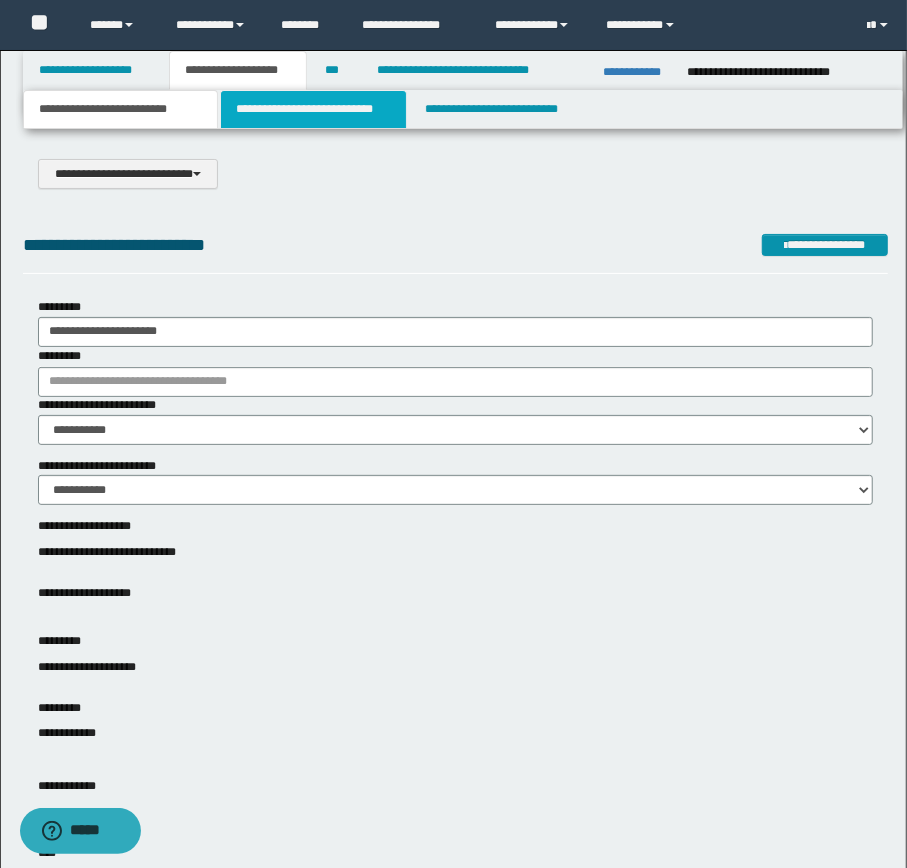 click on "**********" at bounding box center (313, 109) 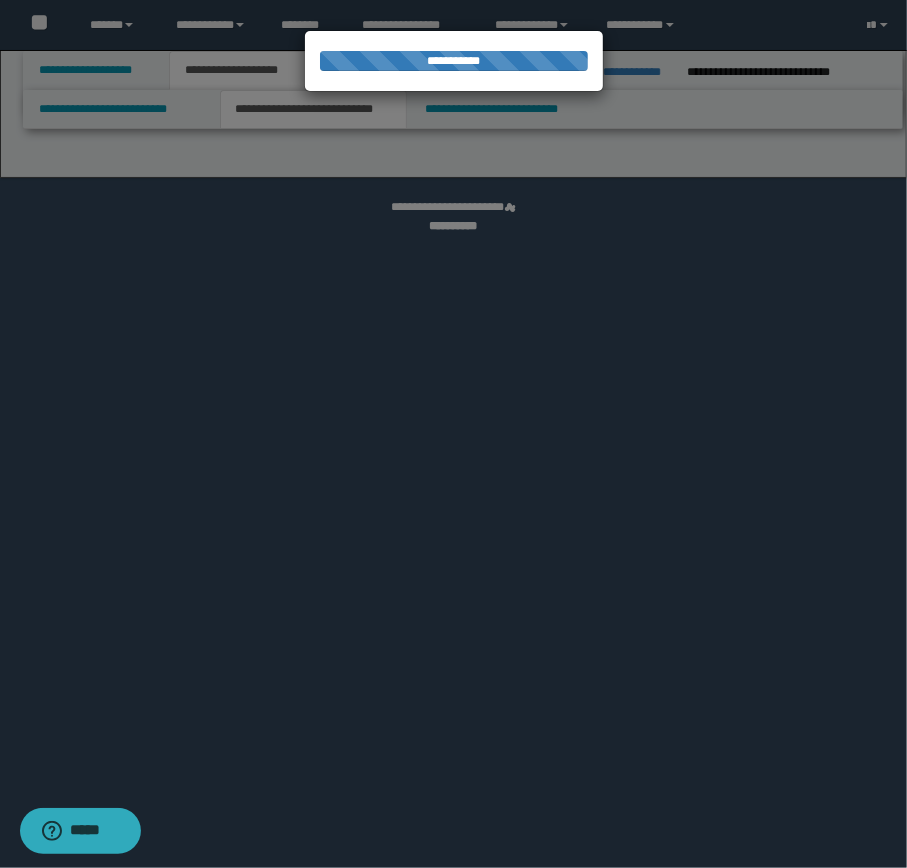 select on "*" 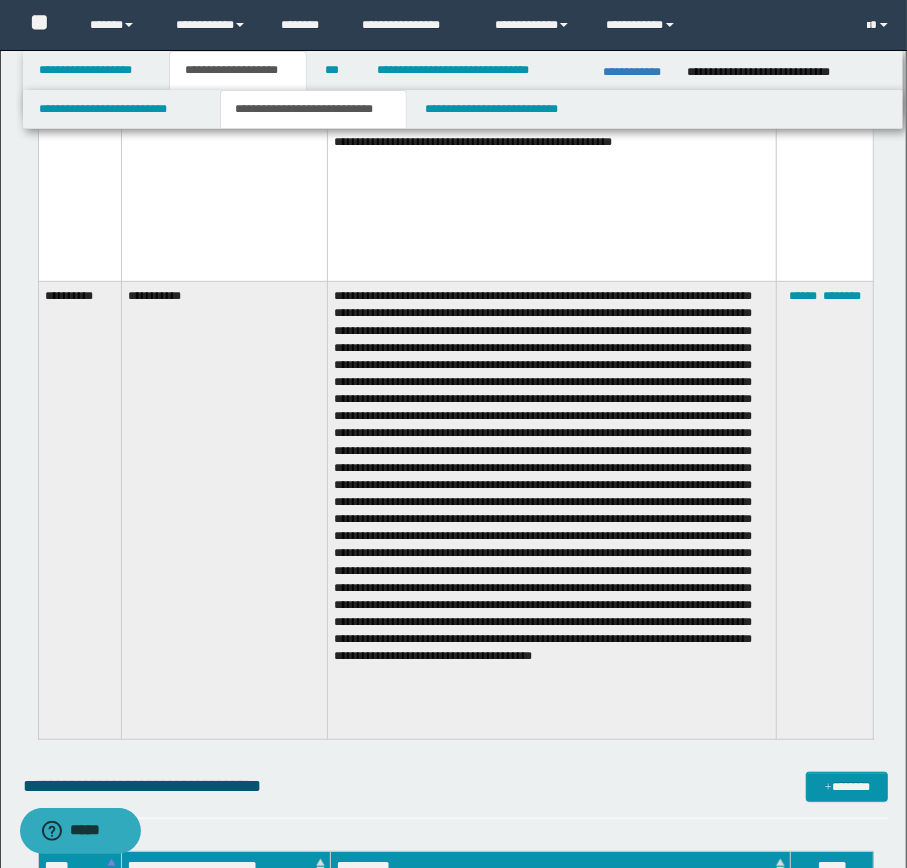 scroll, scrollTop: 6896, scrollLeft: 0, axis: vertical 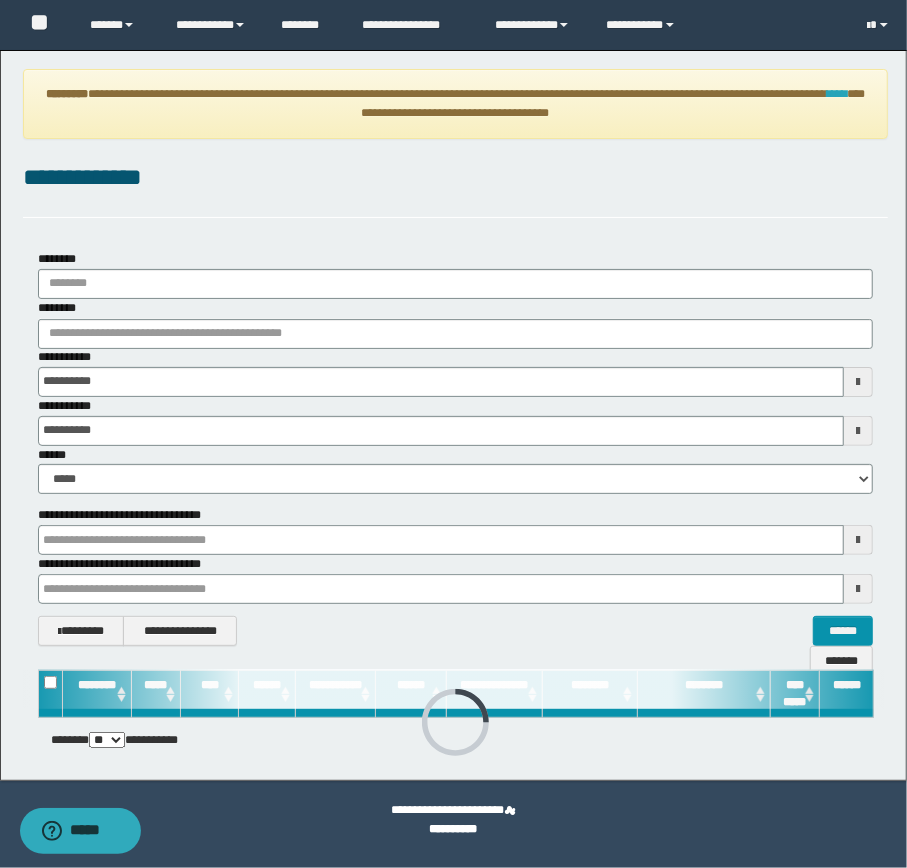 click on "****" at bounding box center [838, 94] 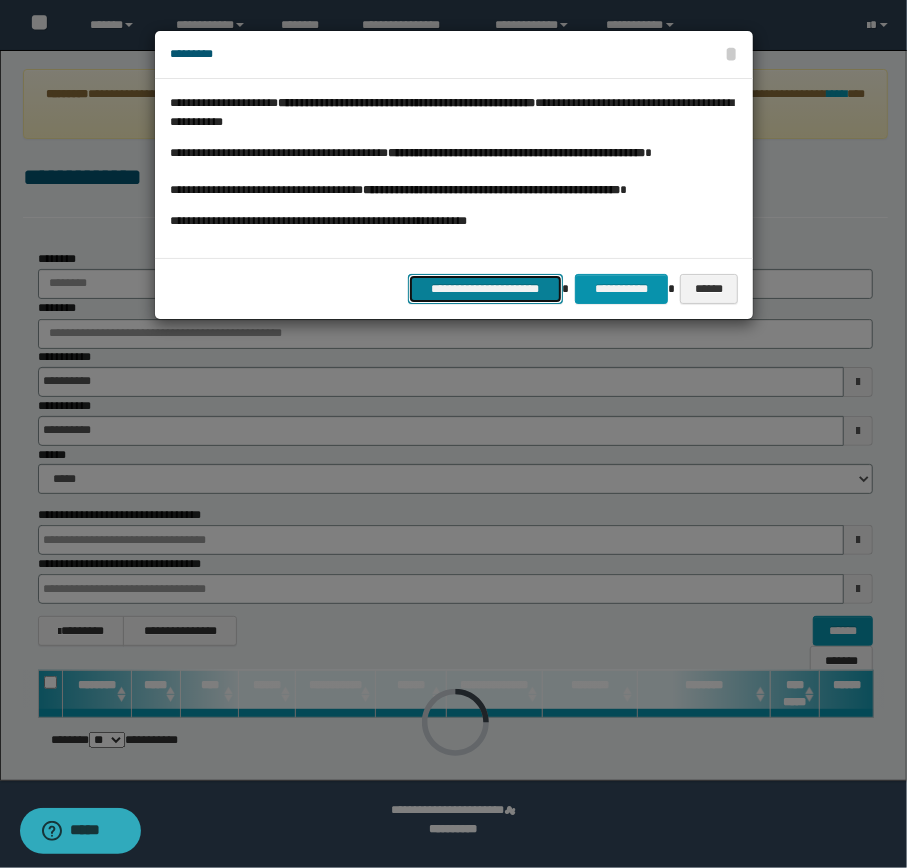 click on "**********" at bounding box center [485, 289] 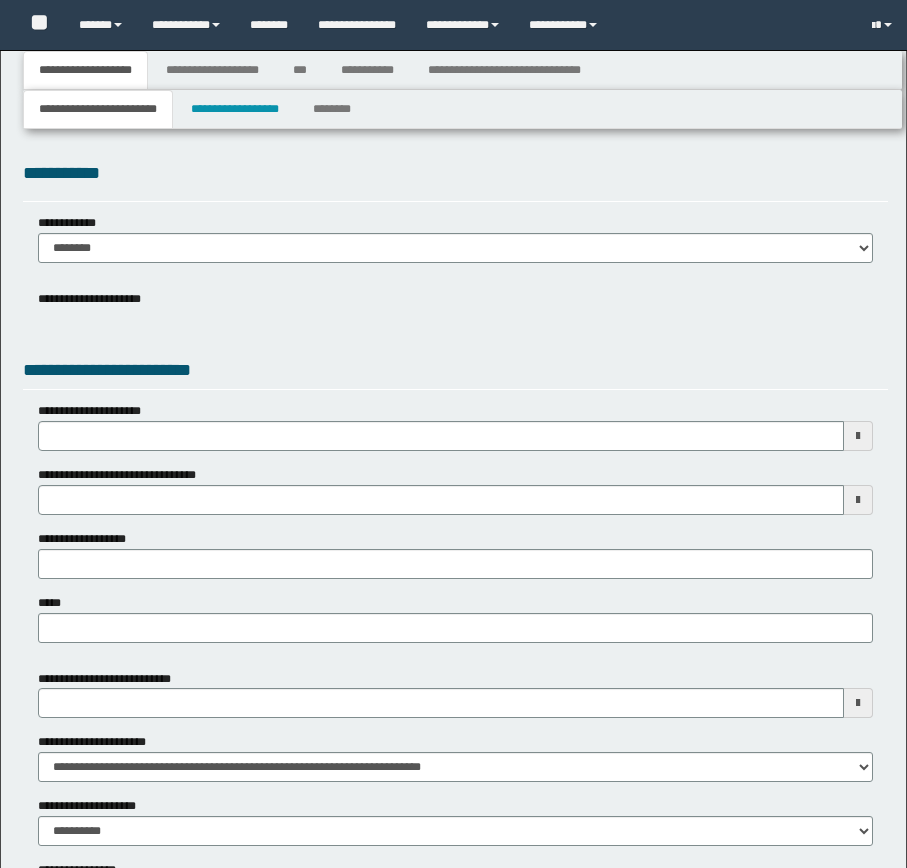 type 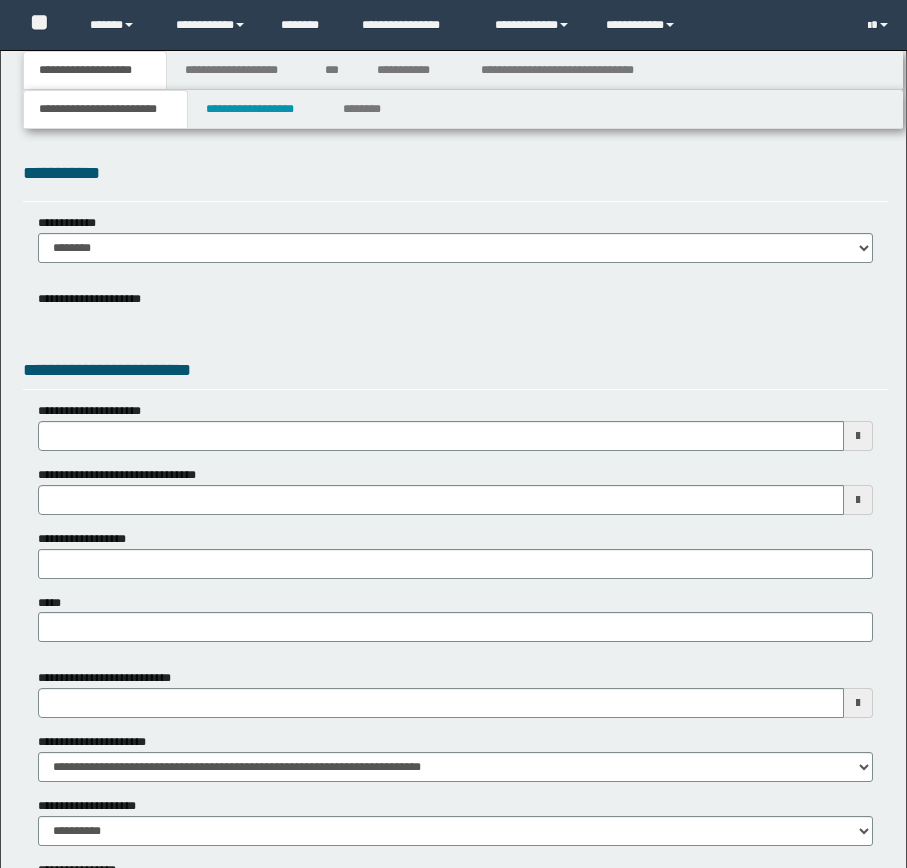 scroll, scrollTop: 0, scrollLeft: 0, axis: both 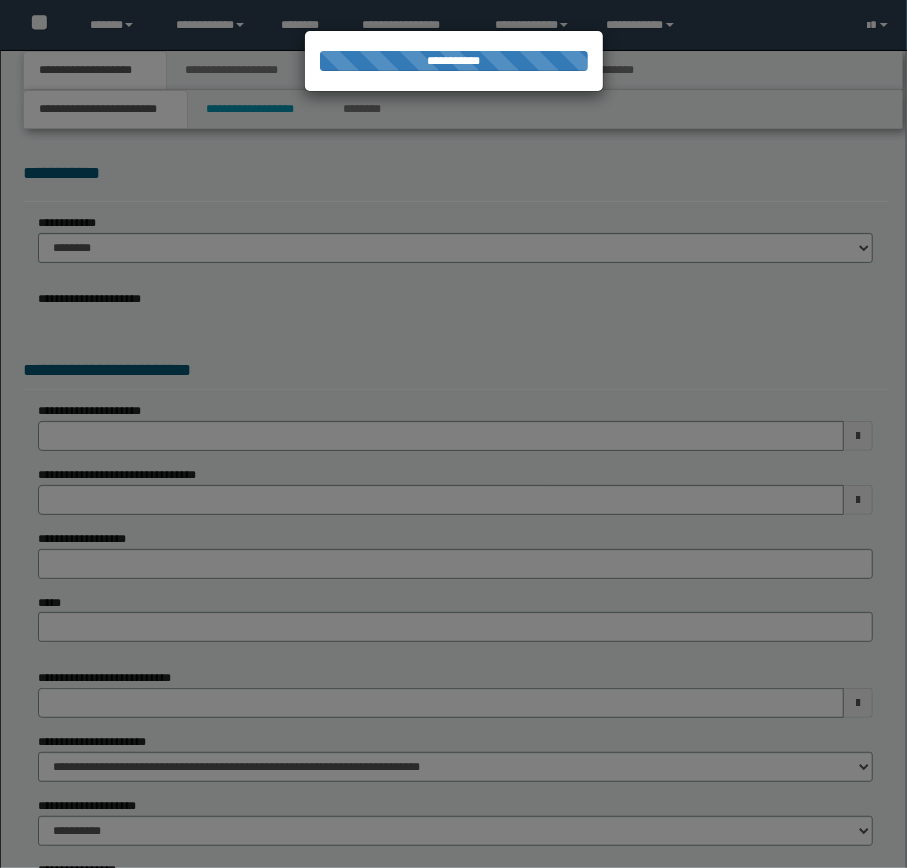 type on "**********" 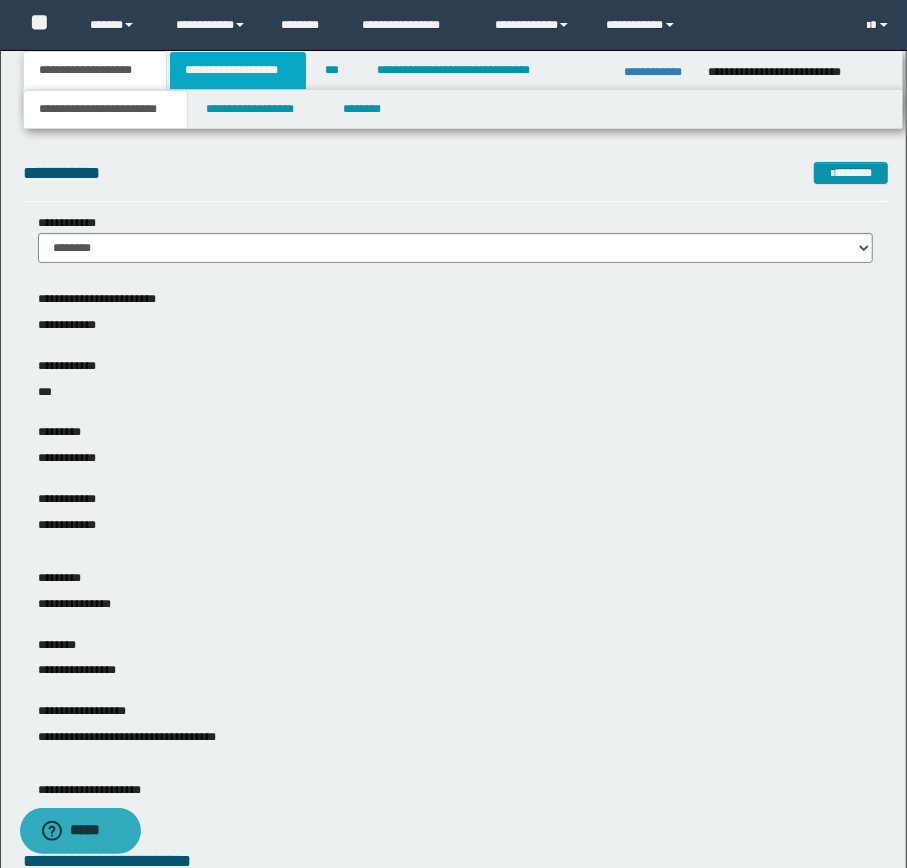 click on "**********" at bounding box center (238, 70) 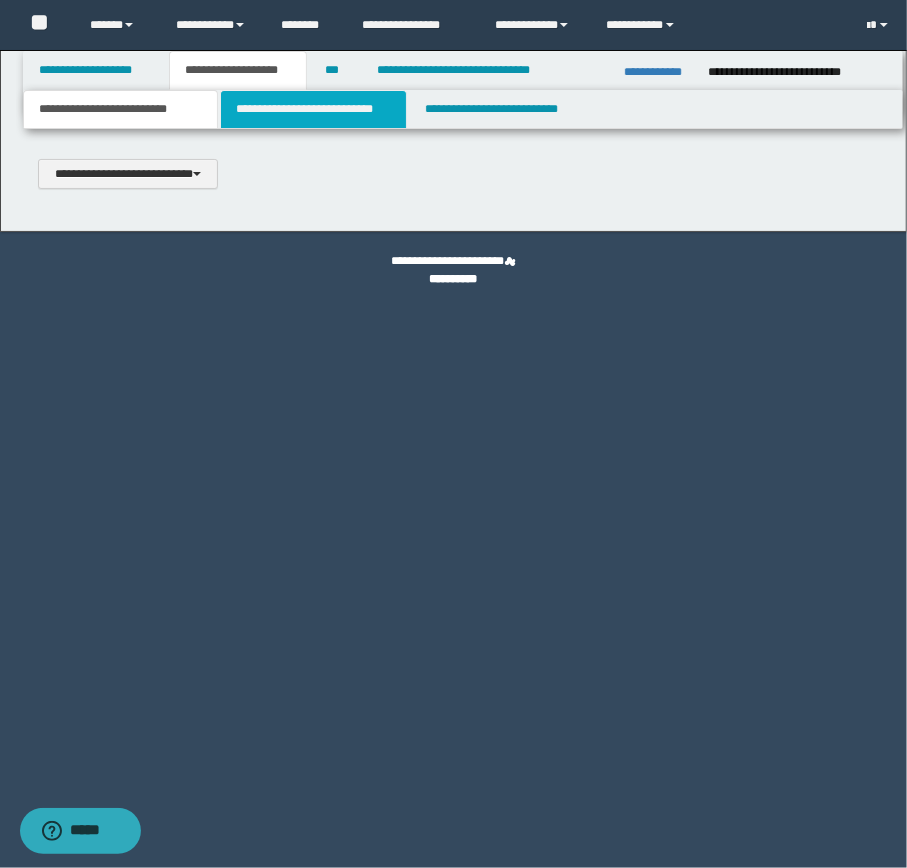 type 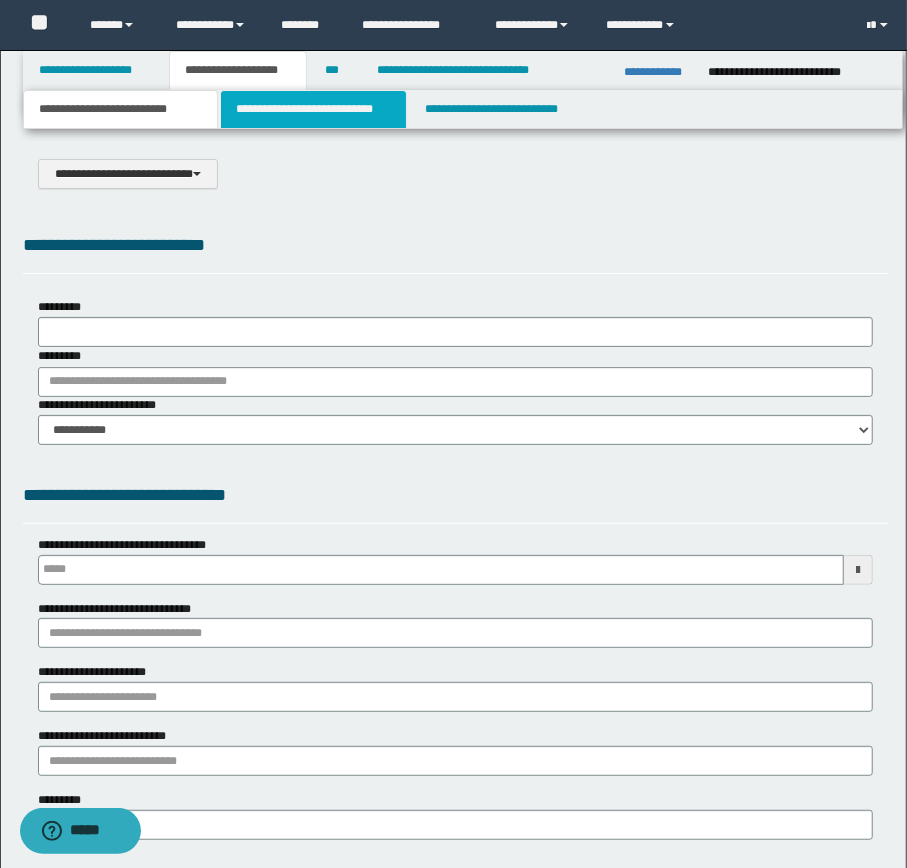 type on "**********" 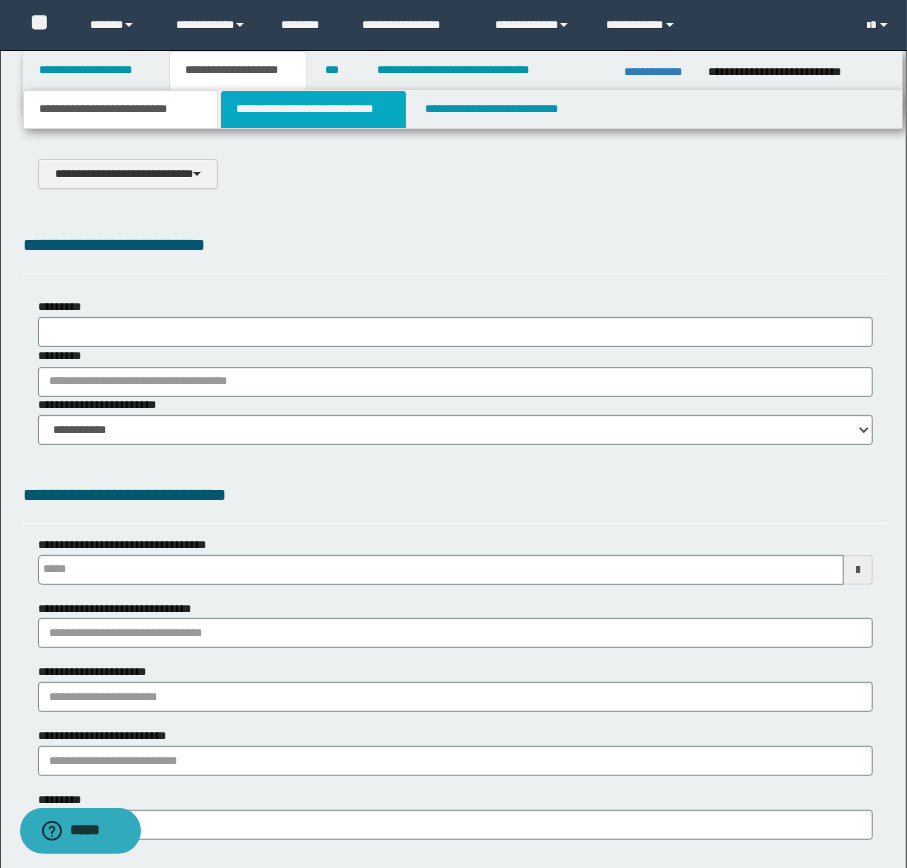 select on "*" 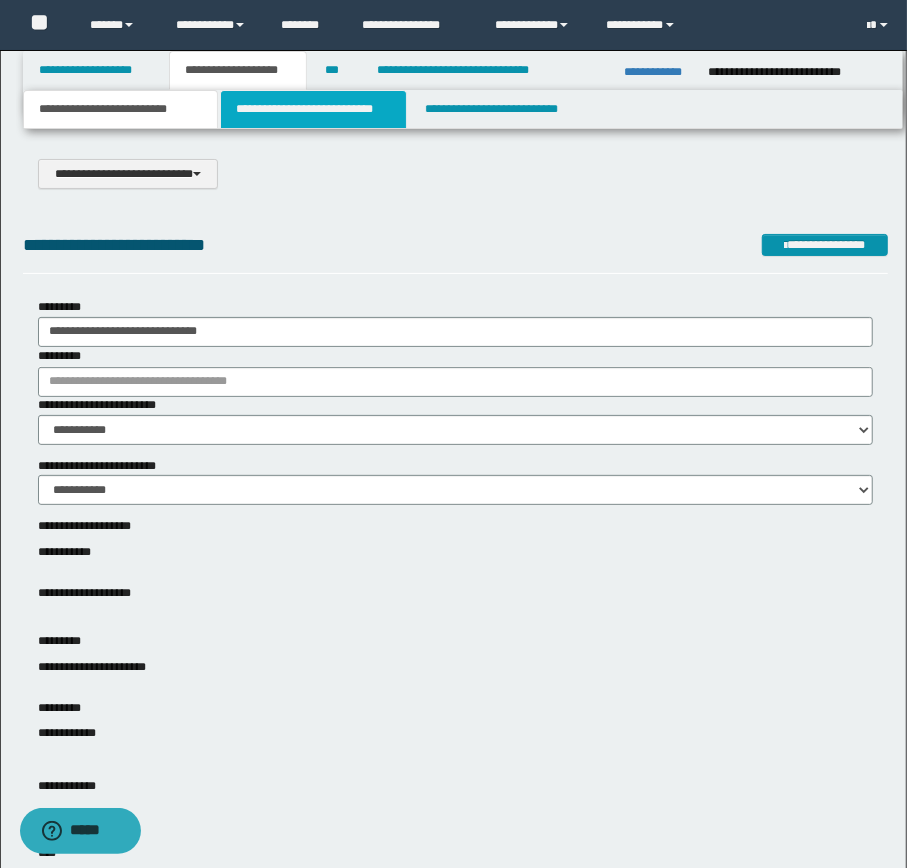 click on "**********" at bounding box center (313, 109) 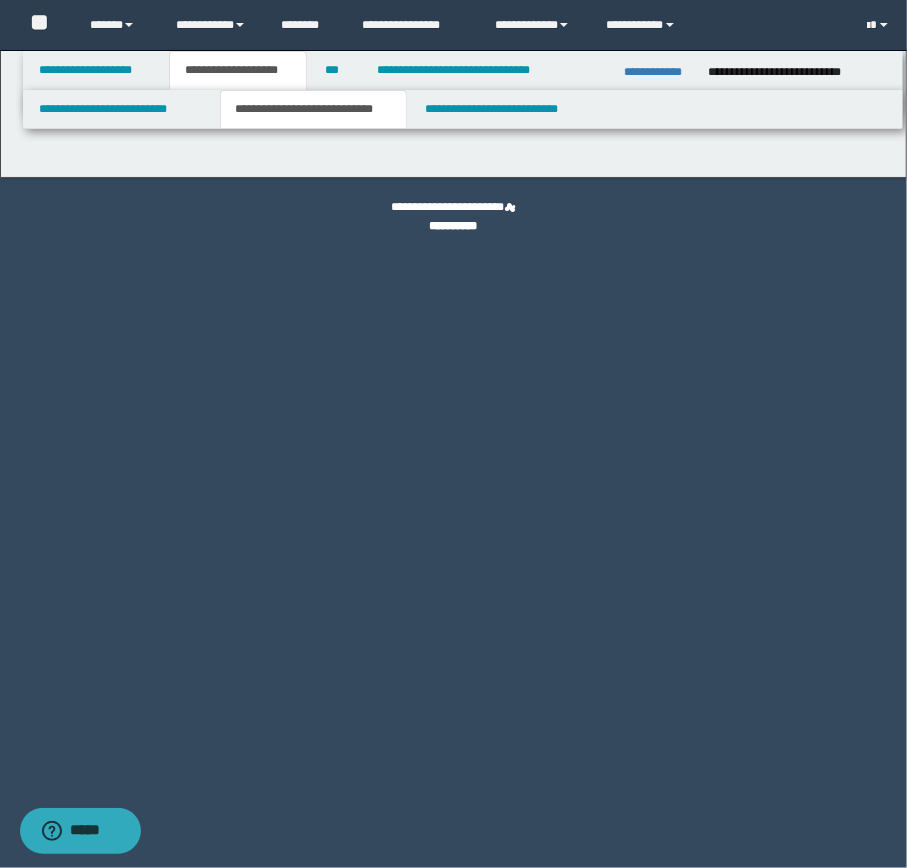 select on "*" 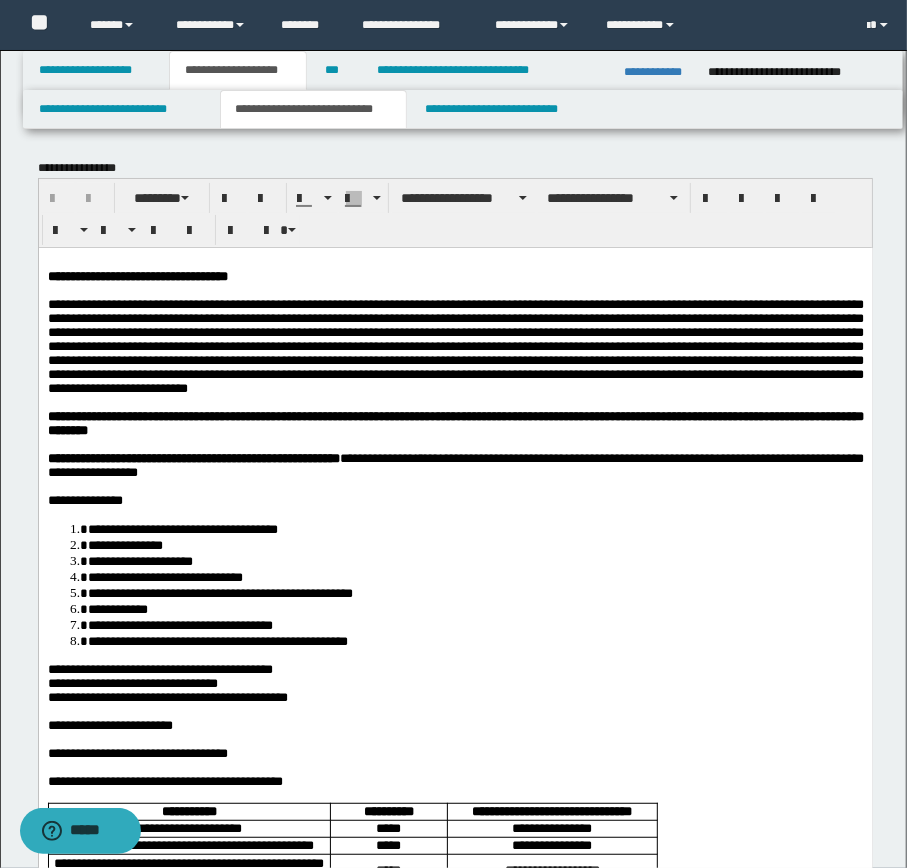 scroll, scrollTop: 0, scrollLeft: 0, axis: both 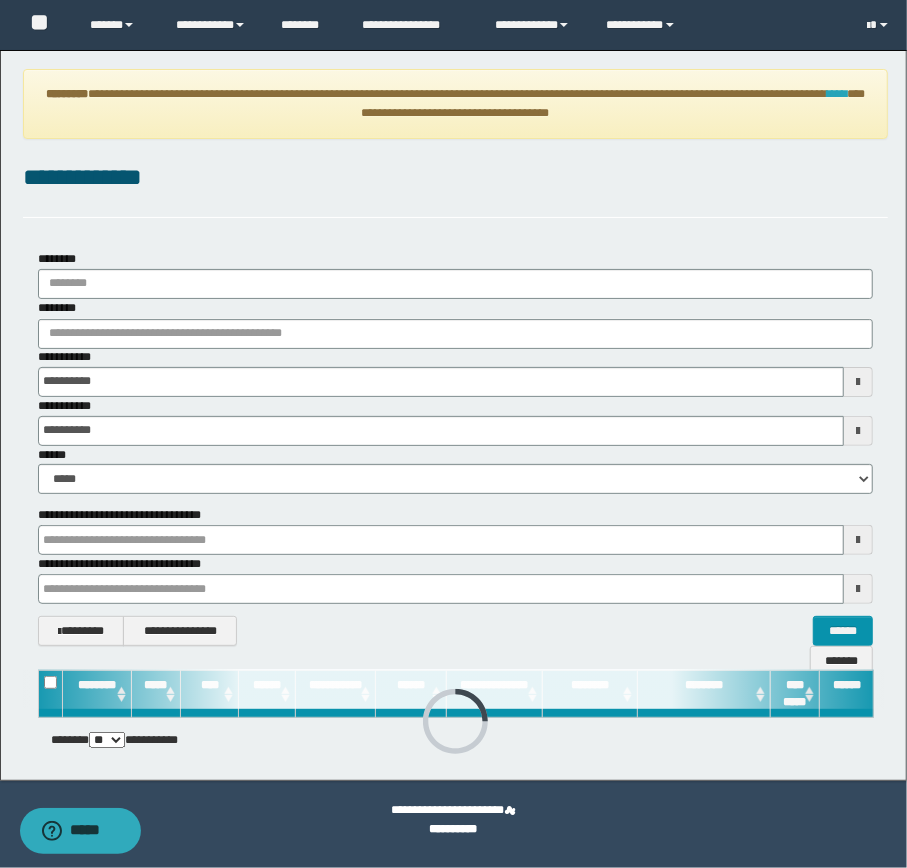 click on "****" at bounding box center [838, 94] 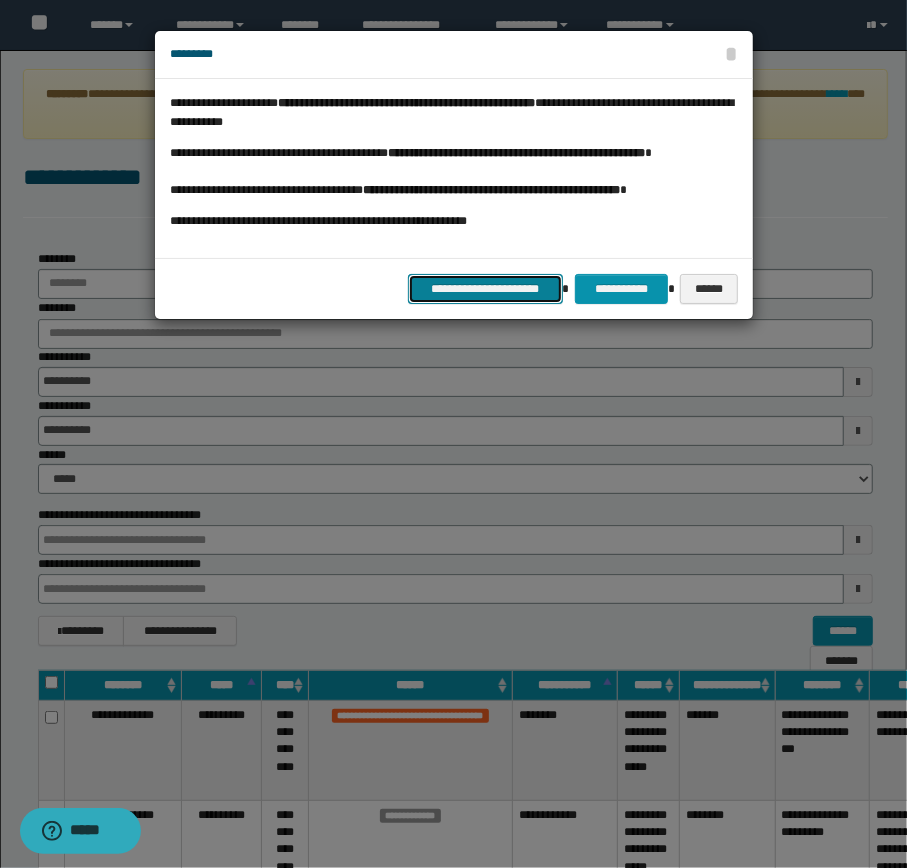 click on "**********" at bounding box center (485, 289) 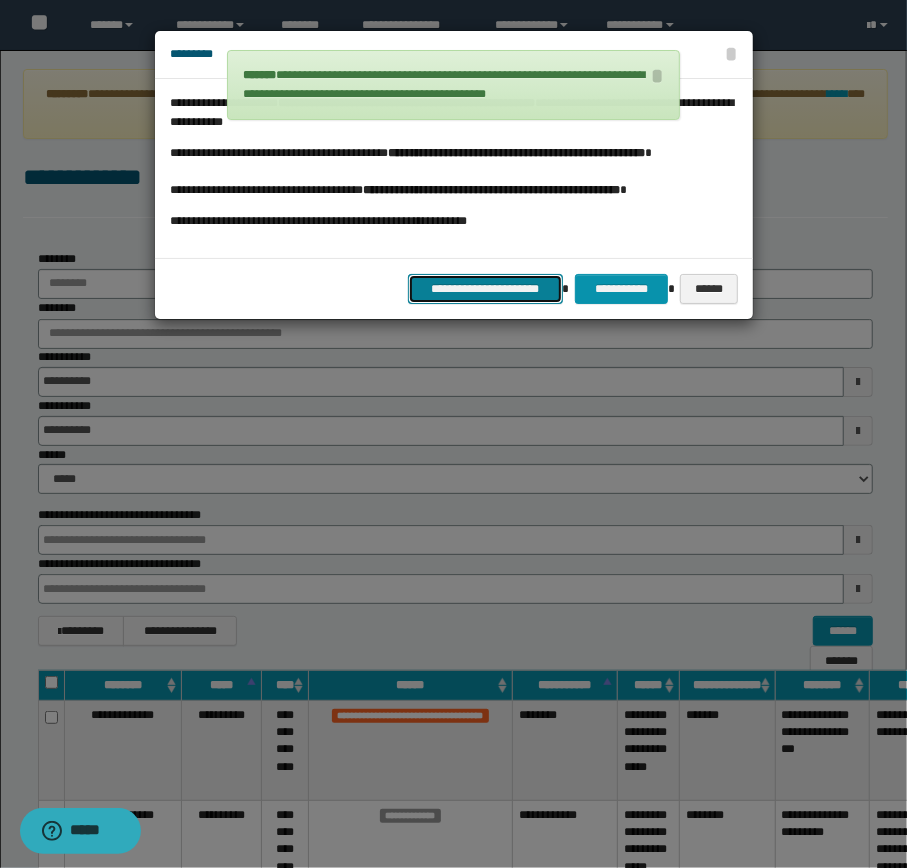 click on "**********" at bounding box center [485, 289] 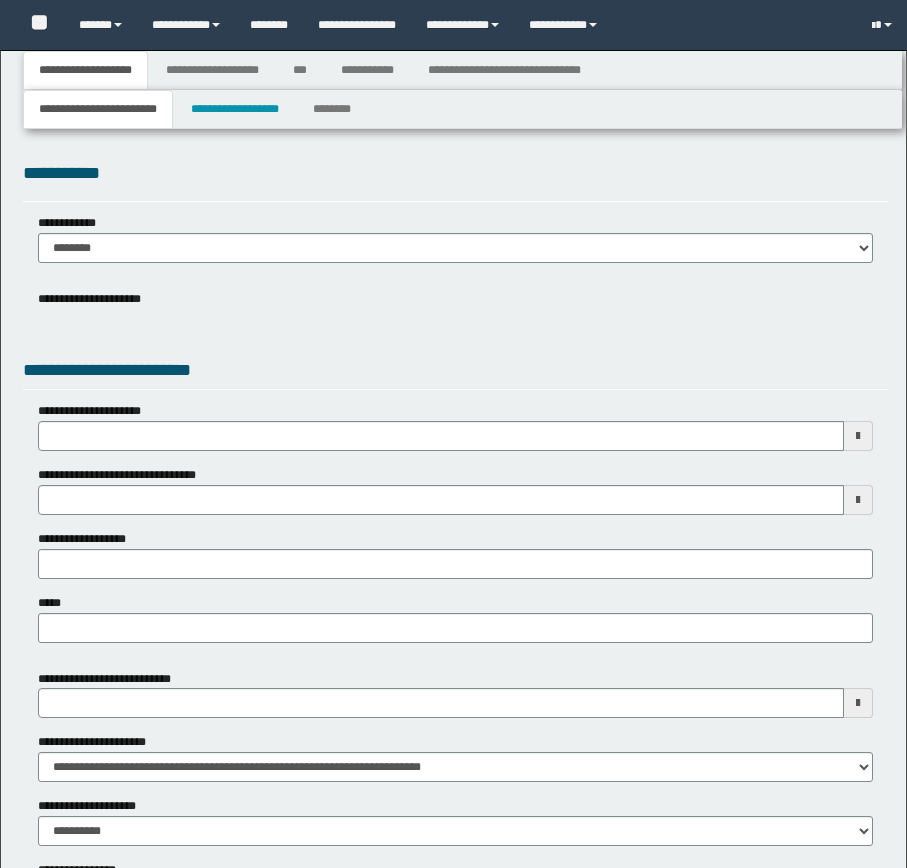 type 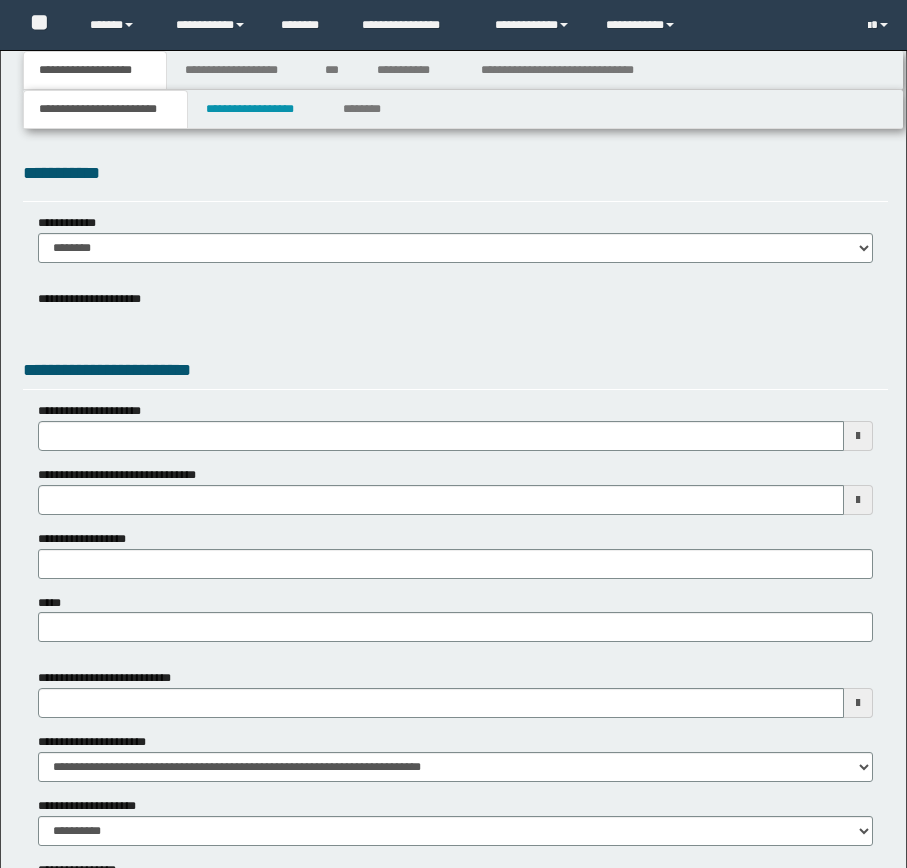 scroll, scrollTop: 0, scrollLeft: 0, axis: both 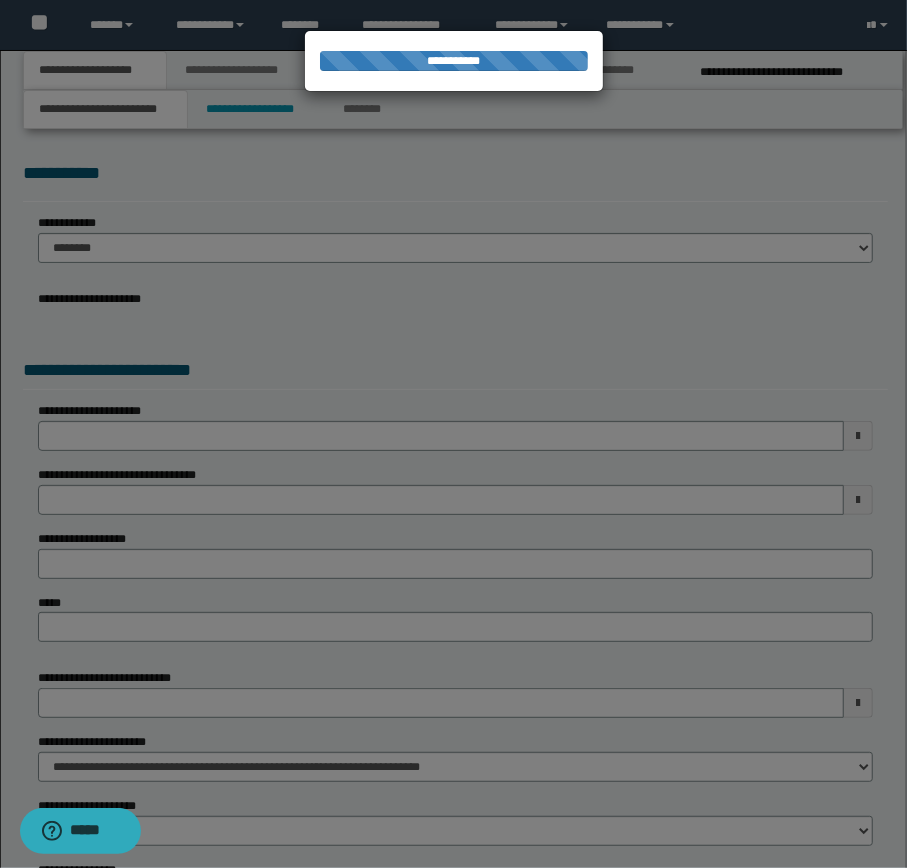type on "**********" 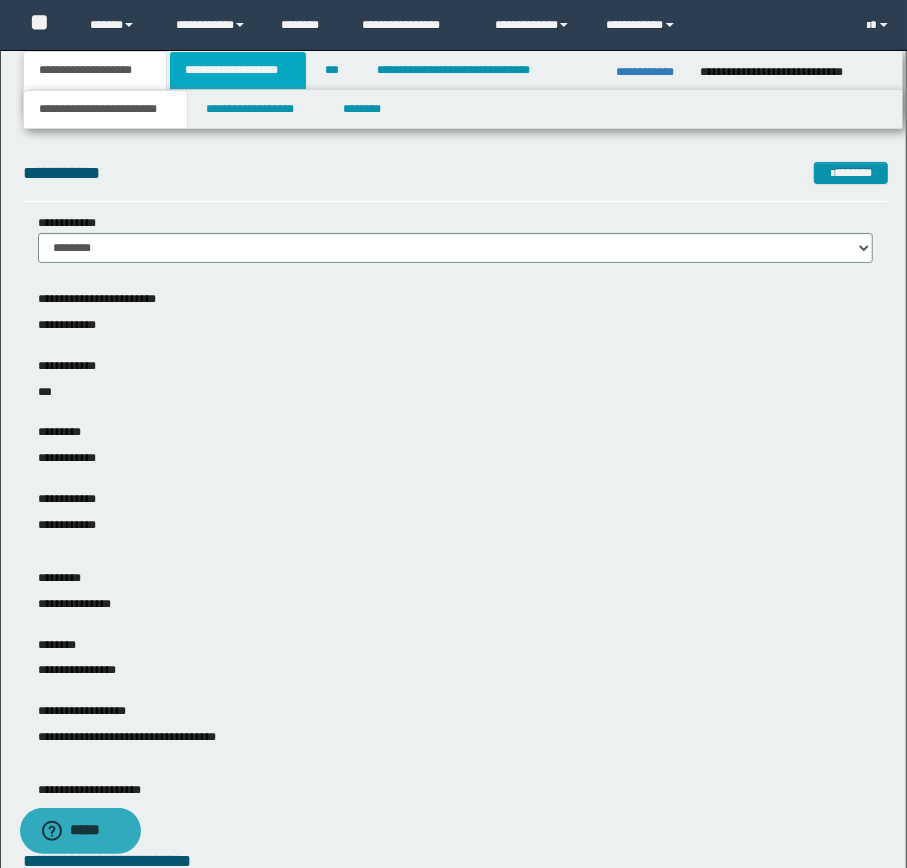 click on "**********" at bounding box center (238, 70) 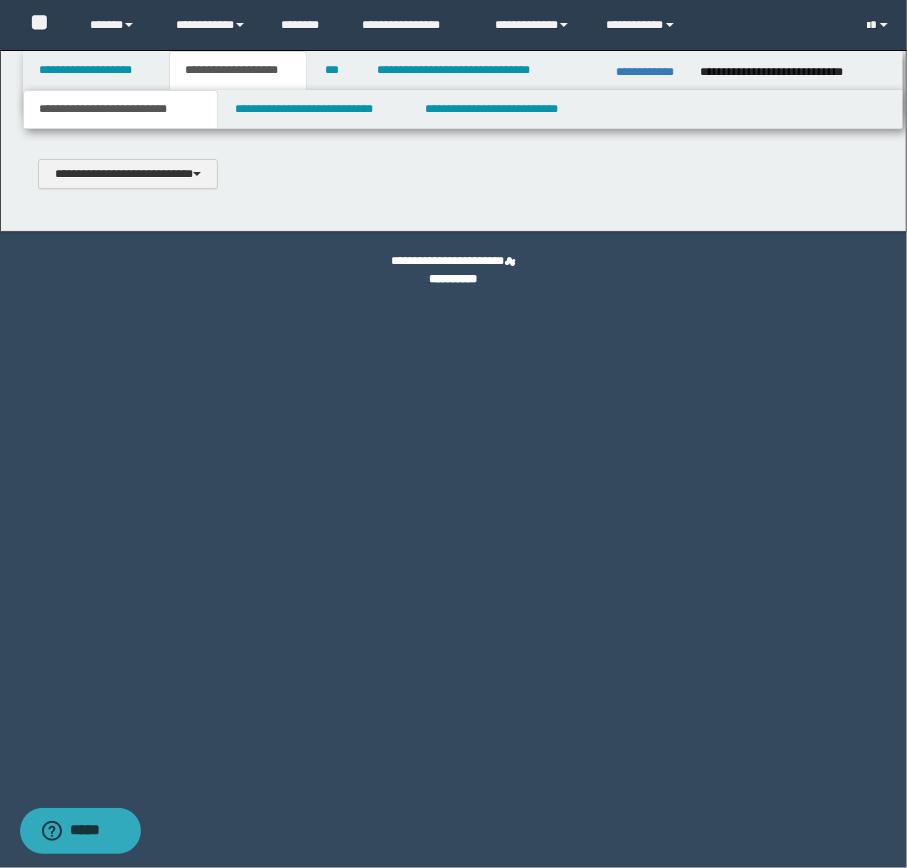 scroll, scrollTop: 0, scrollLeft: 0, axis: both 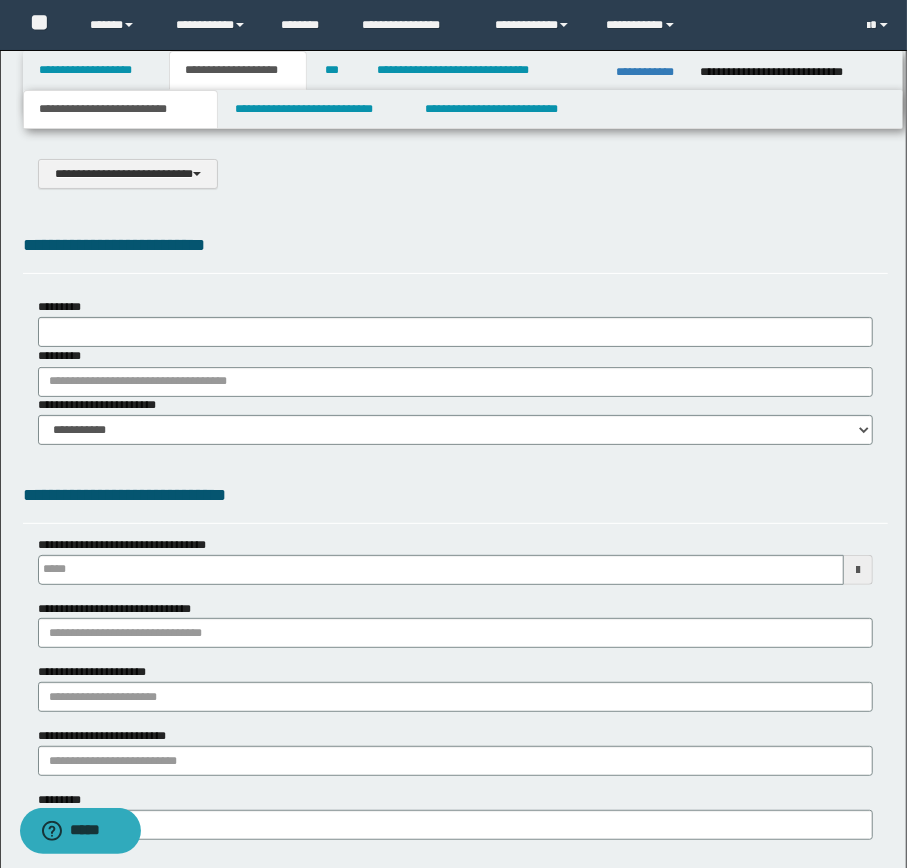 select on "*" 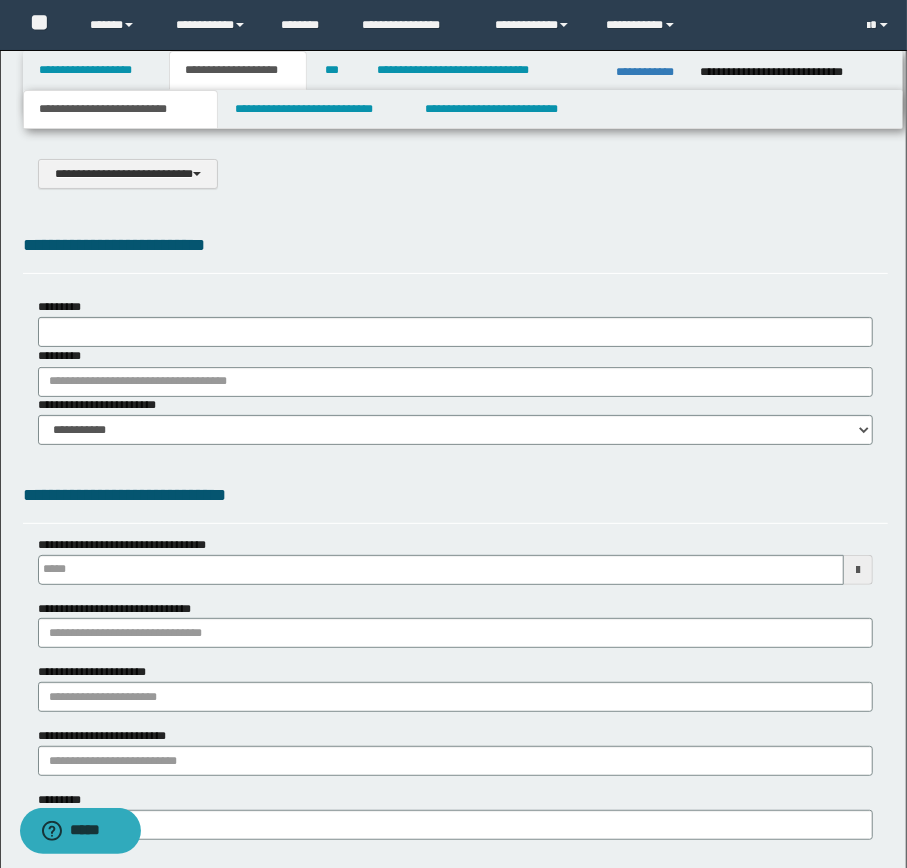 select on "*" 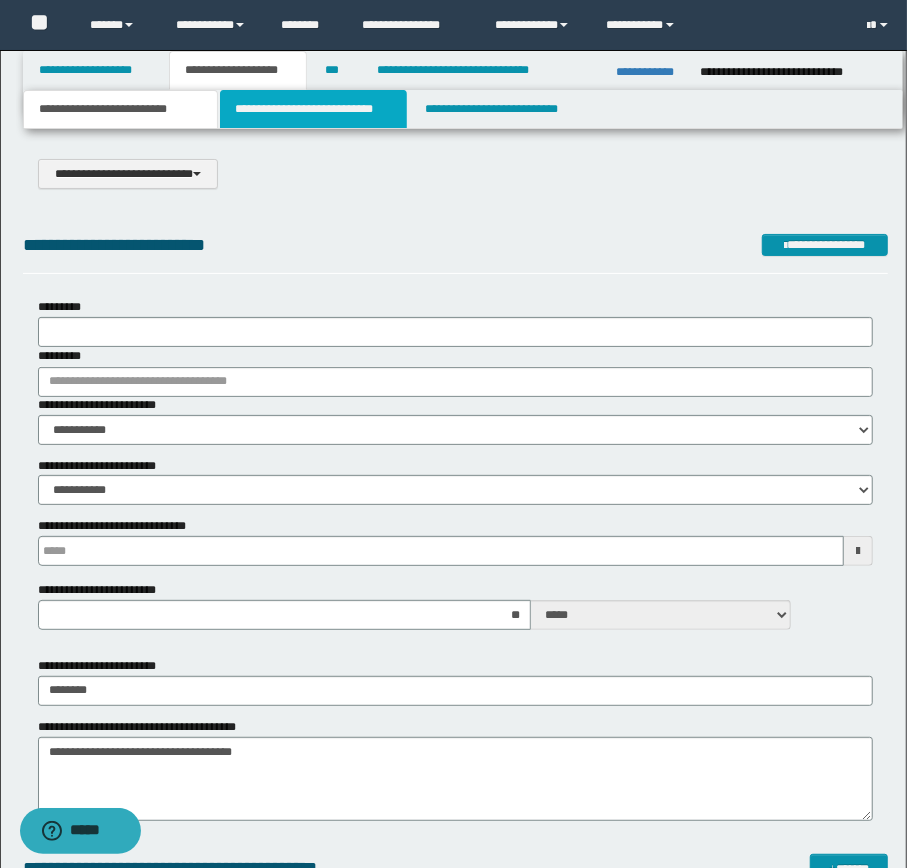 drag, startPoint x: 304, startPoint y: 108, endPoint x: 445, endPoint y: 204, distance: 170.57843 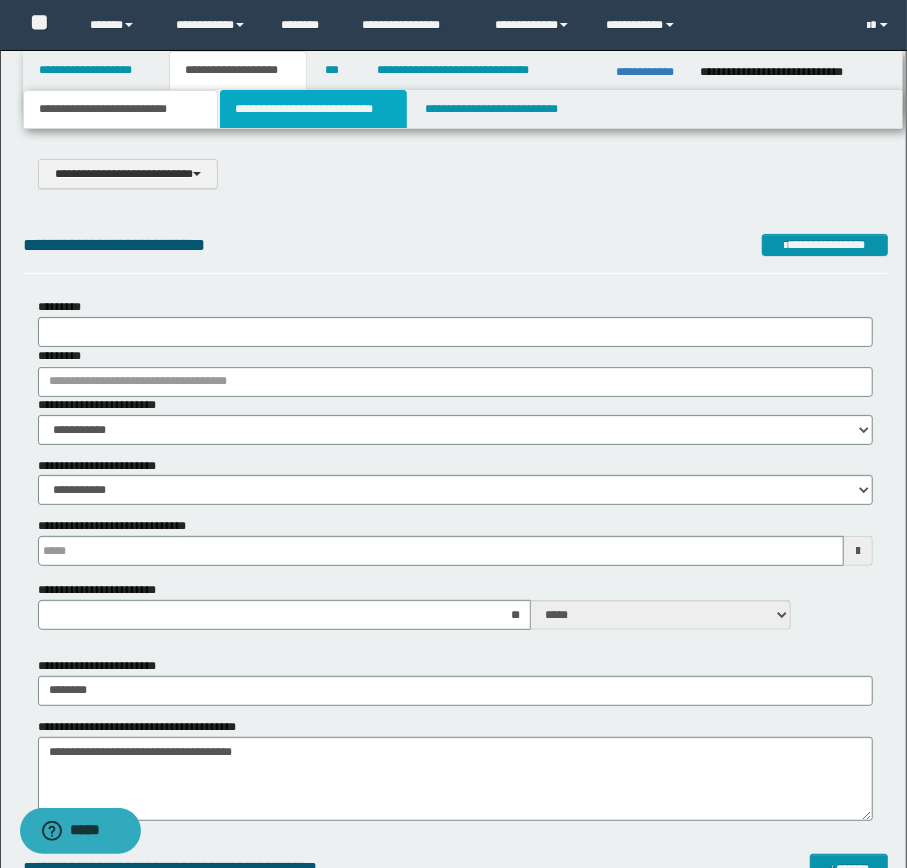 click on "**********" at bounding box center [313, 109] 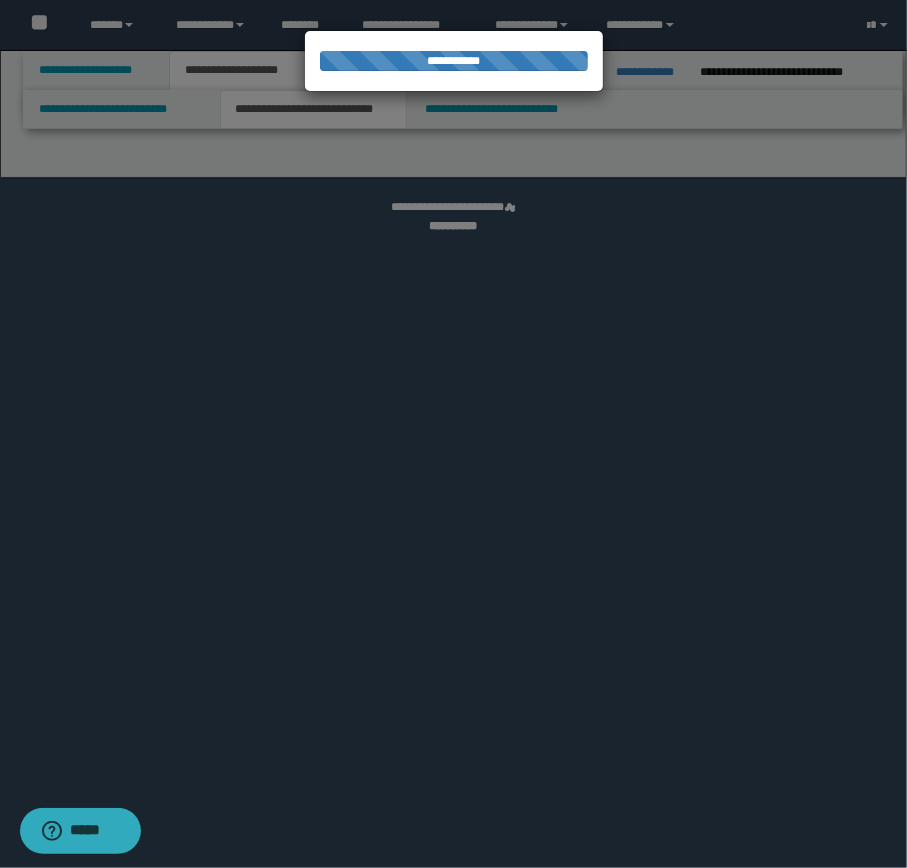 select on "*" 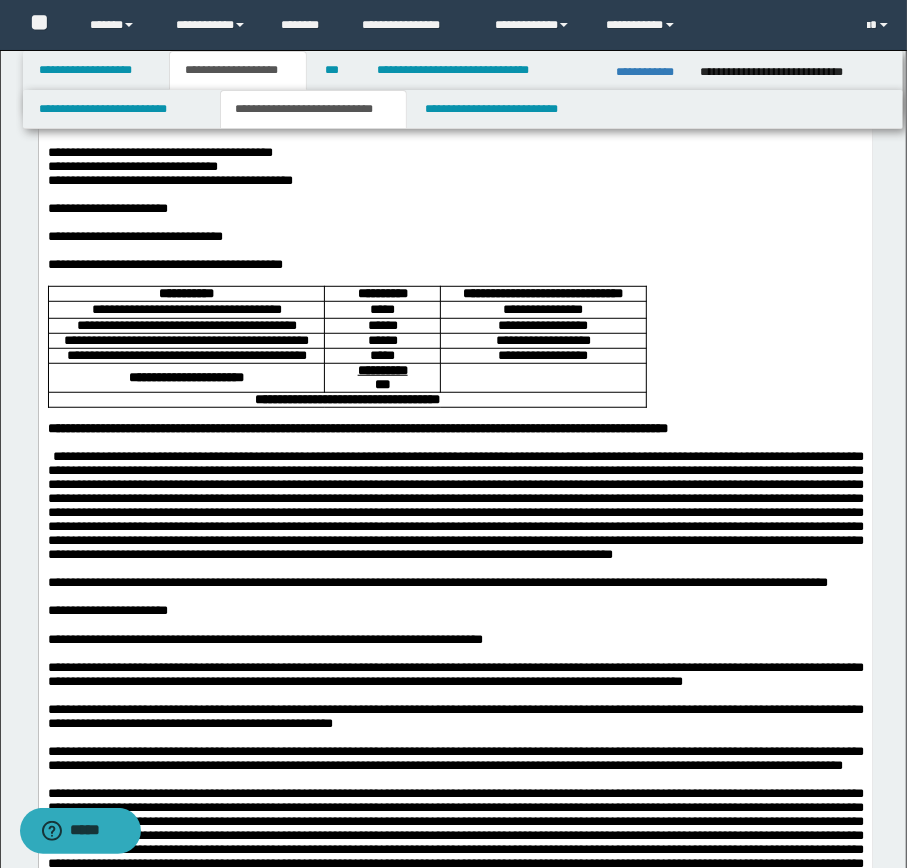scroll, scrollTop: 365, scrollLeft: 0, axis: vertical 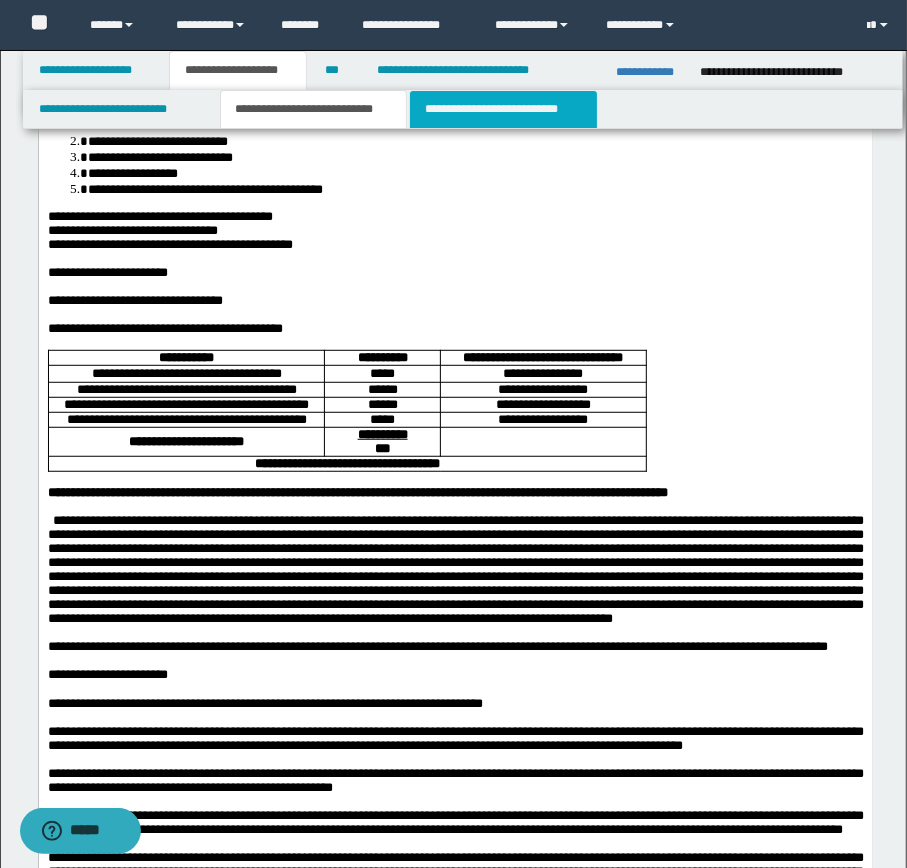 click on "**********" at bounding box center (503, 109) 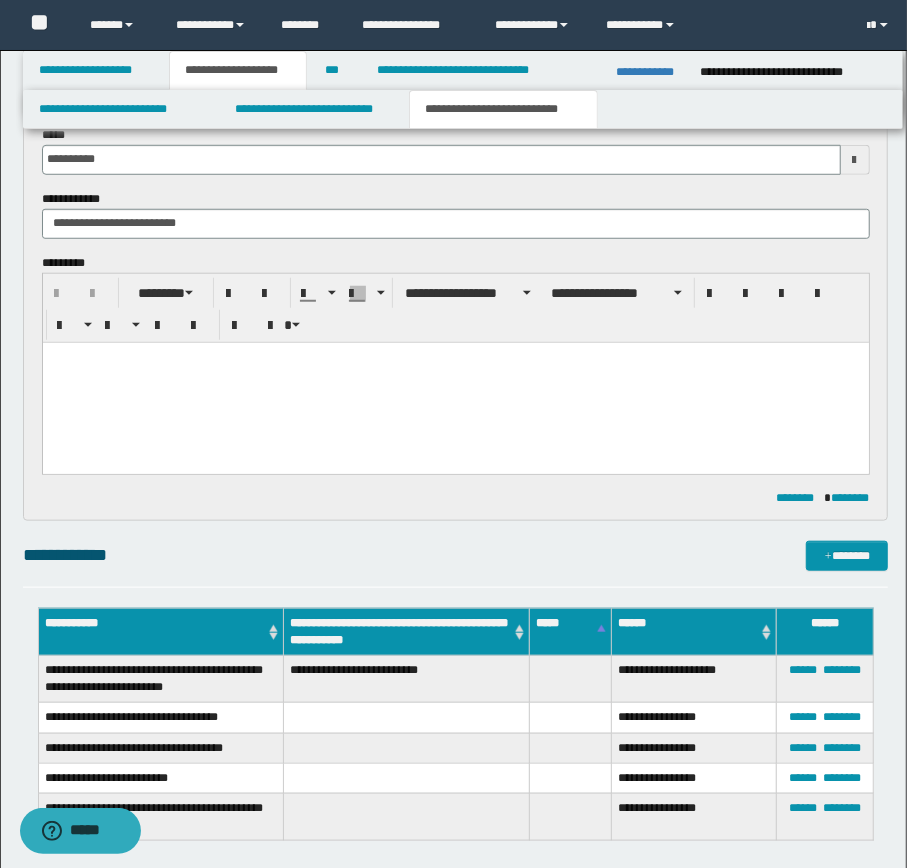 scroll, scrollTop: 587, scrollLeft: 0, axis: vertical 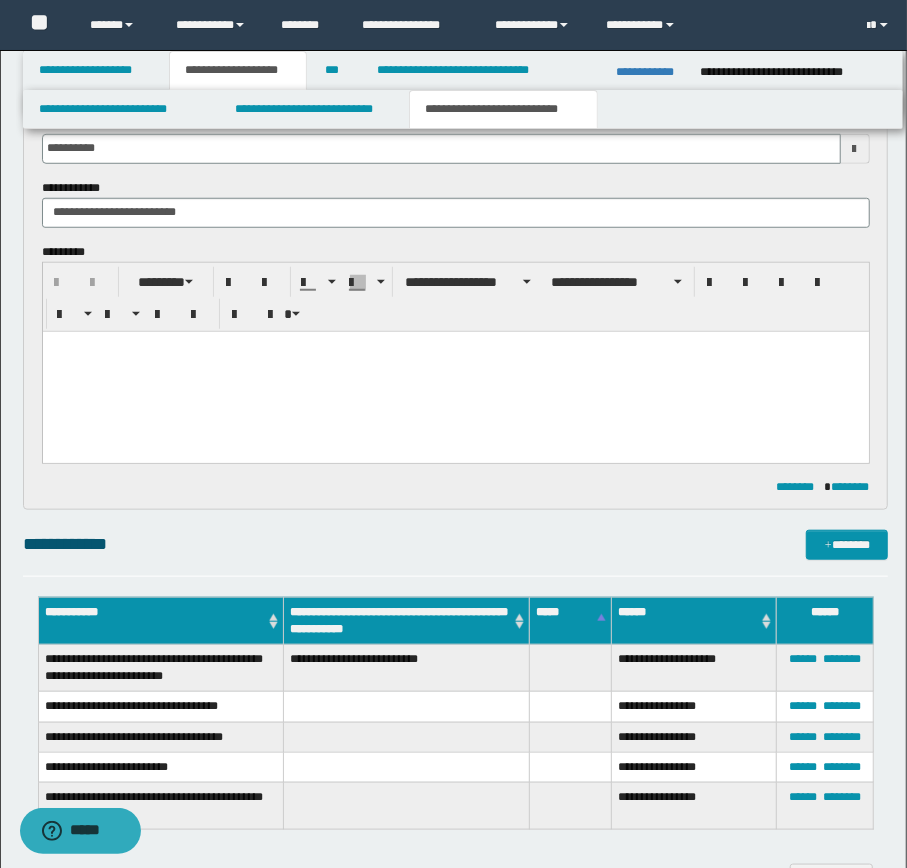 click at bounding box center (455, 371) 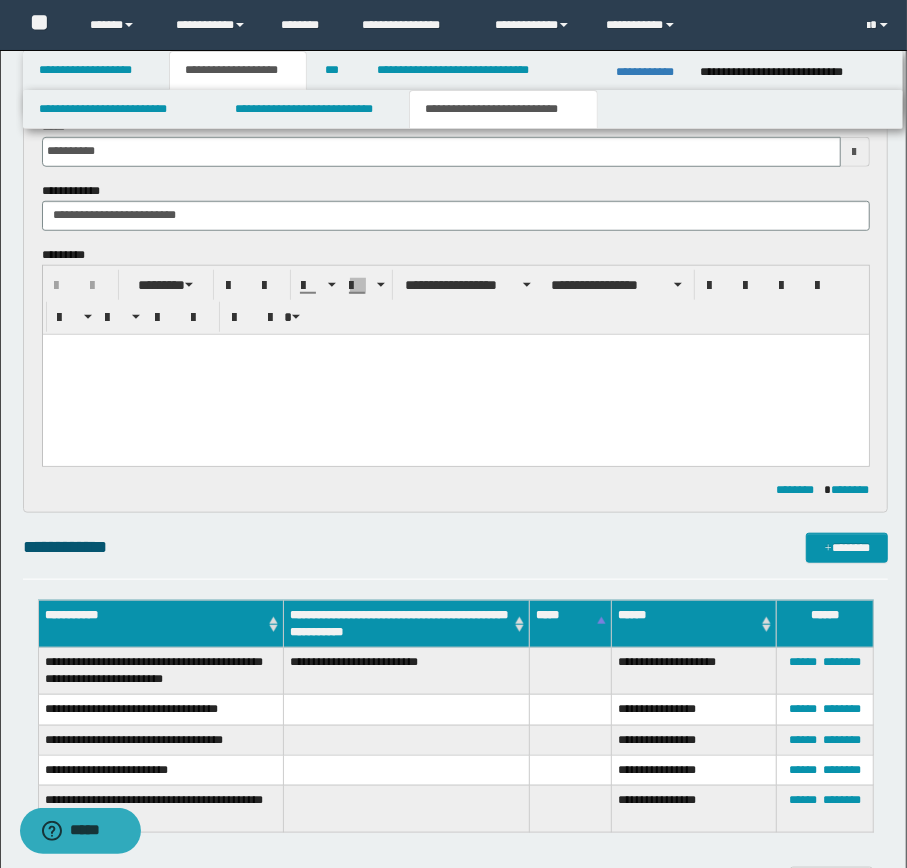 type 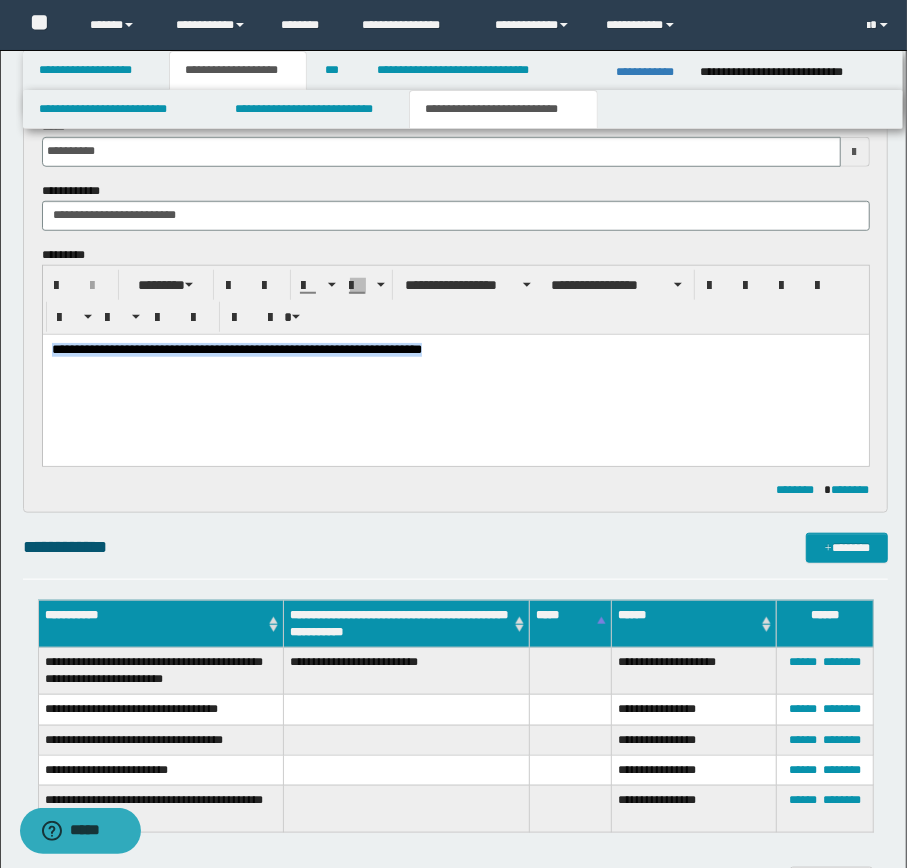 drag, startPoint x: 681, startPoint y: 357, endPoint x: 200, endPoint y: 332, distance: 481.64926 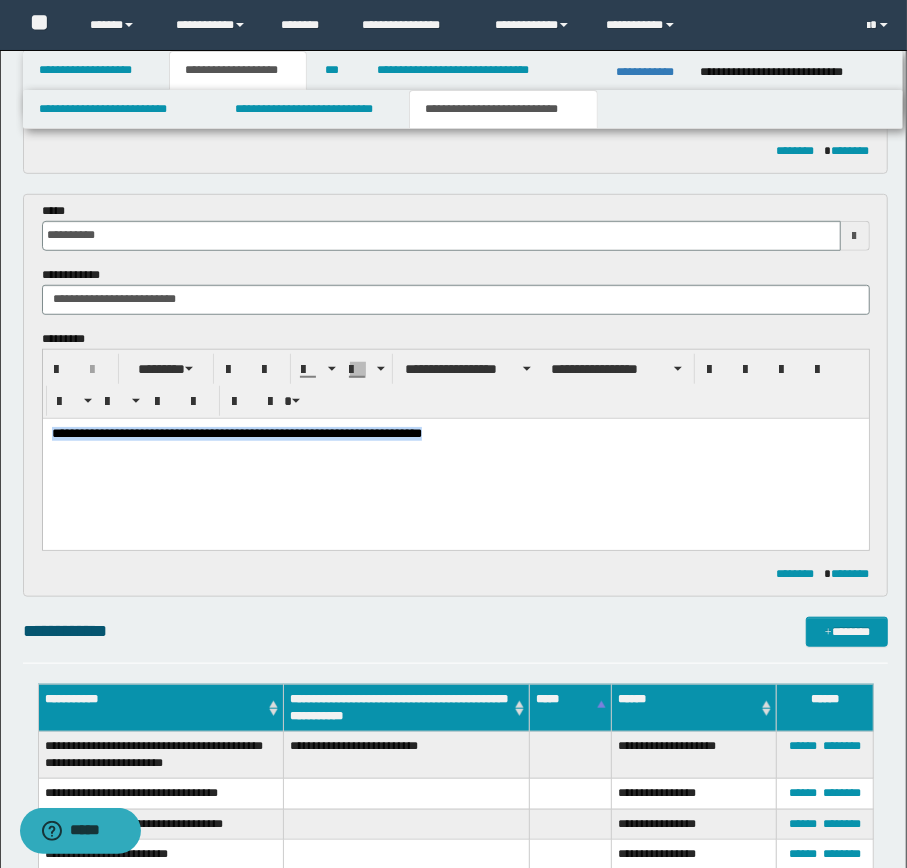 scroll, scrollTop: 540, scrollLeft: 0, axis: vertical 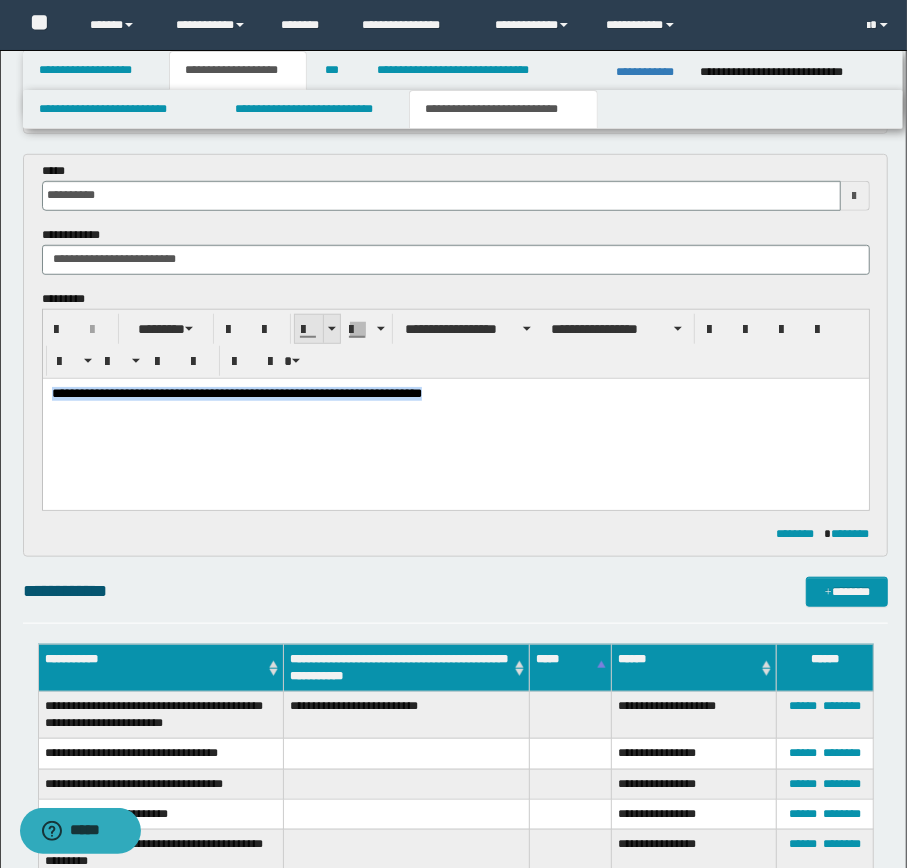 click at bounding box center [331, 329] 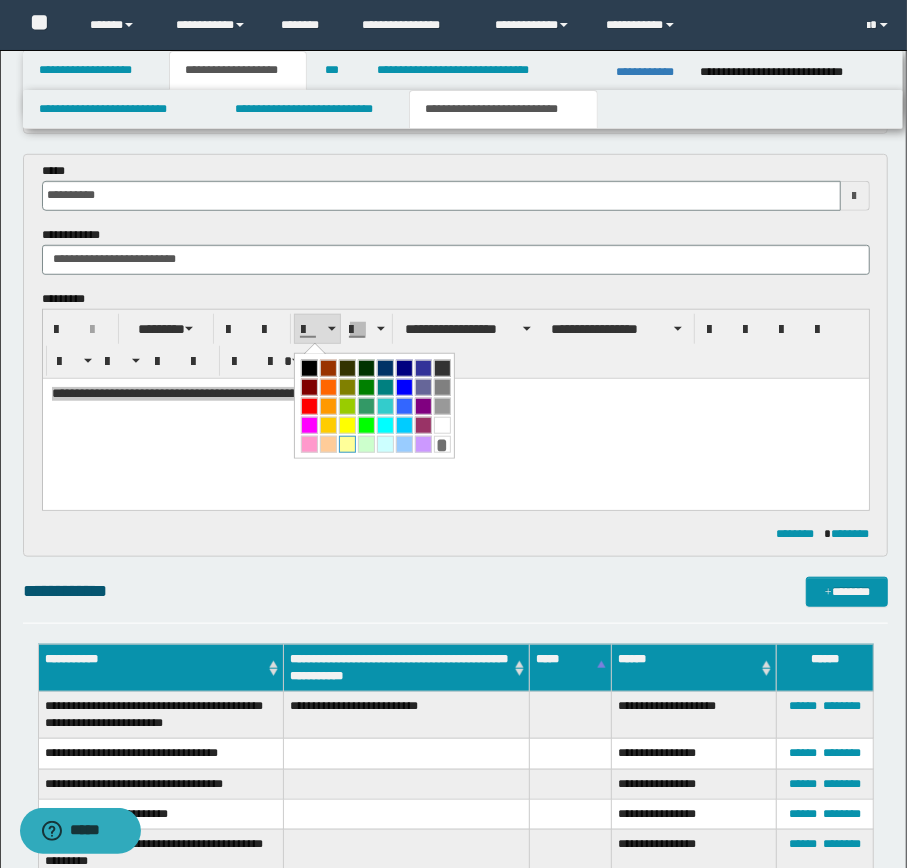 click at bounding box center (347, 444) 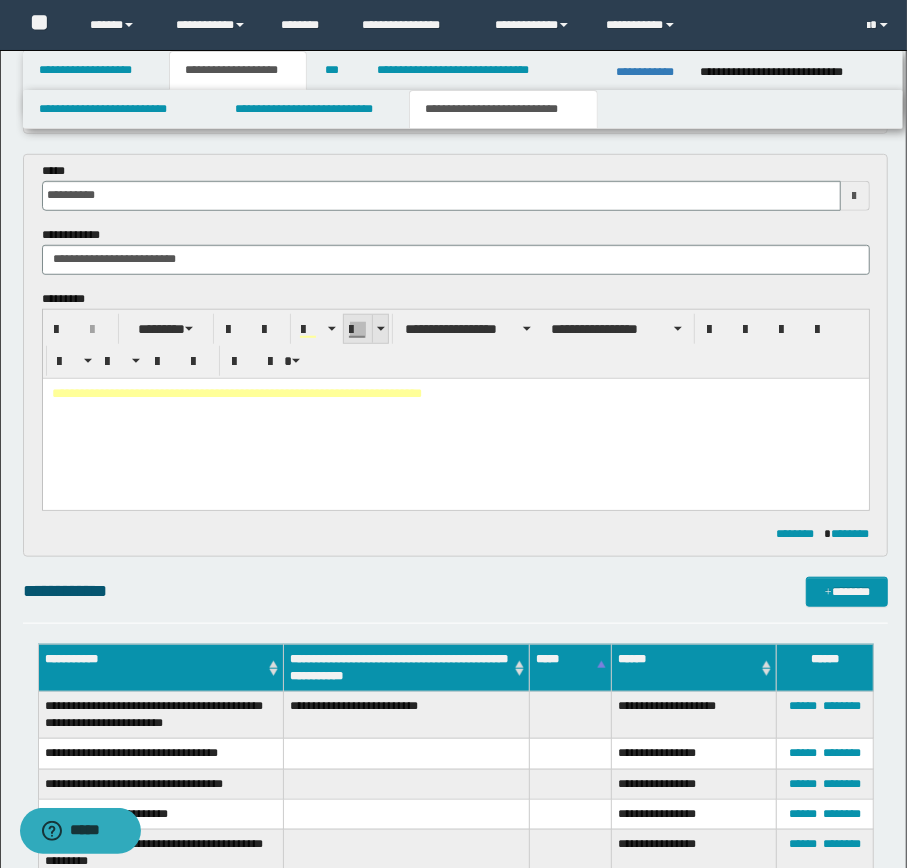 click at bounding box center [380, 329] 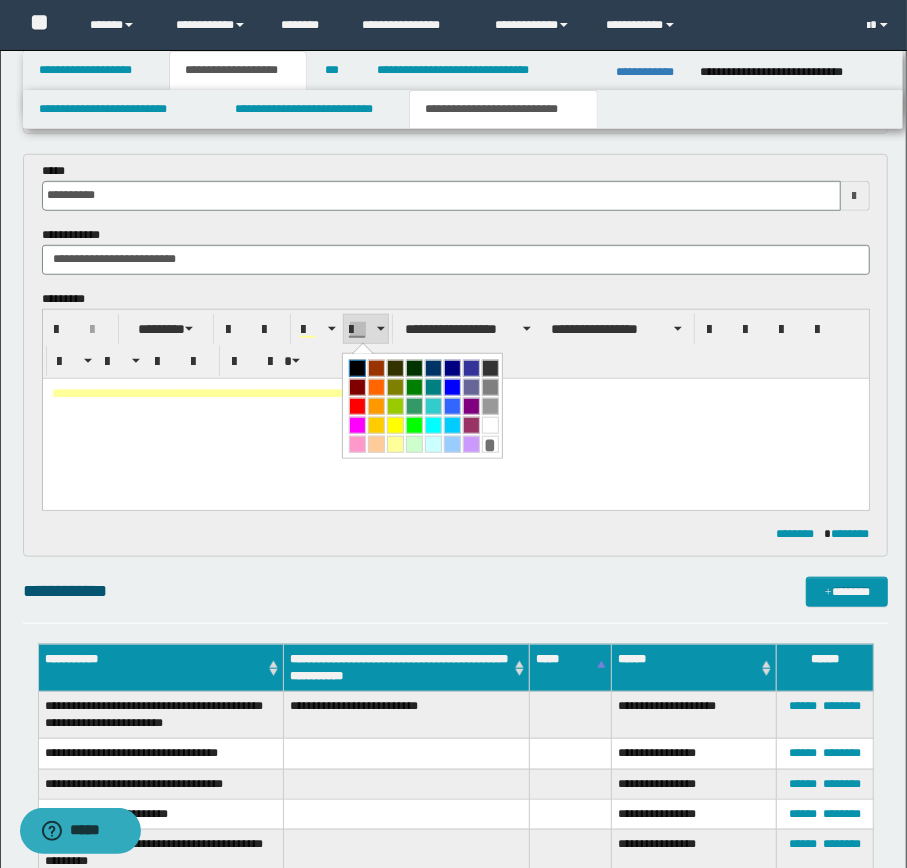 click at bounding box center [357, 368] 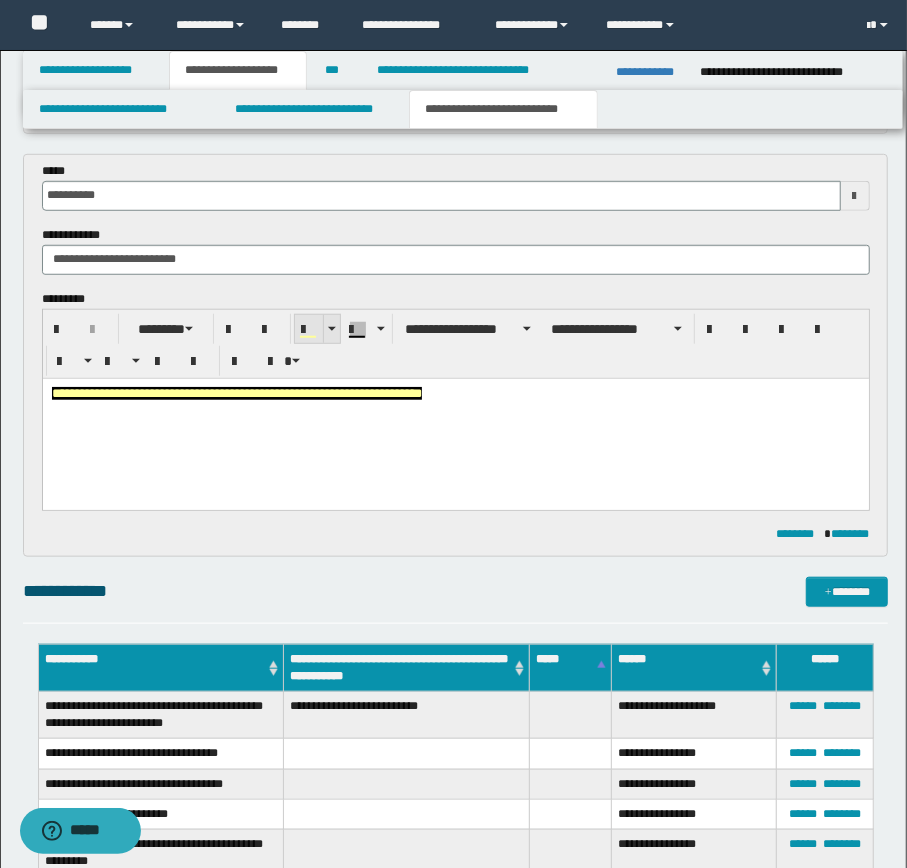 click at bounding box center (331, 329) 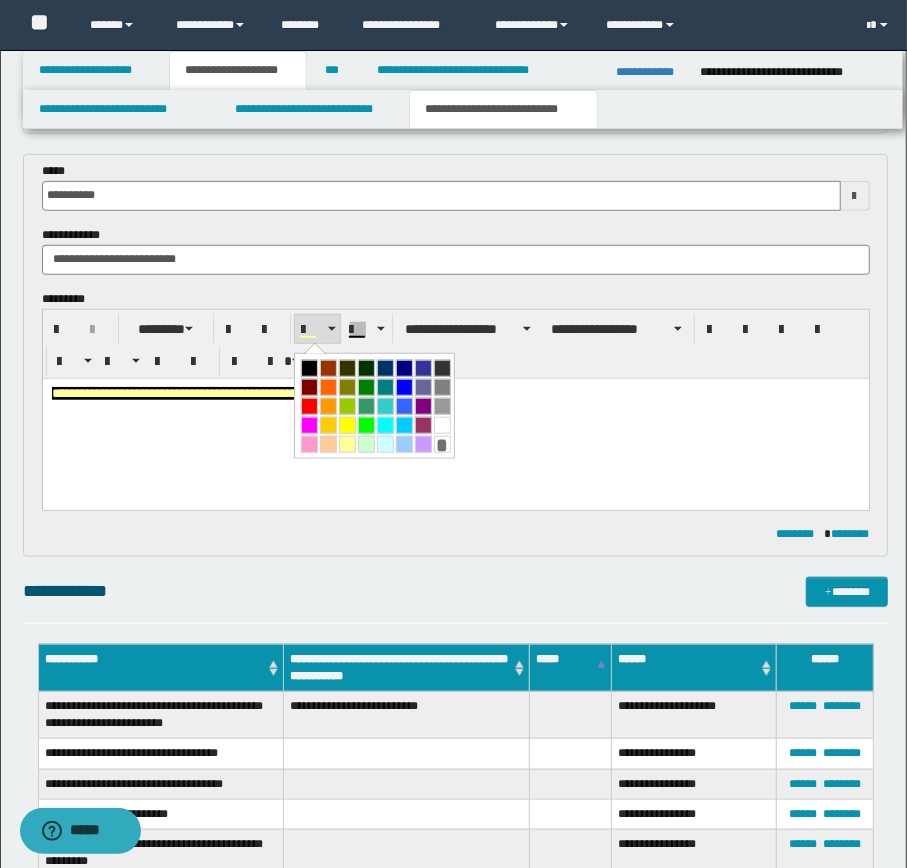 click at bounding box center (309, 368) 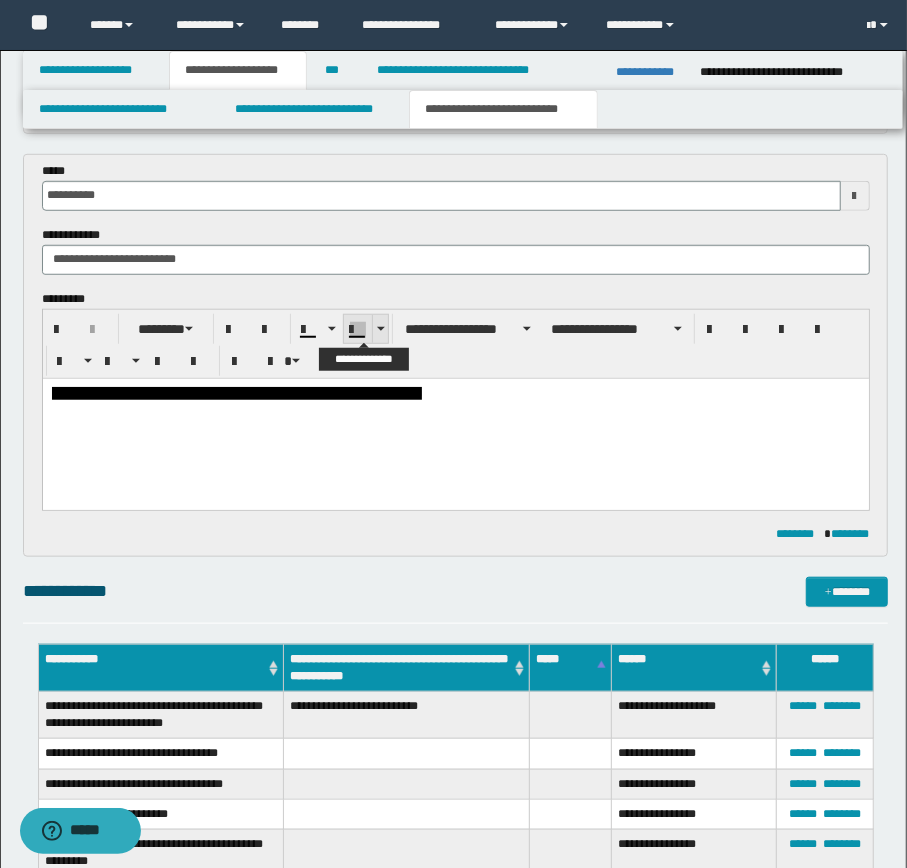 click at bounding box center [381, 329] 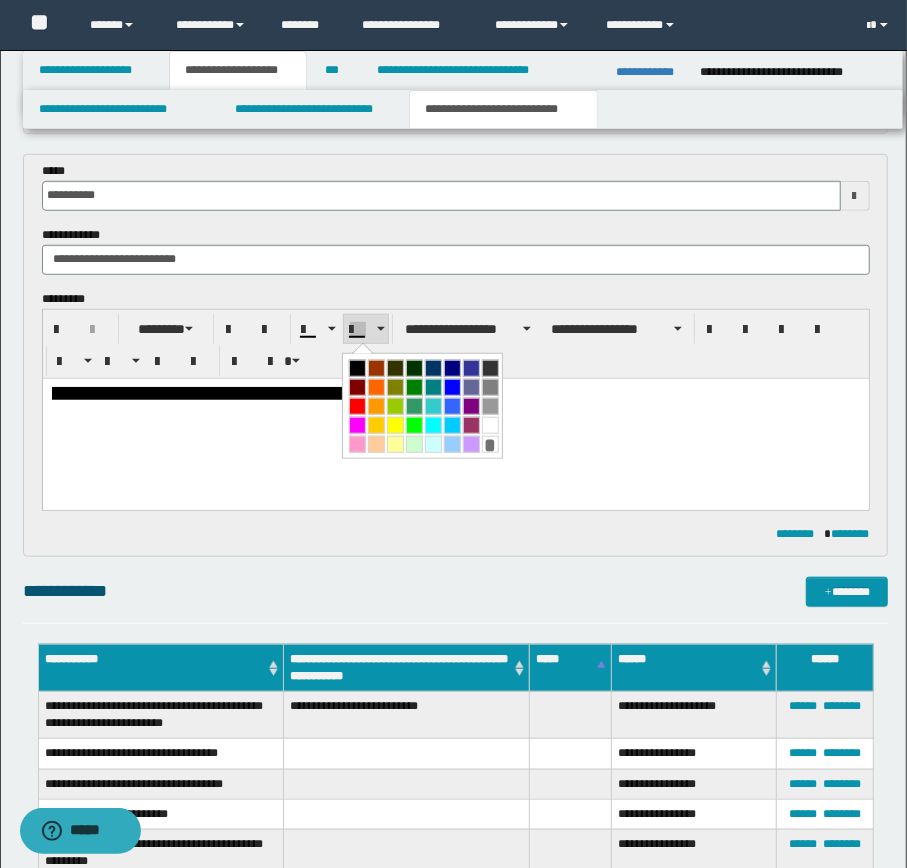 click at bounding box center (433, 444) 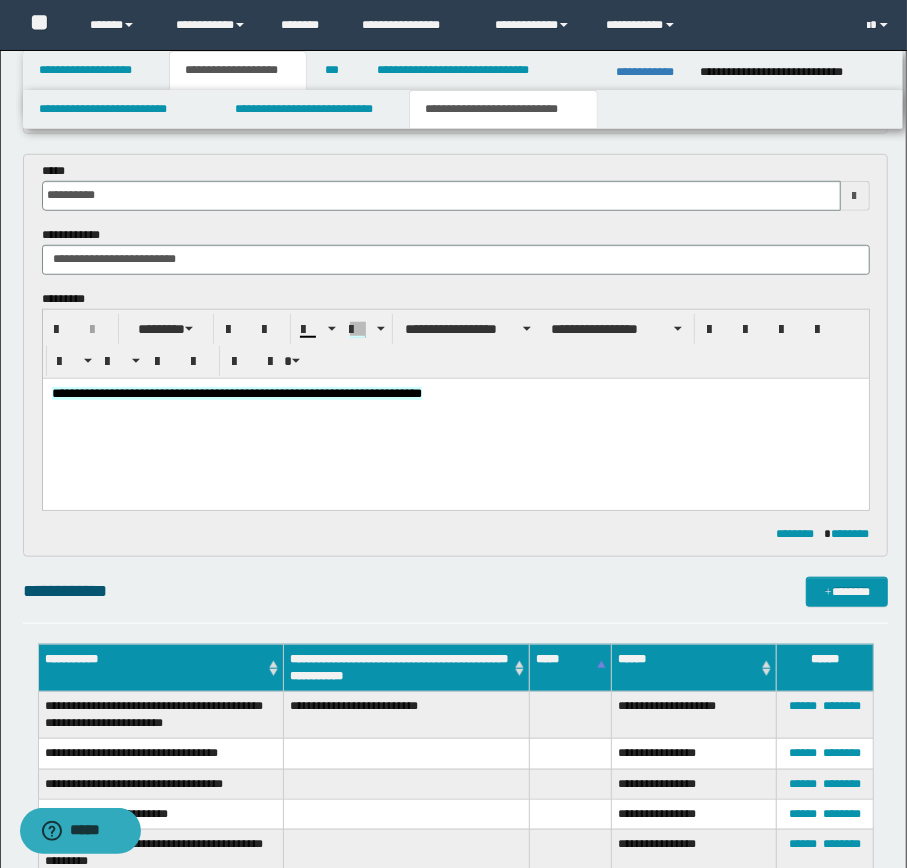 click on "**********" at bounding box center (455, 418) 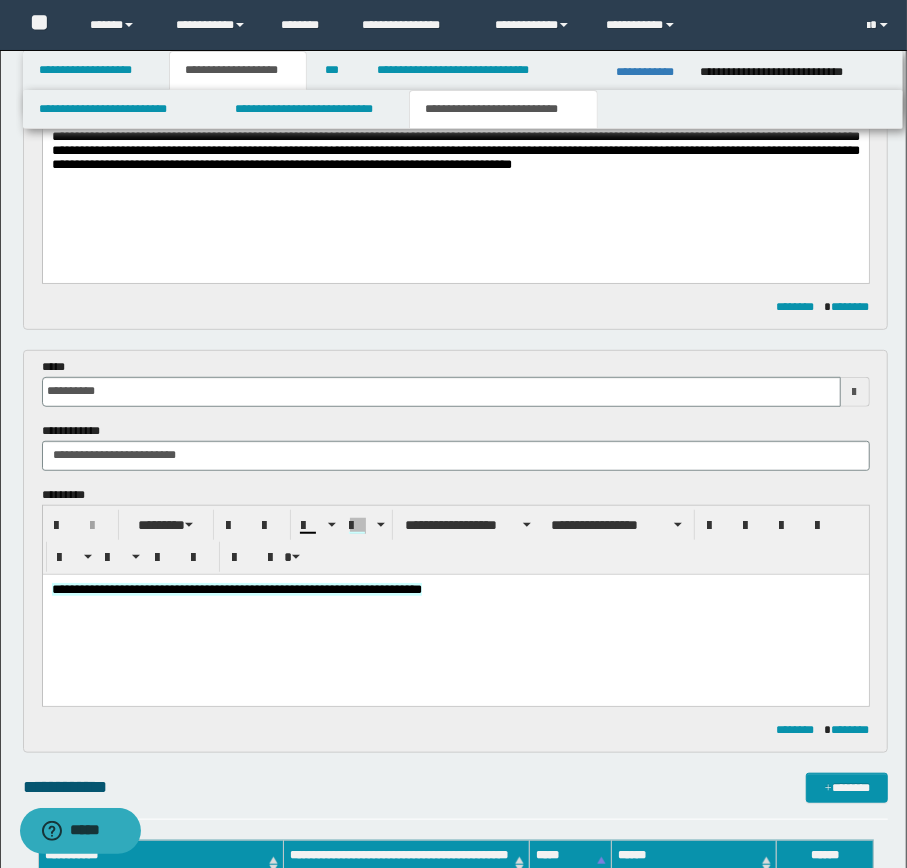 scroll, scrollTop: 342, scrollLeft: 0, axis: vertical 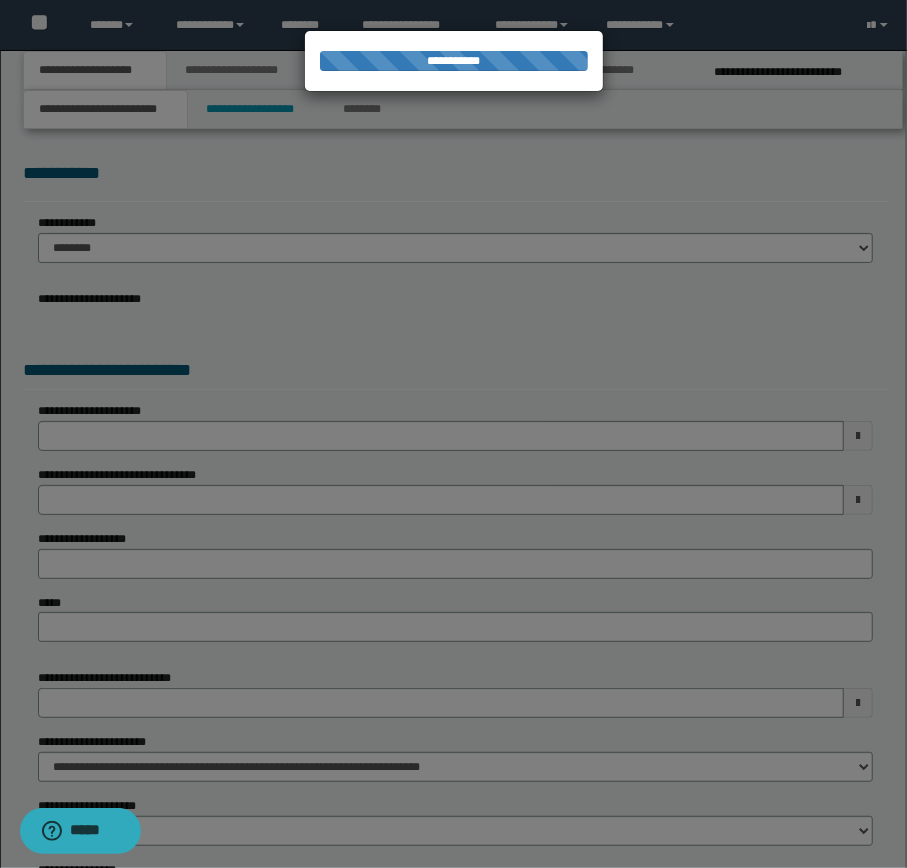 select on "*" 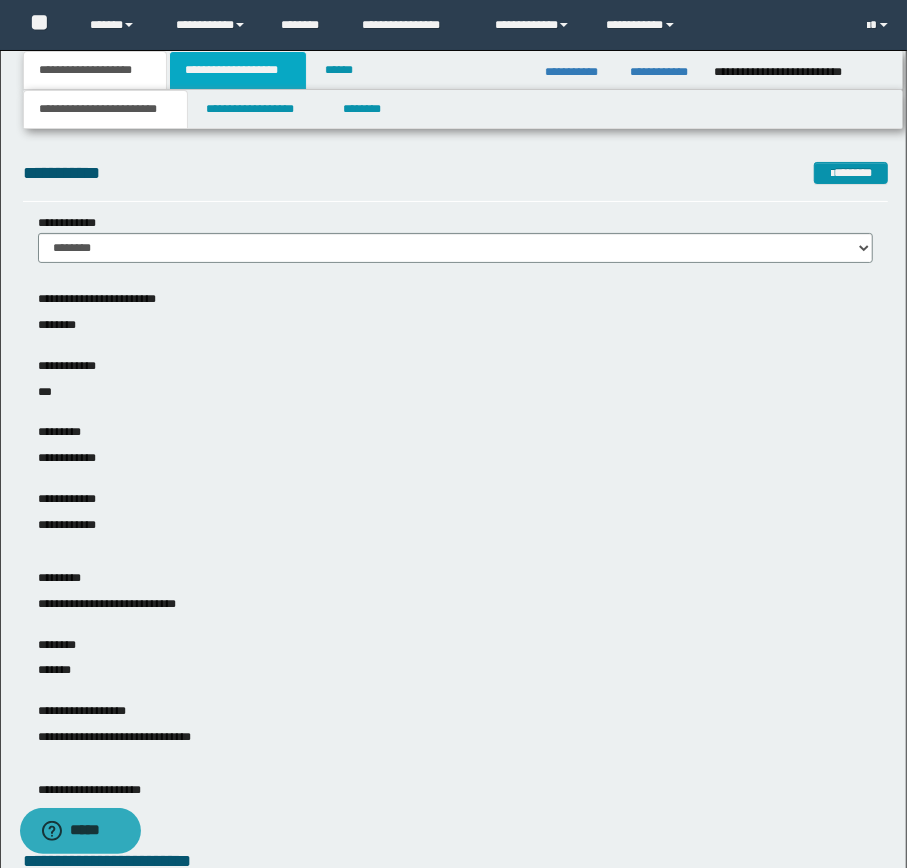 click on "**********" at bounding box center [238, 70] 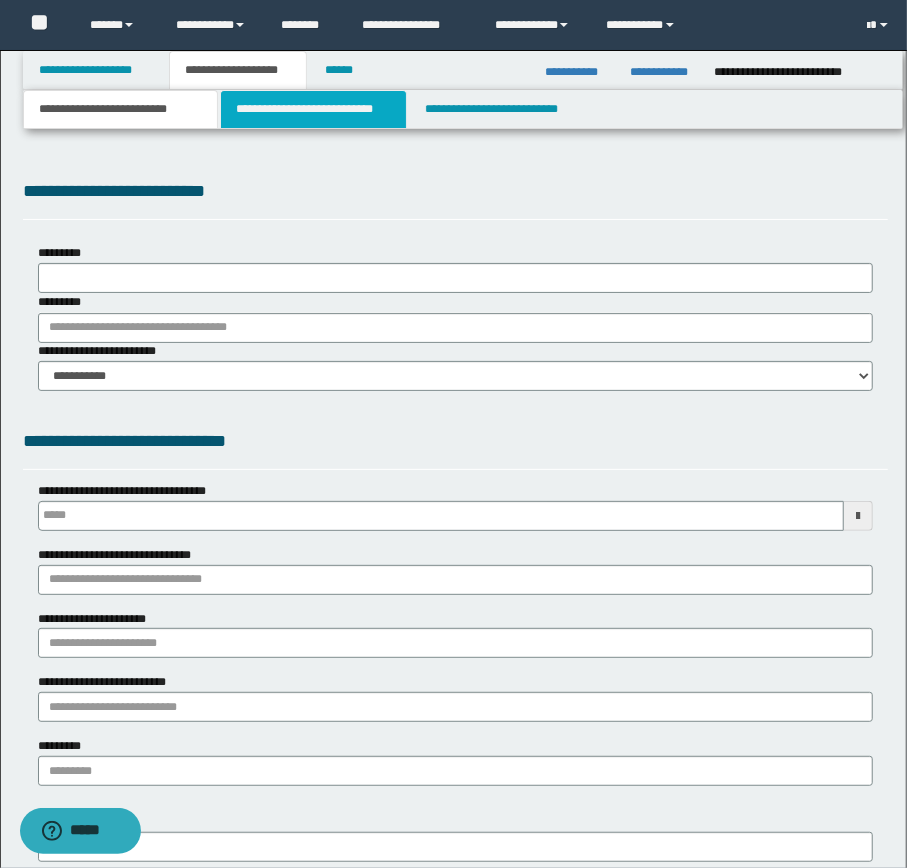 type 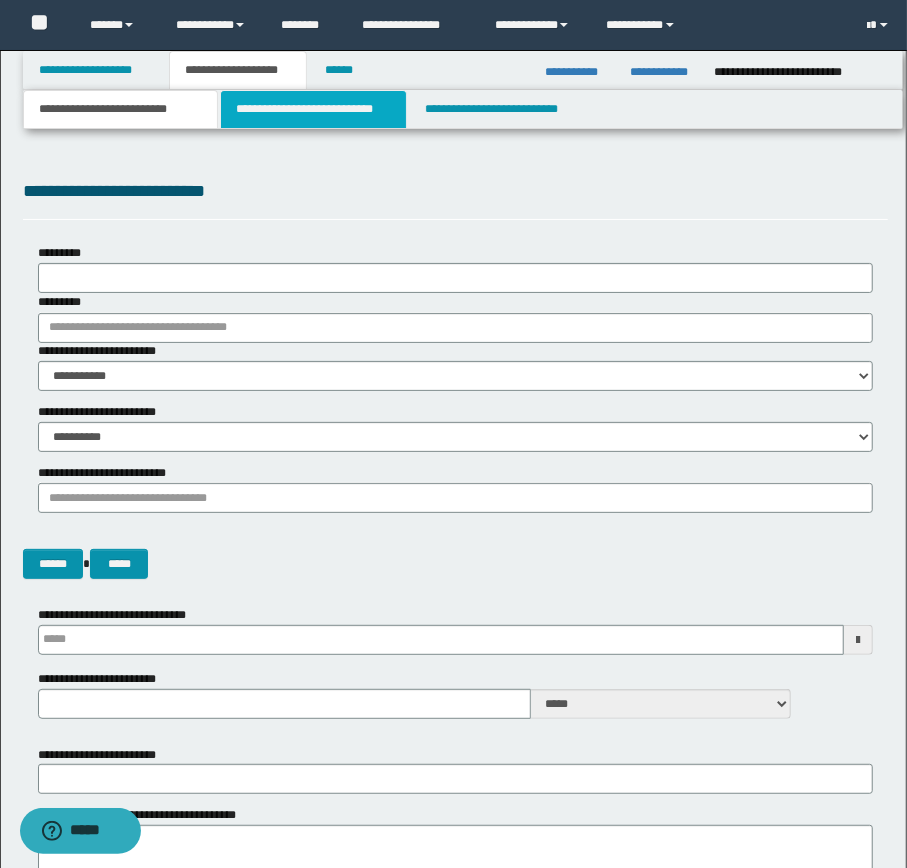 click on "**********" at bounding box center (313, 109) 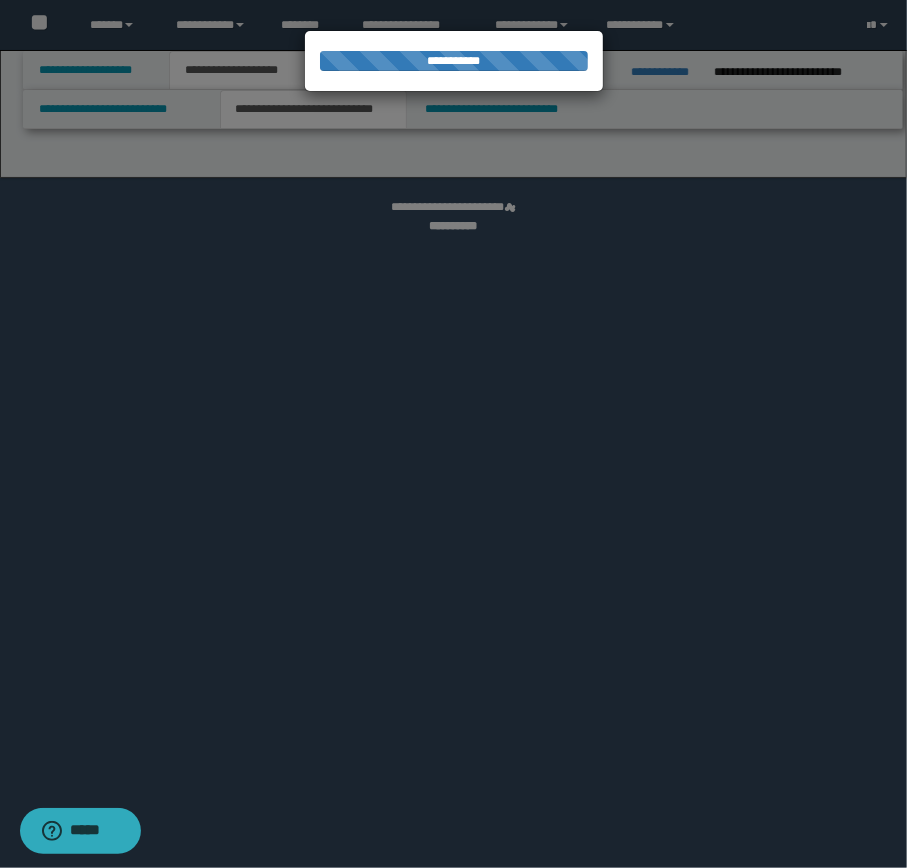 select on "*" 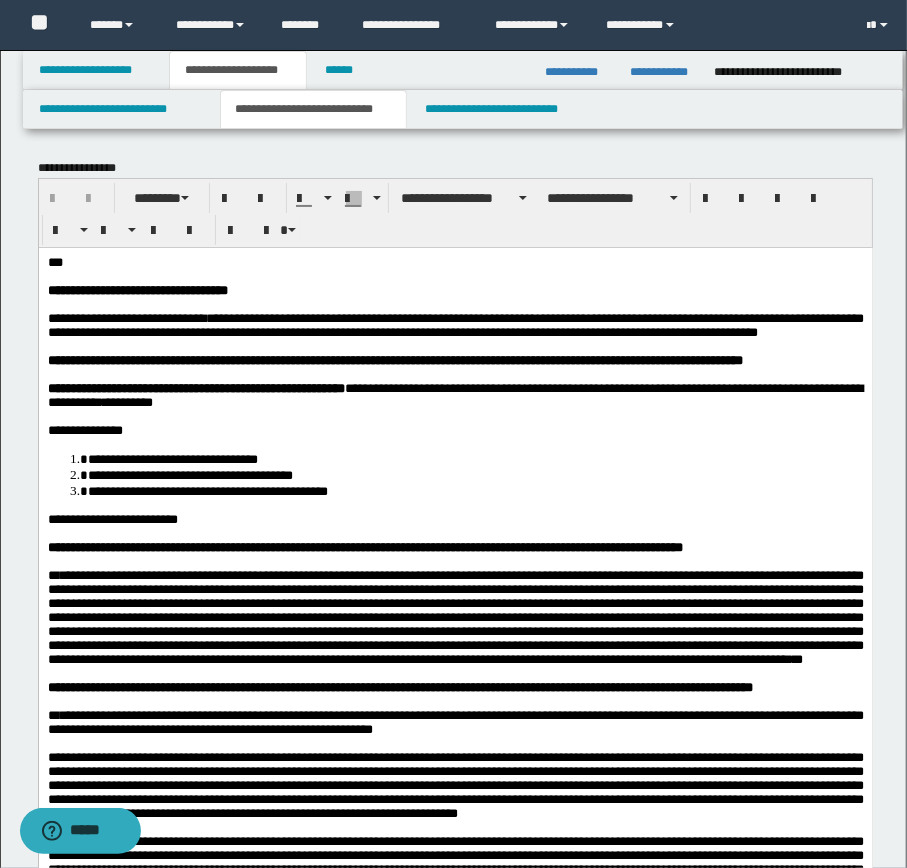 scroll, scrollTop: 0, scrollLeft: 0, axis: both 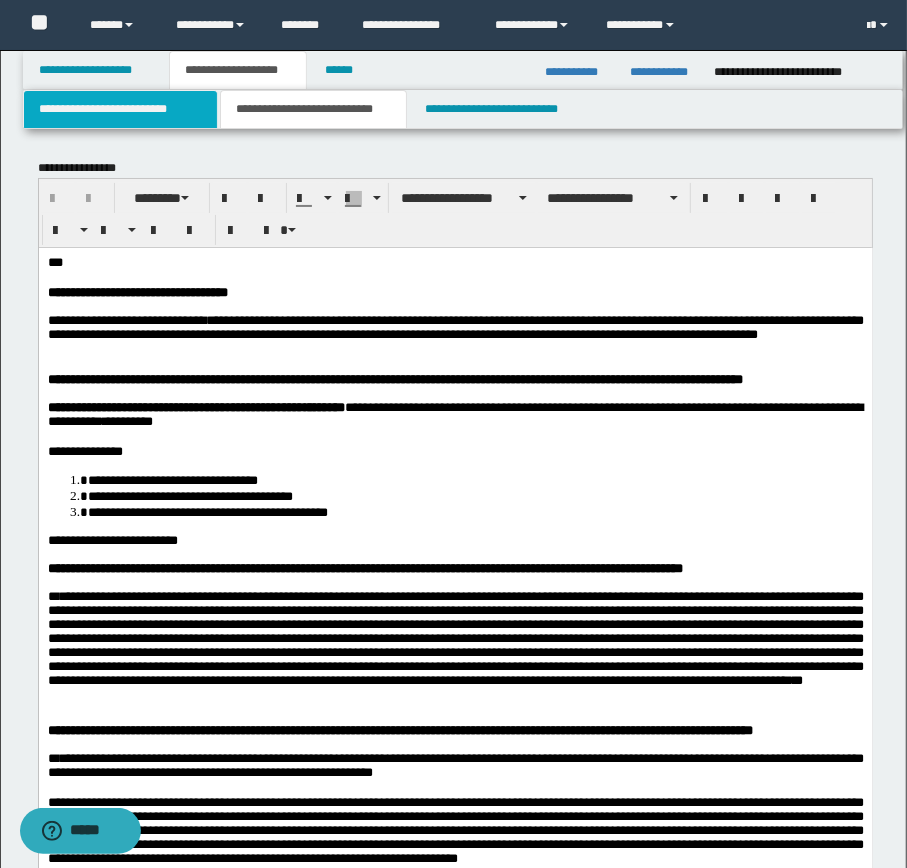 click on "**********" at bounding box center [120, 109] 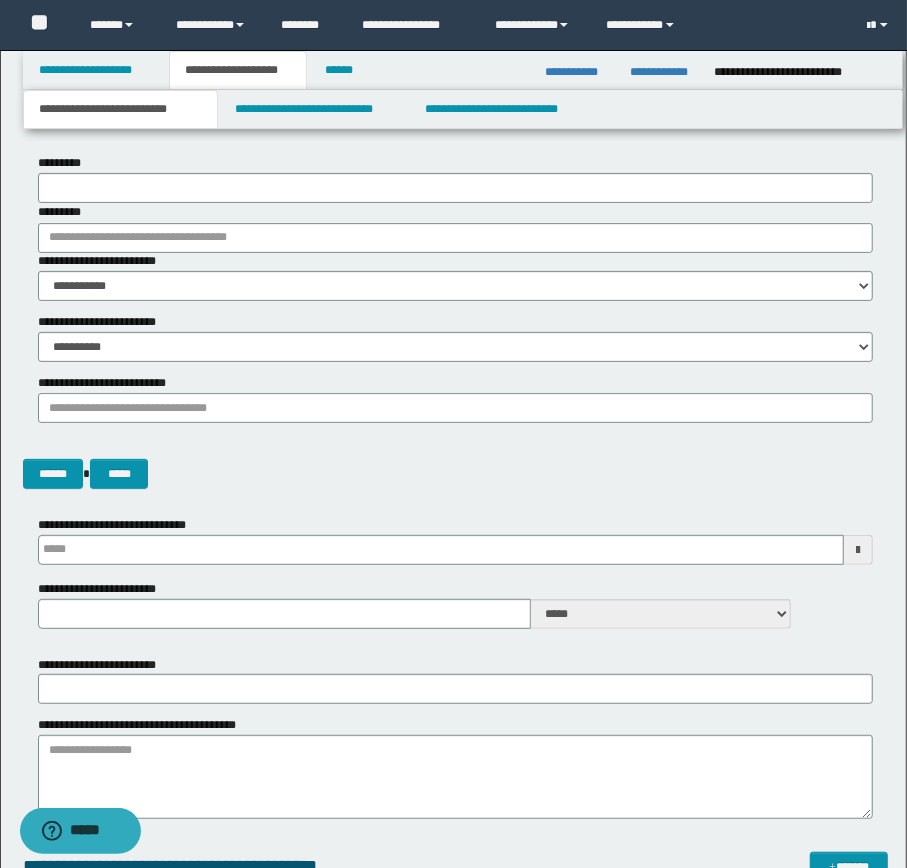 type 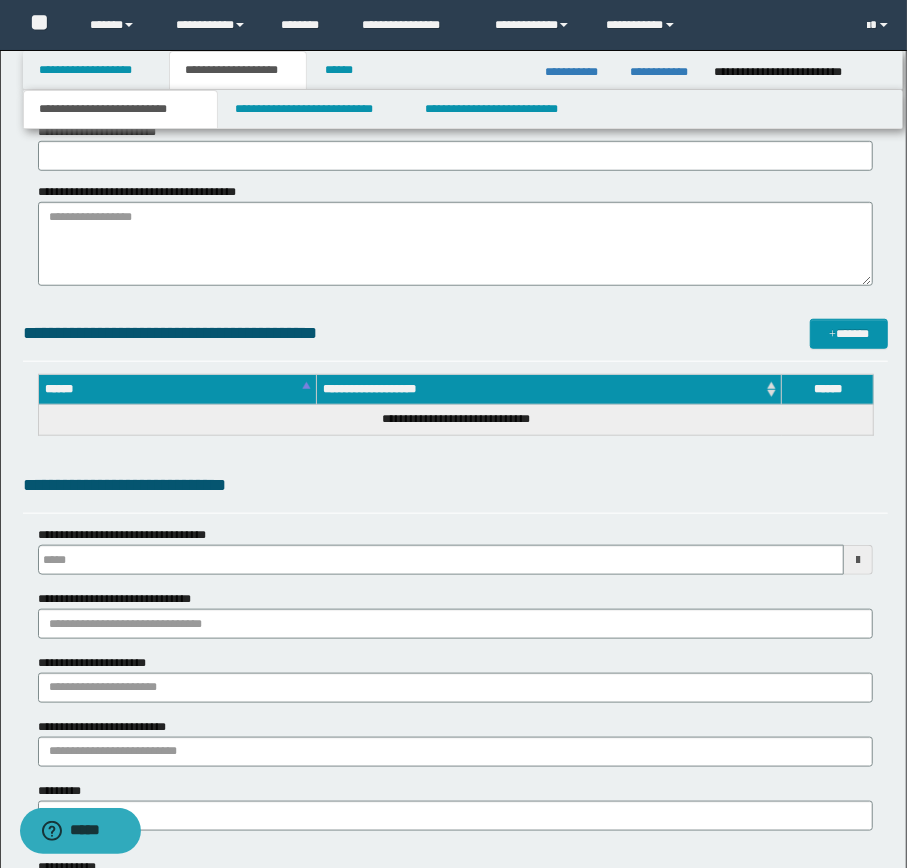 type 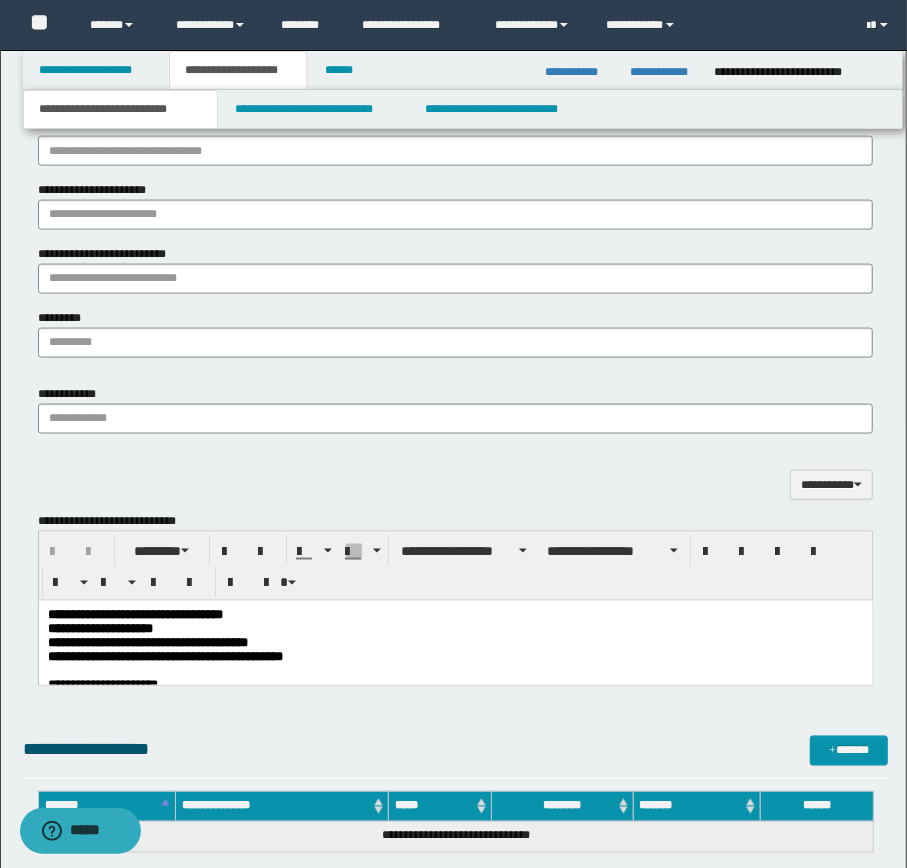 scroll, scrollTop: 1097, scrollLeft: 0, axis: vertical 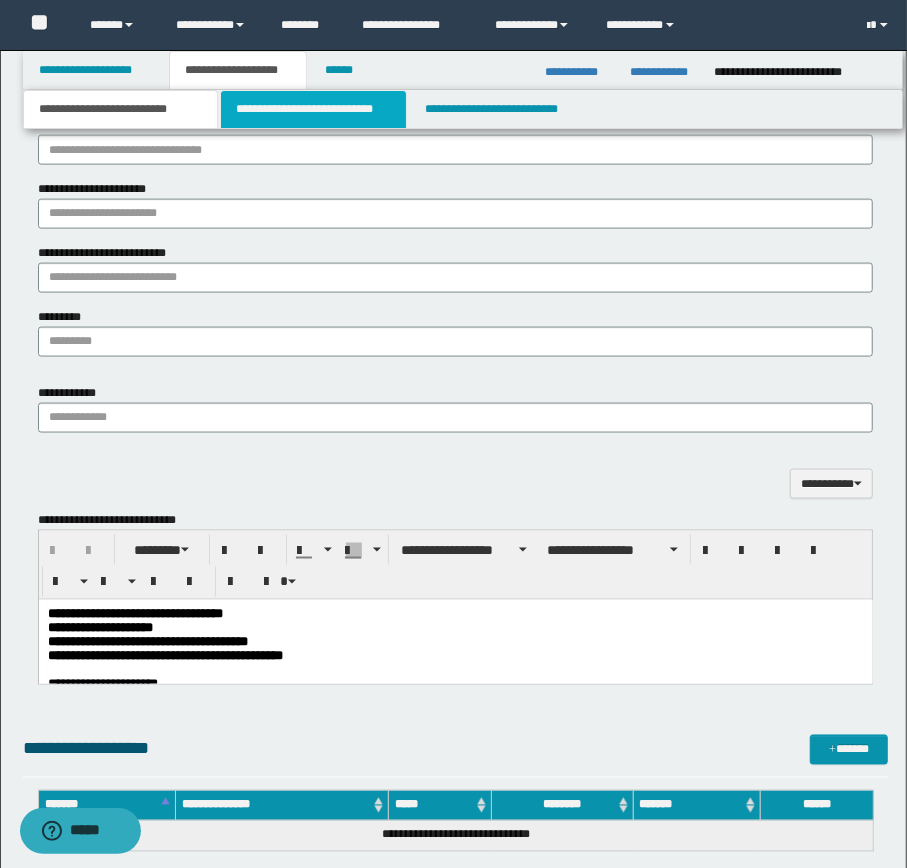 click on "**********" at bounding box center [313, 109] 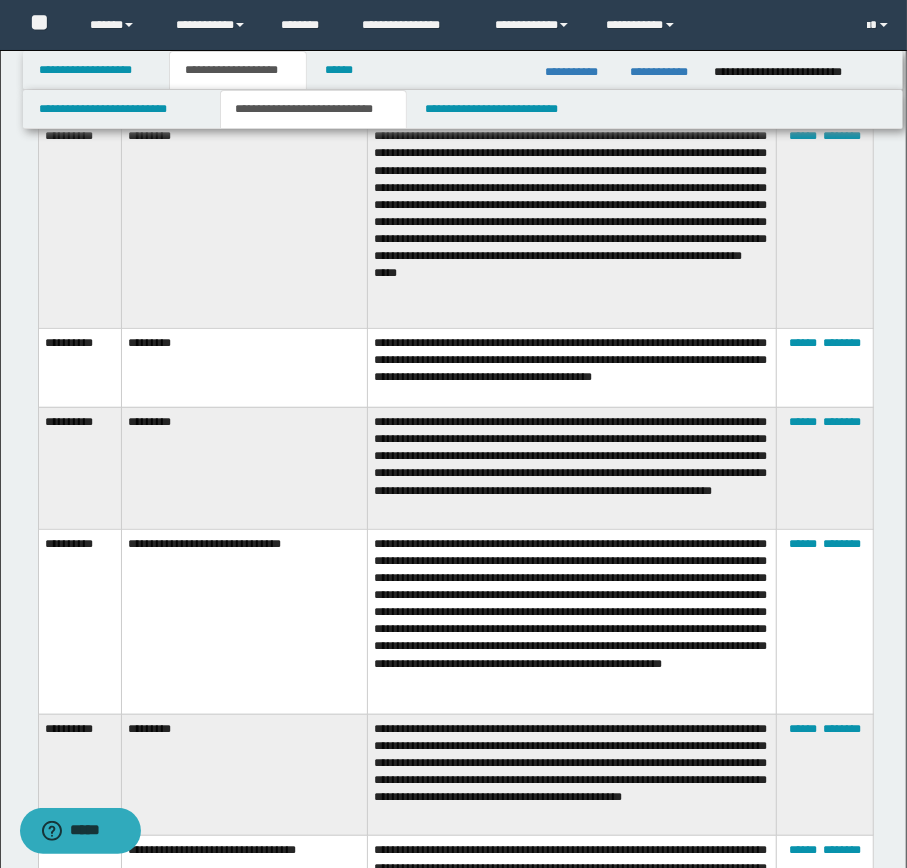 scroll, scrollTop: 3589, scrollLeft: 0, axis: vertical 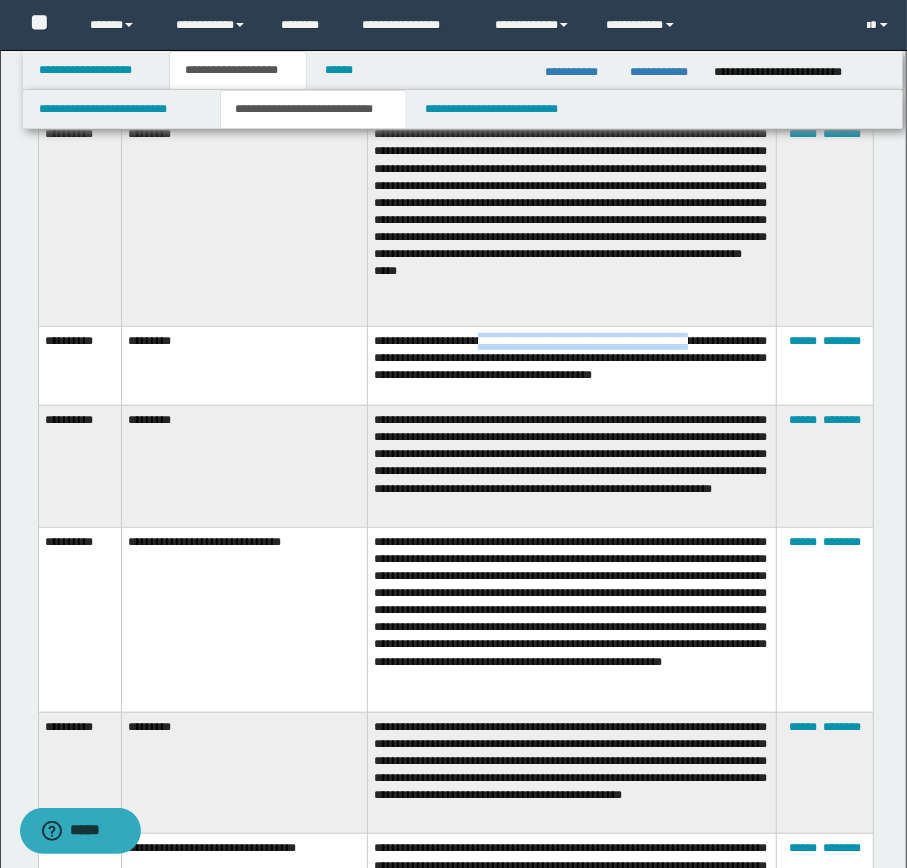 drag, startPoint x: 490, startPoint y: 315, endPoint x: 720, endPoint y: 320, distance: 230.05434 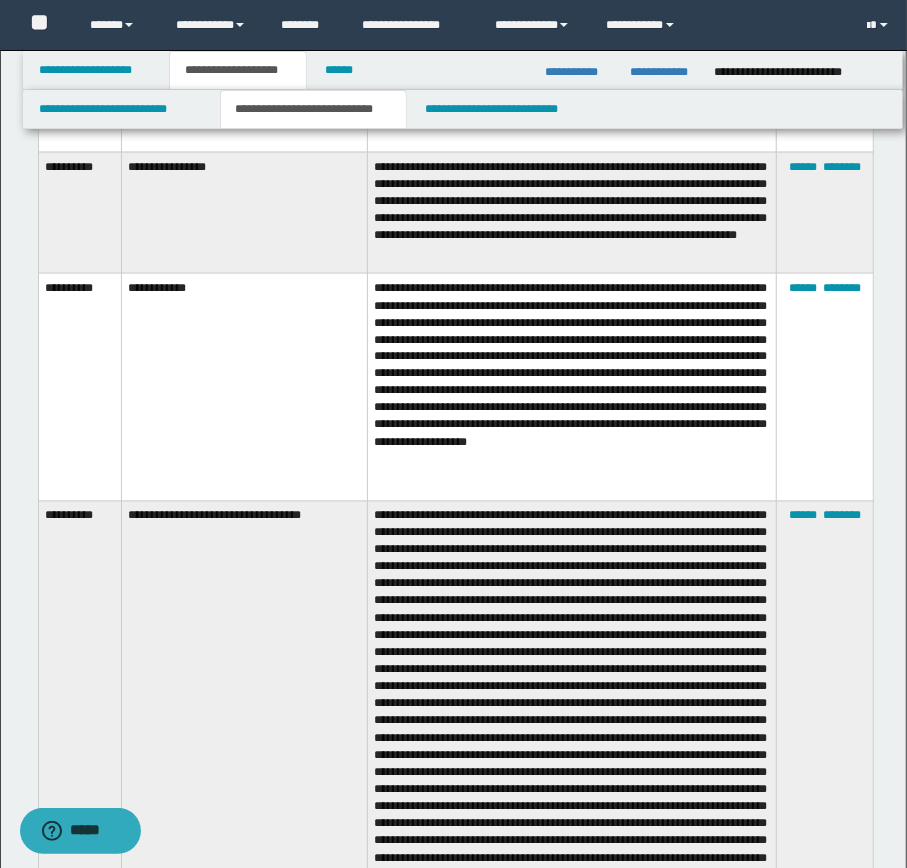 scroll, scrollTop: 4648, scrollLeft: 0, axis: vertical 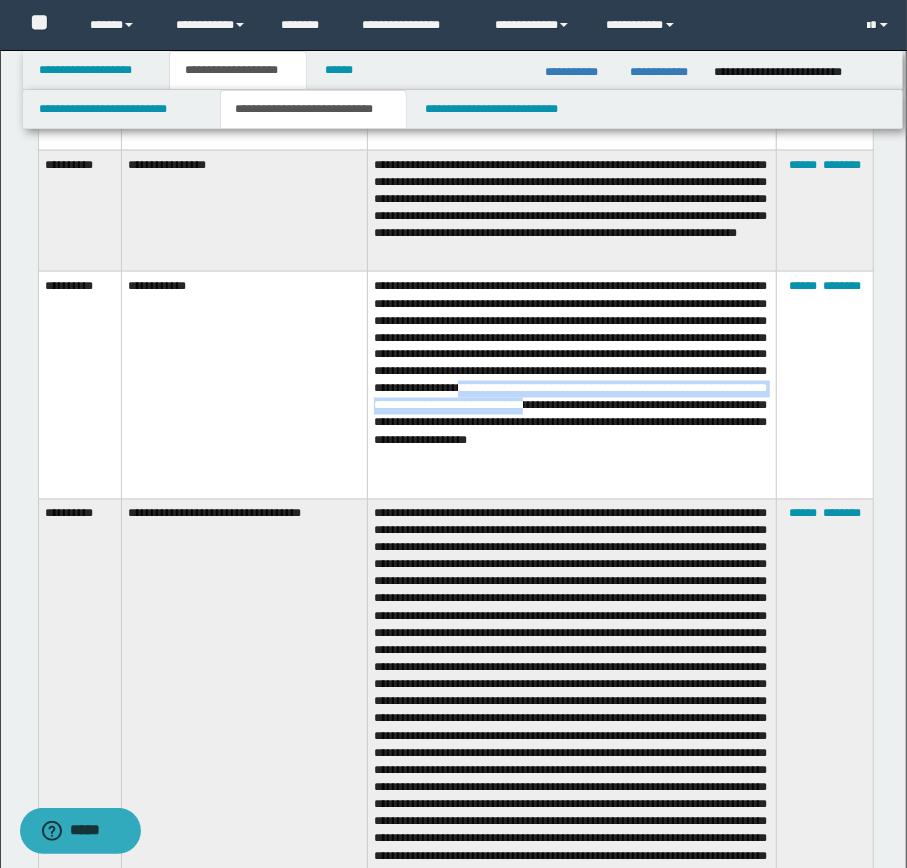 drag, startPoint x: 400, startPoint y: 382, endPoint x: 562, endPoint y: 403, distance: 163.35544 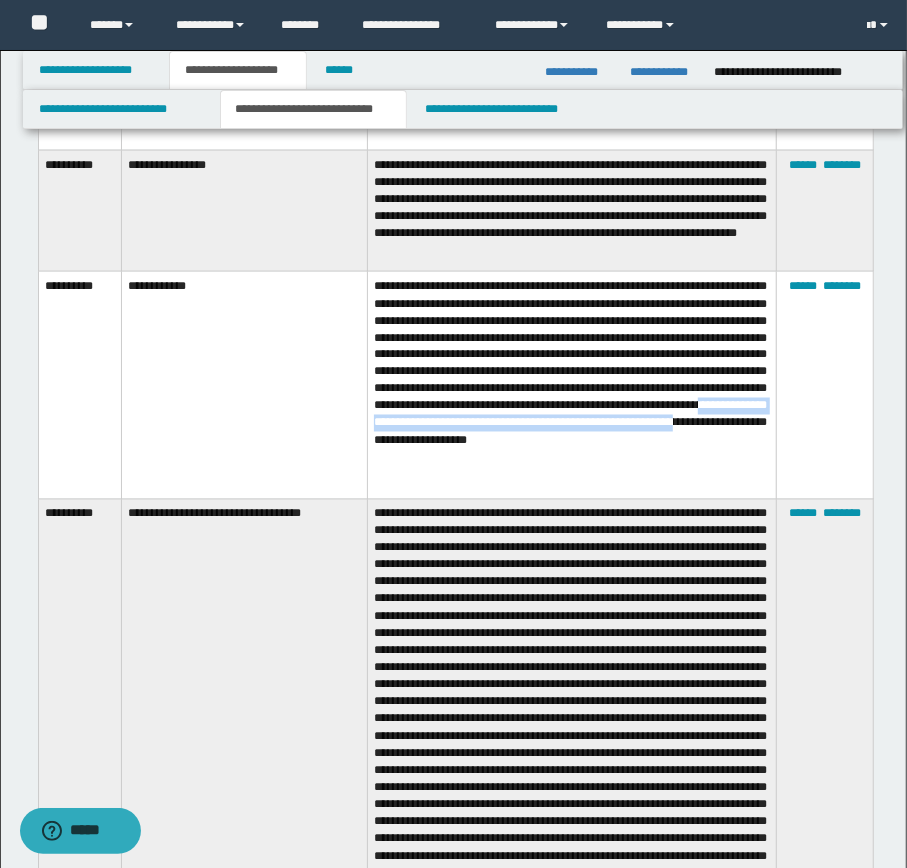drag, startPoint x: 377, startPoint y: 418, endPoint x: 431, endPoint y: 426, distance: 54.589375 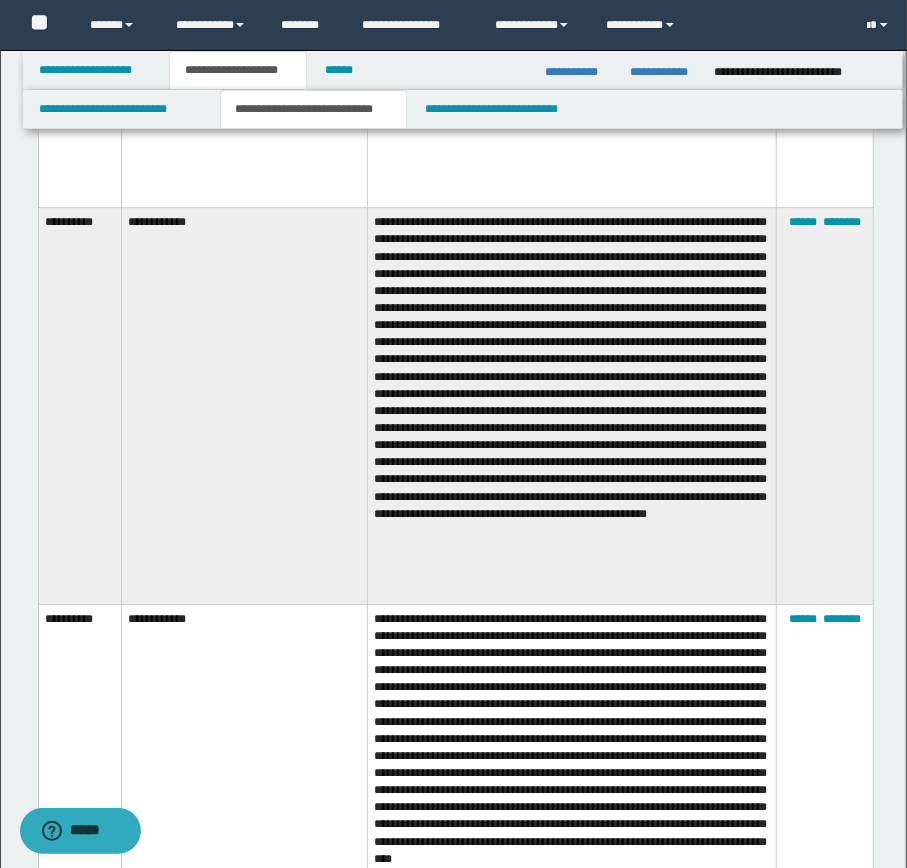 scroll, scrollTop: 5888, scrollLeft: 0, axis: vertical 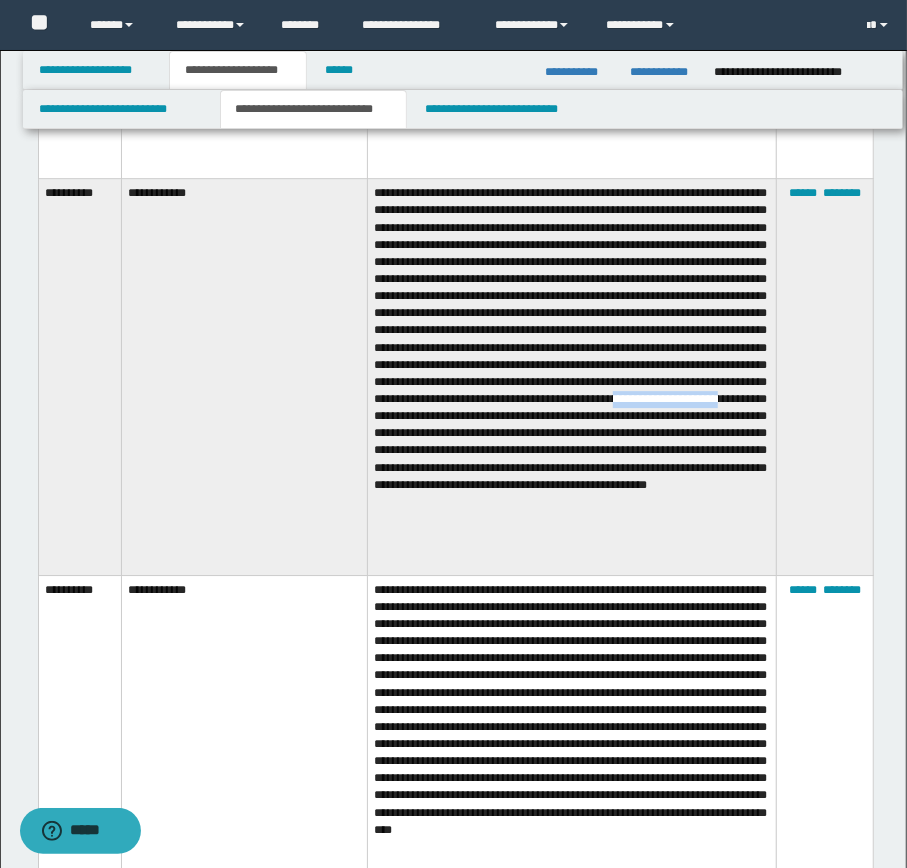 drag, startPoint x: 463, startPoint y: 433, endPoint x: 538, endPoint y: 435, distance: 75.026665 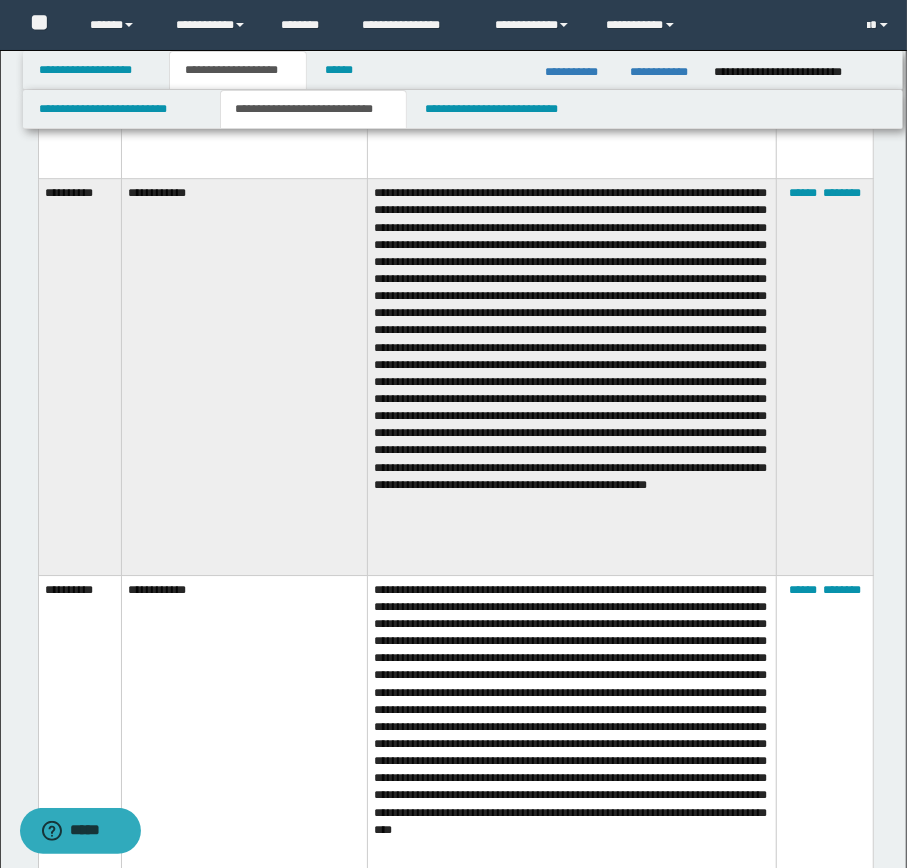 click at bounding box center [572, 377] 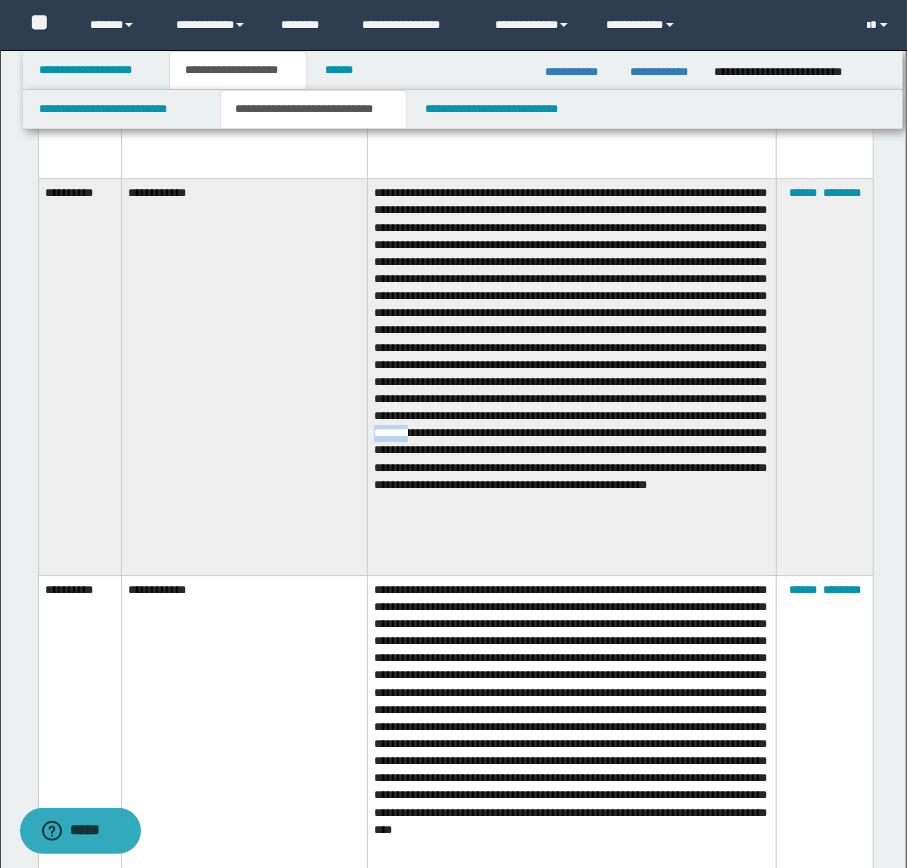 drag, startPoint x: 375, startPoint y: 463, endPoint x: 416, endPoint y: 463, distance: 41 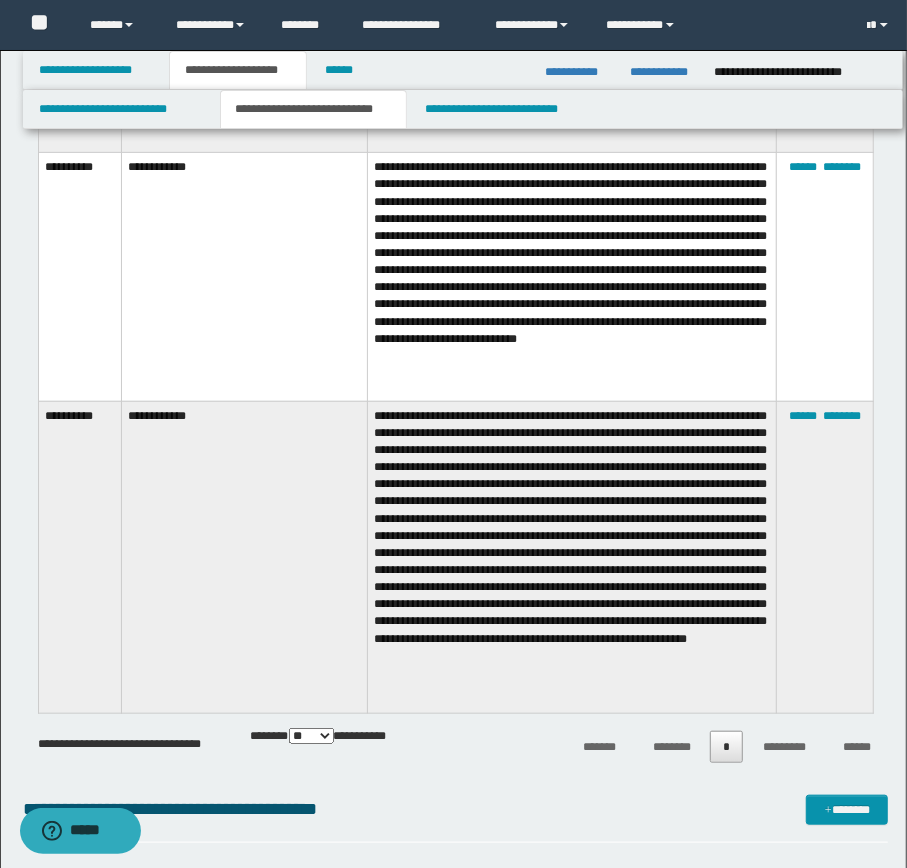 scroll, scrollTop: 7065, scrollLeft: 0, axis: vertical 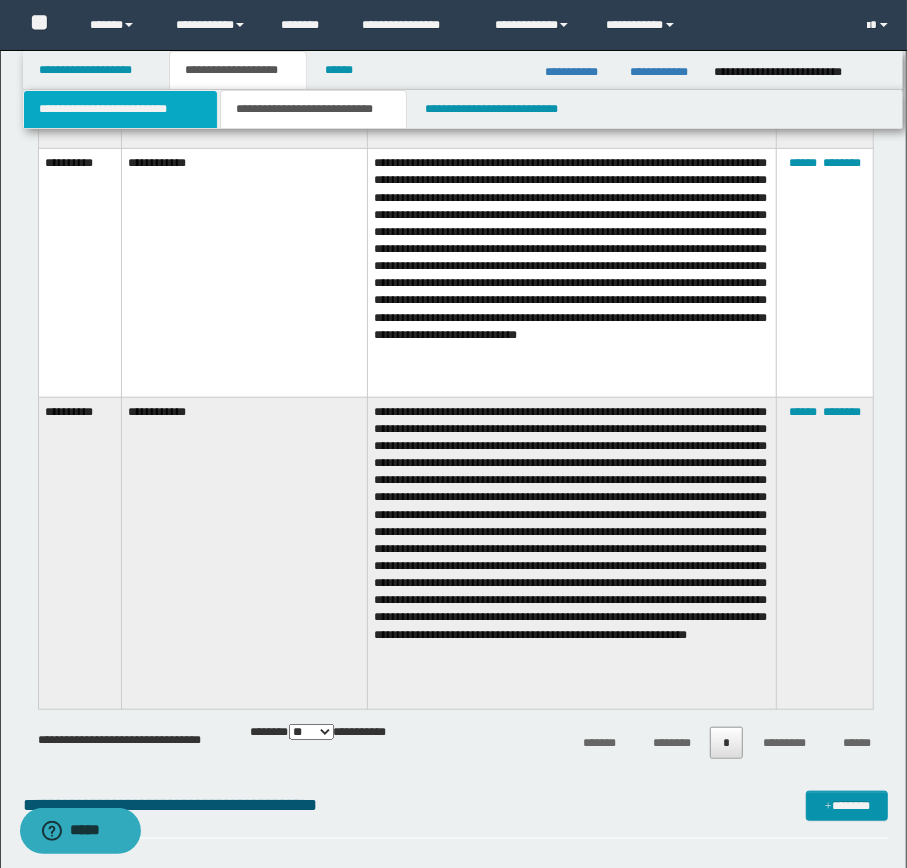 click on "**********" at bounding box center [120, 109] 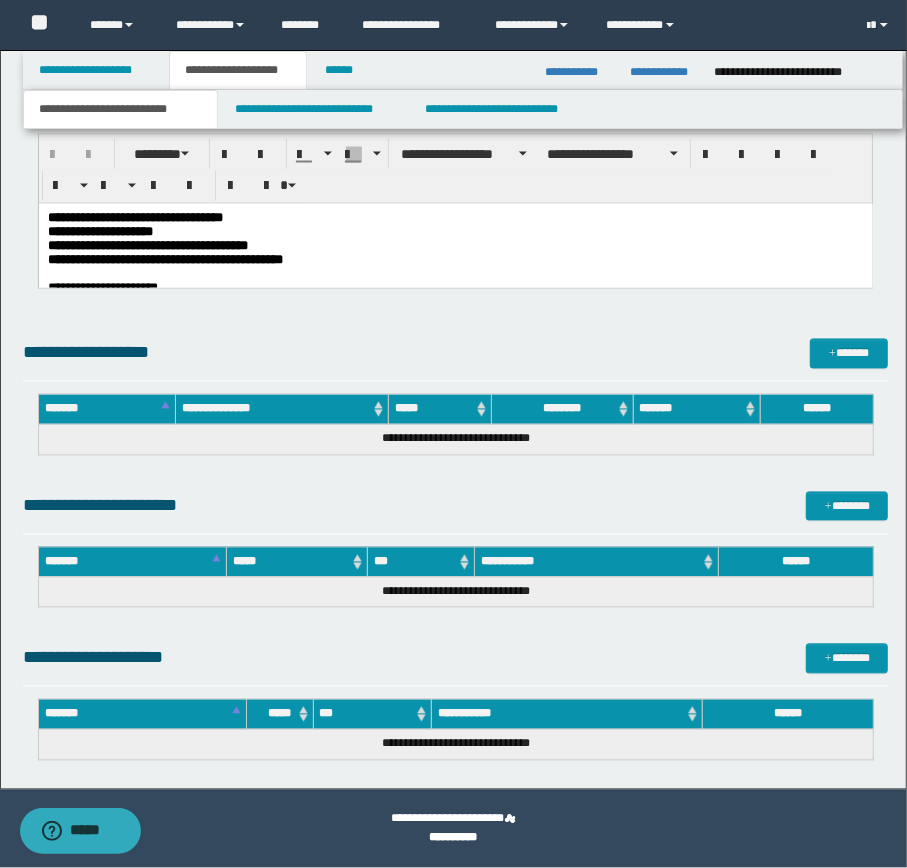 click on "**********" at bounding box center [455, 246] 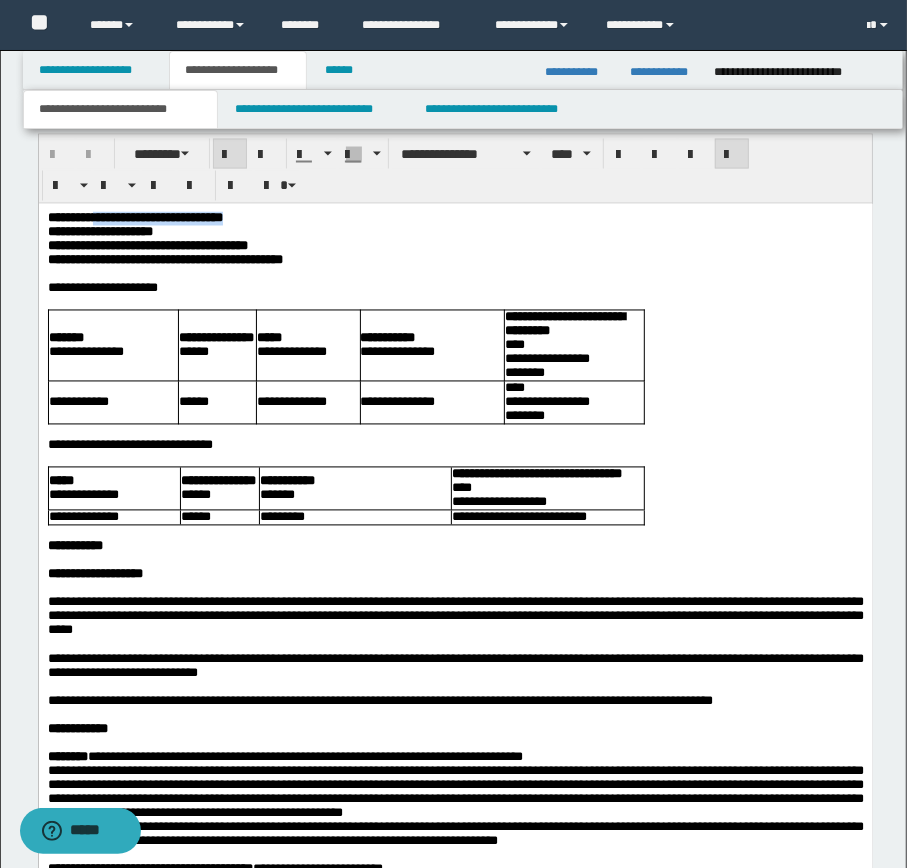 drag, startPoint x: 105, startPoint y: 215, endPoint x: 317, endPoint y: 214, distance: 212.00237 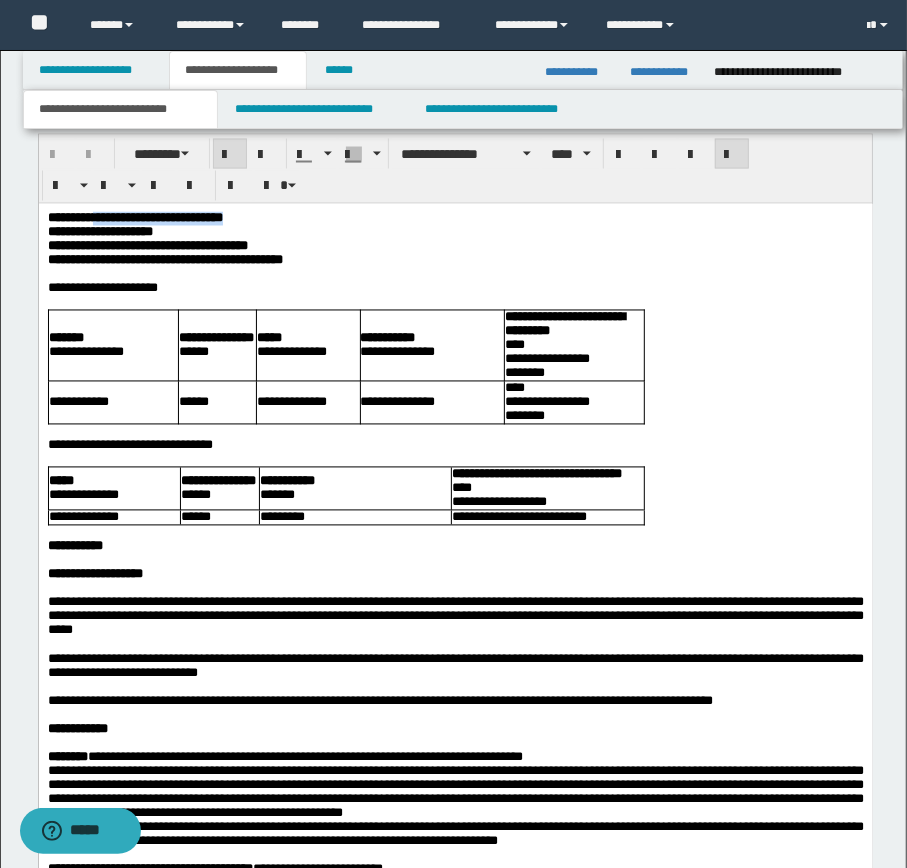 click on "**********" at bounding box center (455, 218) 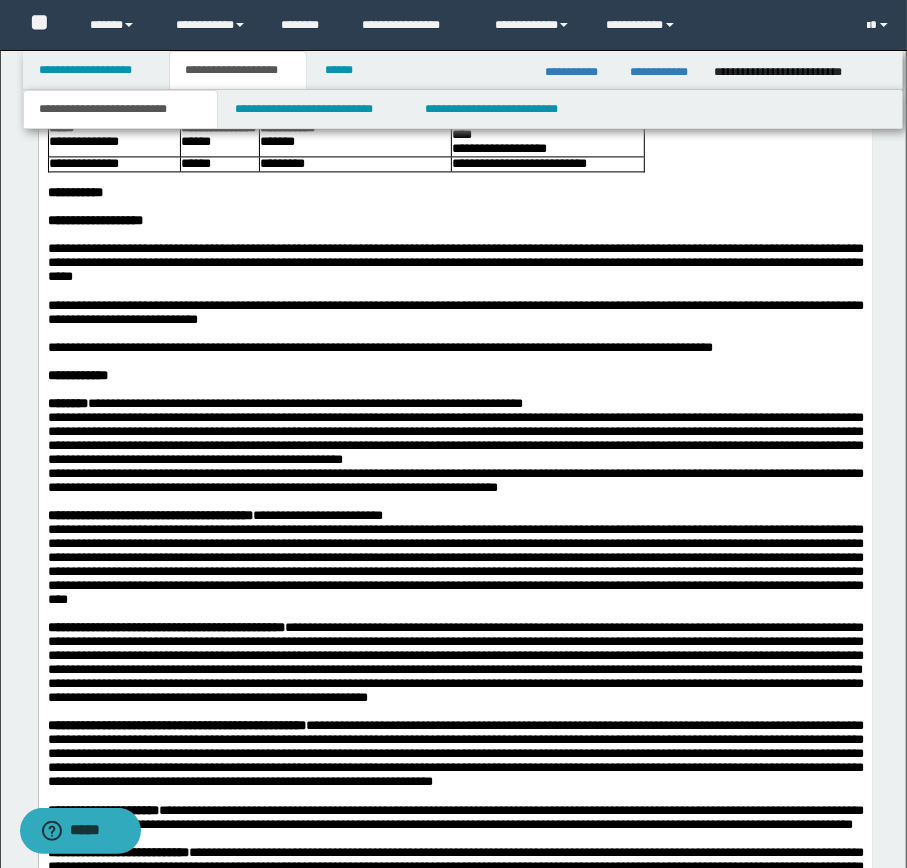scroll, scrollTop: 1851, scrollLeft: 0, axis: vertical 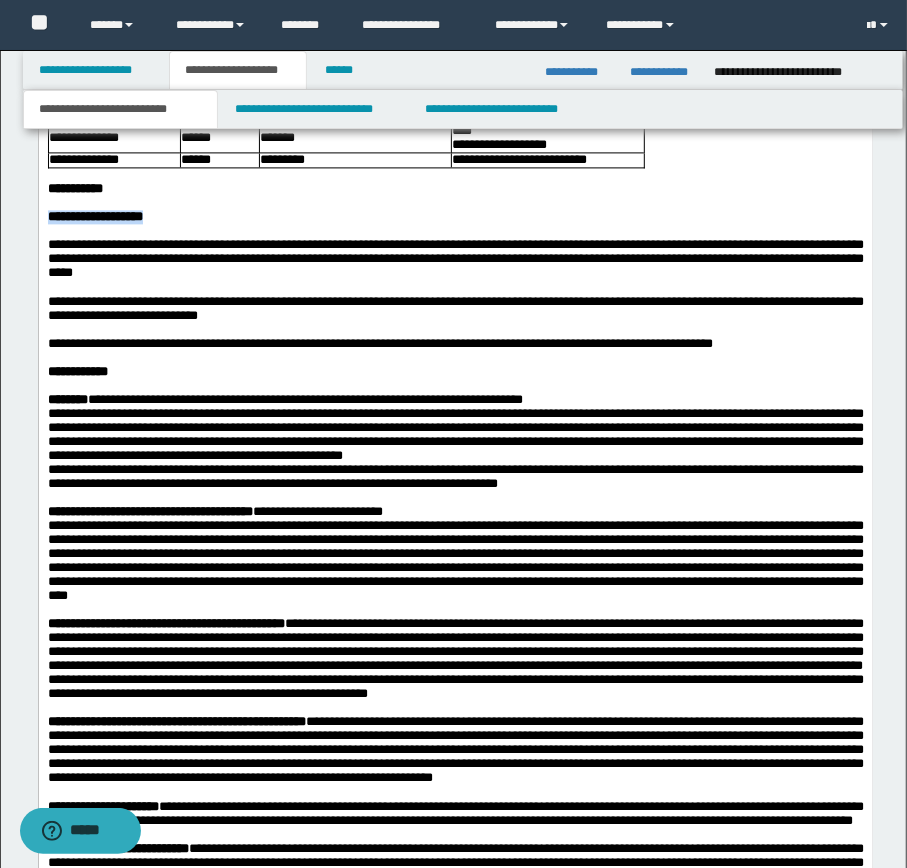 drag, startPoint x: 47, startPoint y: 271, endPoint x: 226, endPoint y: 270, distance: 179.00279 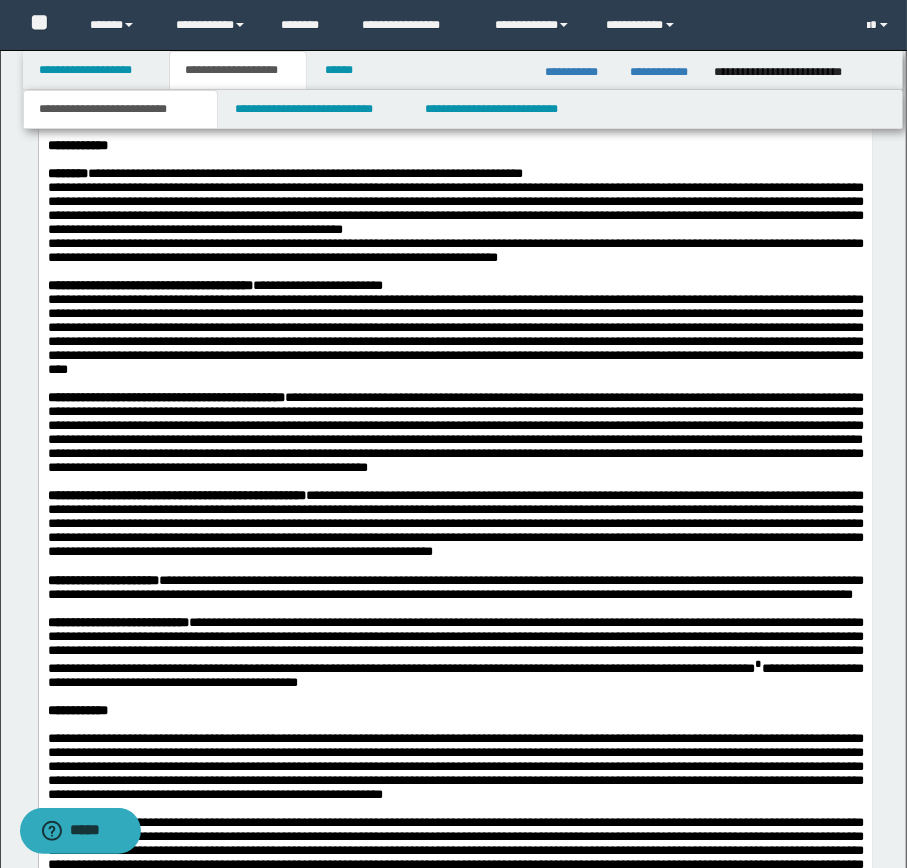 scroll, scrollTop: 2082, scrollLeft: 0, axis: vertical 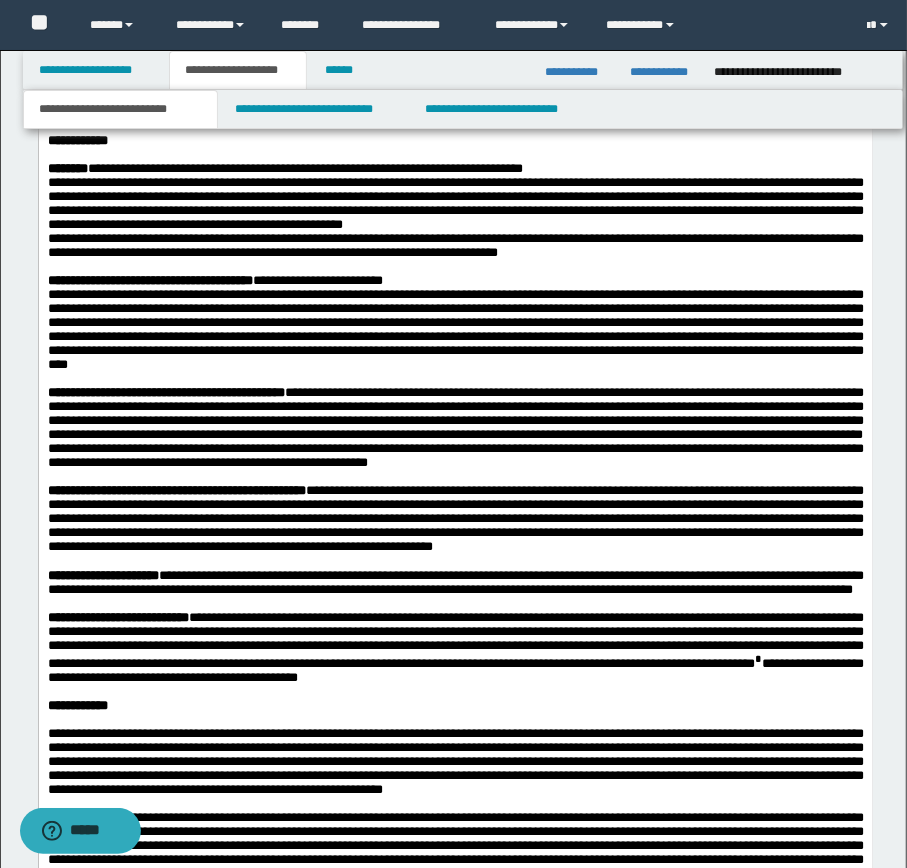 drag, startPoint x: 320, startPoint y: 237, endPoint x: 285, endPoint y: 238, distance: 35.014282 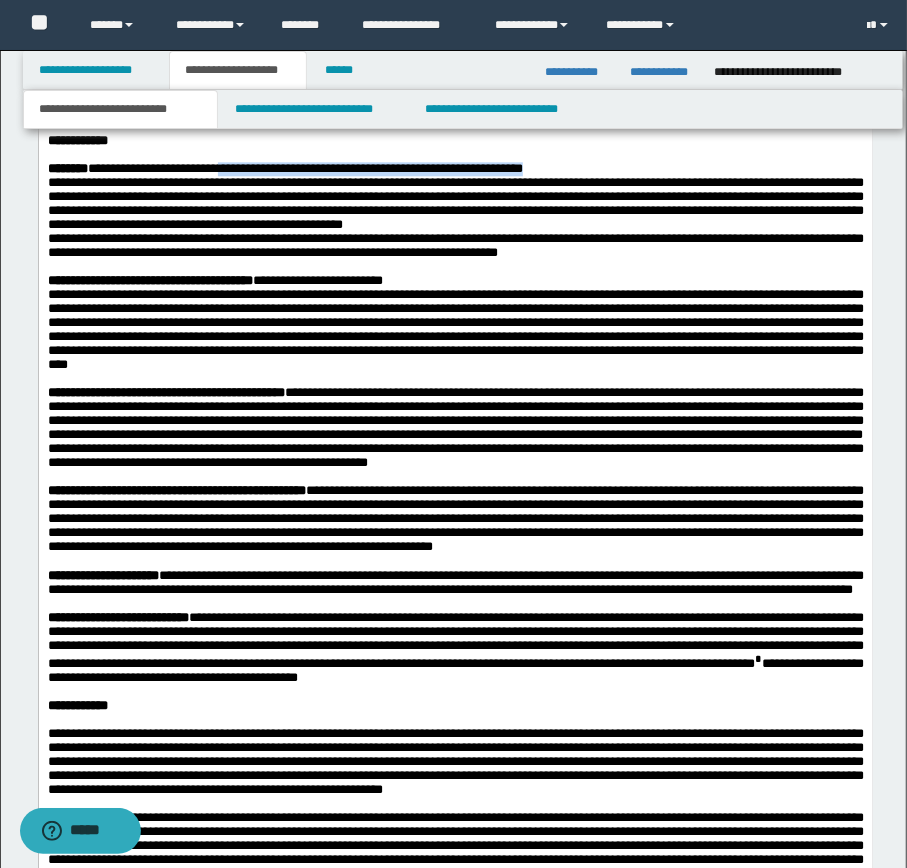 drag, startPoint x: 261, startPoint y: 235, endPoint x: 608, endPoint y: 236, distance: 347.00143 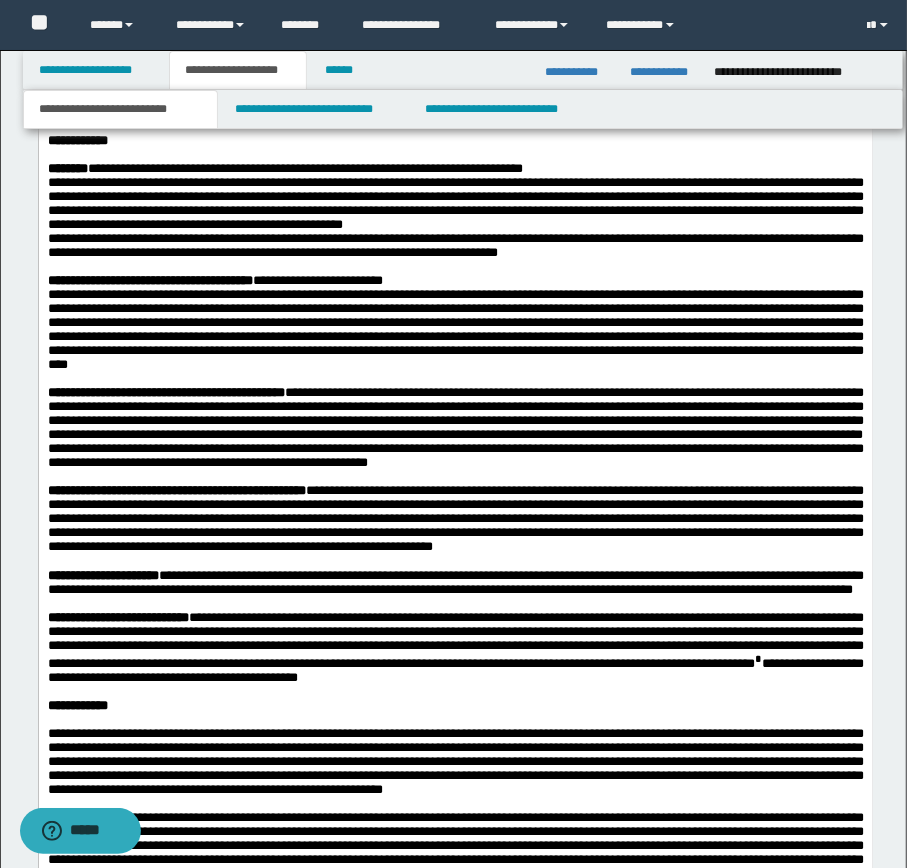 click on "**********" at bounding box center [455, 203] 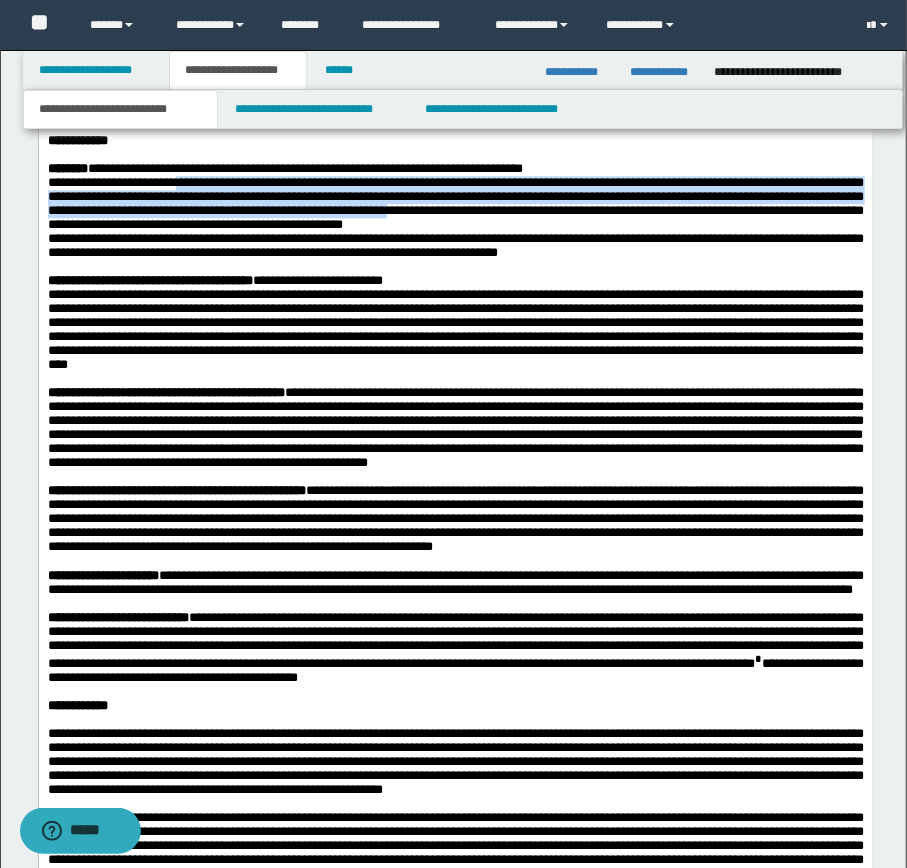 drag, startPoint x: 192, startPoint y: 252, endPoint x: 553, endPoint y: 282, distance: 362.2444 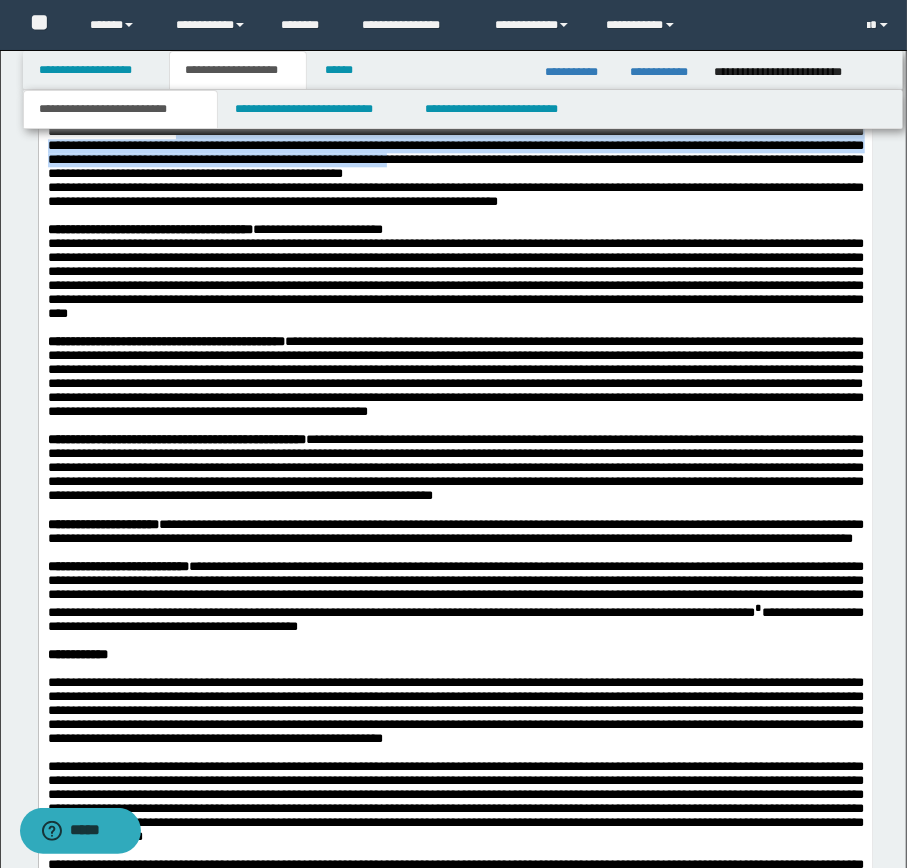 scroll, scrollTop: 2135, scrollLeft: 0, axis: vertical 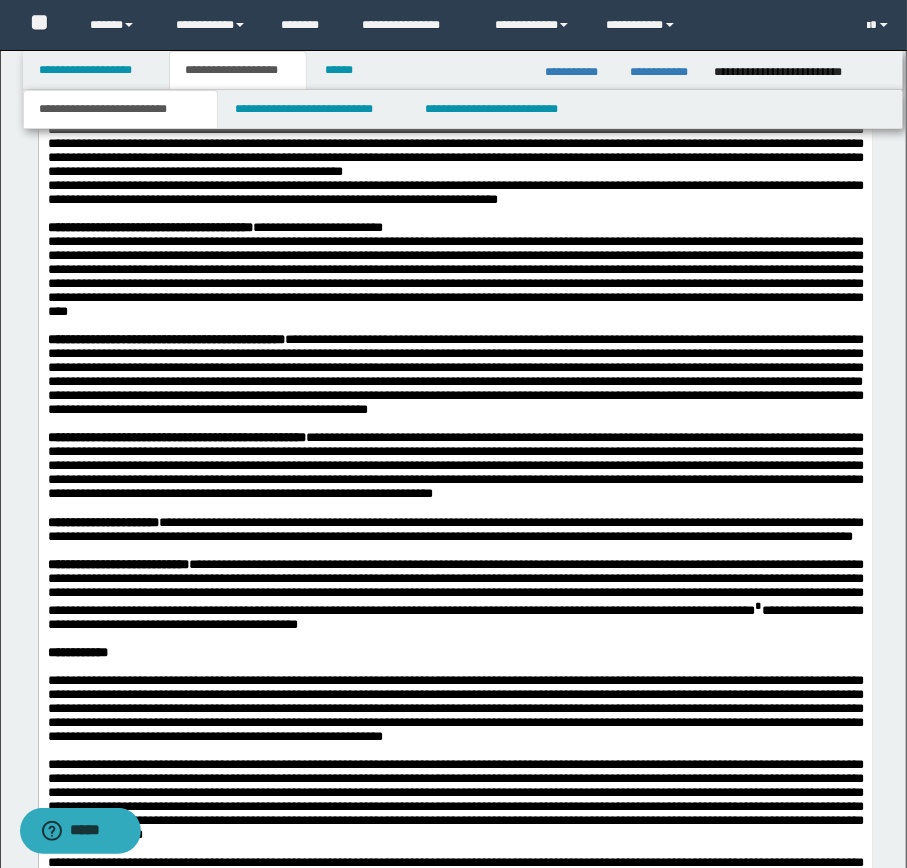 drag, startPoint x: 87, startPoint y: 303, endPoint x: 63, endPoint y: 301, distance: 24.083189 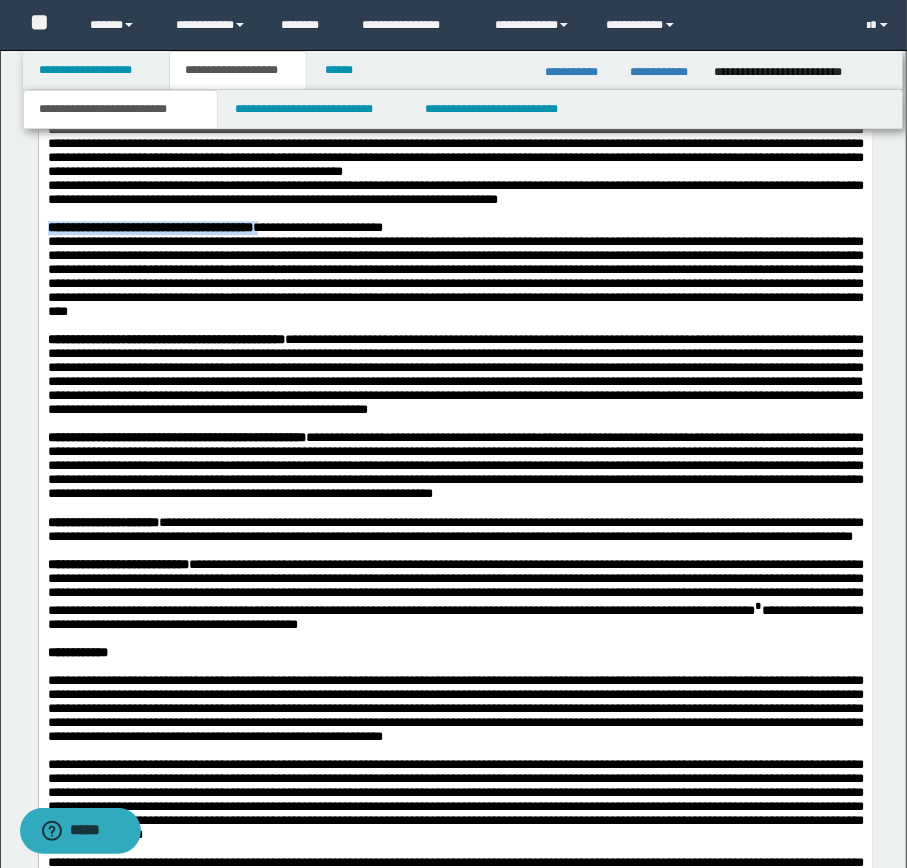 drag, startPoint x: 51, startPoint y: 300, endPoint x: 374, endPoint y: 302, distance: 323.0062 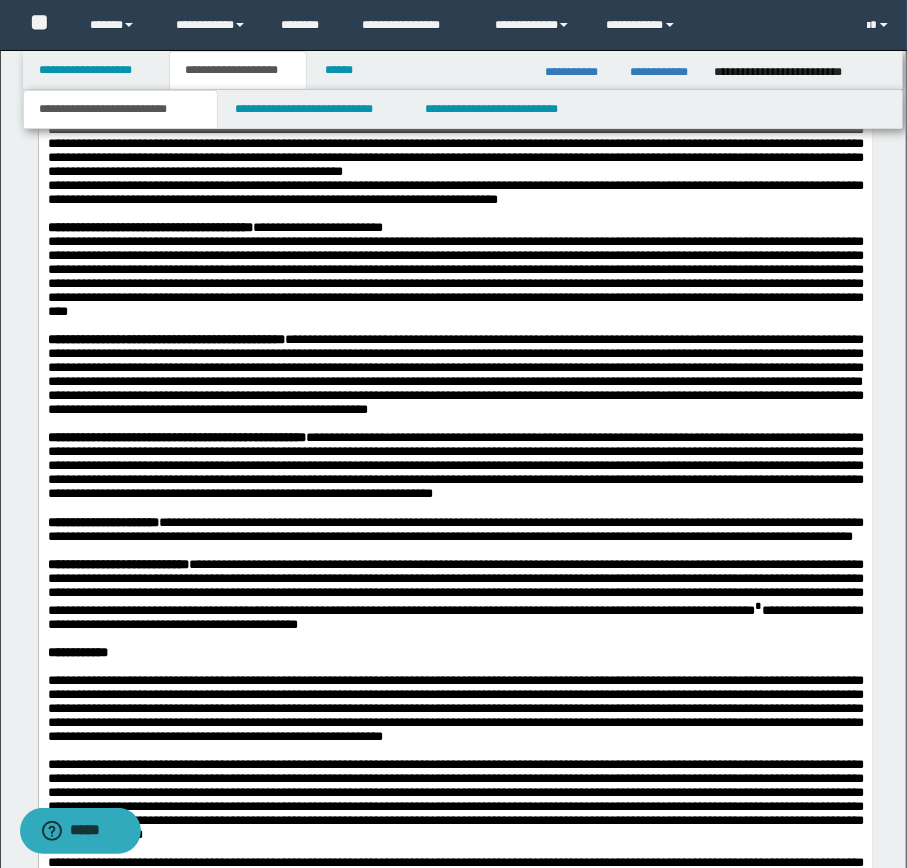 drag, startPoint x: 169, startPoint y: 324, endPoint x: 183, endPoint y: 321, distance: 14.3178215 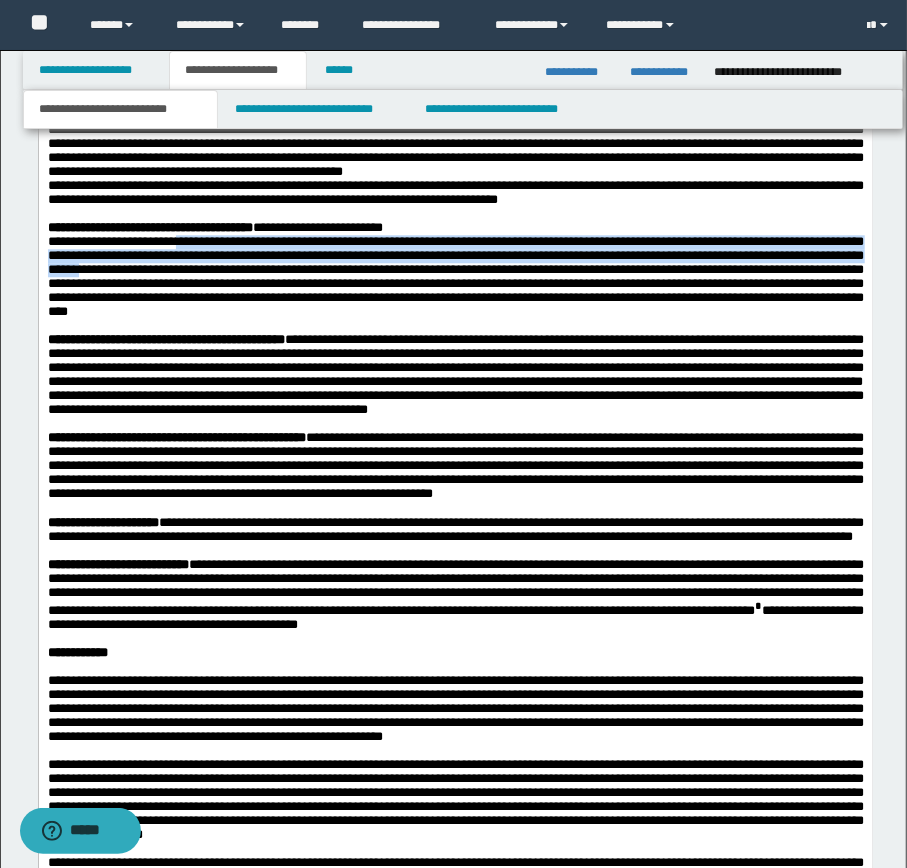 drag, startPoint x: 200, startPoint y: 317, endPoint x: 283, endPoint y: 348, distance: 88.60023 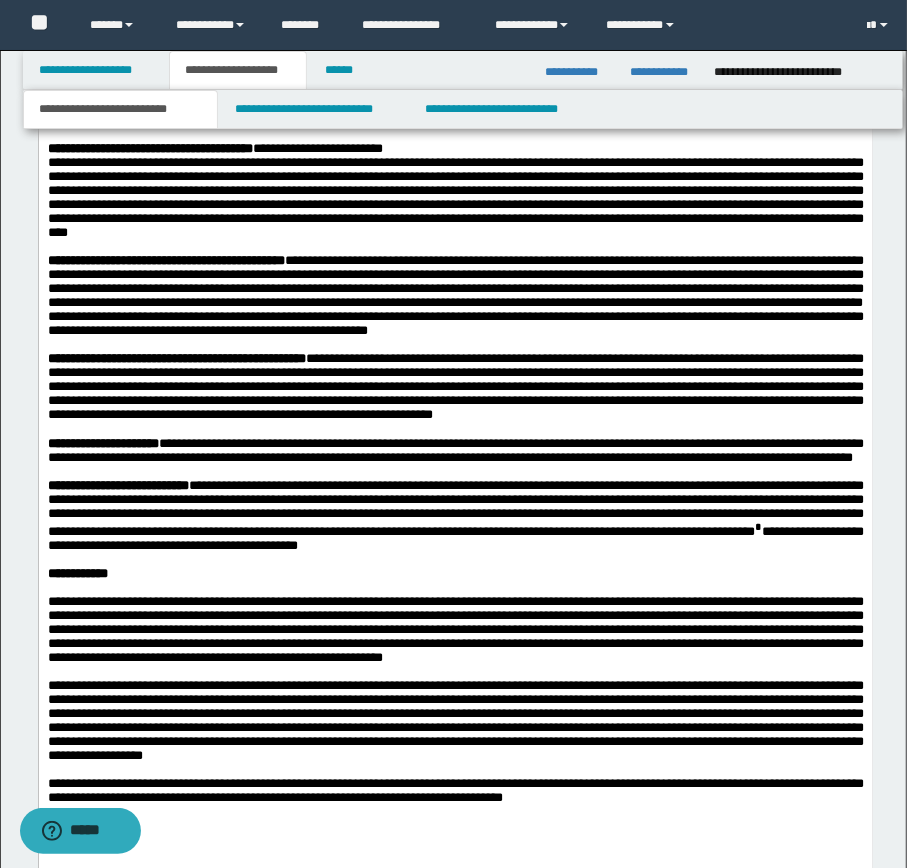 click on "**********" at bounding box center [165, 260] 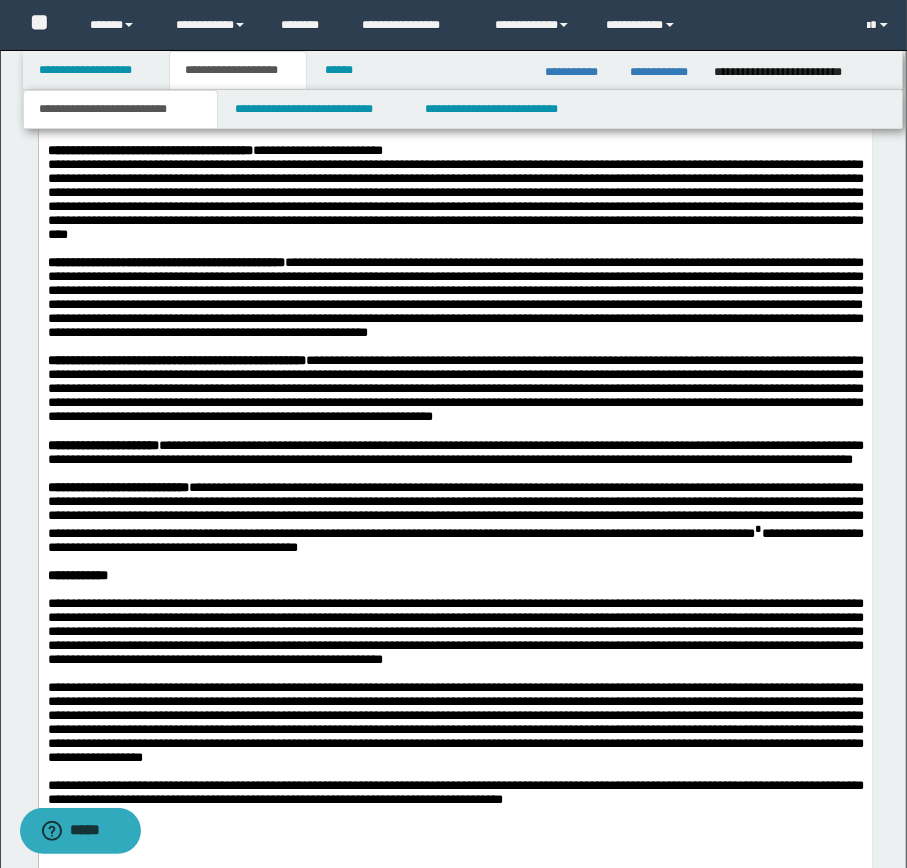 click on "**********" at bounding box center [165, 262] 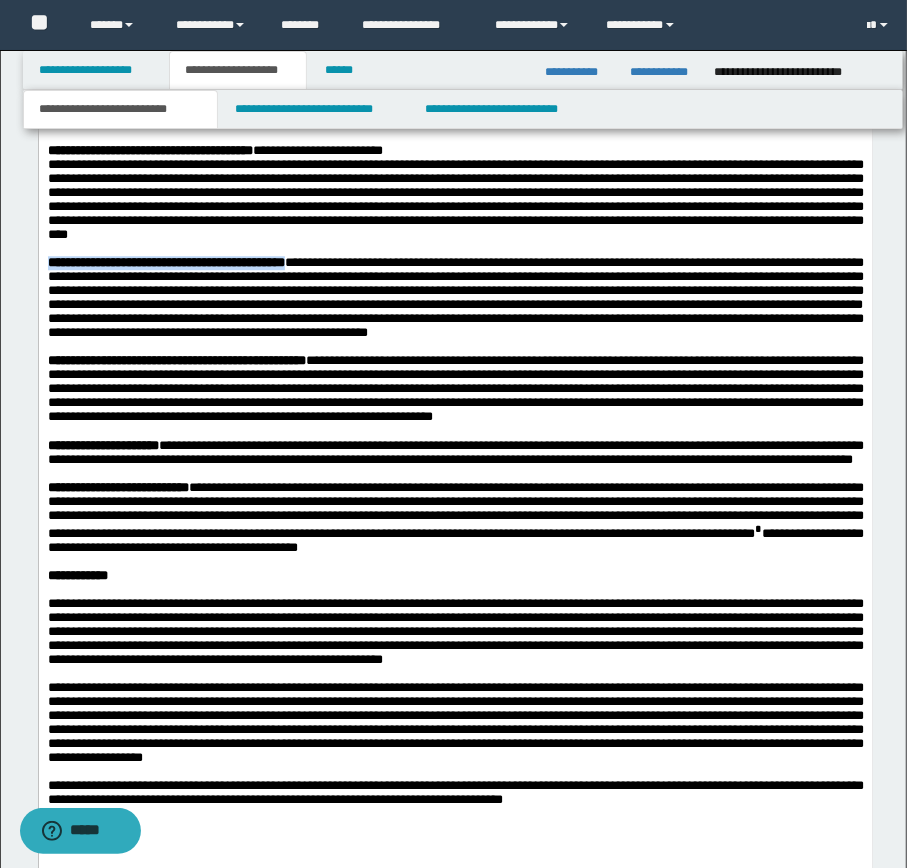 drag, startPoint x: 48, startPoint y: 344, endPoint x: 431, endPoint y: 344, distance: 383 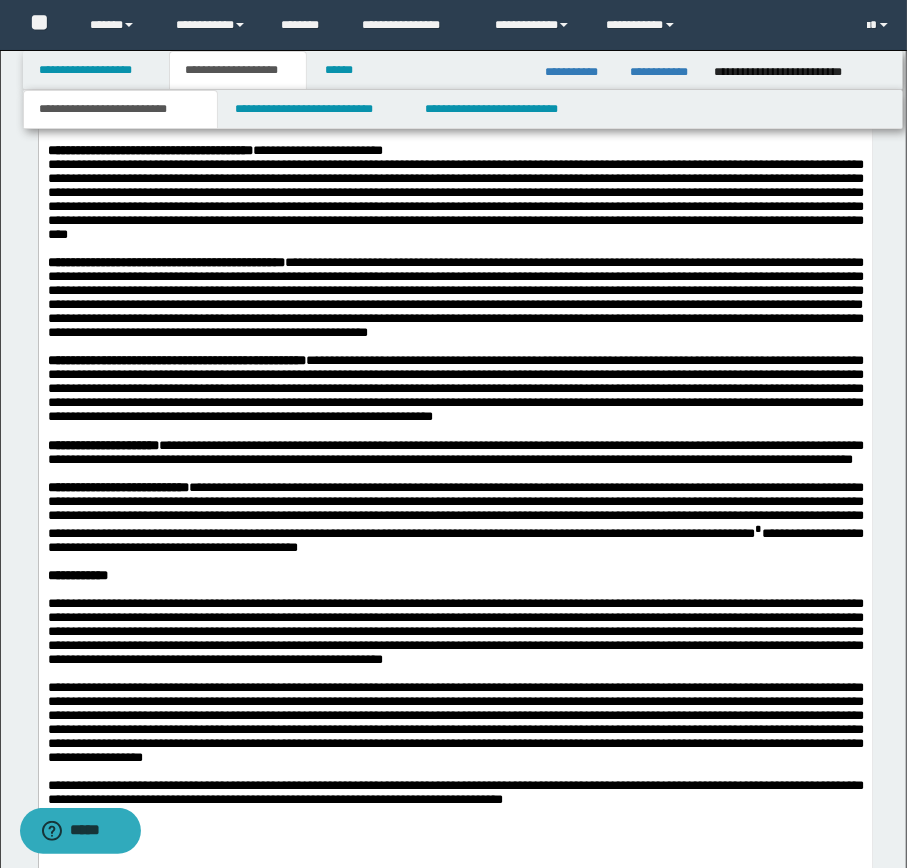 click on "**********" at bounding box center (455, 283) 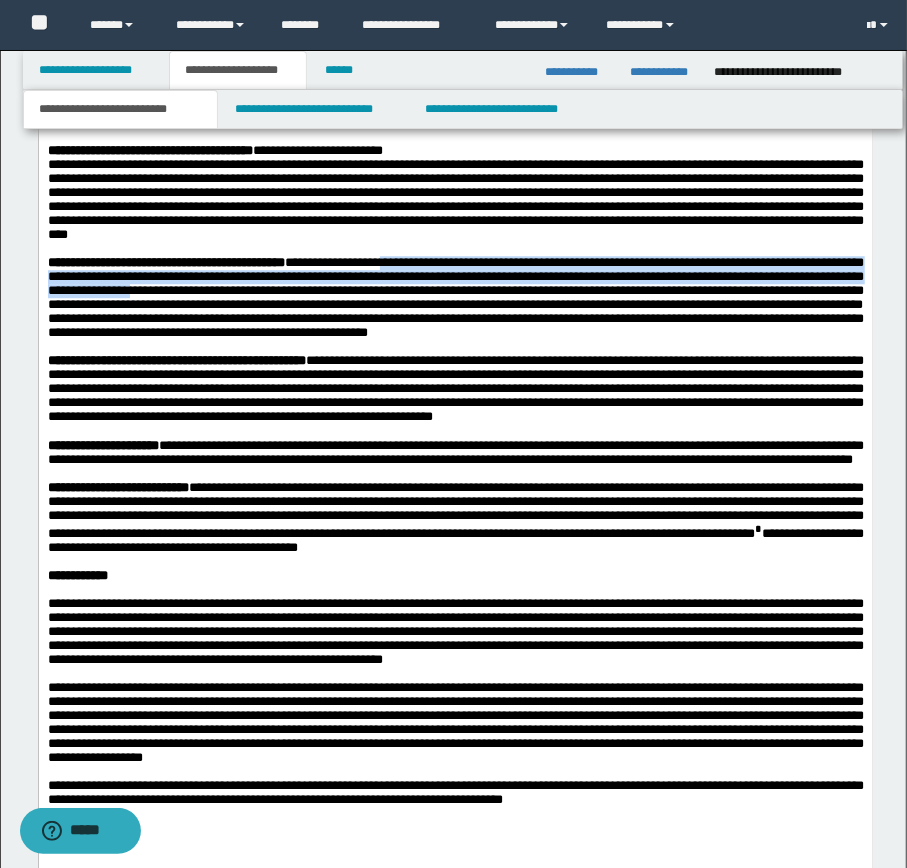 drag, startPoint x: 532, startPoint y: 345, endPoint x: 473, endPoint y: 373, distance: 65.30697 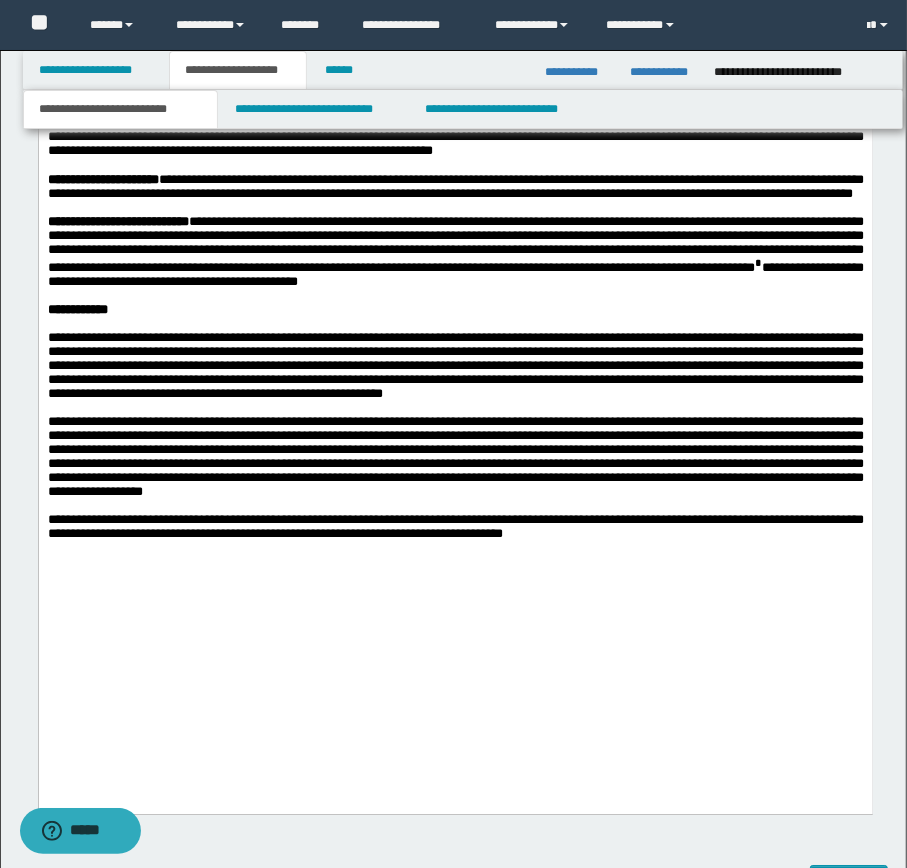 scroll, scrollTop: 2457, scrollLeft: 0, axis: vertical 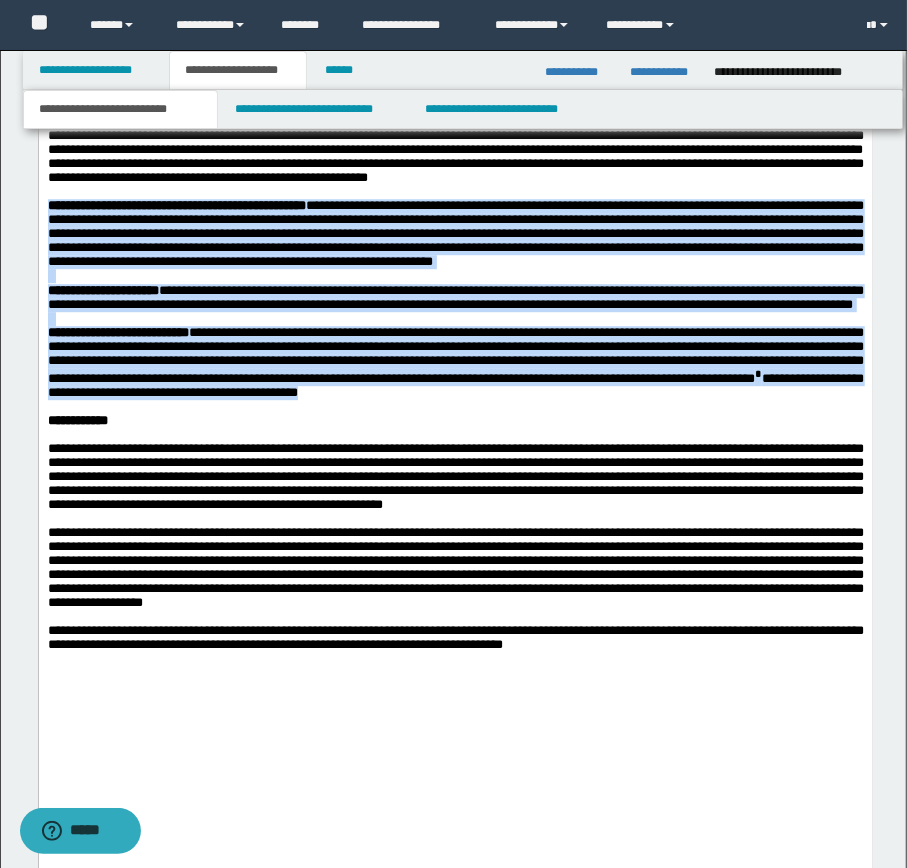 drag, startPoint x: 46, startPoint y: 309, endPoint x: 823, endPoint y: 539, distance: 810.3265 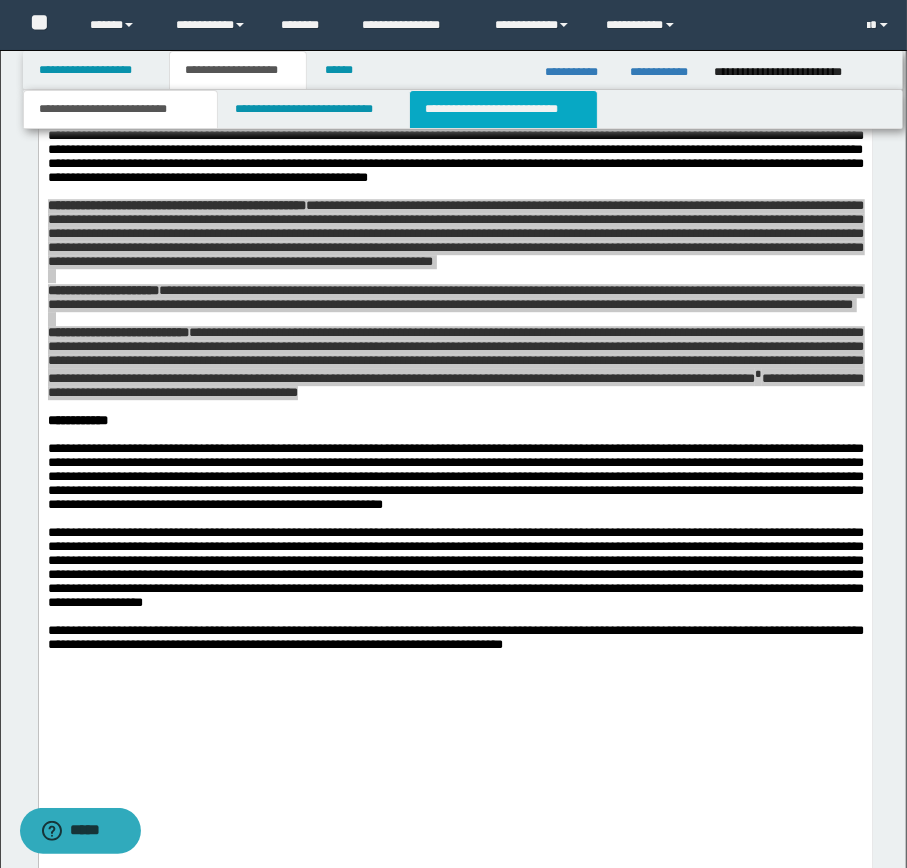 click on "**********" at bounding box center [503, 109] 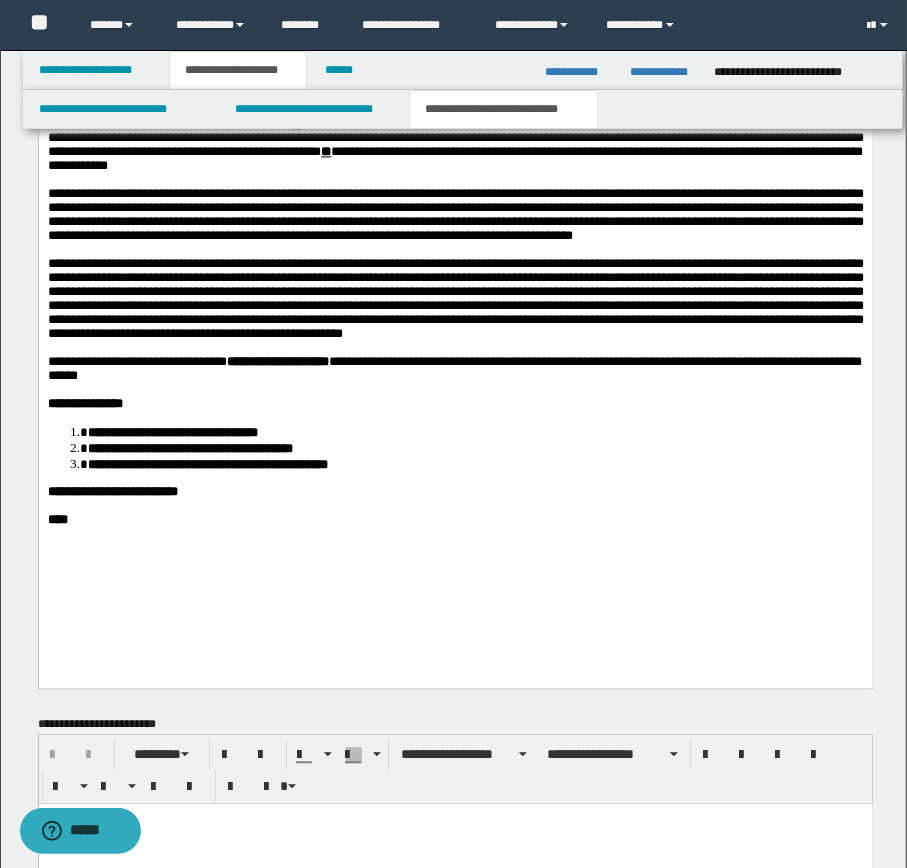 scroll, scrollTop: 1746, scrollLeft: 0, axis: vertical 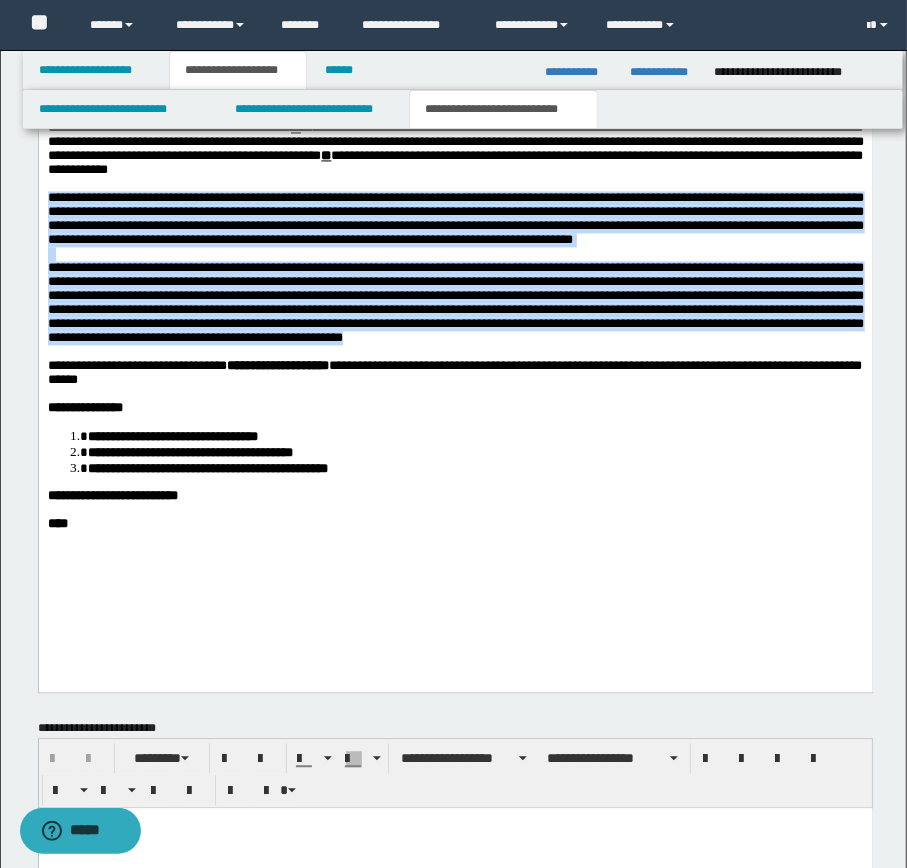 drag, startPoint x: 51, startPoint y: 235, endPoint x: 638, endPoint y: 390, distance: 607.11945 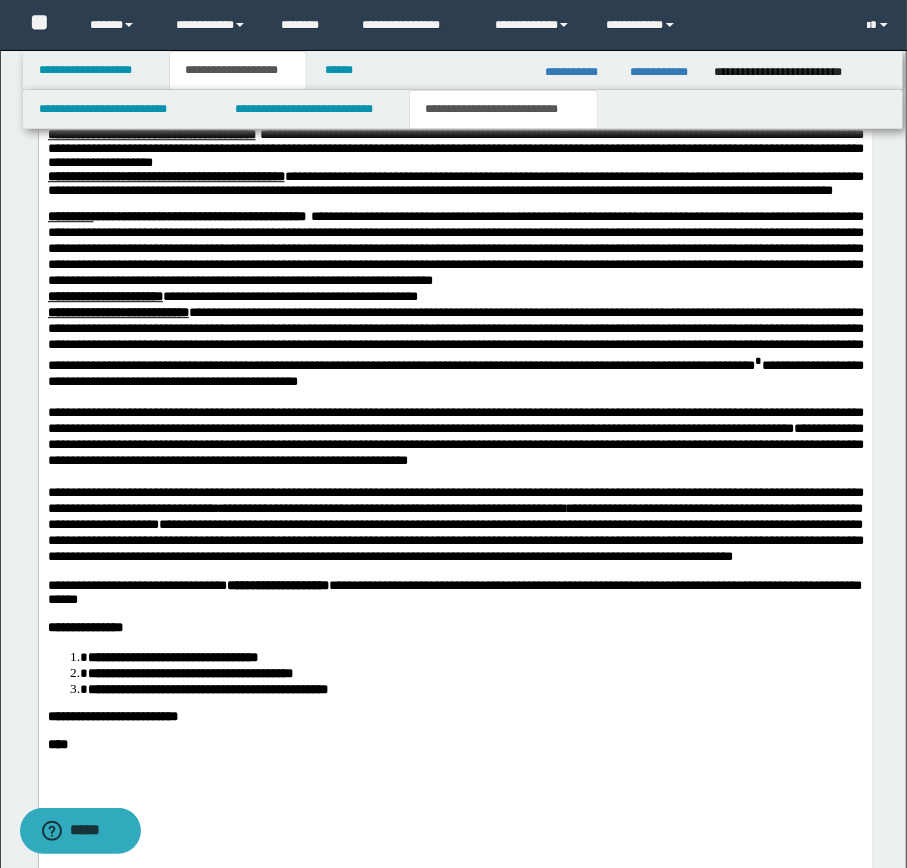 scroll, scrollTop: 2783, scrollLeft: 0, axis: vertical 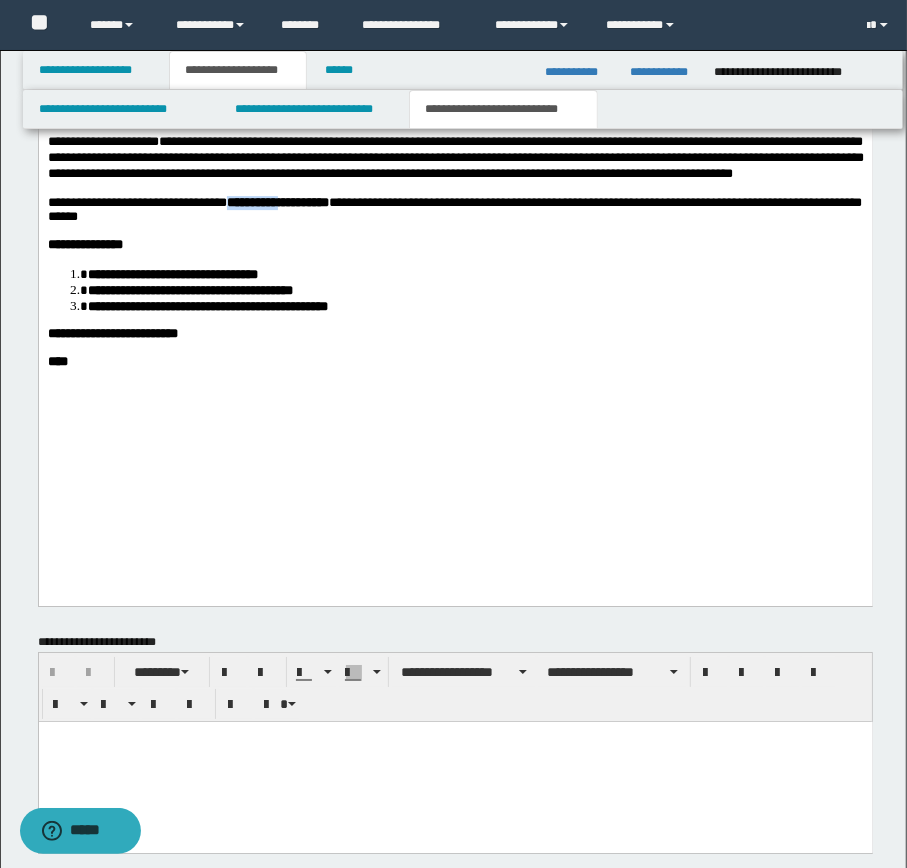 drag, startPoint x: 324, startPoint y: 329, endPoint x: 238, endPoint y: 332, distance: 86.05231 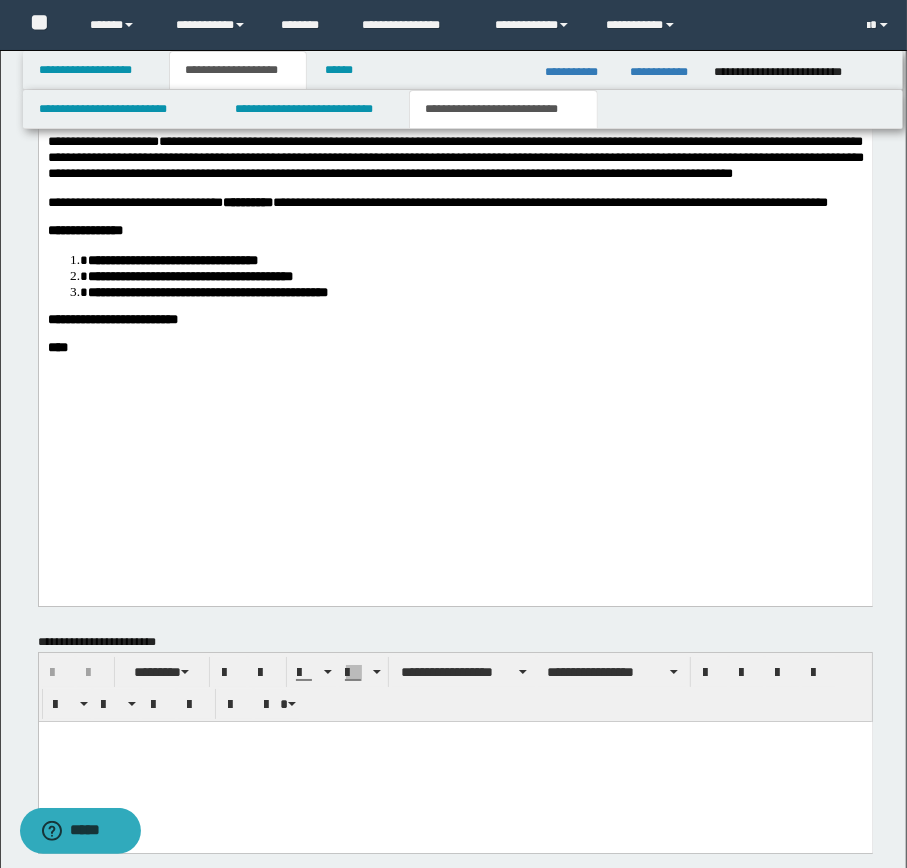 click on "**********" at bounding box center (475, 277) 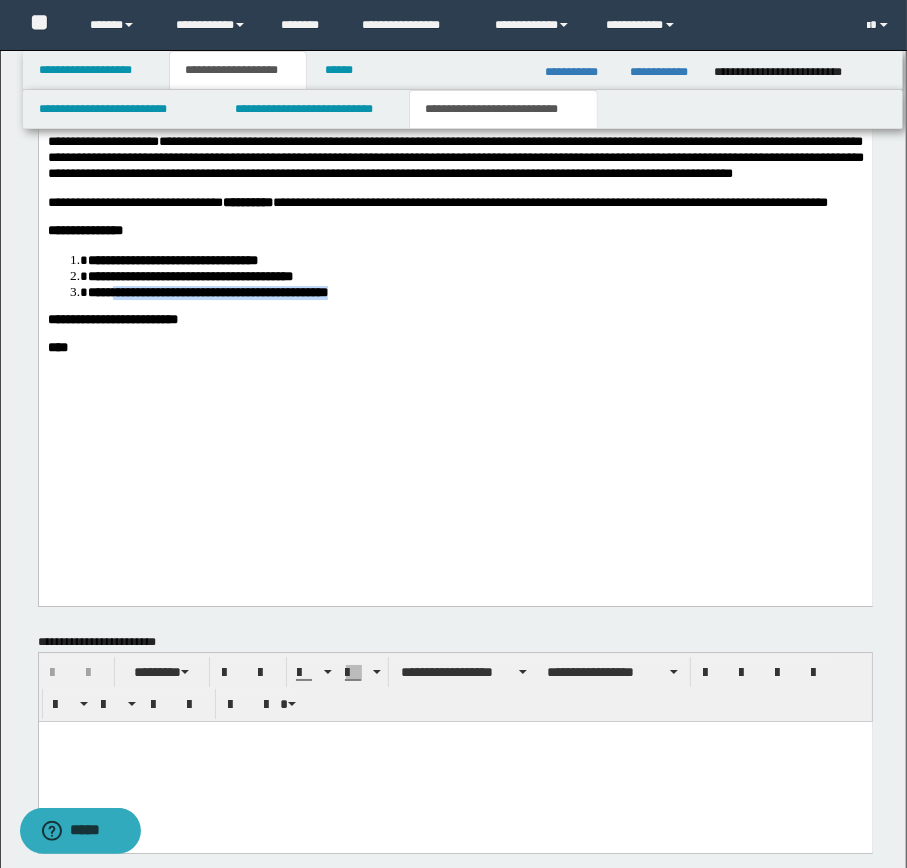 drag, startPoint x: 125, startPoint y: 431, endPoint x: 481, endPoint y: 430, distance: 356.0014 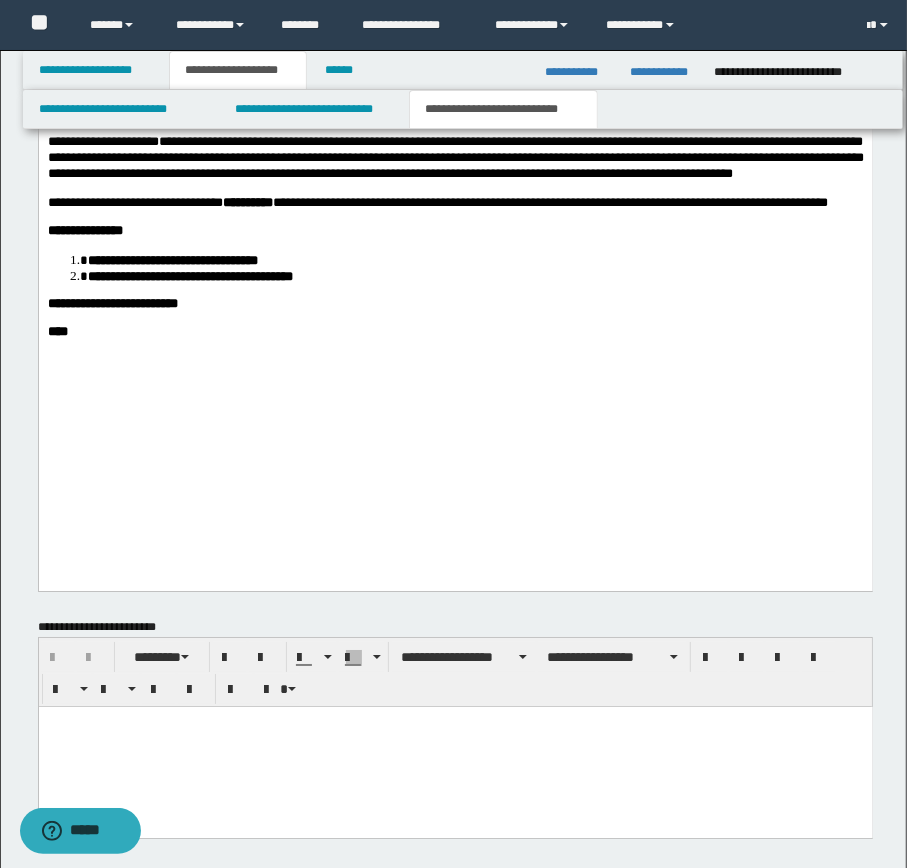 click on "**********" at bounding box center [455, 305] 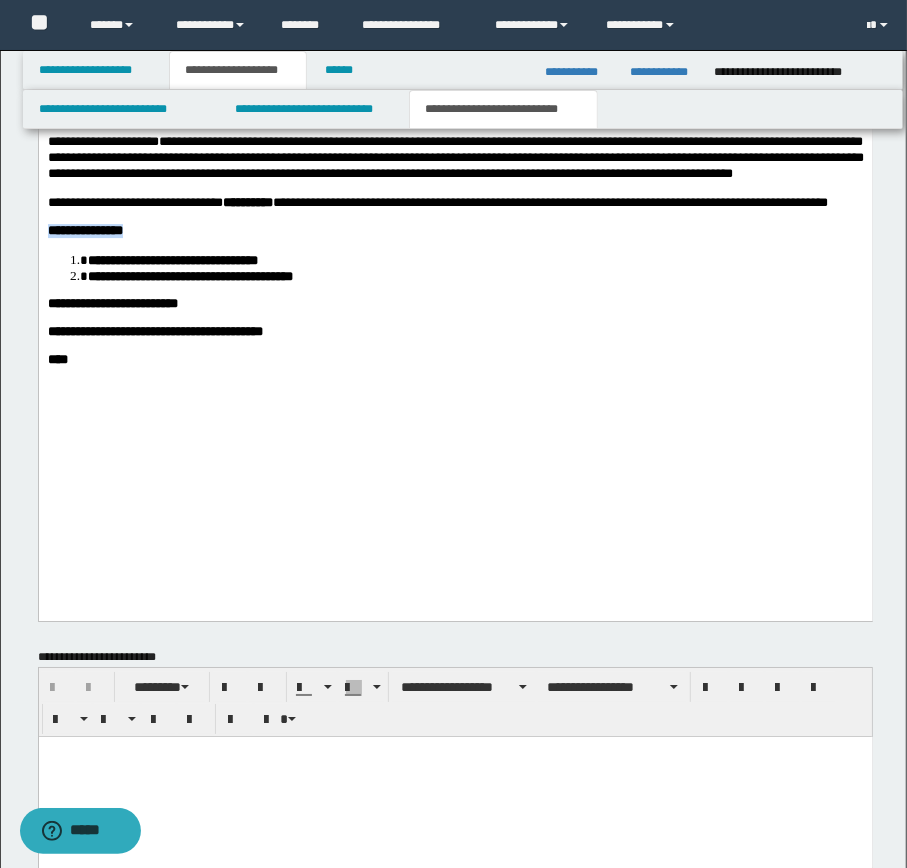 drag, startPoint x: 49, startPoint y: 377, endPoint x: 220, endPoint y: 379, distance: 171.01169 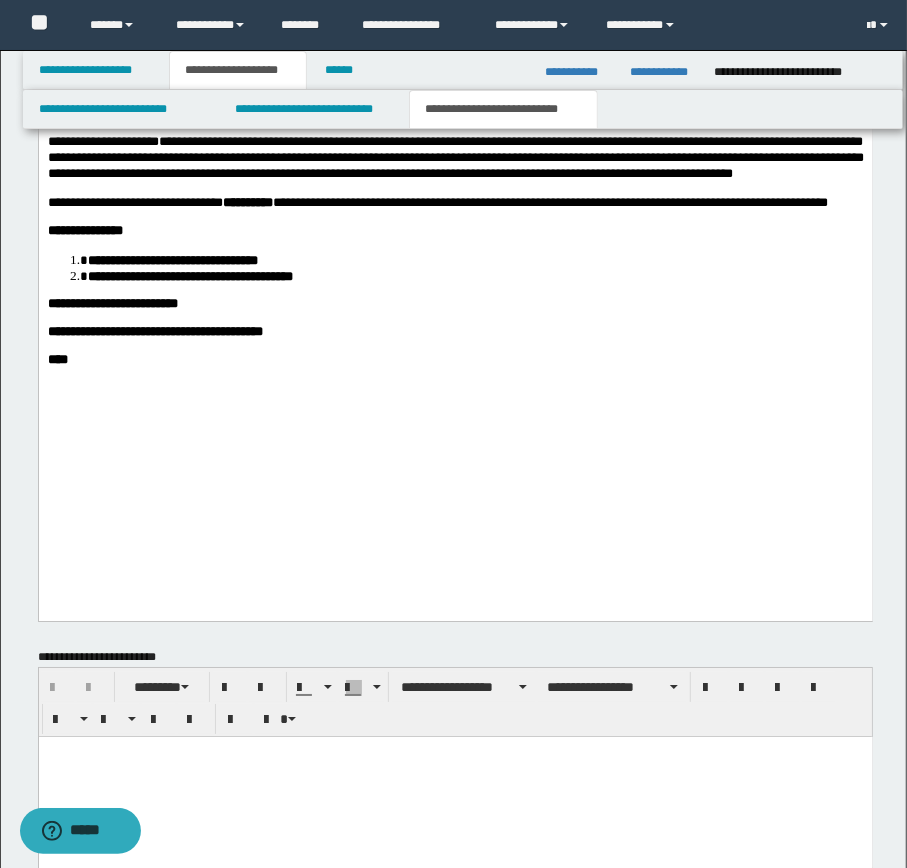 click on "**********" at bounding box center (455, -434) 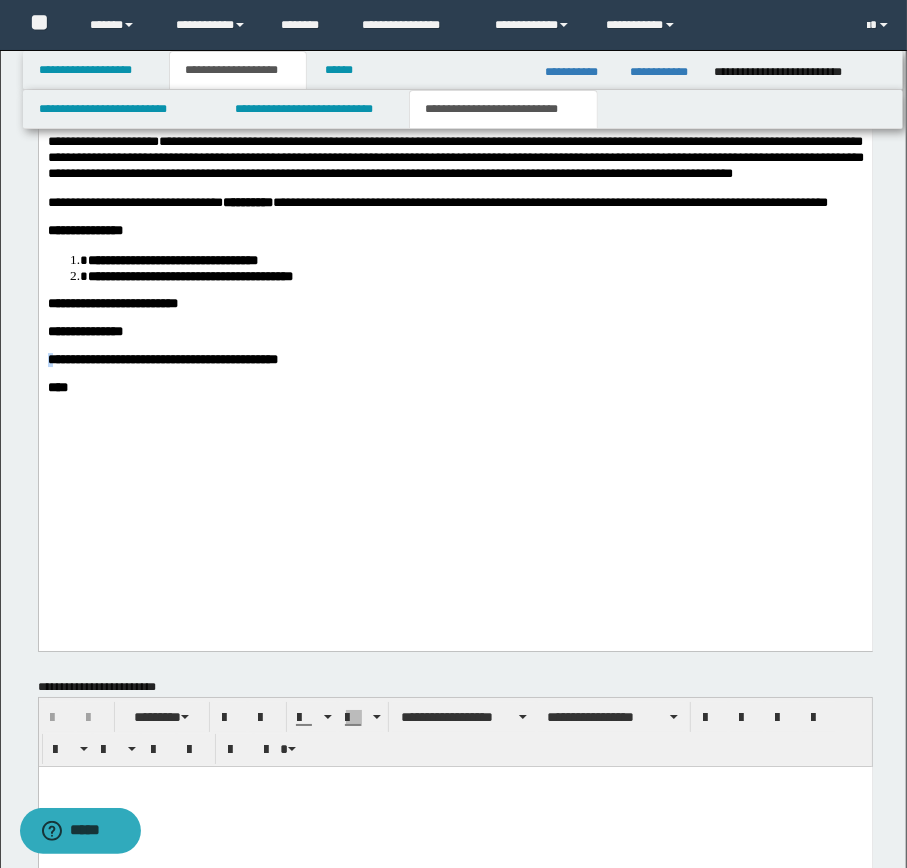 click on "**********" at bounding box center [162, 360] 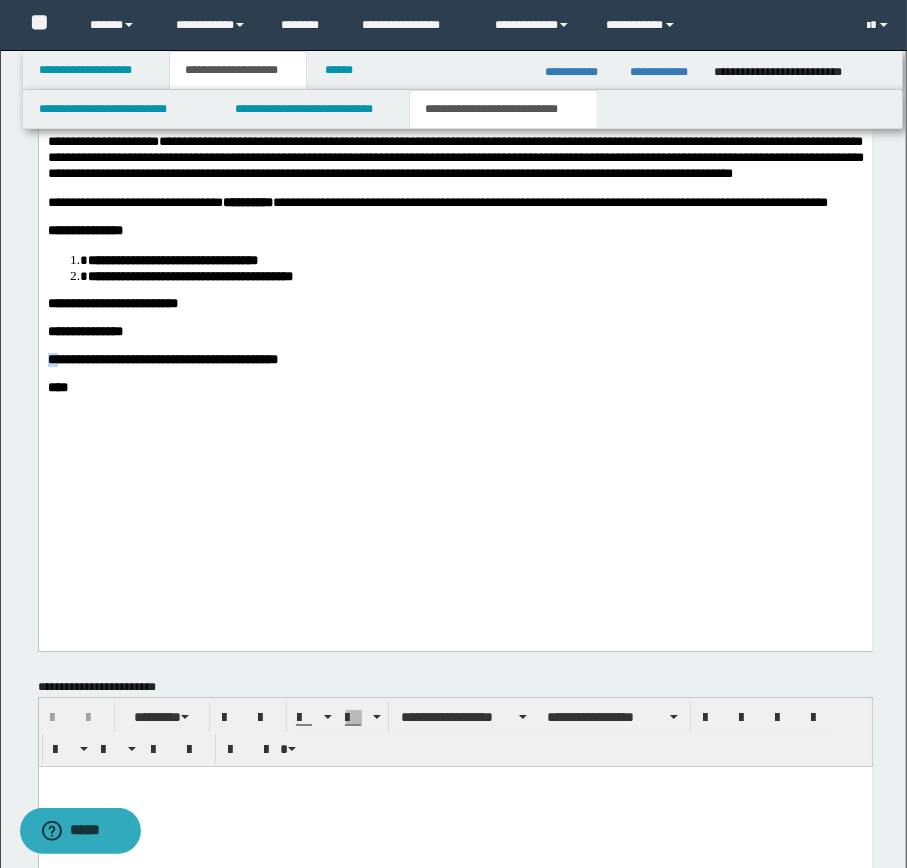 click on "**********" at bounding box center [162, 360] 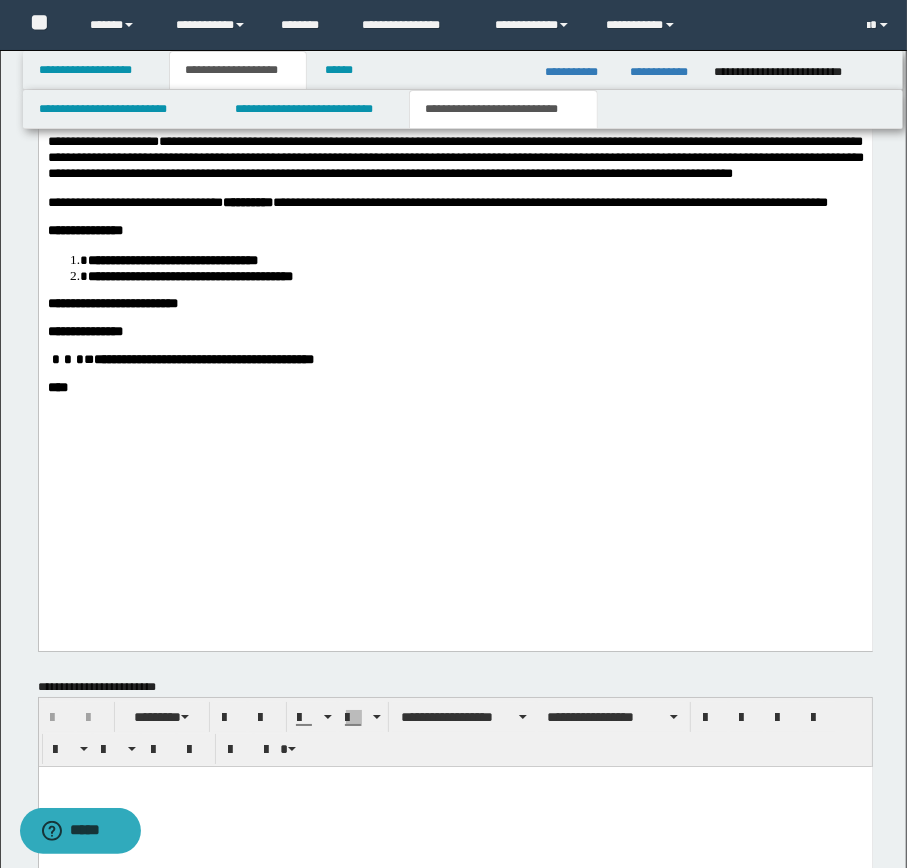 click on "**********" at bounding box center [455, 361] 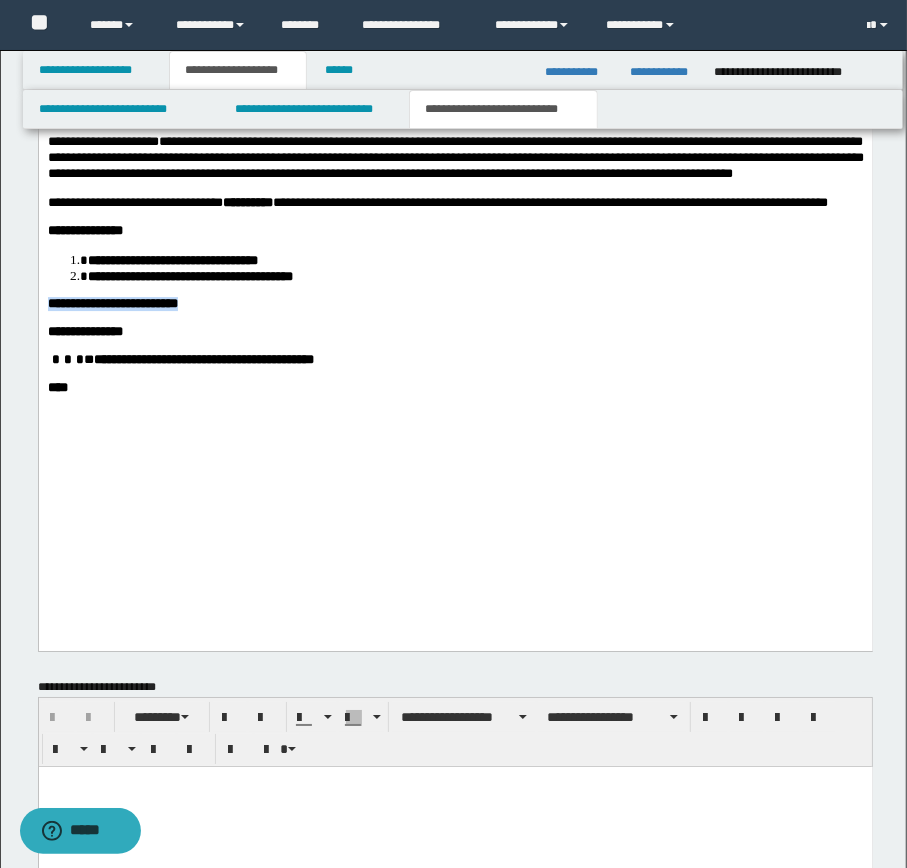 drag, startPoint x: 53, startPoint y: 447, endPoint x: 276, endPoint y: 447, distance: 223 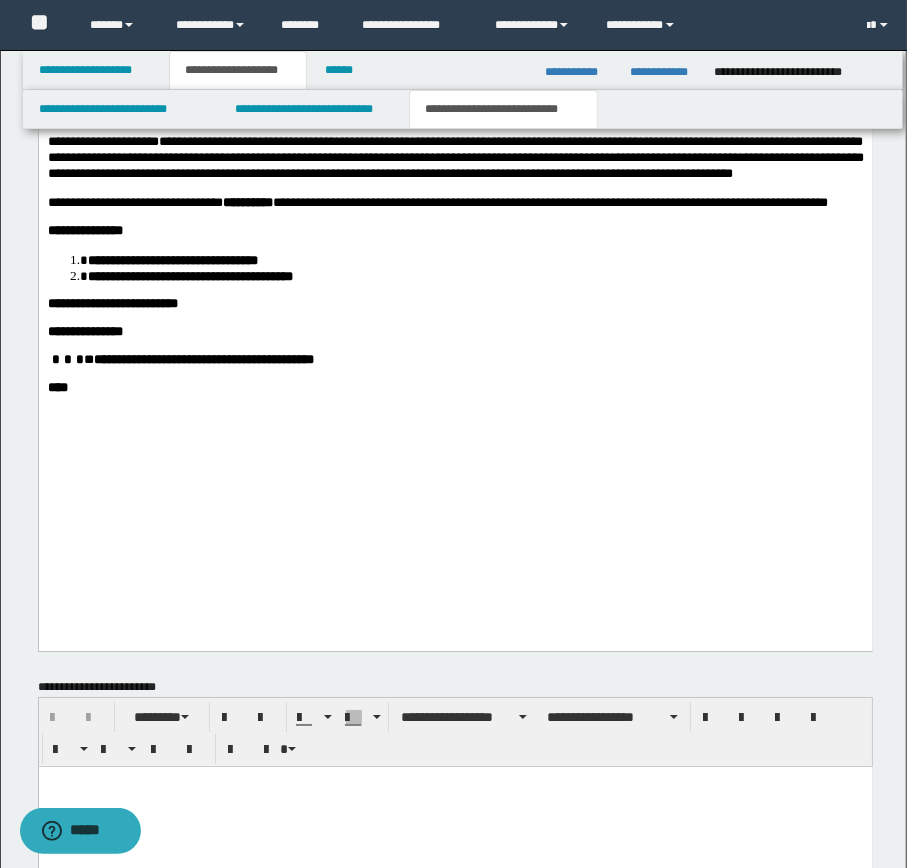 click on "**********" at bounding box center [455, 361] 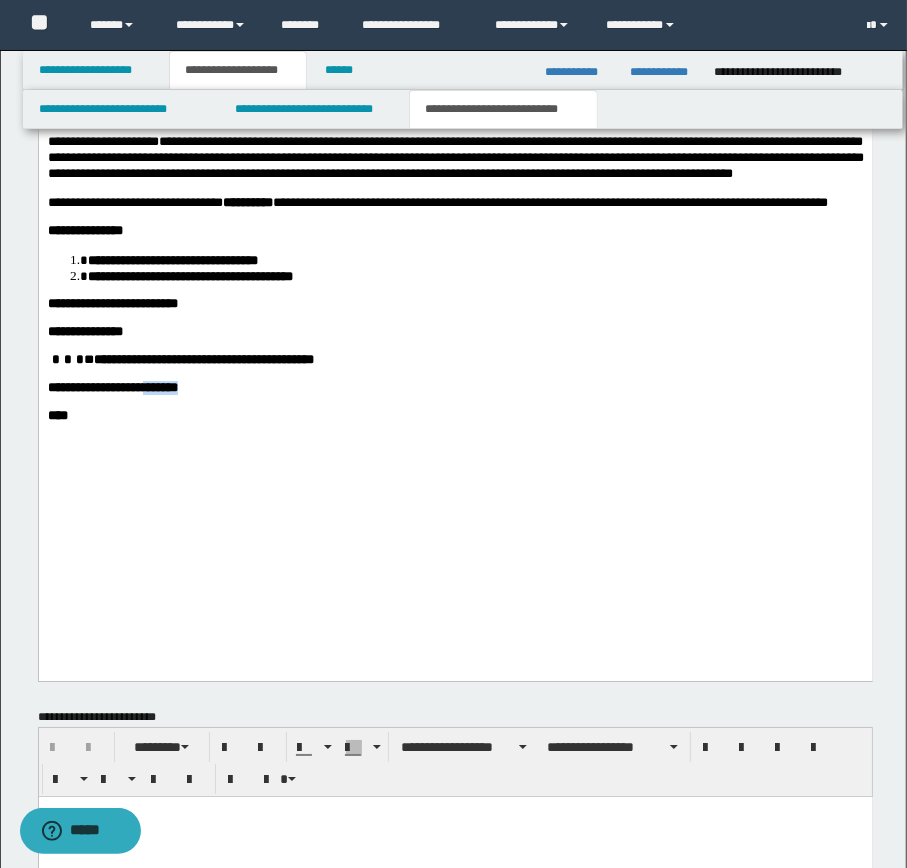 drag, startPoint x: 207, startPoint y: 537, endPoint x: 285, endPoint y: 535, distance: 78.025635 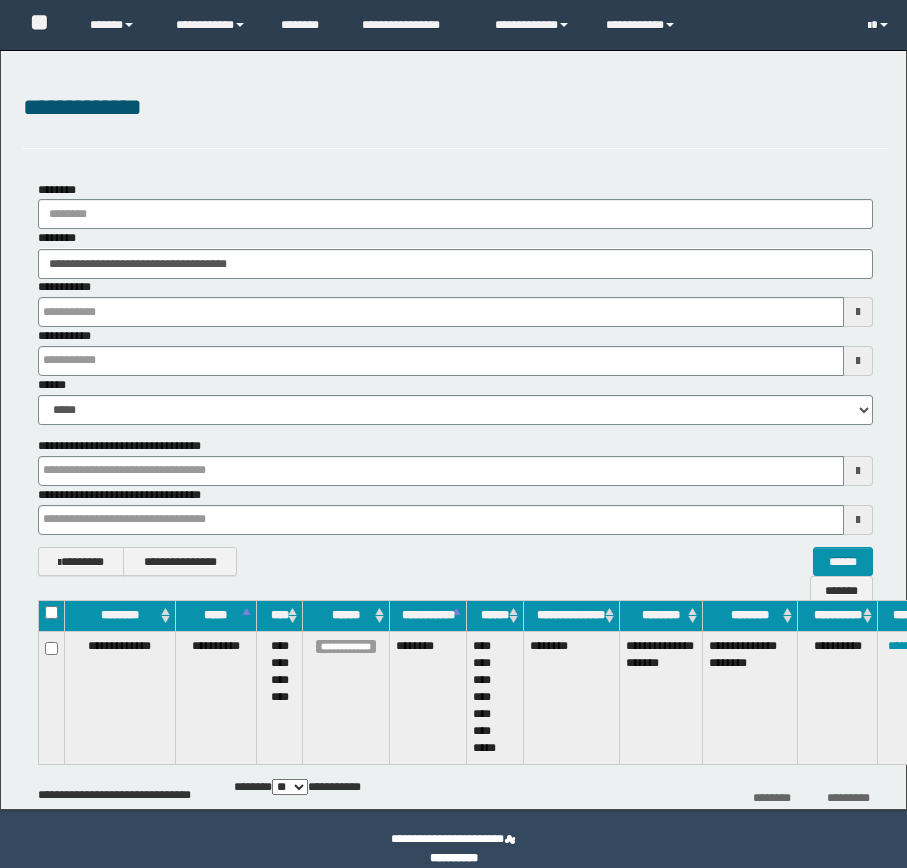scroll, scrollTop: 6, scrollLeft: 0, axis: vertical 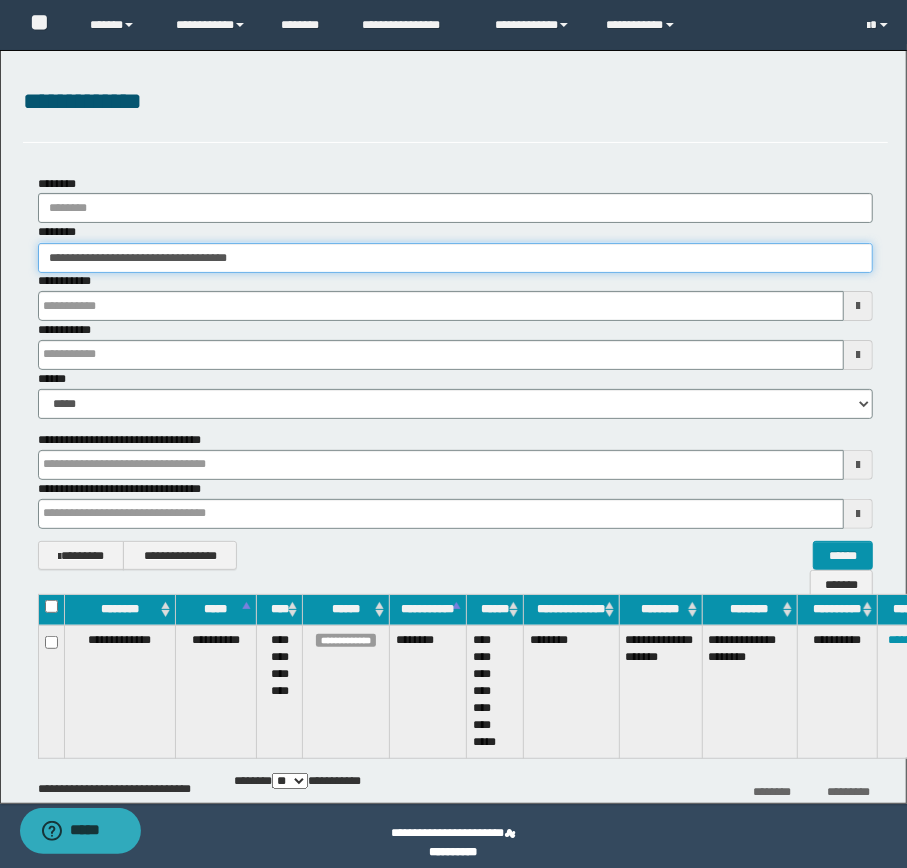 drag, startPoint x: 321, startPoint y: 257, endPoint x: 42, endPoint y: 237, distance: 279.71594 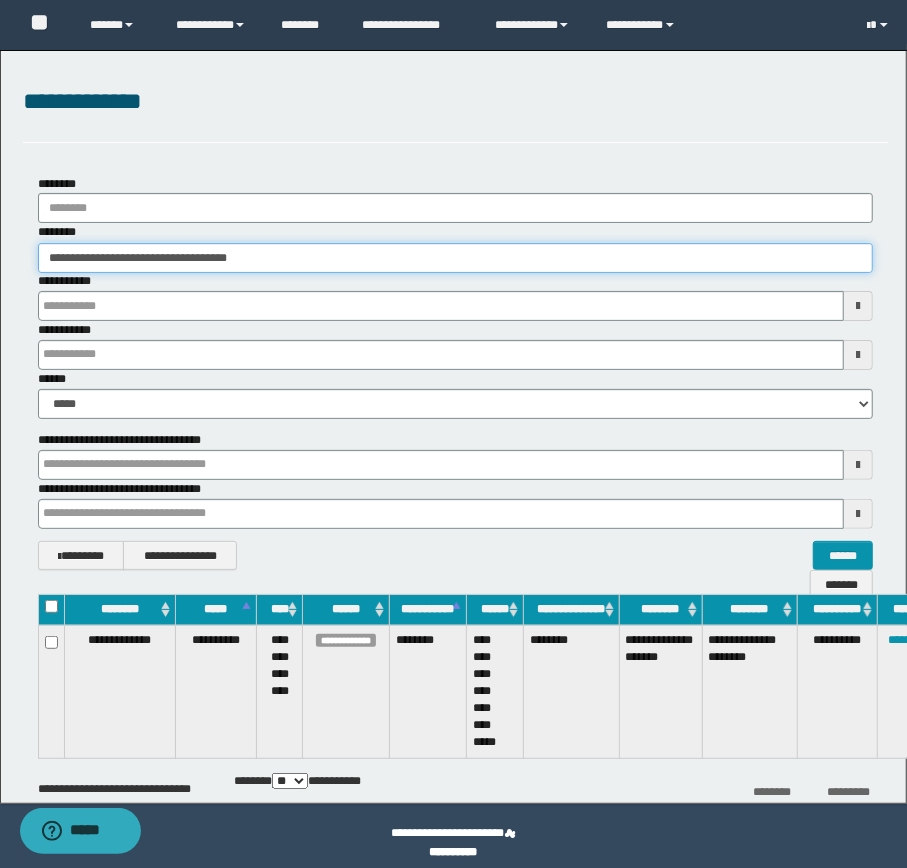 click on "**********" at bounding box center (456, 247) 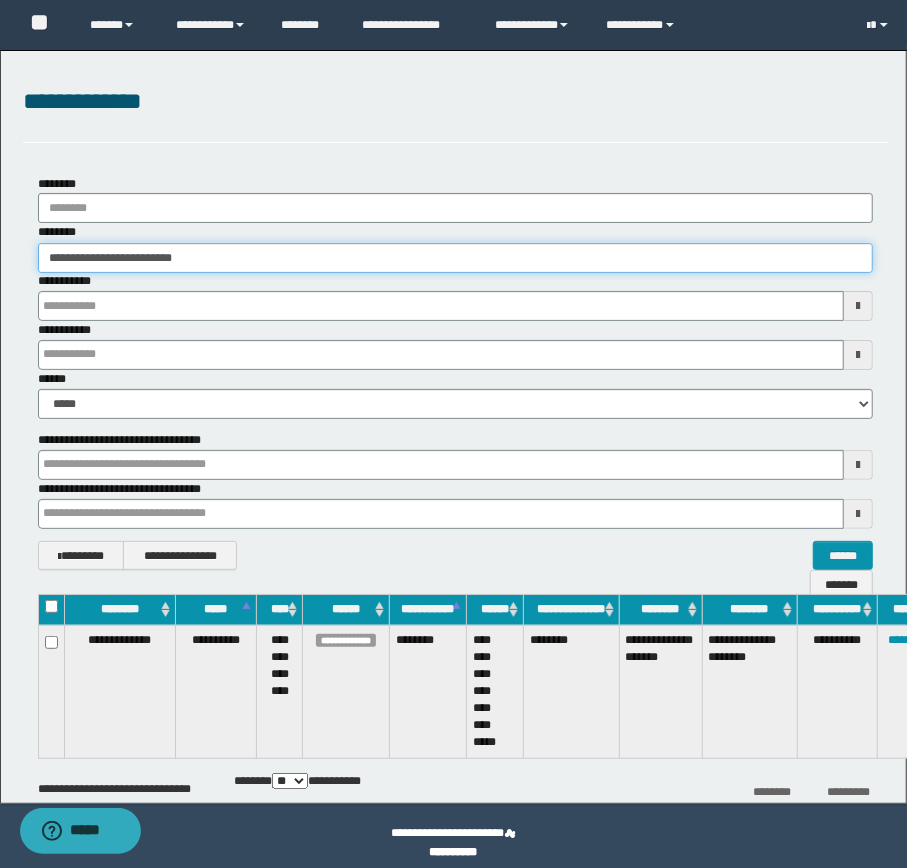 type on "**********" 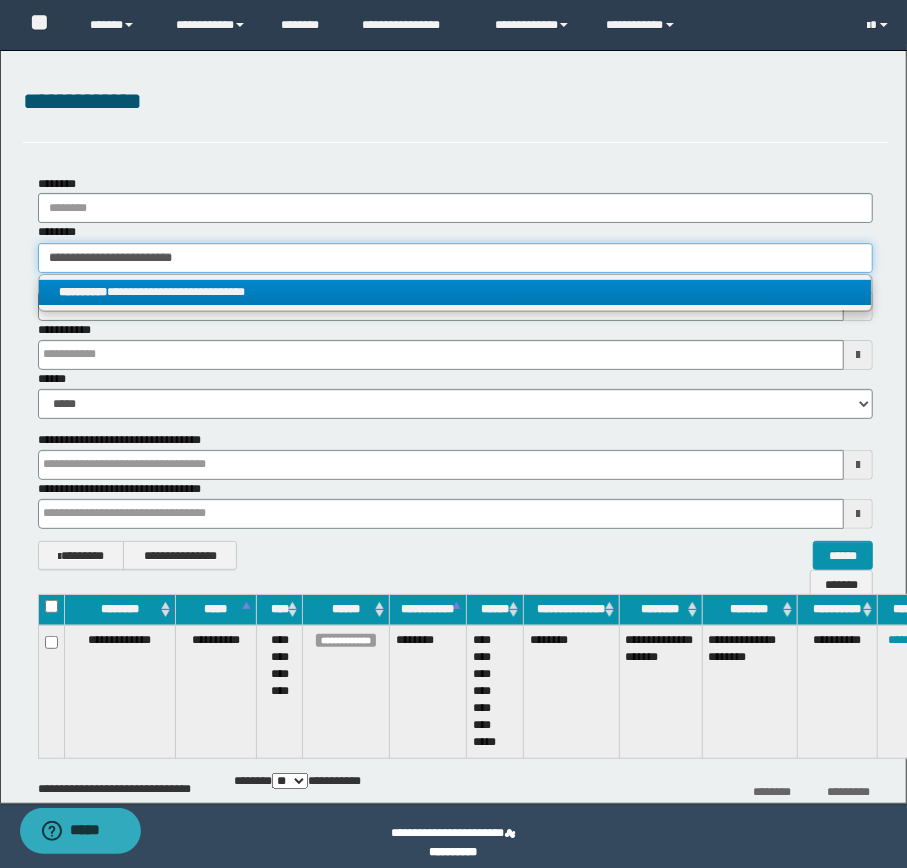 type on "**********" 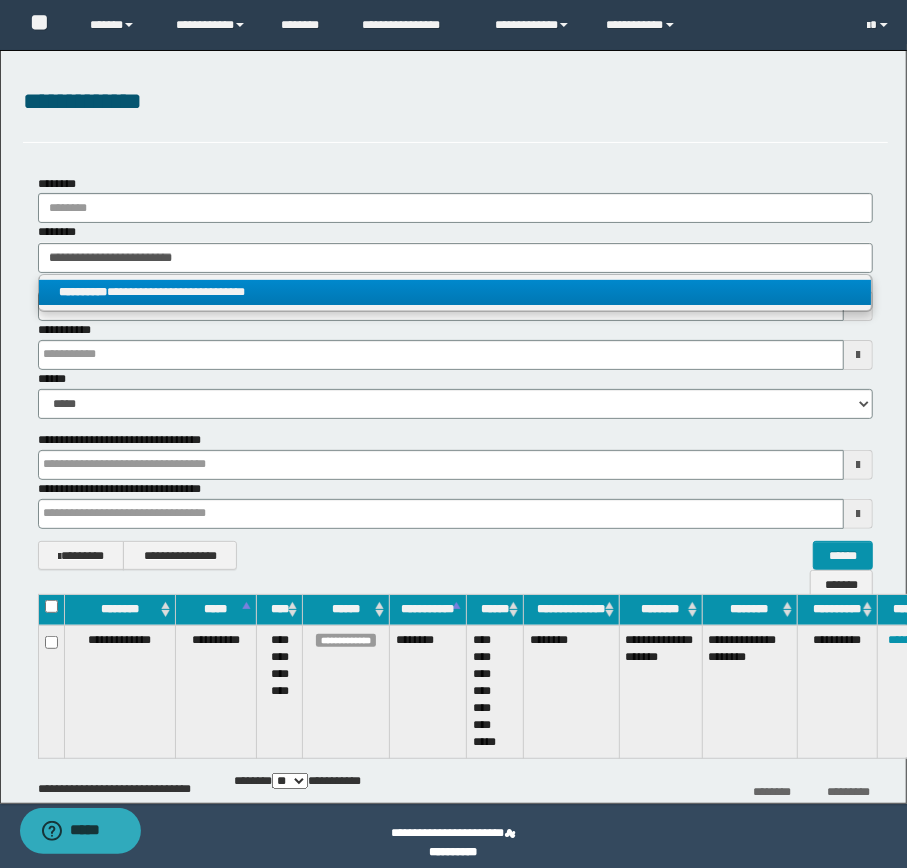 click on "**********" at bounding box center [455, 292] 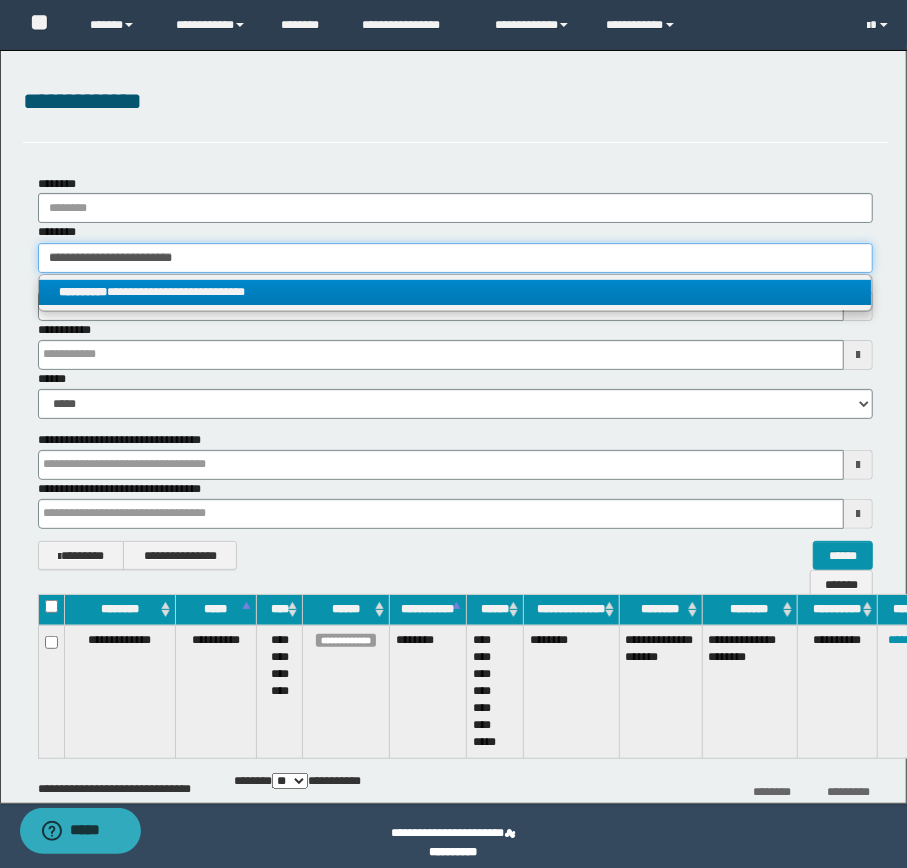 type 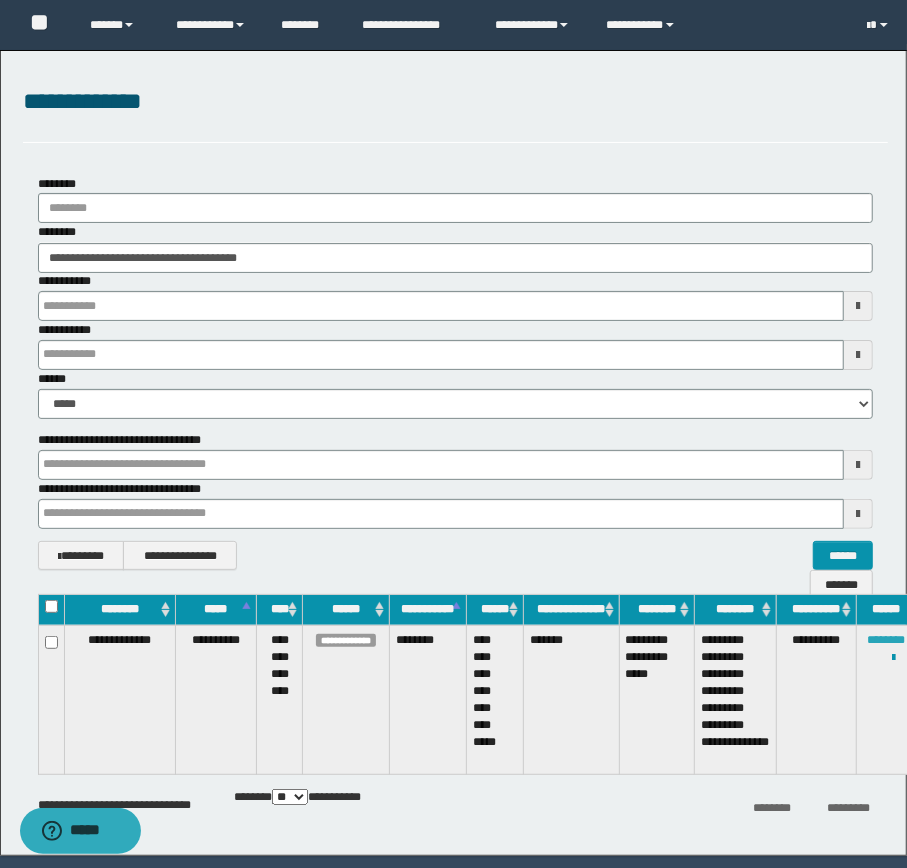 click on "********" at bounding box center (886, 640) 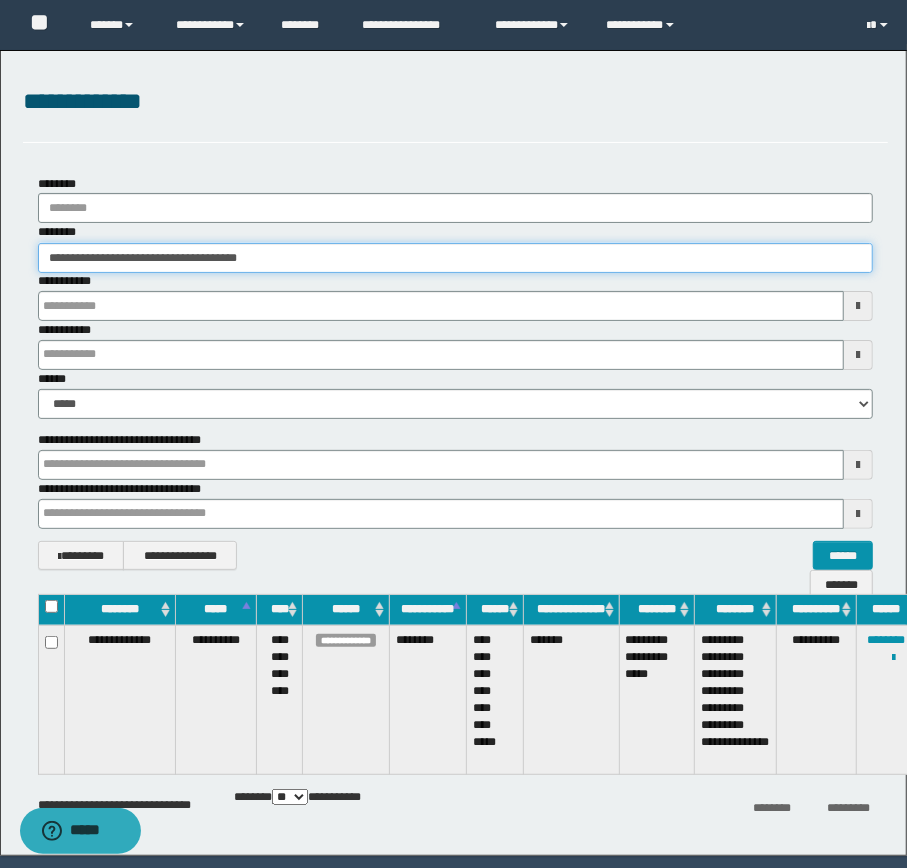 drag, startPoint x: 343, startPoint y: 258, endPoint x: 50, endPoint y: 241, distance: 293.49277 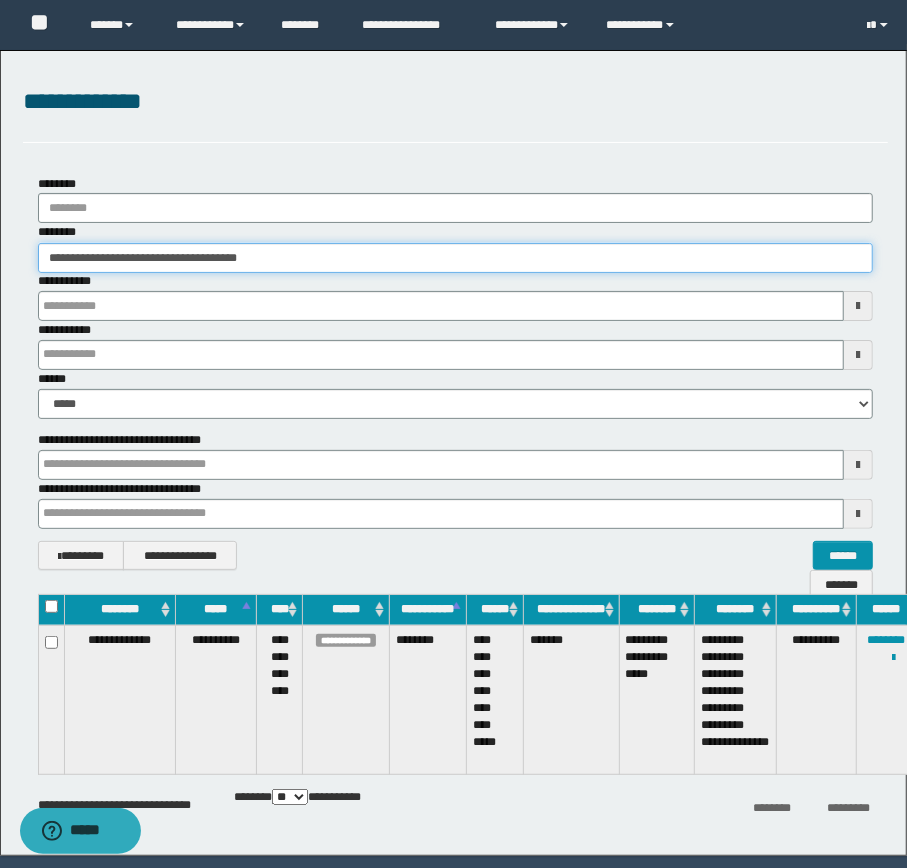 click on "**********" at bounding box center (456, 247) 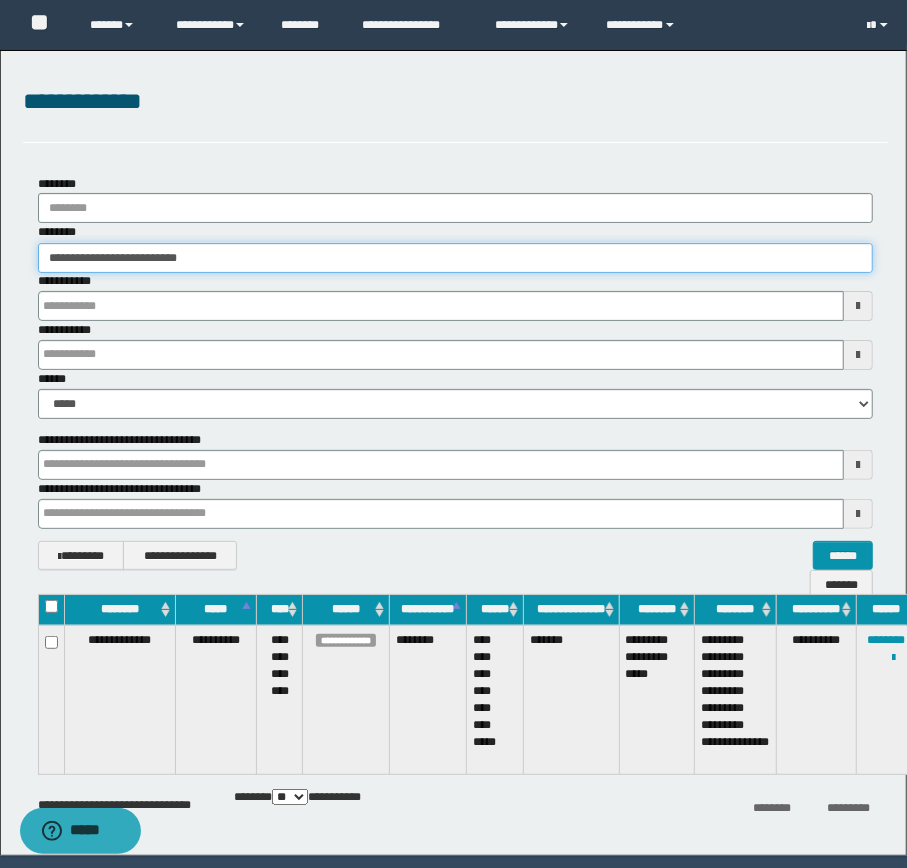 type on "**********" 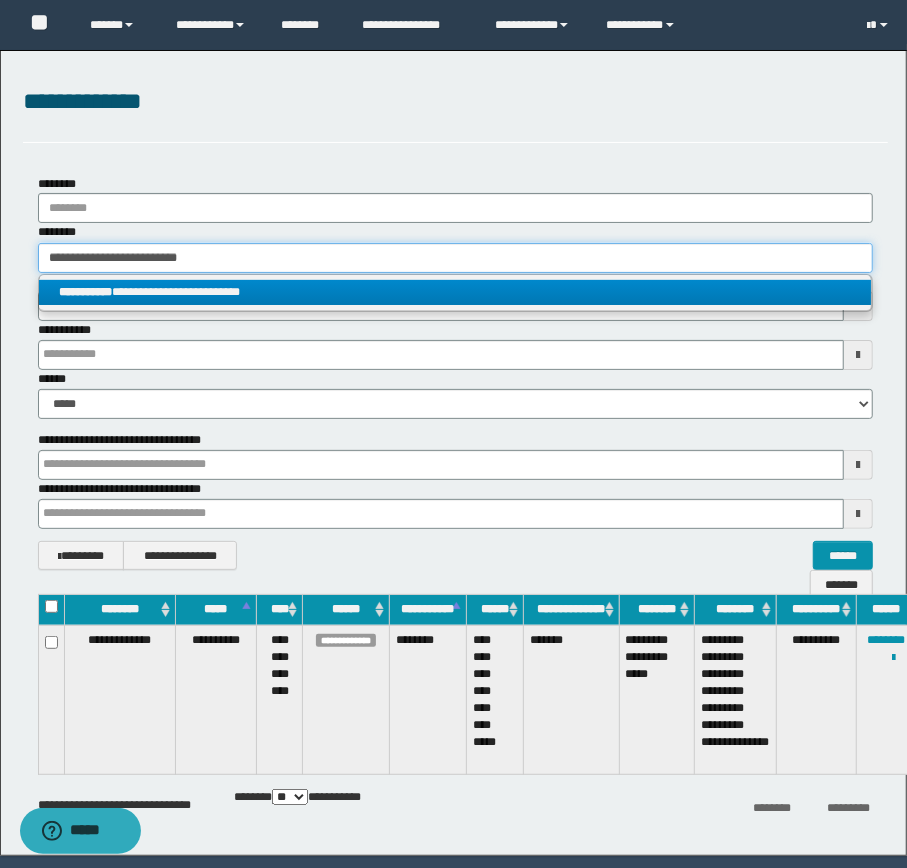 type on "**********" 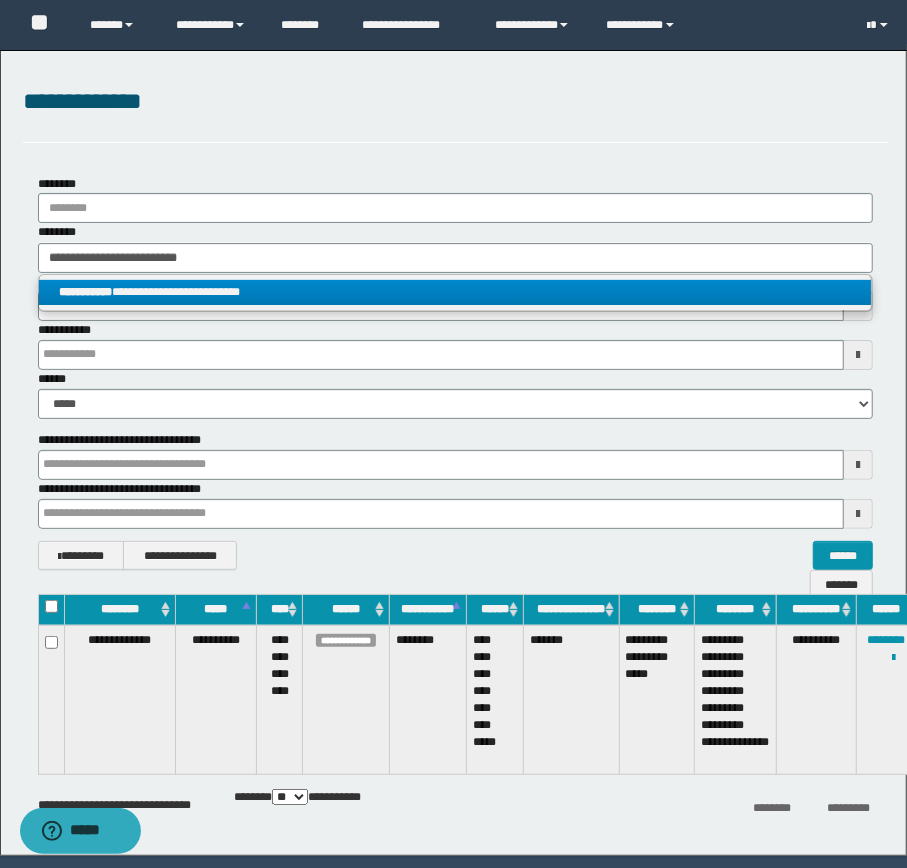 drag, startPoint x: 321, startPoint y: 293, endPoint x: 800, endPoint y: 302, distance: 479.08453 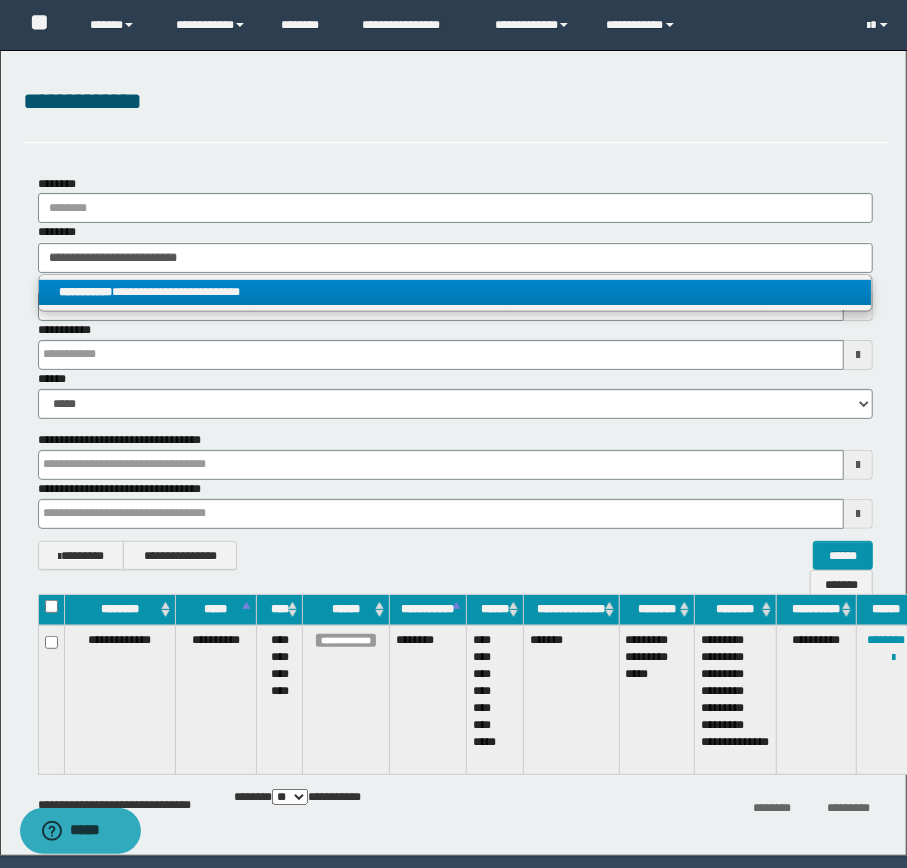 click on "**********" at bounding box center [455, 292] 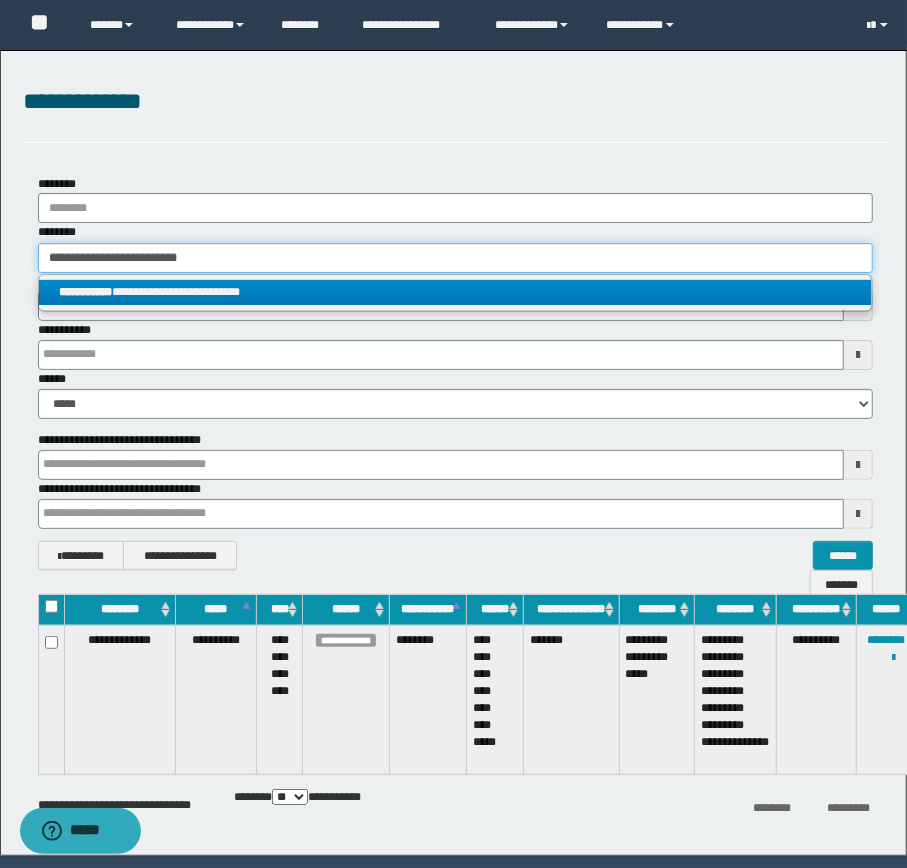 type 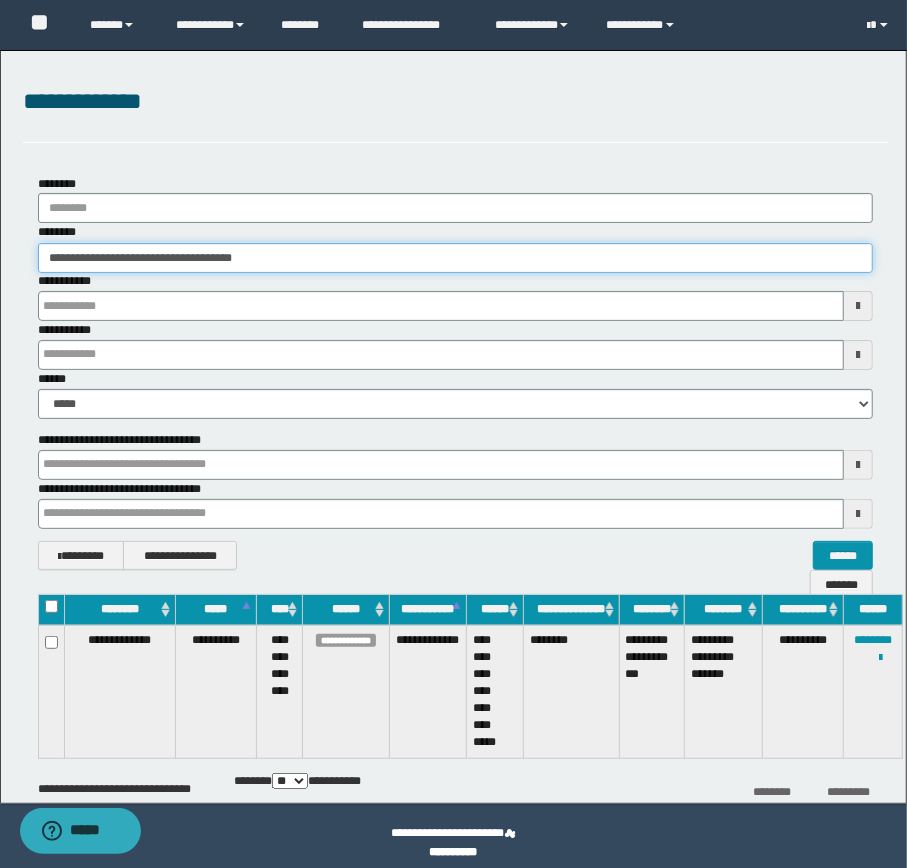 drag, startPoint x: 320, startPoint y: 255, endPoint x: 131, endPoint y: 254, distance: 189.00264 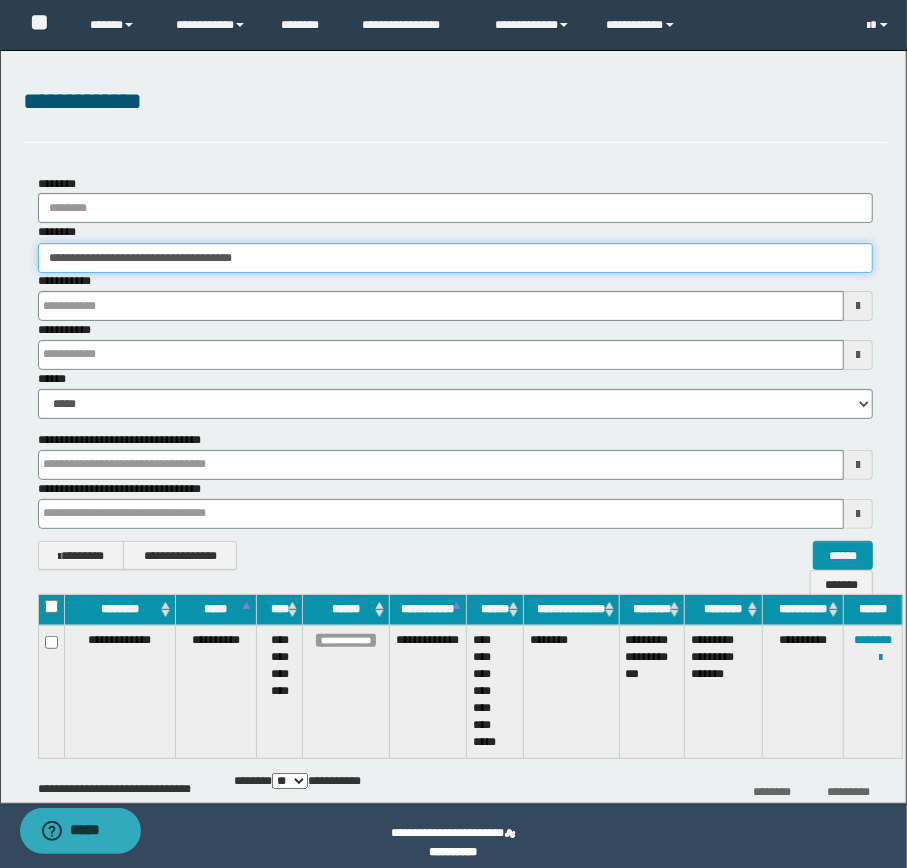 click on "**********" at bounding box center [456, 258] 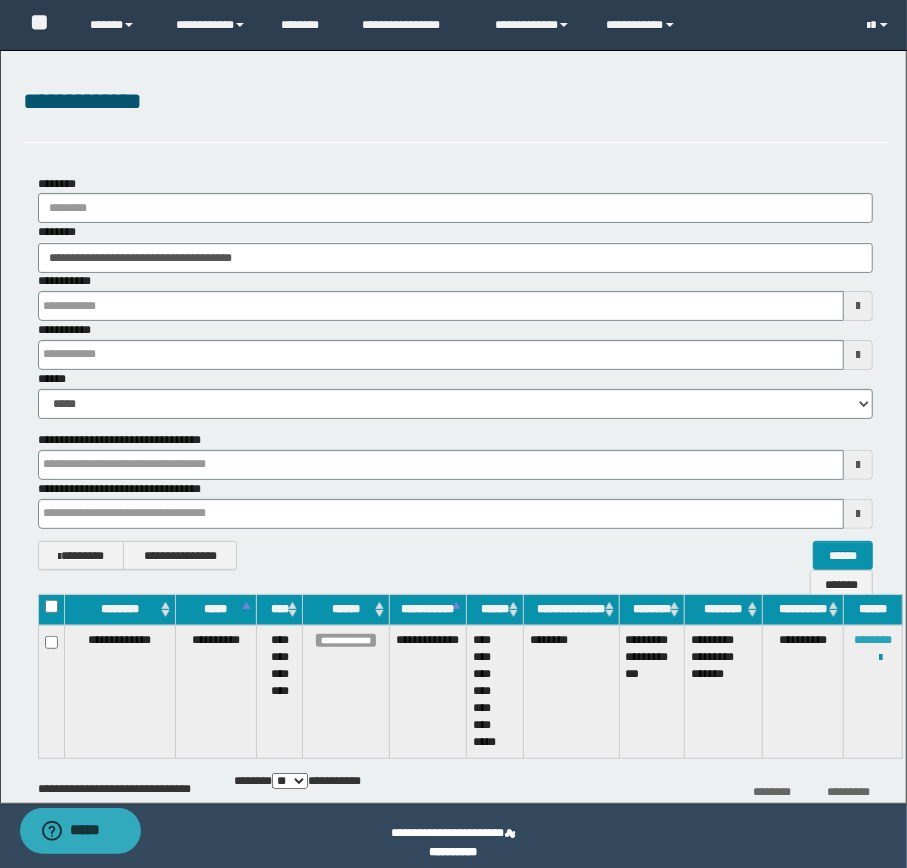 click on "********" at bounding box center [873, 640] 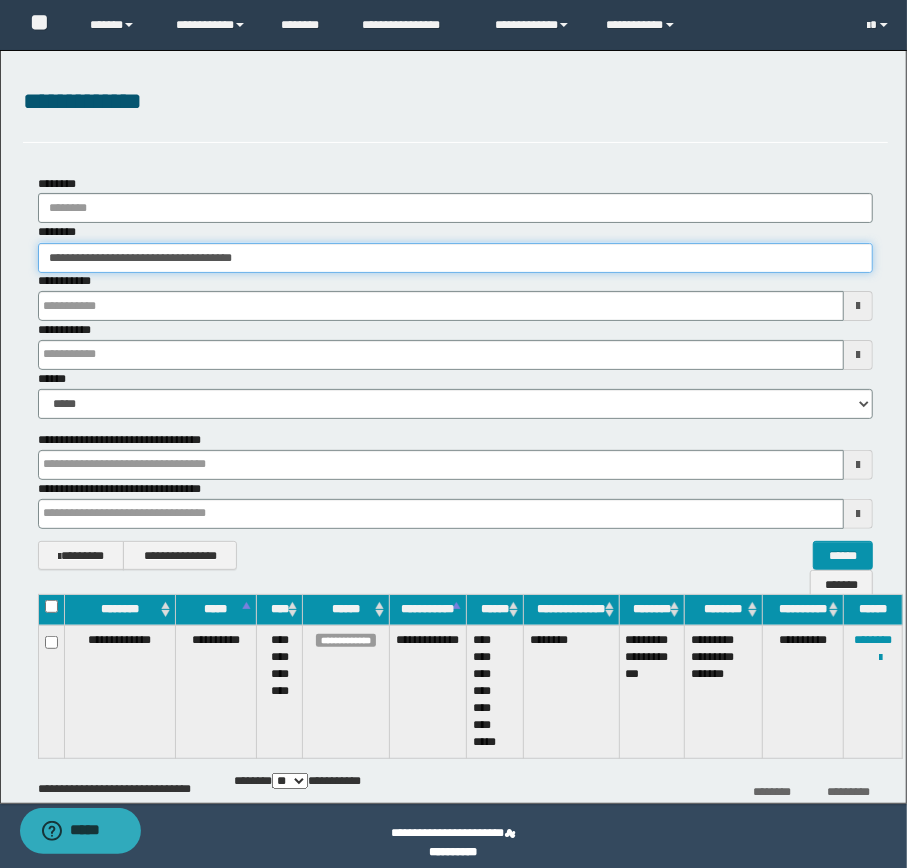 drag, startPoint x: 355, startPoint y: 261, endPoint x: -36, endPoint y: 232, distance: 392.07397 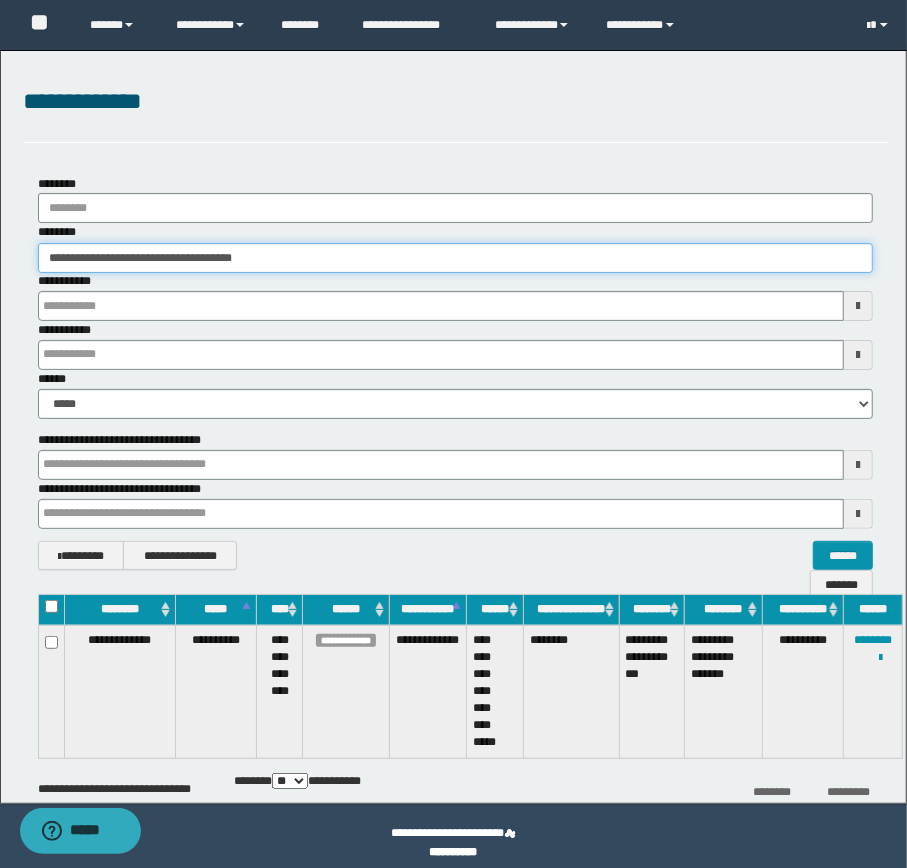 click on "**********" at bounding box center [453, 428] 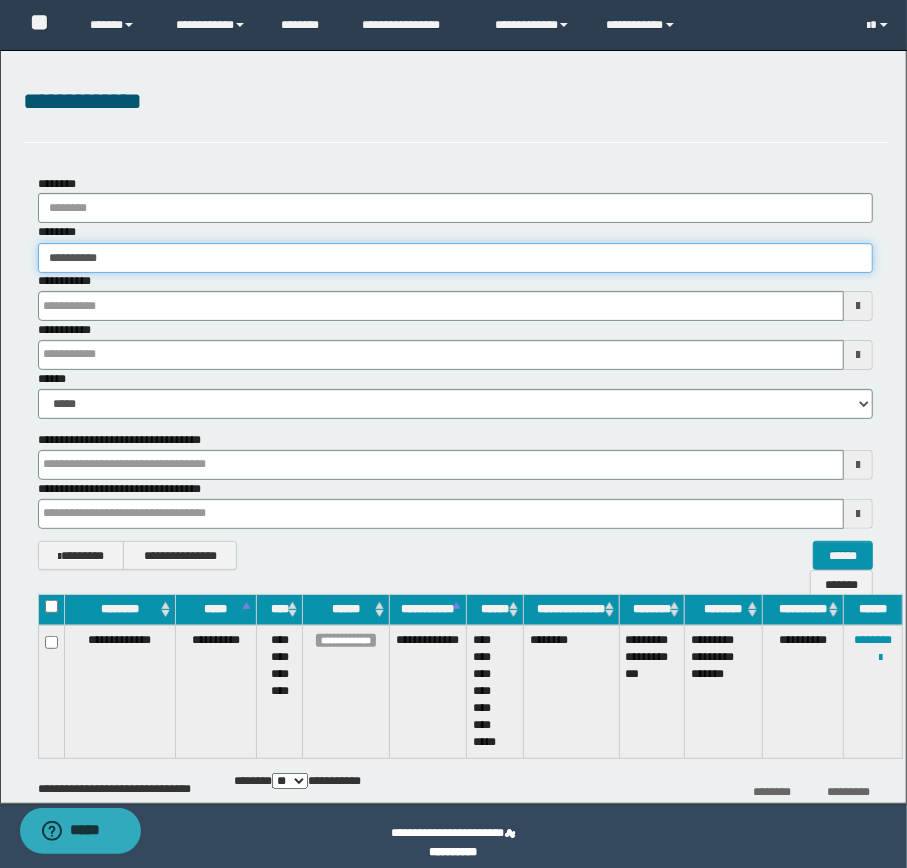 type on "**********" 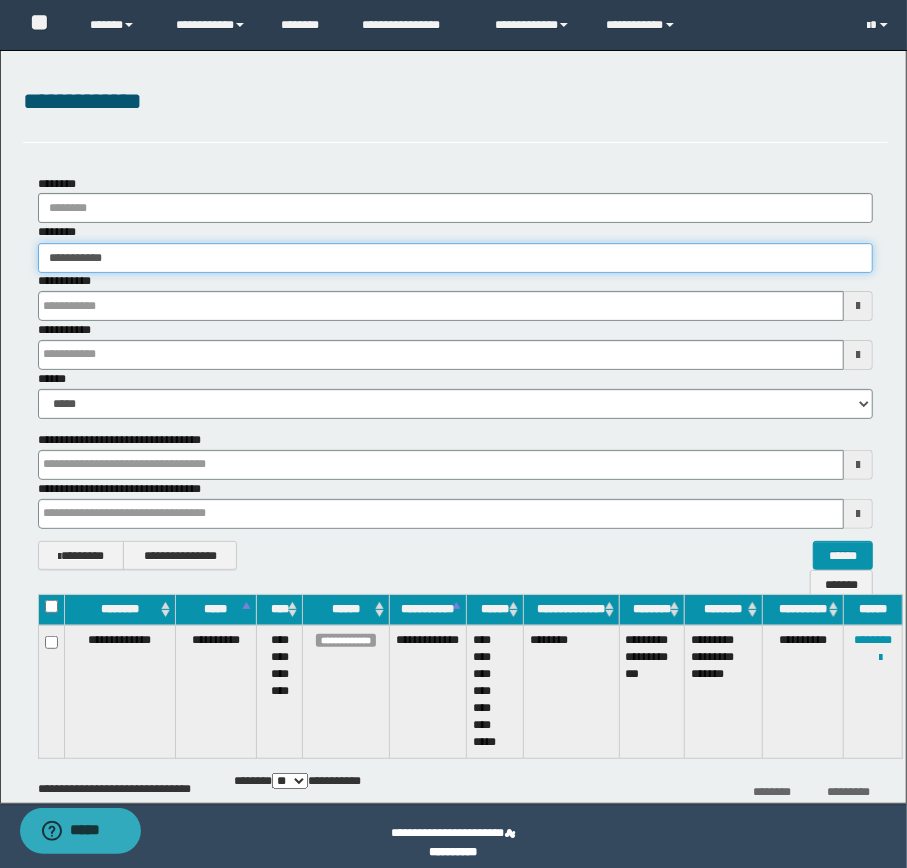 type on "**********" 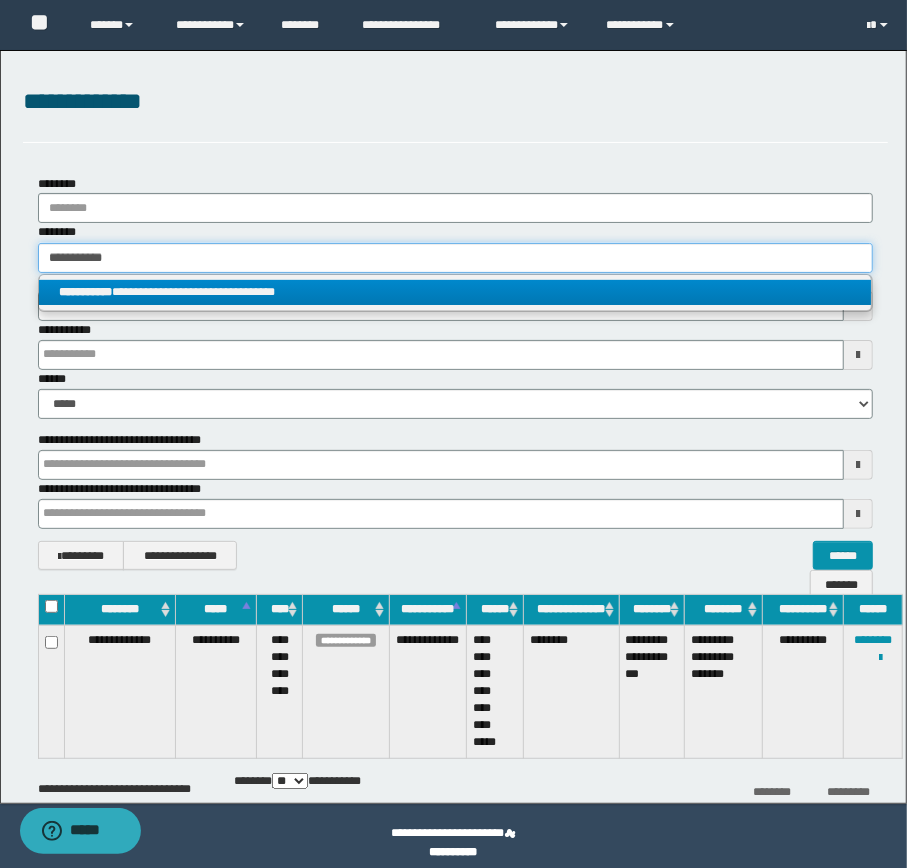 type on "**********" 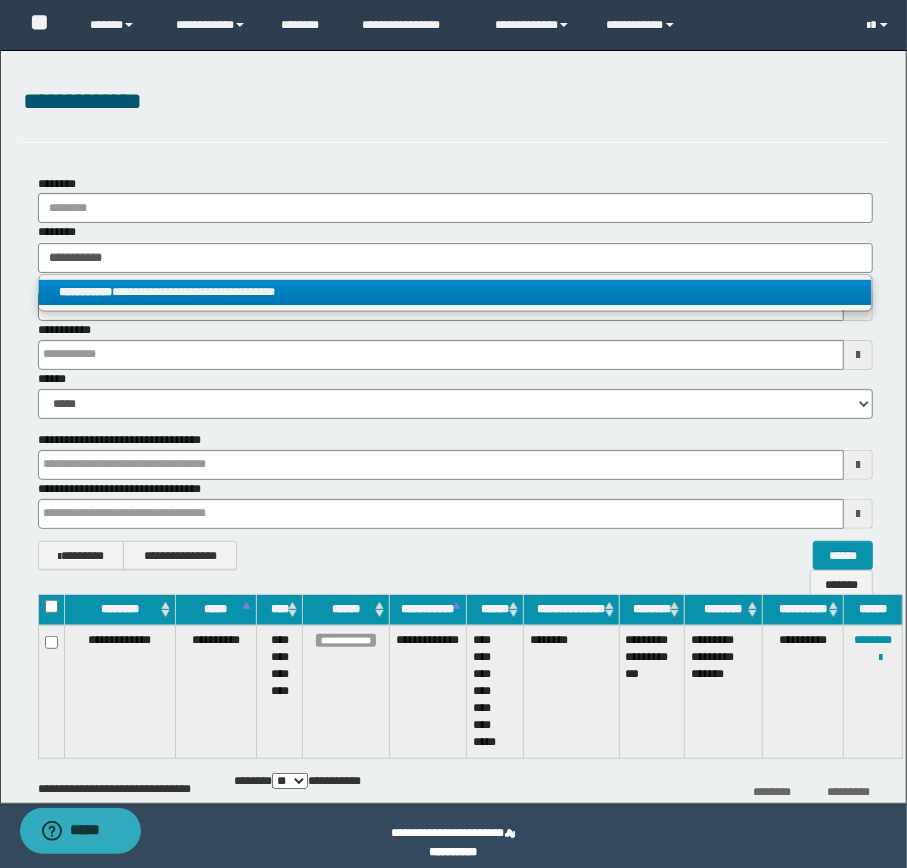 click on "**********" at bounding box center [455, 292] 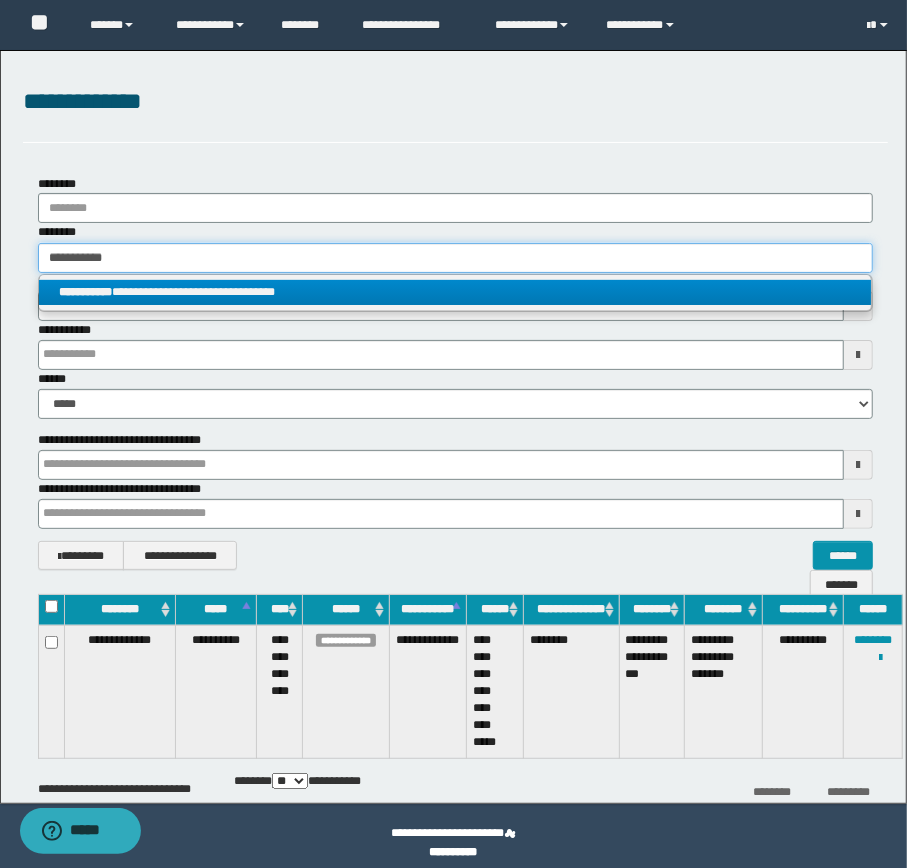 type 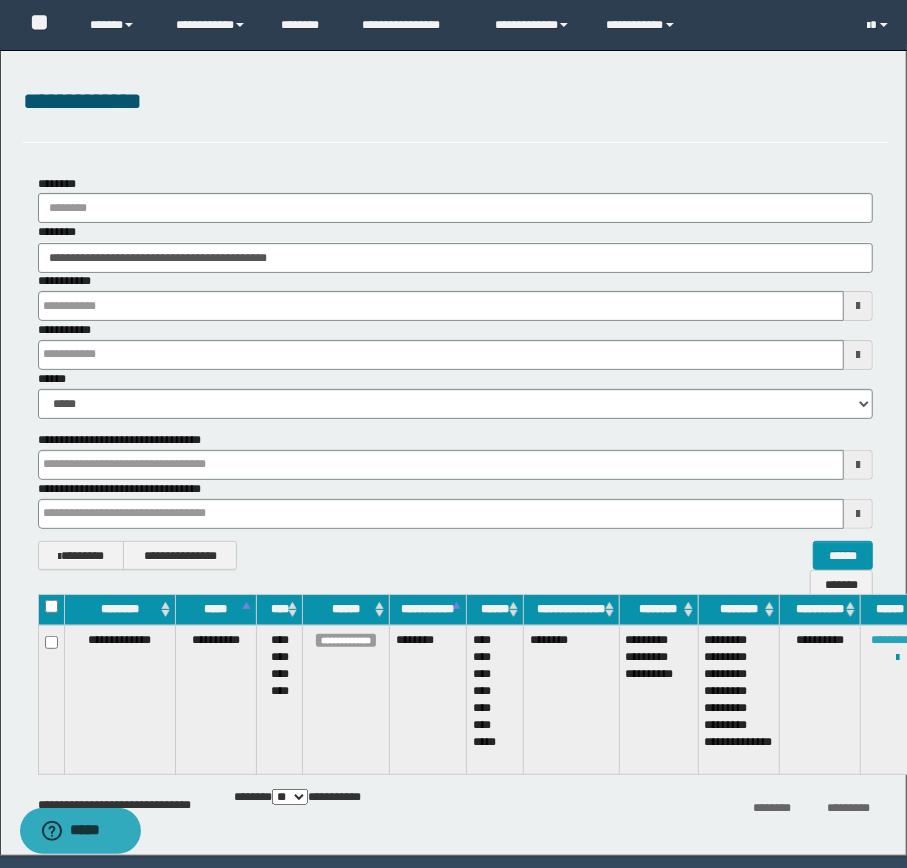 click on "********" at bounding box center [890, 640] 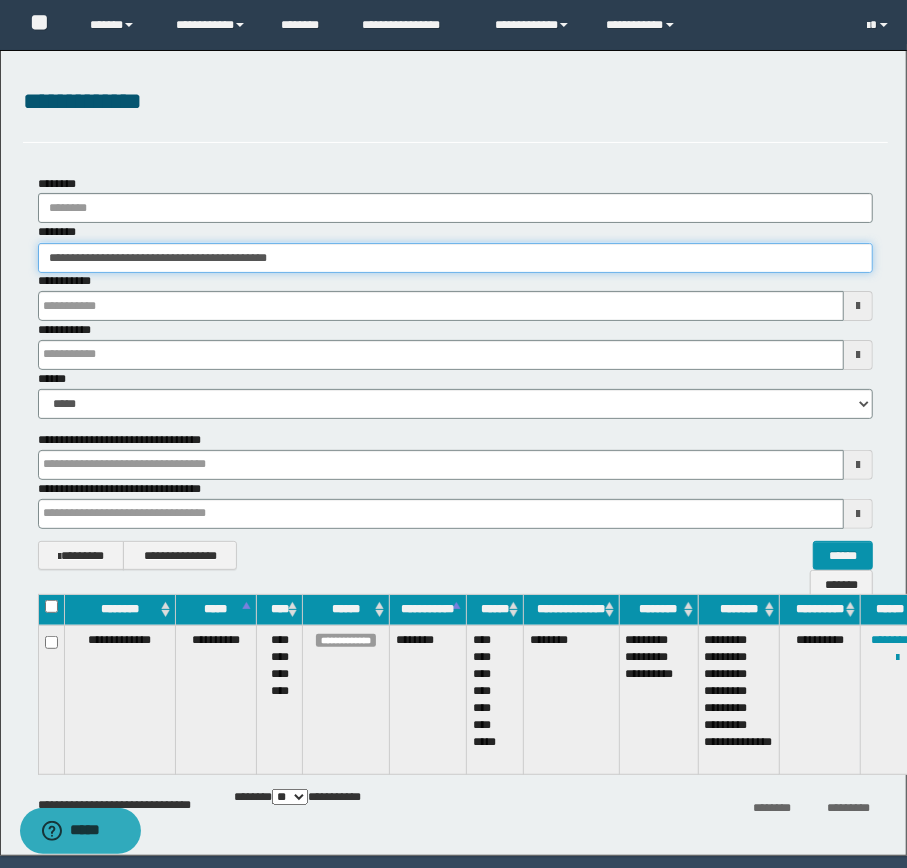 drag, startPoint x: 394, startPoint y: 261, endPoint x: -175, endPoint y: 213, distance: 571.021 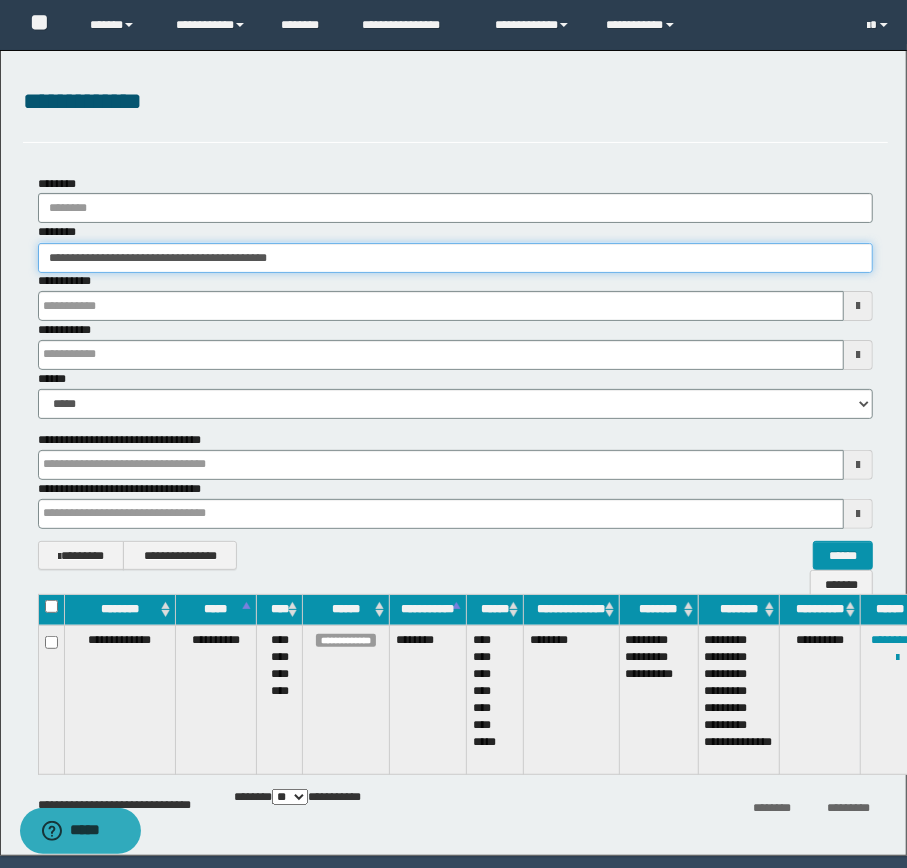 click on "**********" at bounding box center [453, 428] 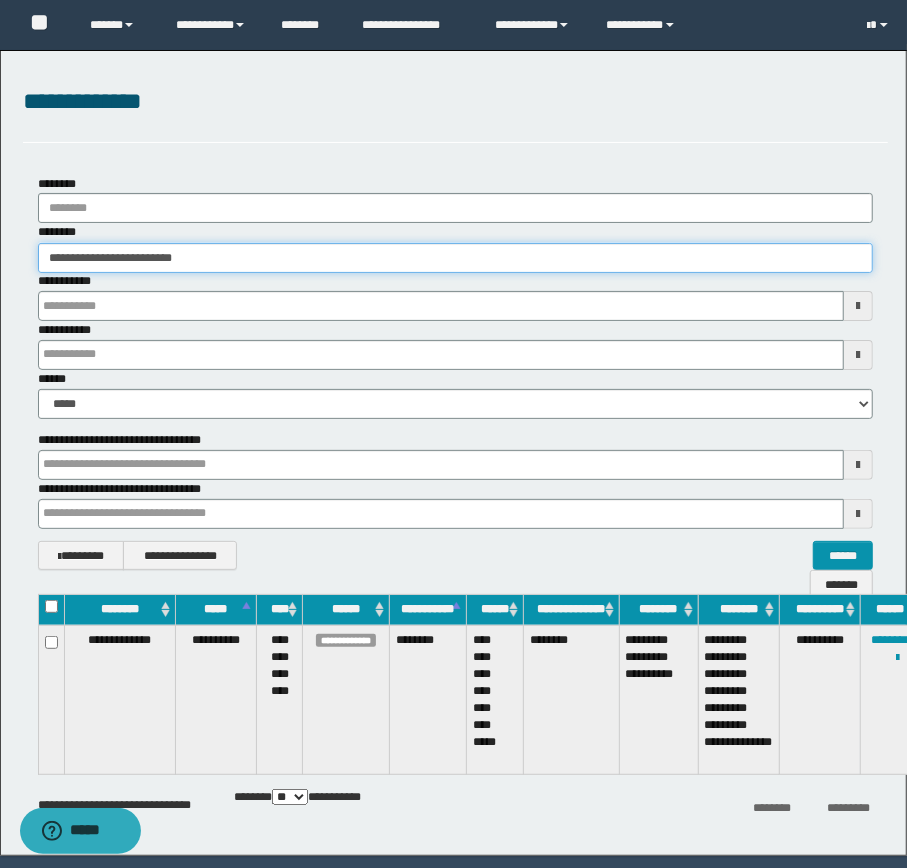type on "**********" 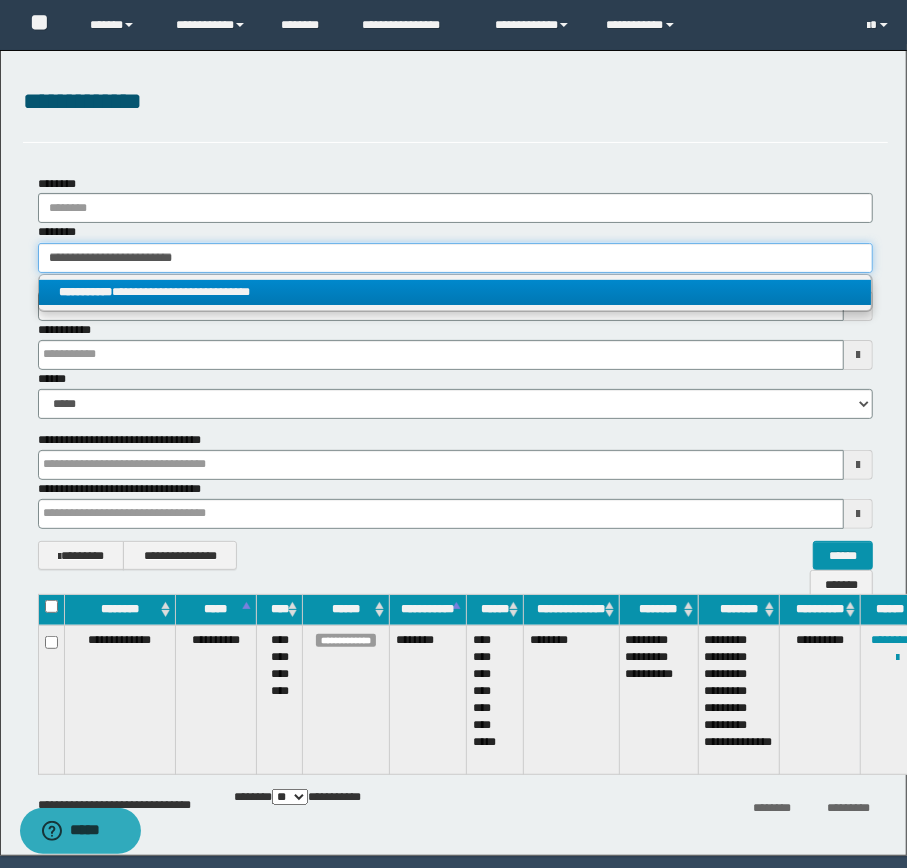 type on "**********" 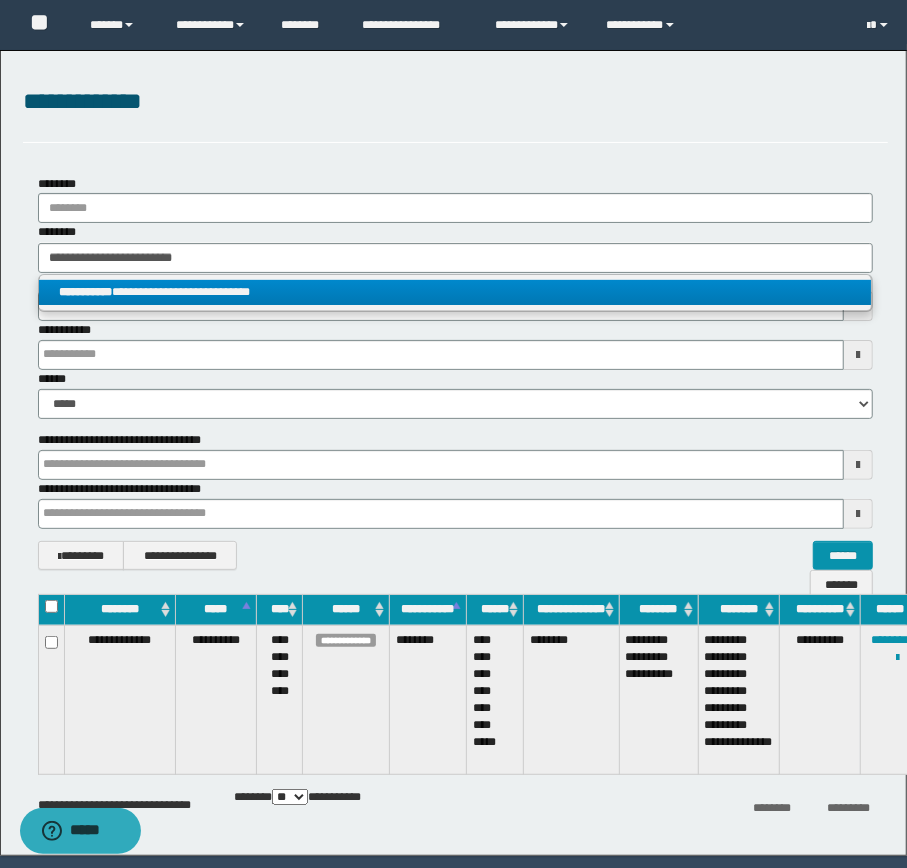 click on "**********" at bounding box center [455, 292] 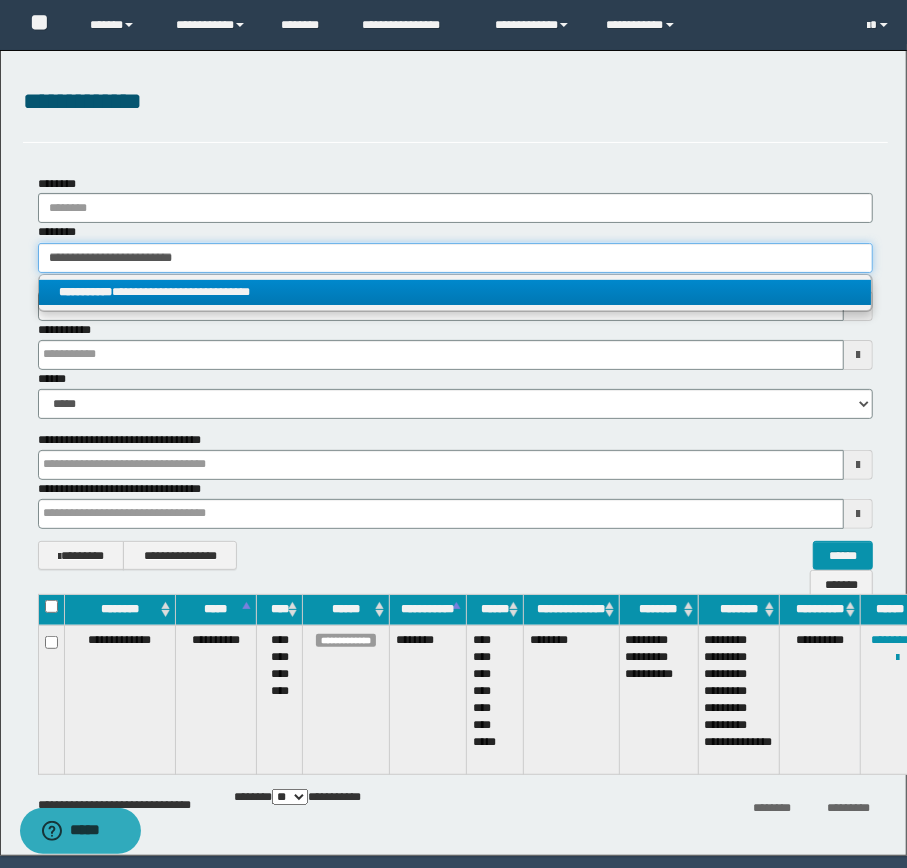 type 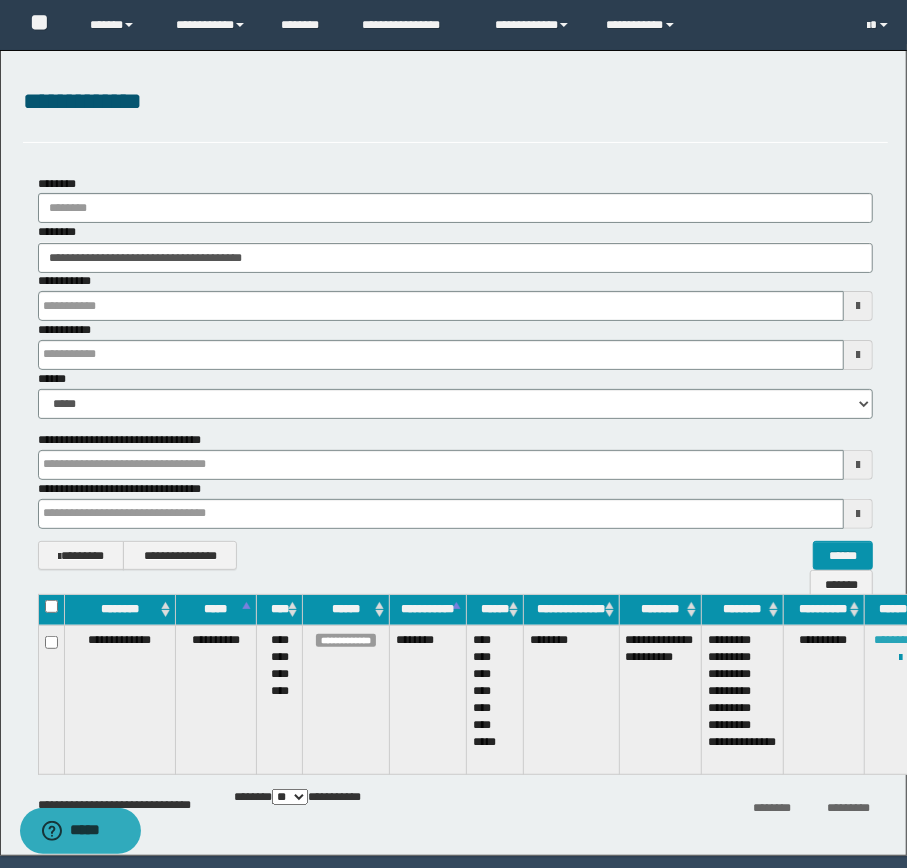 click on "********" at bounding box center (894, 640) 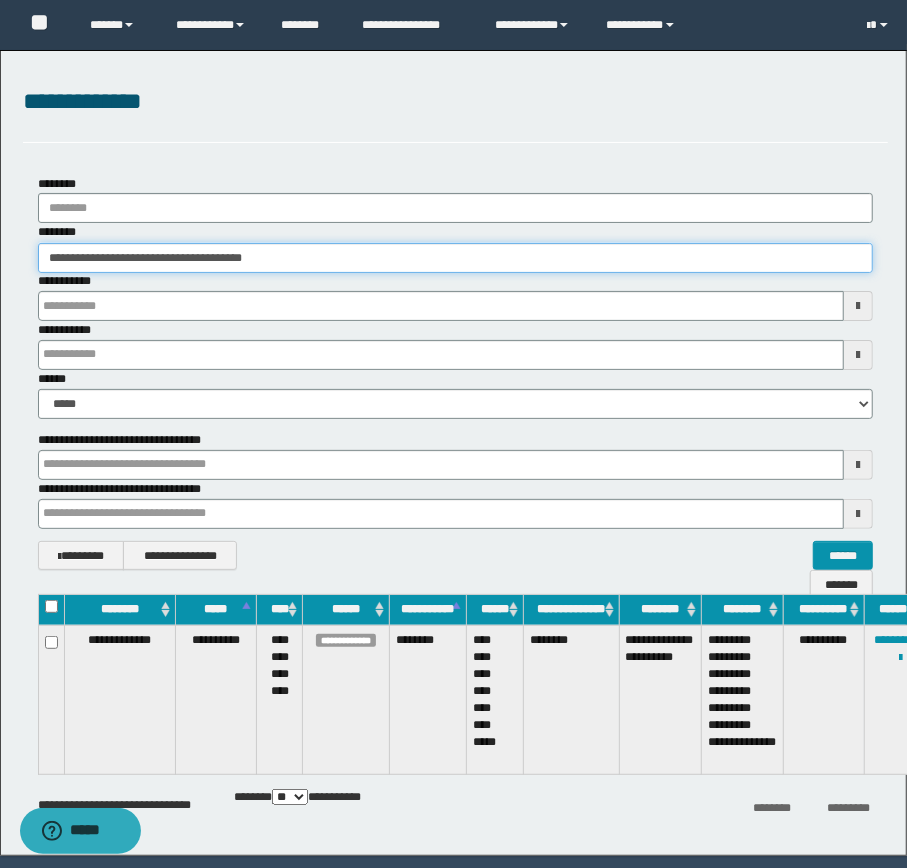 drag, startPoint x: 347, startPoint y: 264, endPoint x: -99, endPoint y: 217, distance: 448.46964 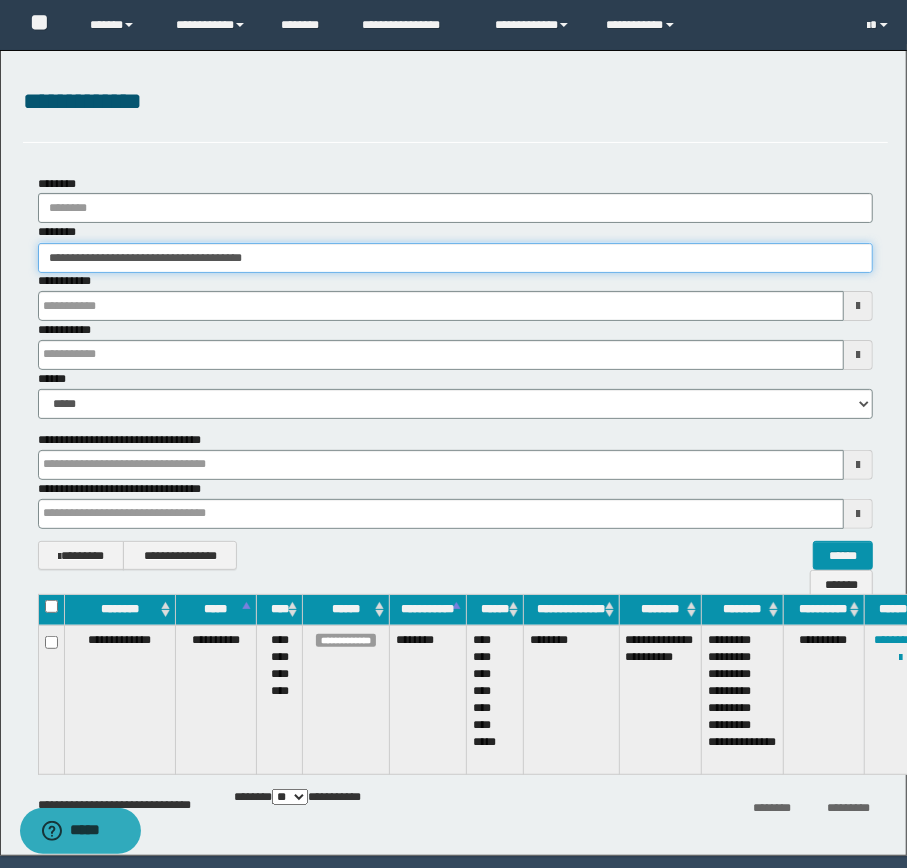 click on "**********" at bounding box center (453, 428) 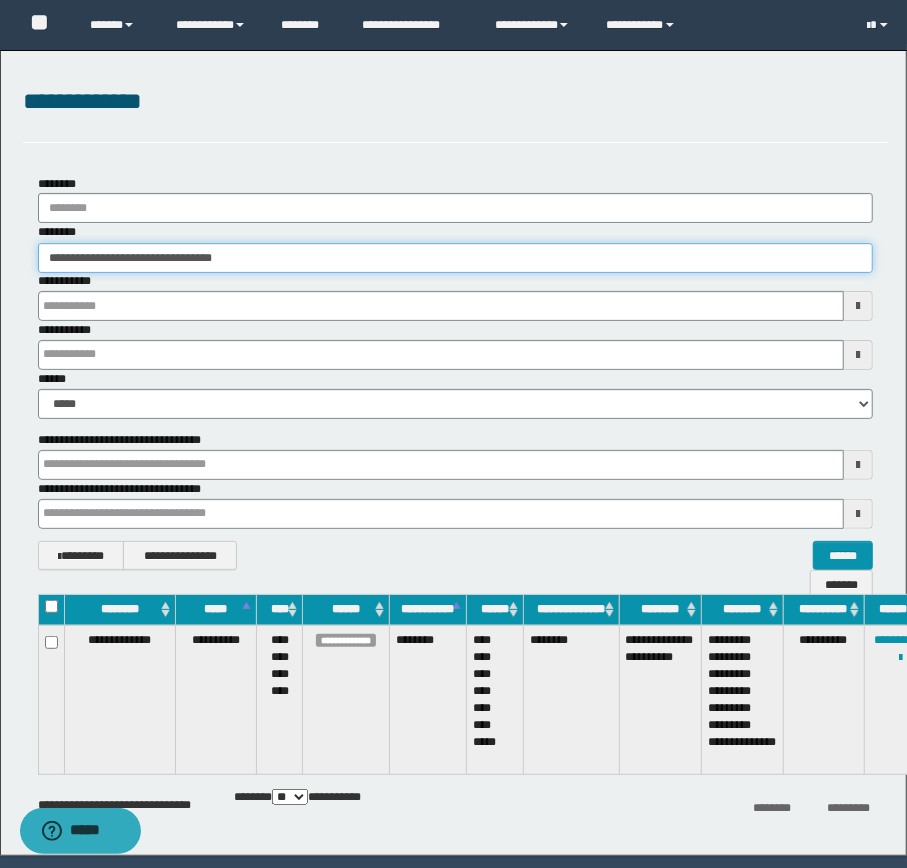 type on "**********" 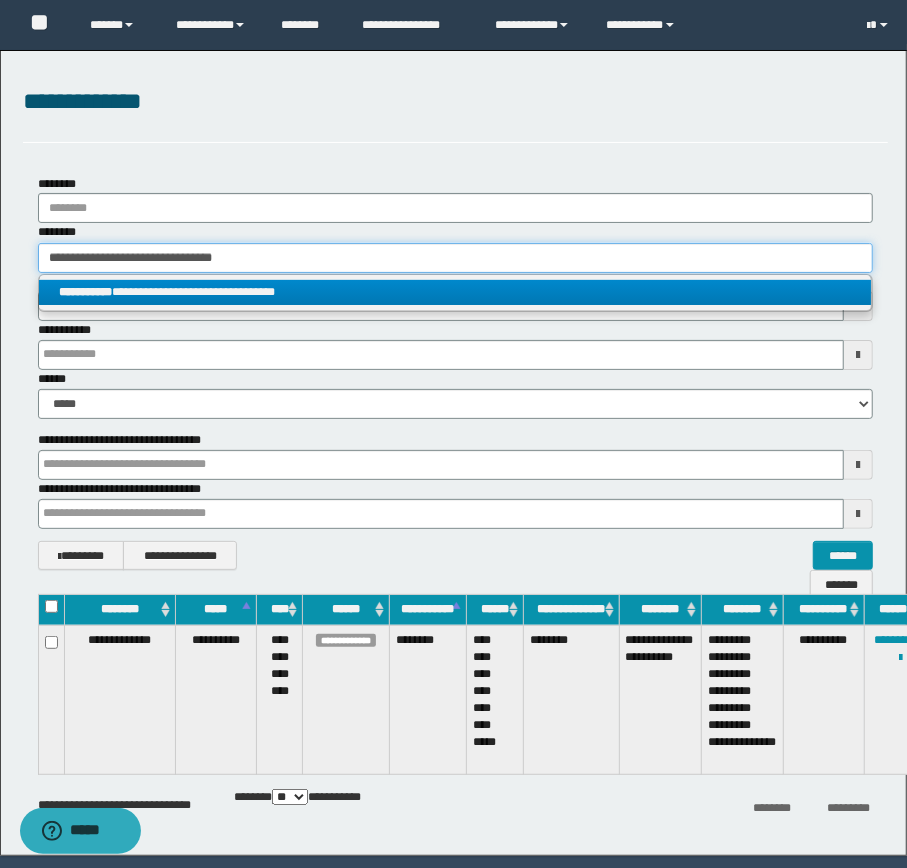 type on "**********" 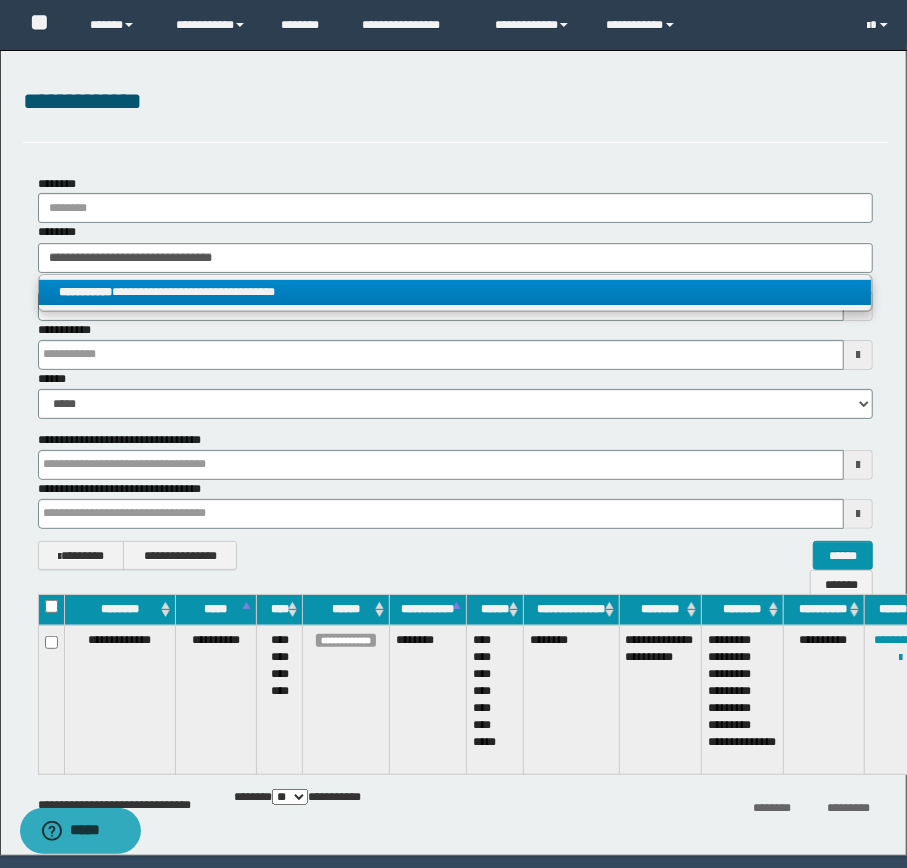 click on "**********" at bounding box center (455, 292) 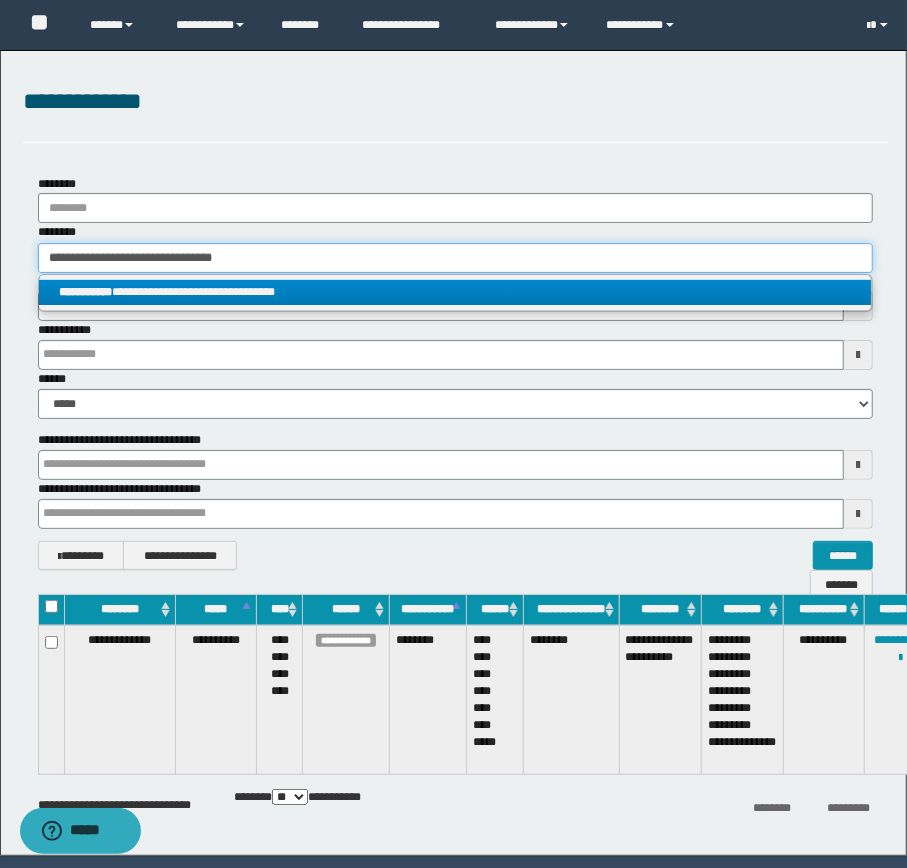 type 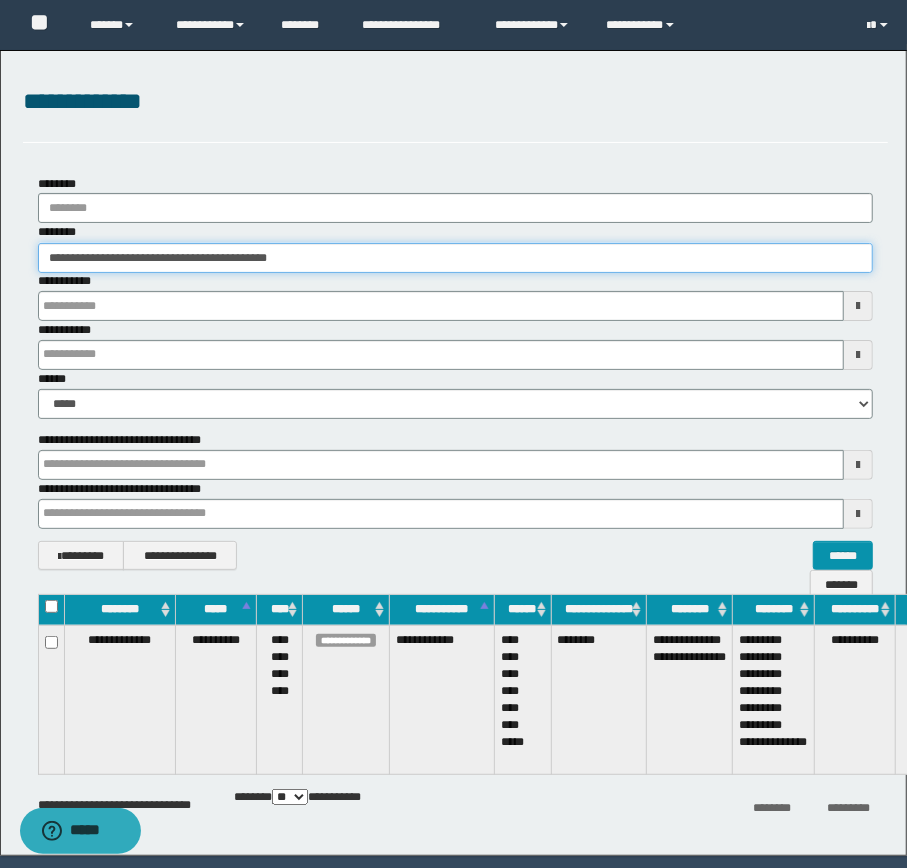 scroll, scrollTop: 6, scrollLeft: 47, axis: both 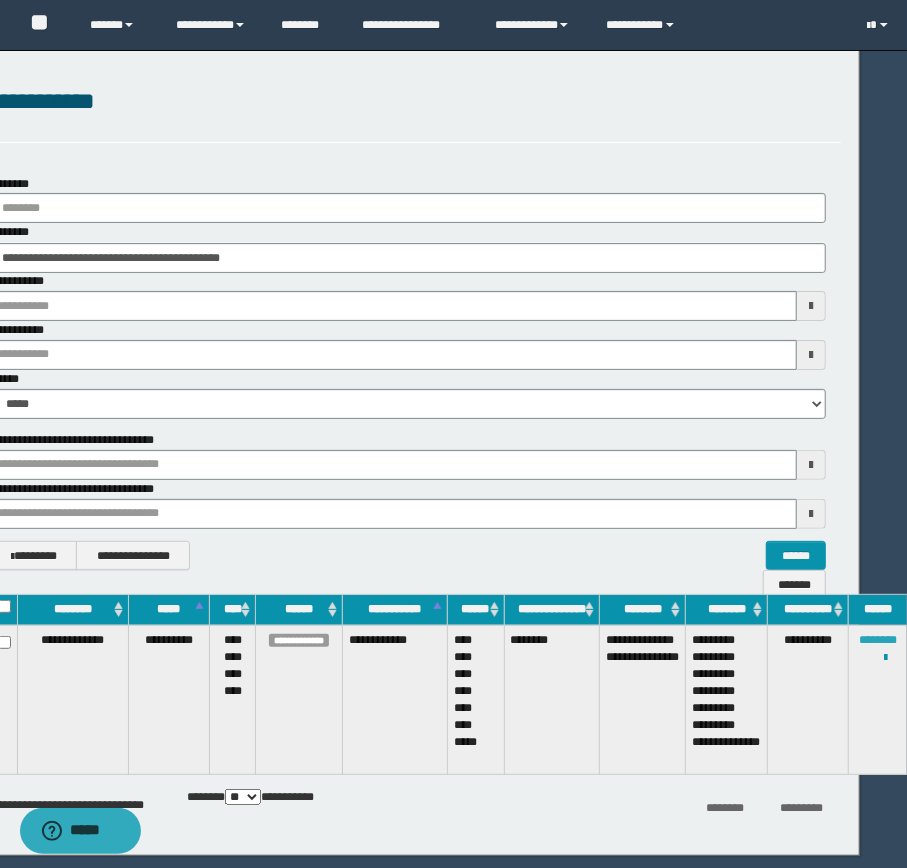 click on "********" at bounding box center (878, 640) 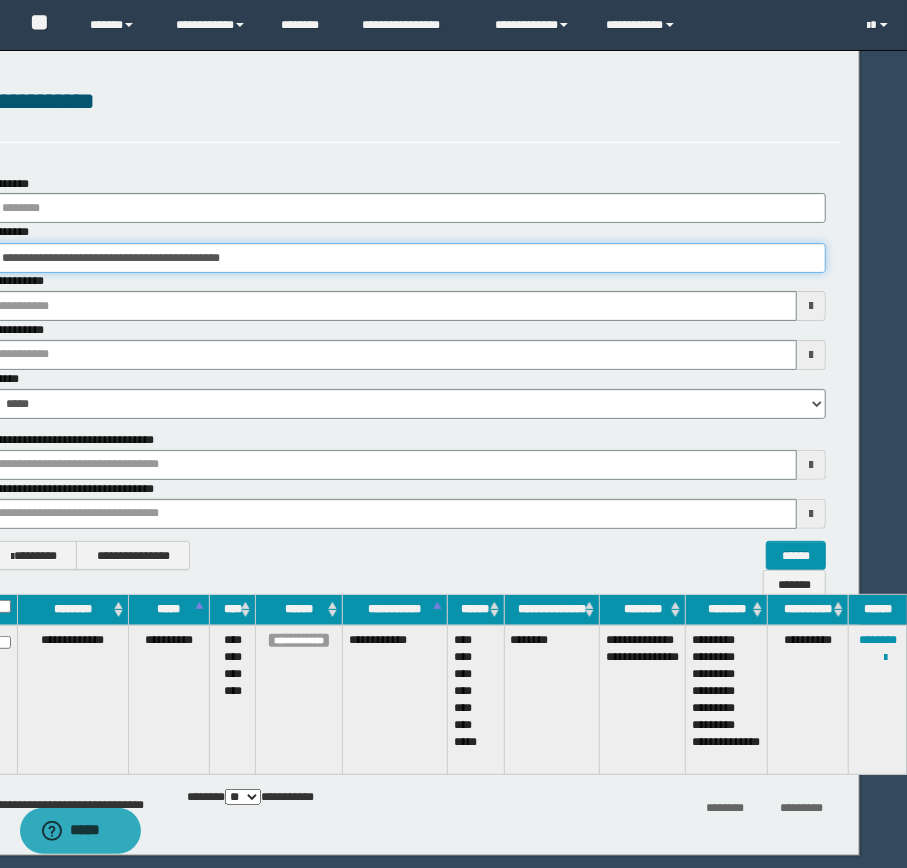 scroll, scrollTop: 6, scrollLeft: 0, axis: vertical 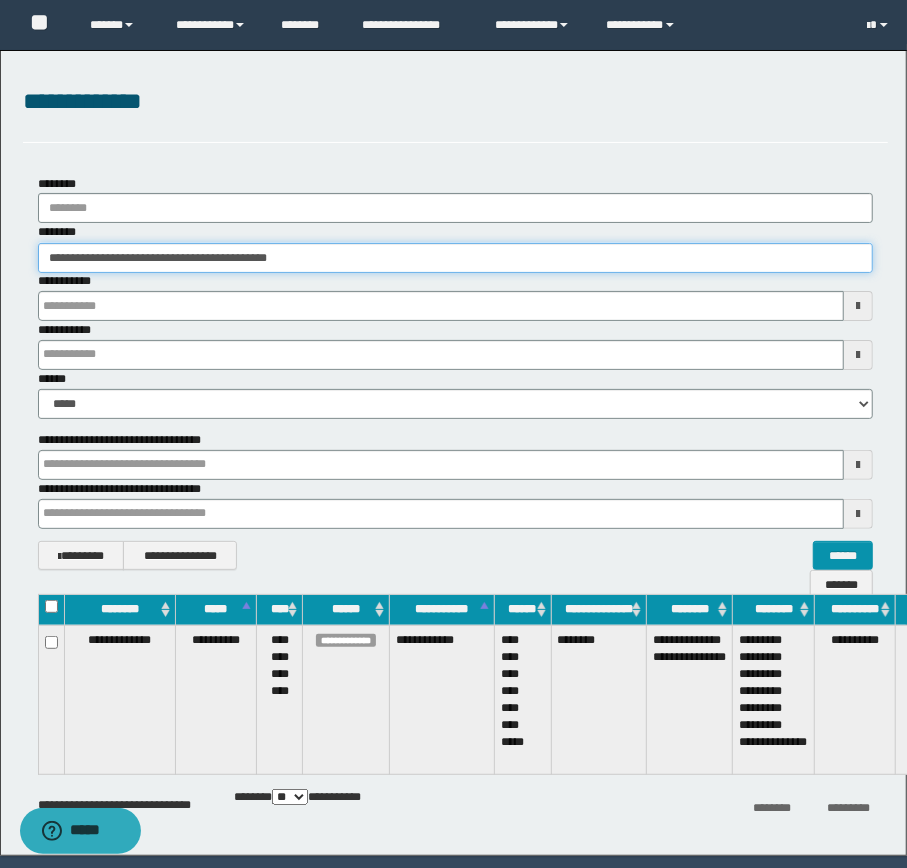 drag, startPoint x: 350, startPoint y: 253, endPoint x: -148, endPoint y: 228, distance: 498.6271 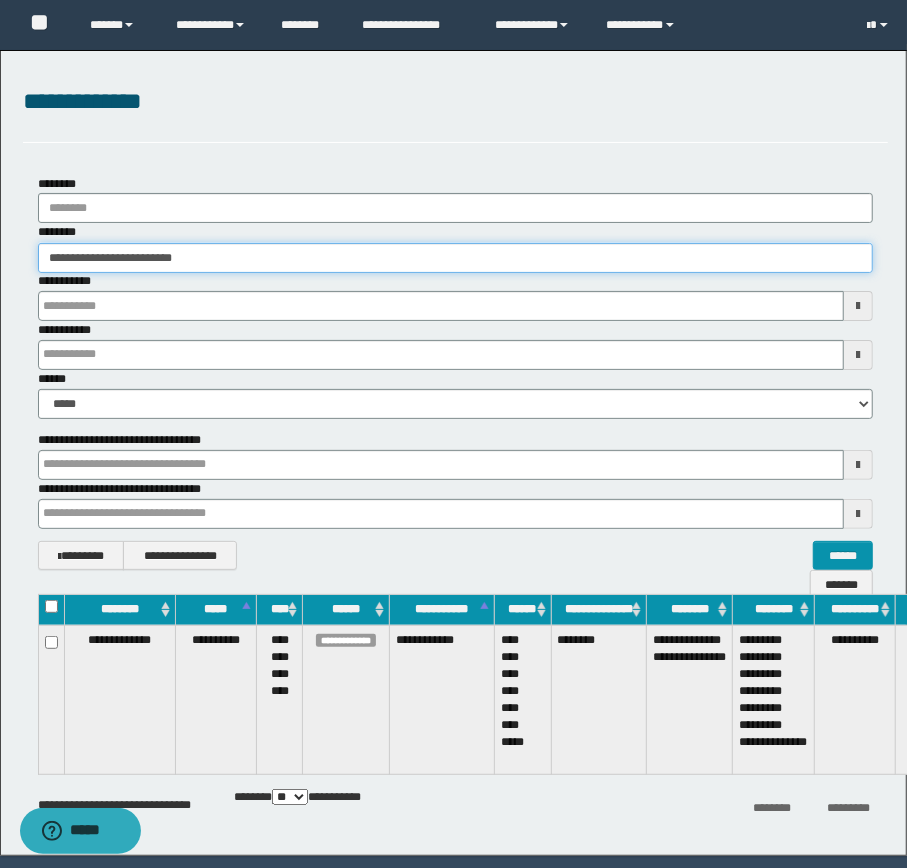 type on "**********" 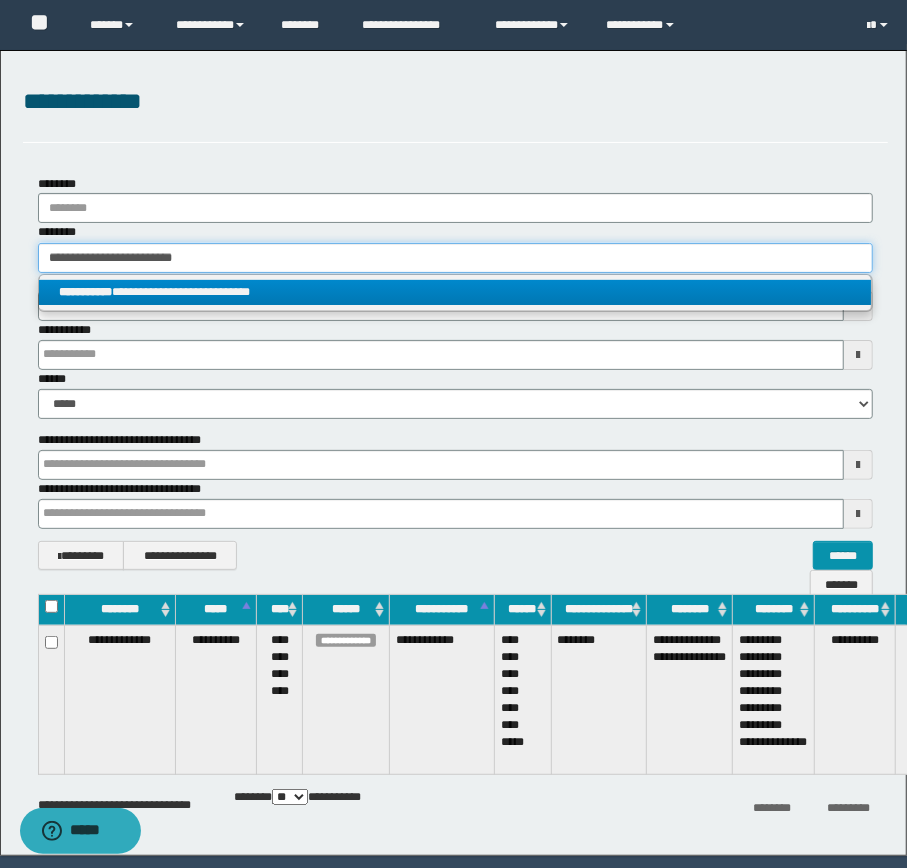 type on "**********" 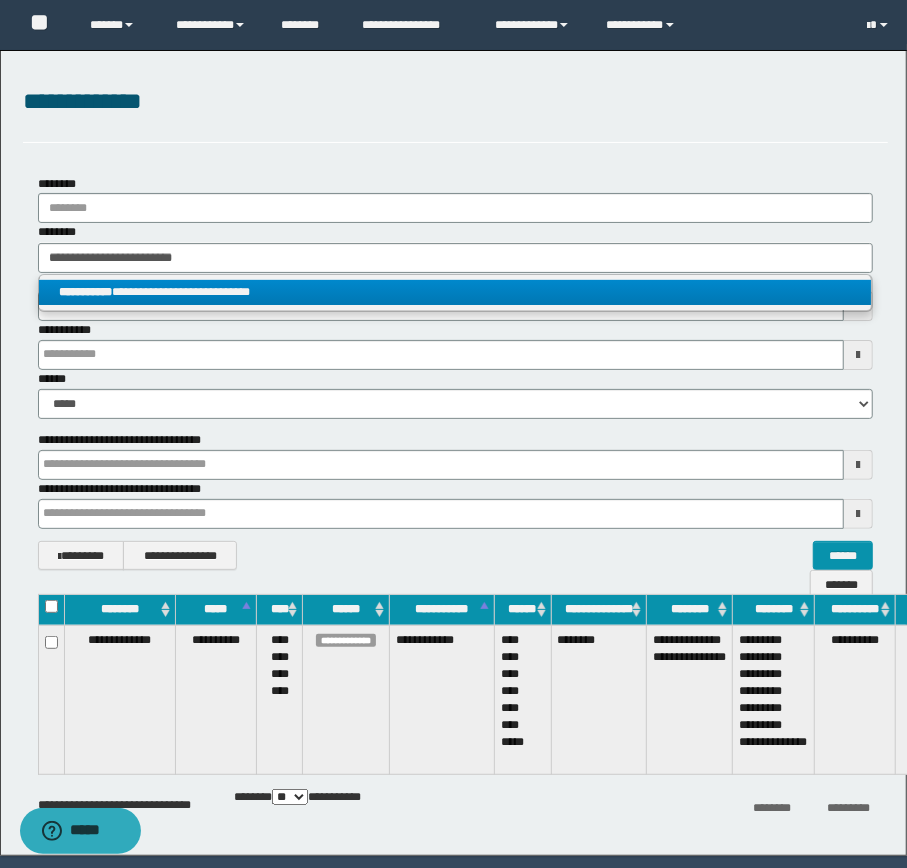 click on "**********" at bounding box center (455, 292) 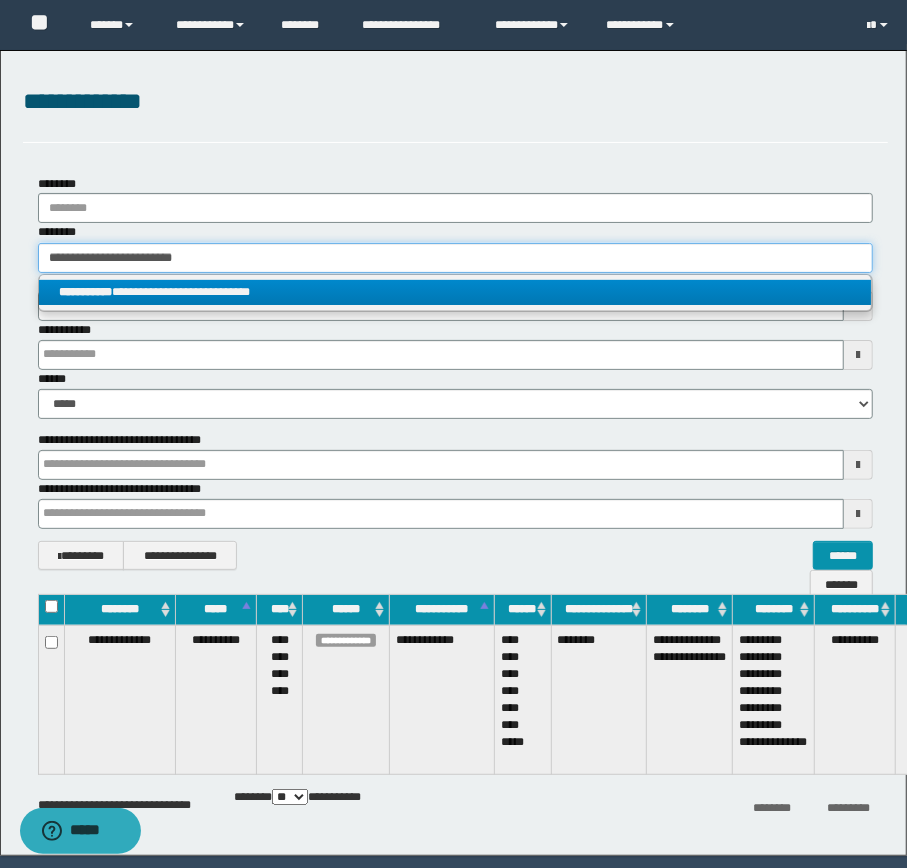 type 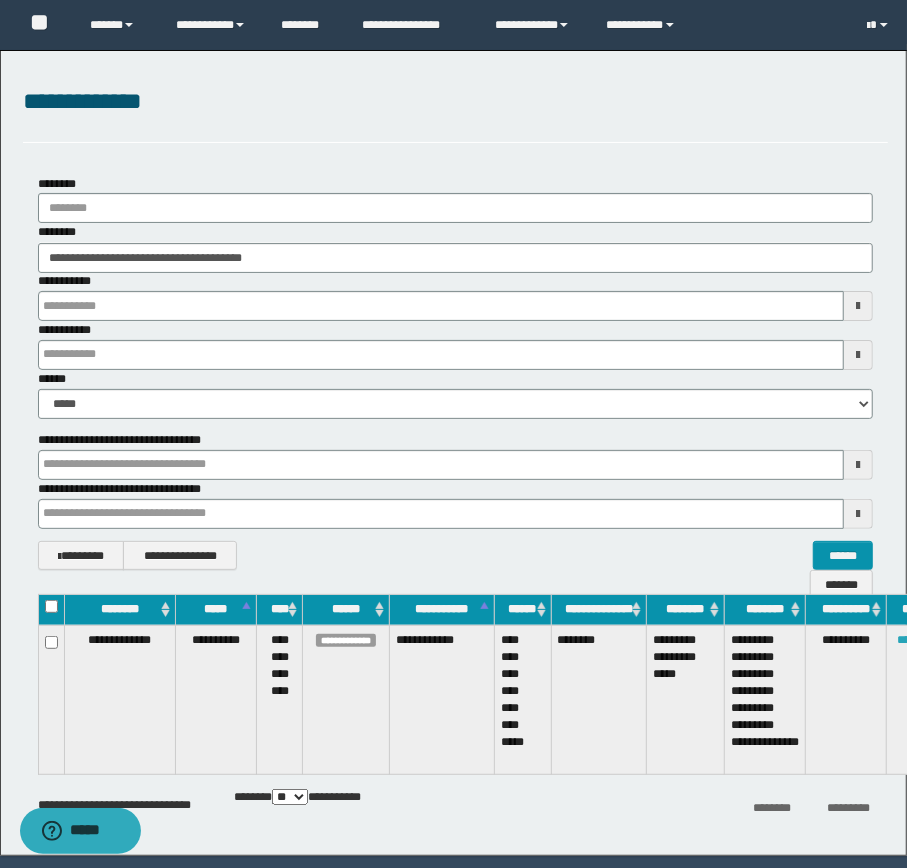click on "********" at bounding box center (916, 640) 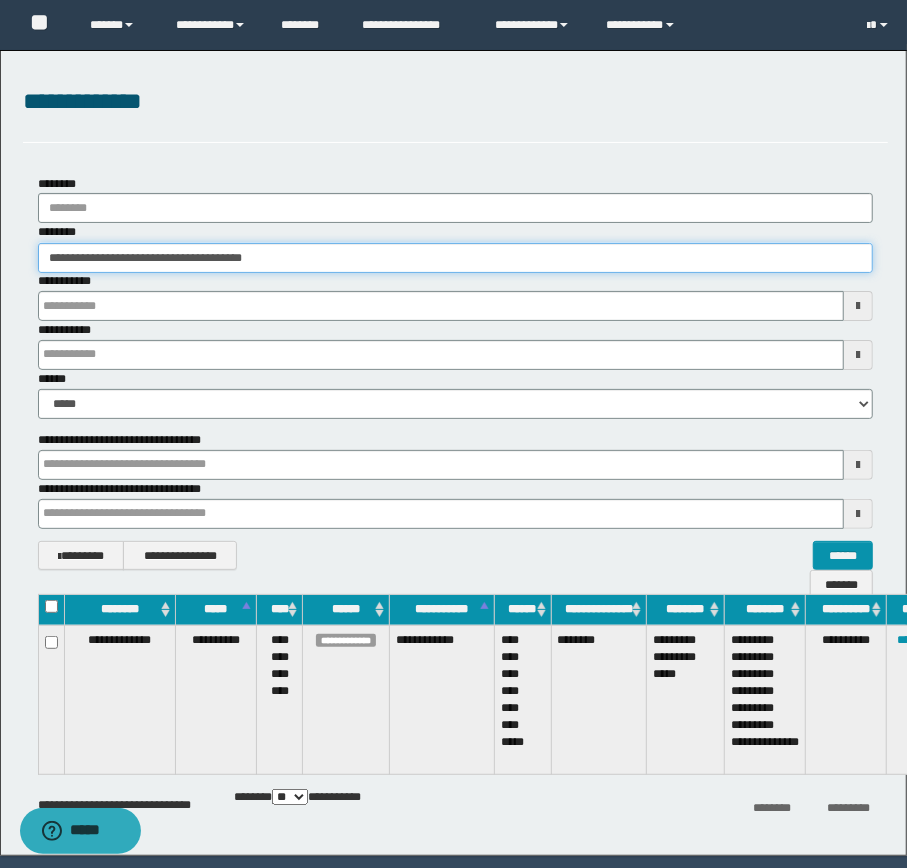 drag, startPoint x: 369, startPoint y: 258, endPoint x: 26, endPoint y: 225, distance: 344.5838 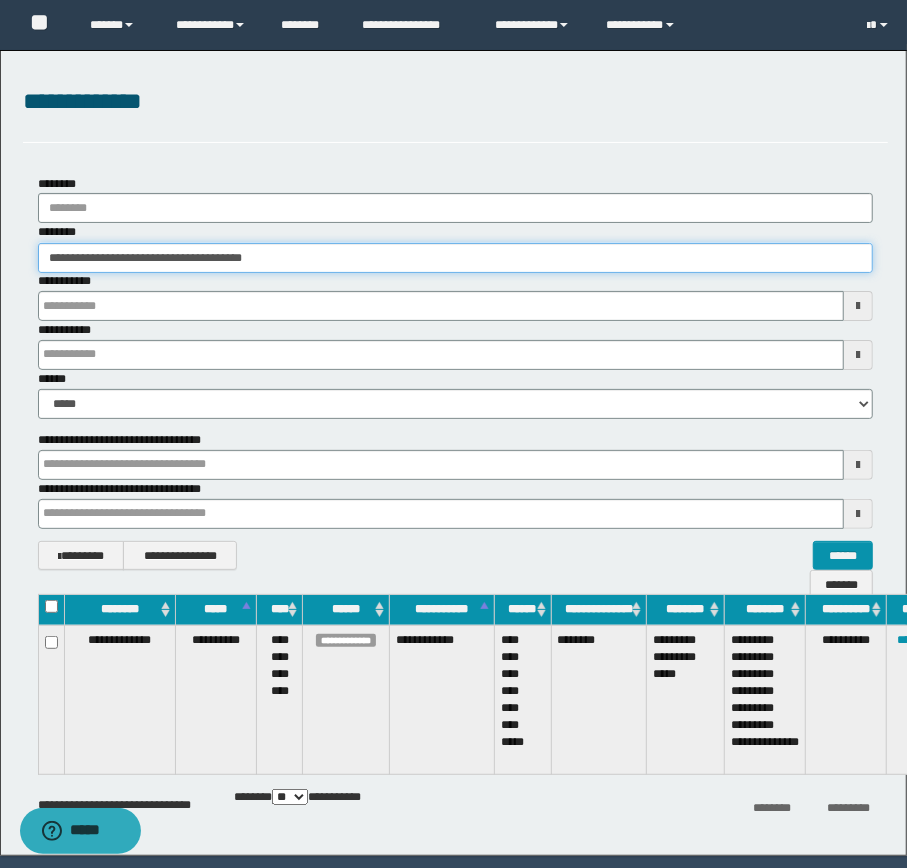 click on "**********" at bounding box center (456, 247) 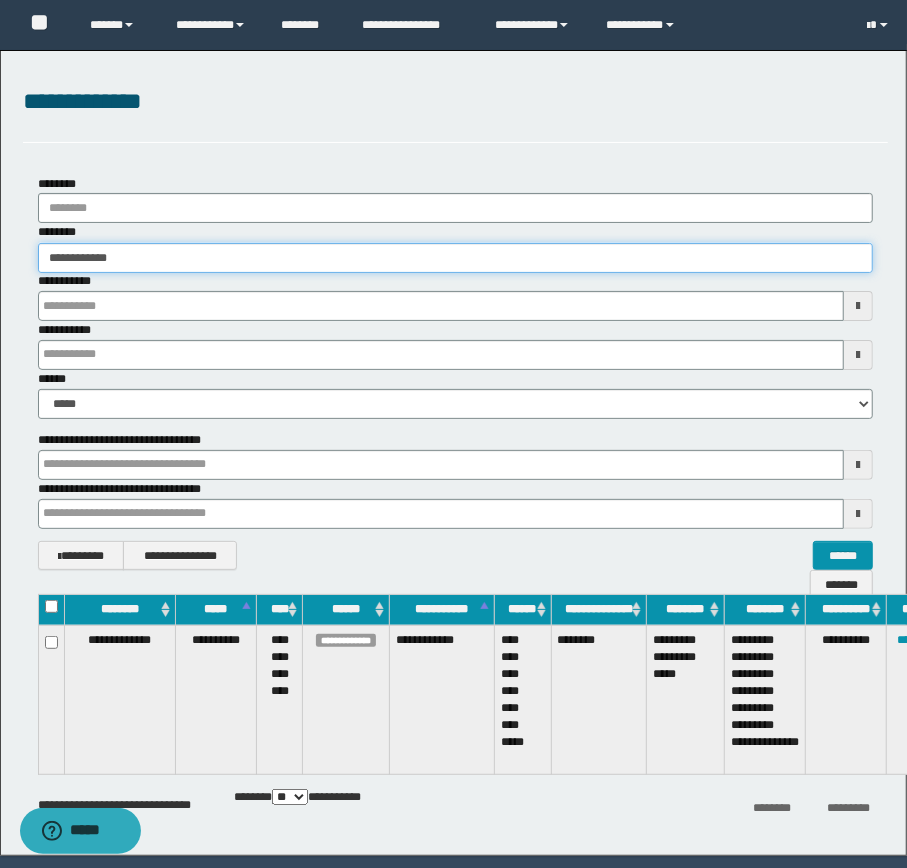 type on "**********" 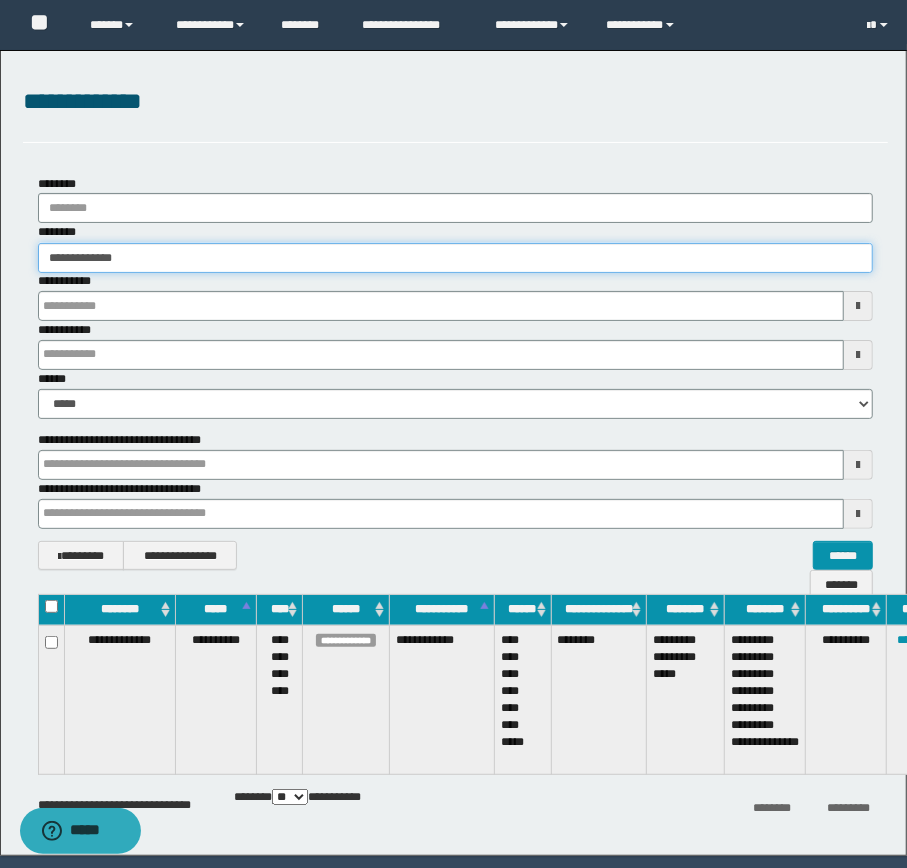 type on "**********" 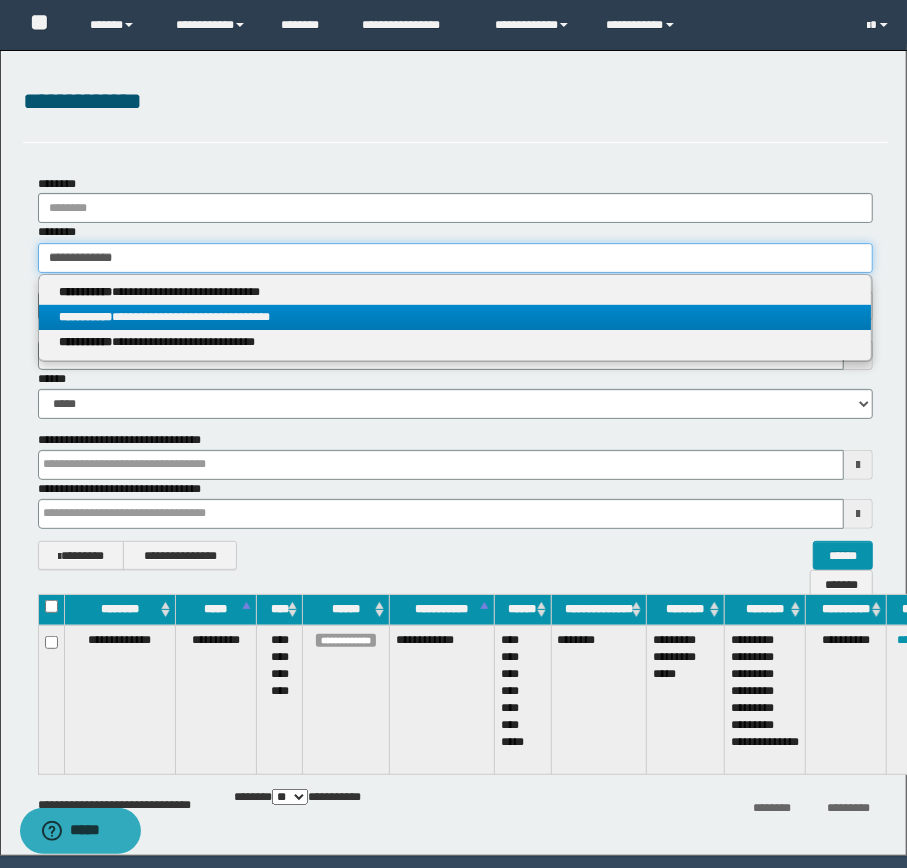 type on "**********" 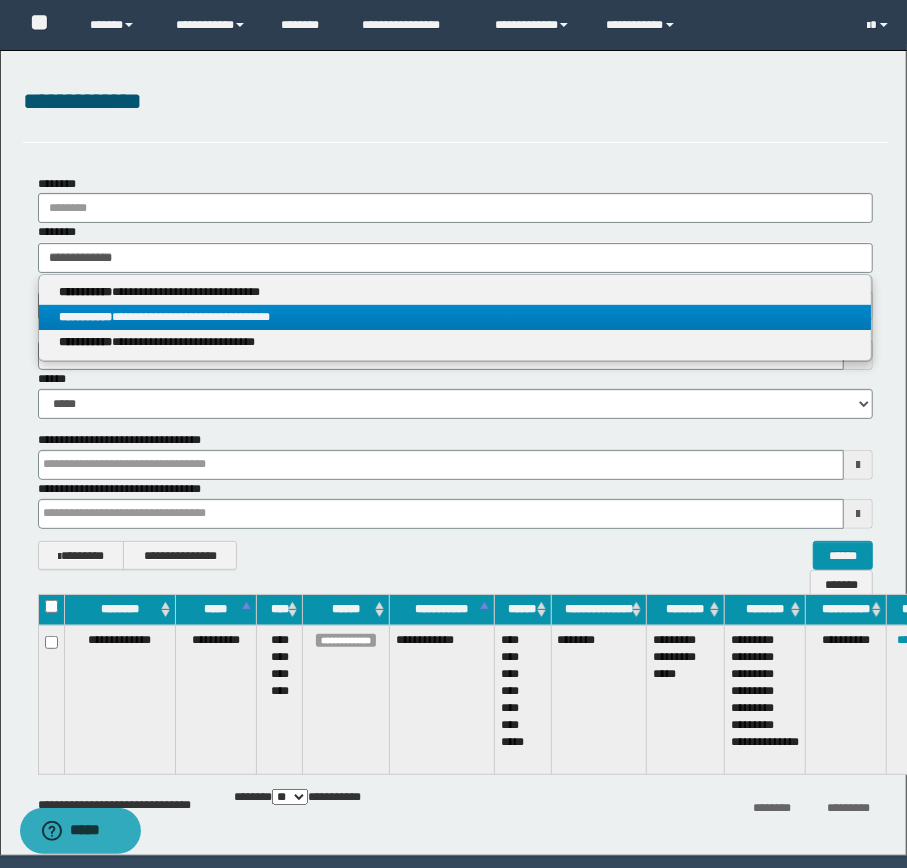 click on "**********" at bounding box center (455, 317) 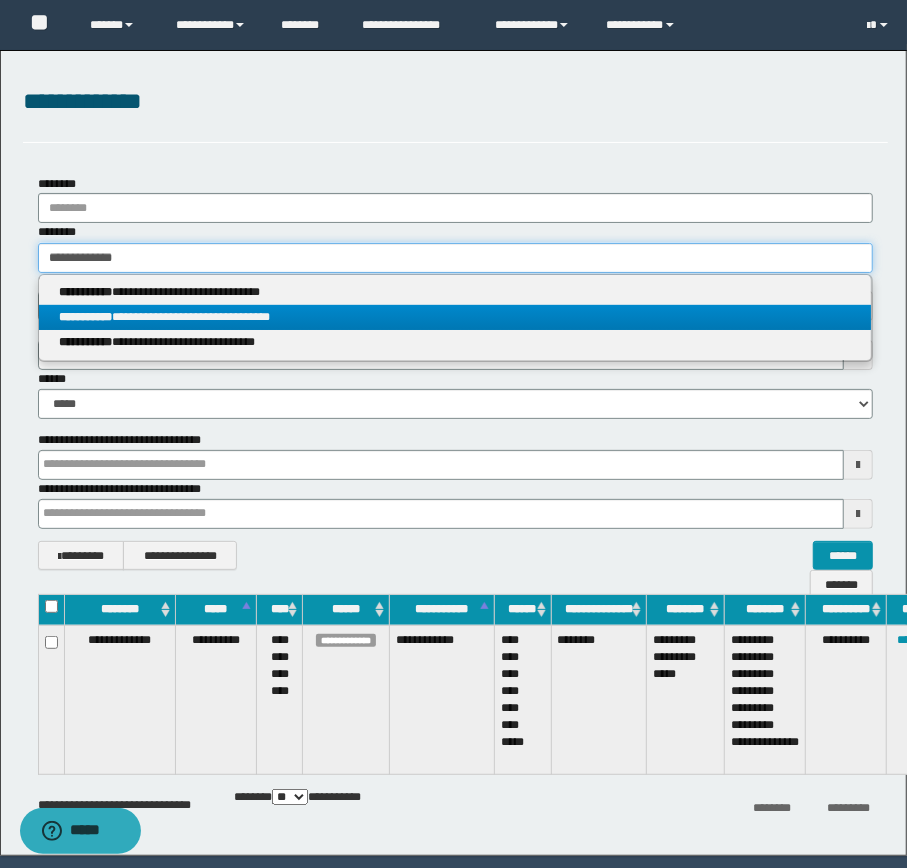 type 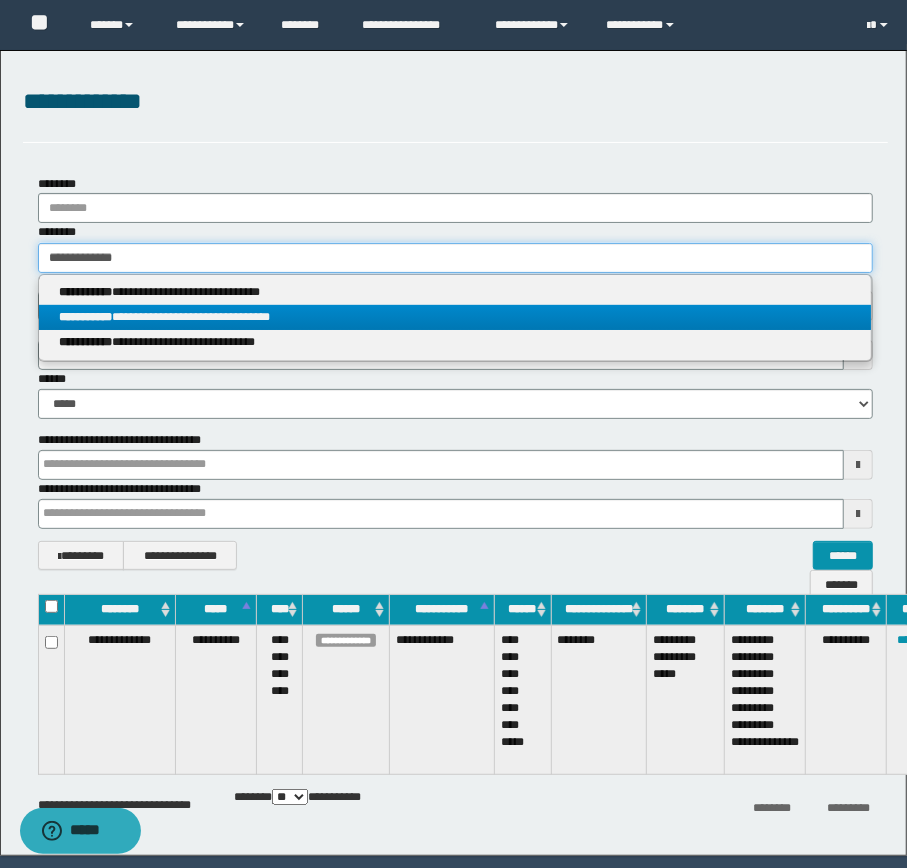 type on "**********" 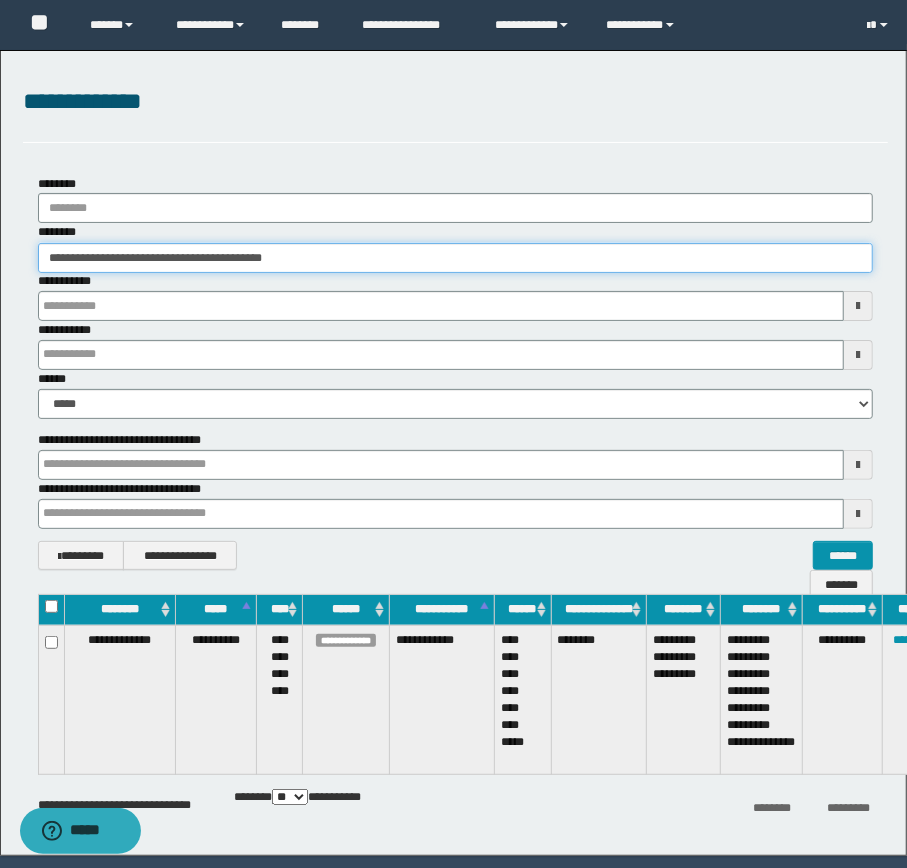 scroll, scrollTop: 6, scrollLeft: 35, axis: both 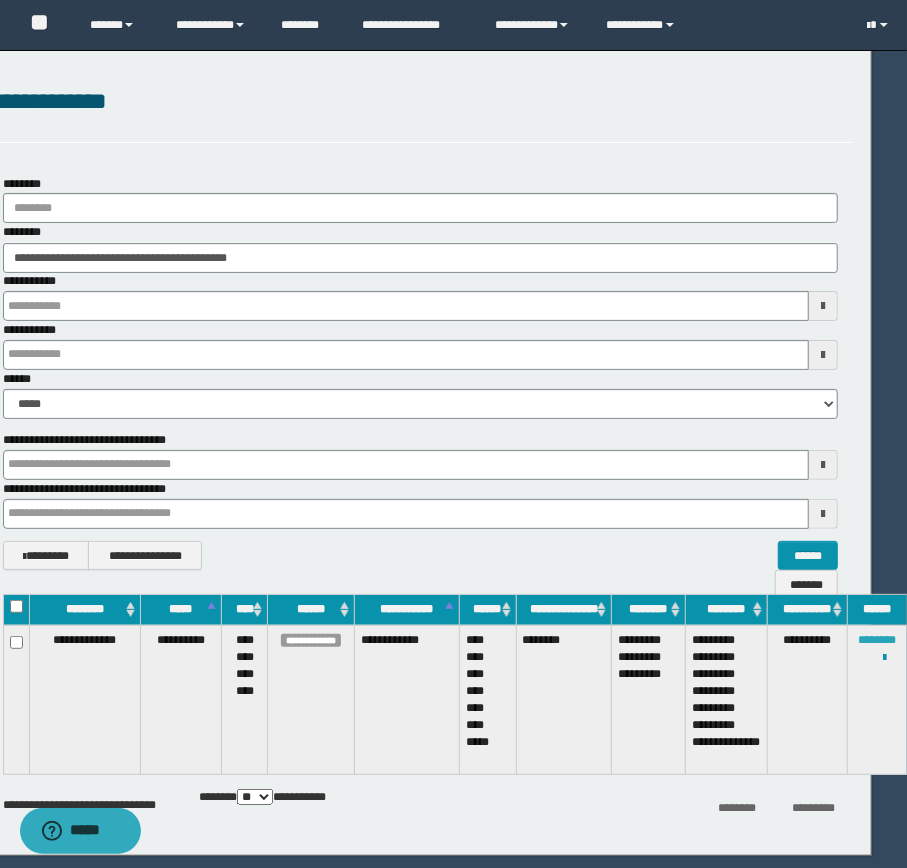 click on "********" at bounding box center (878, 640) 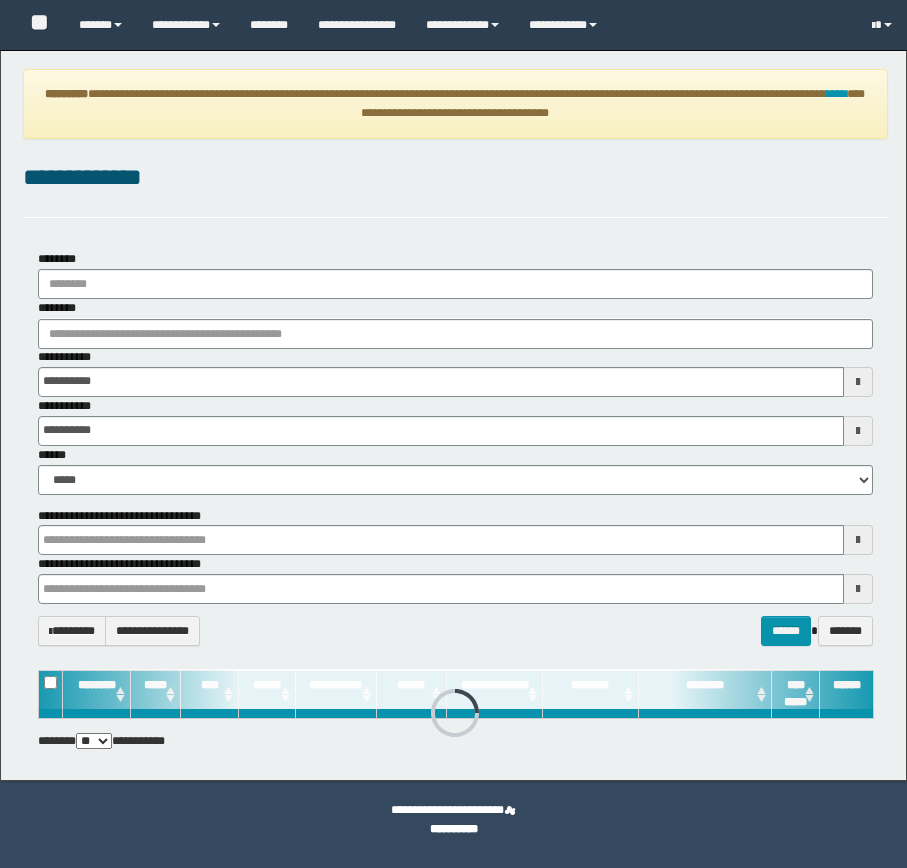scroll, scrollTop: 0, scrollLeft: 0, axis: both 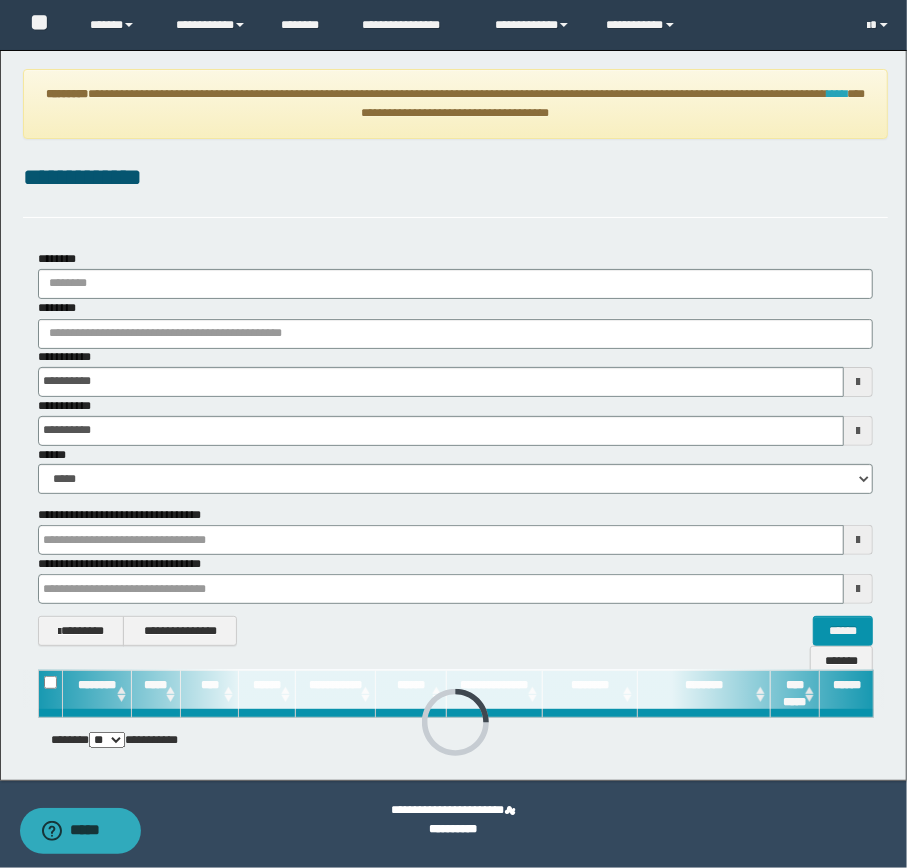 click on "****" at bounding box center [838, 94] 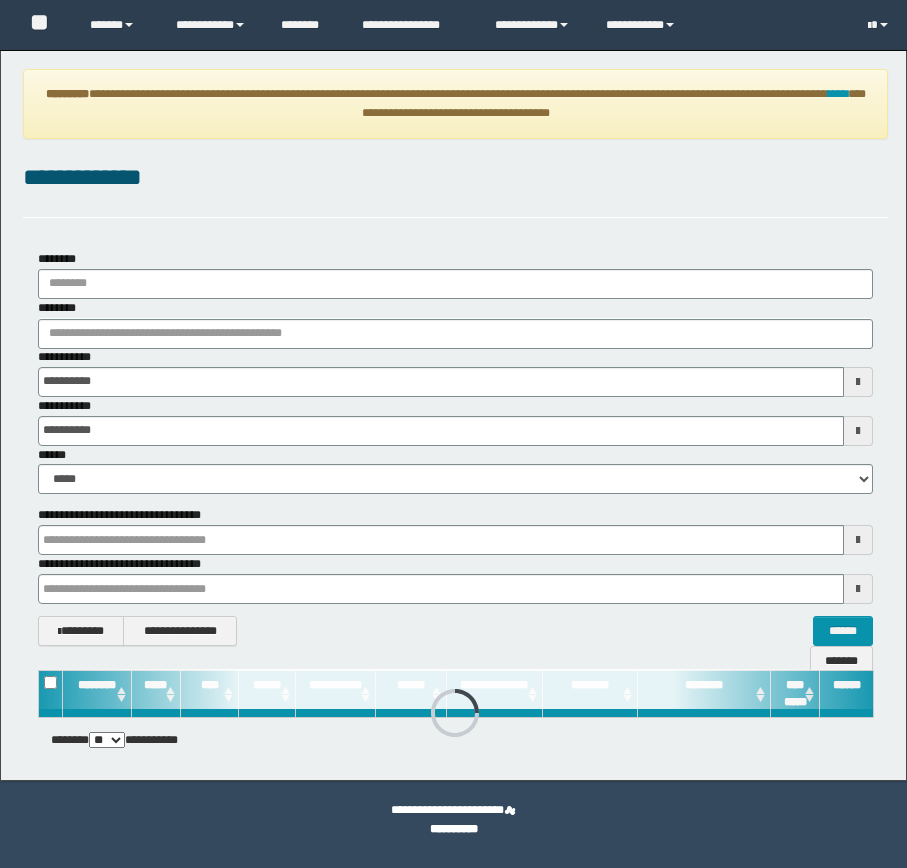 scroll, scrollTop: 0, scrollLeft: 0, axis: both 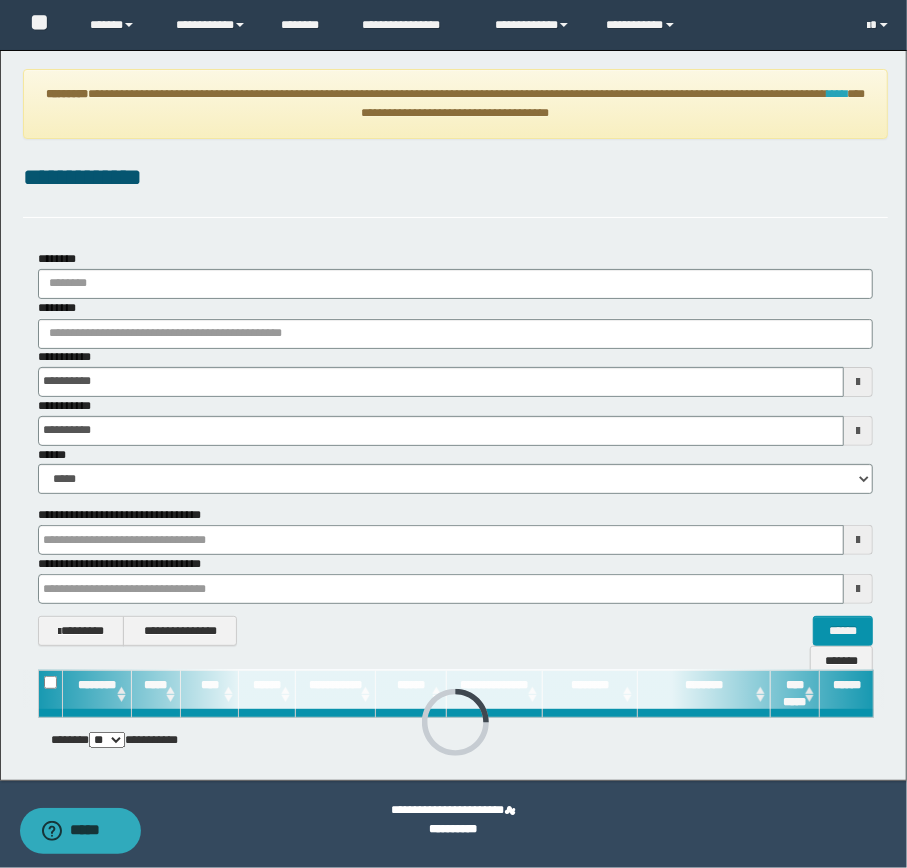 click on "****" at bounding box center (838, 94) 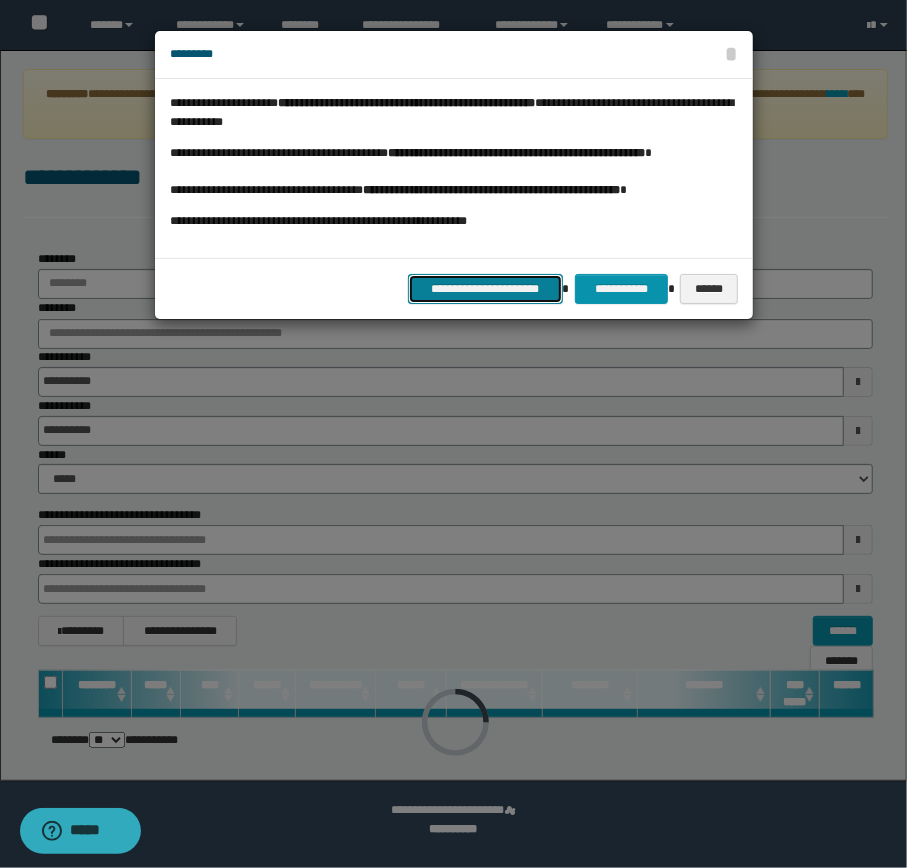 click on "**********" at bounding box center [485, 289] 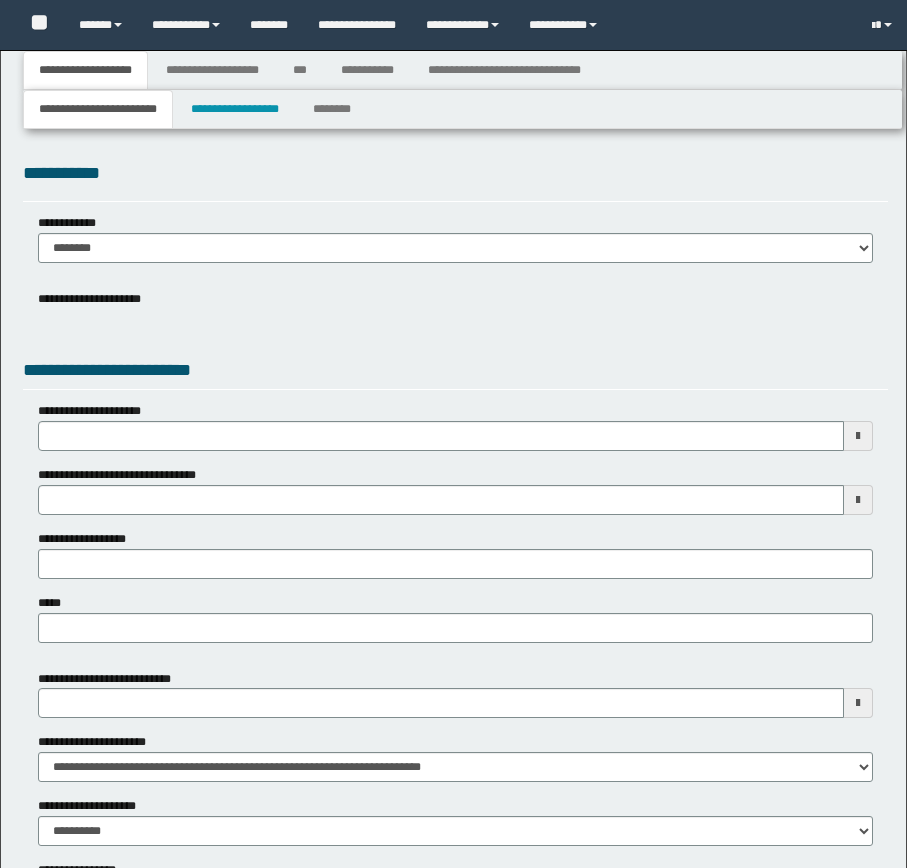 scroll, scrollTop: 0, scrollLeft: 0, axis: both 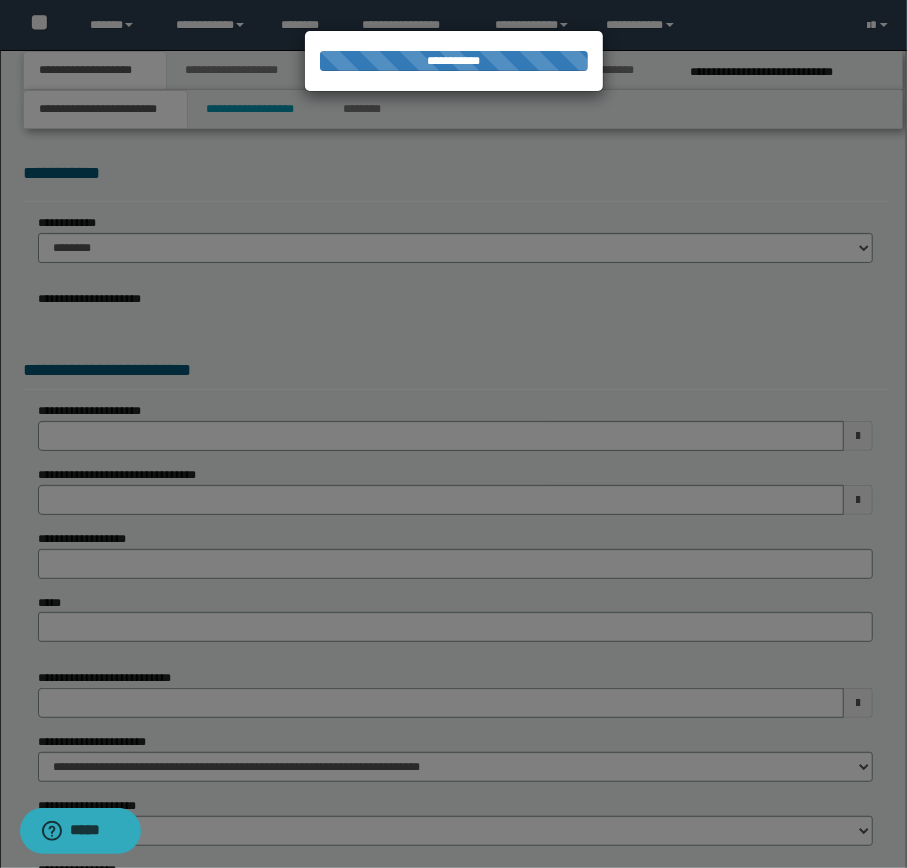 select on "*" 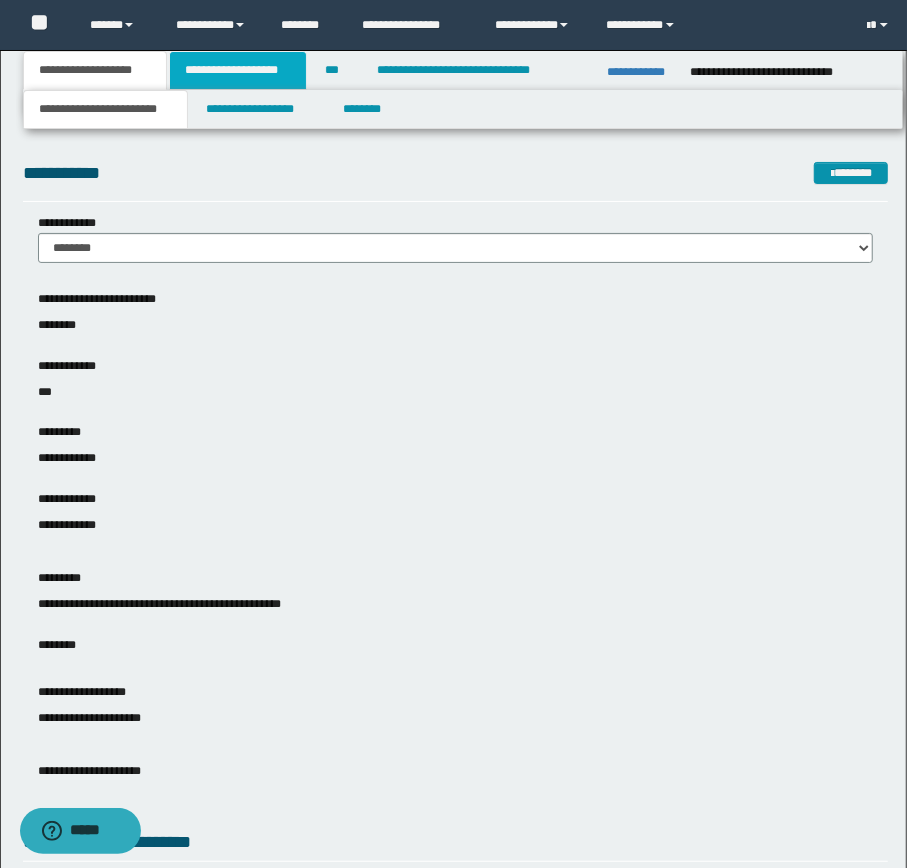drag, startPoint x: 236, startPoint y: 69, endPoint x: 245, endPoint y: 78, distance: 12.727922 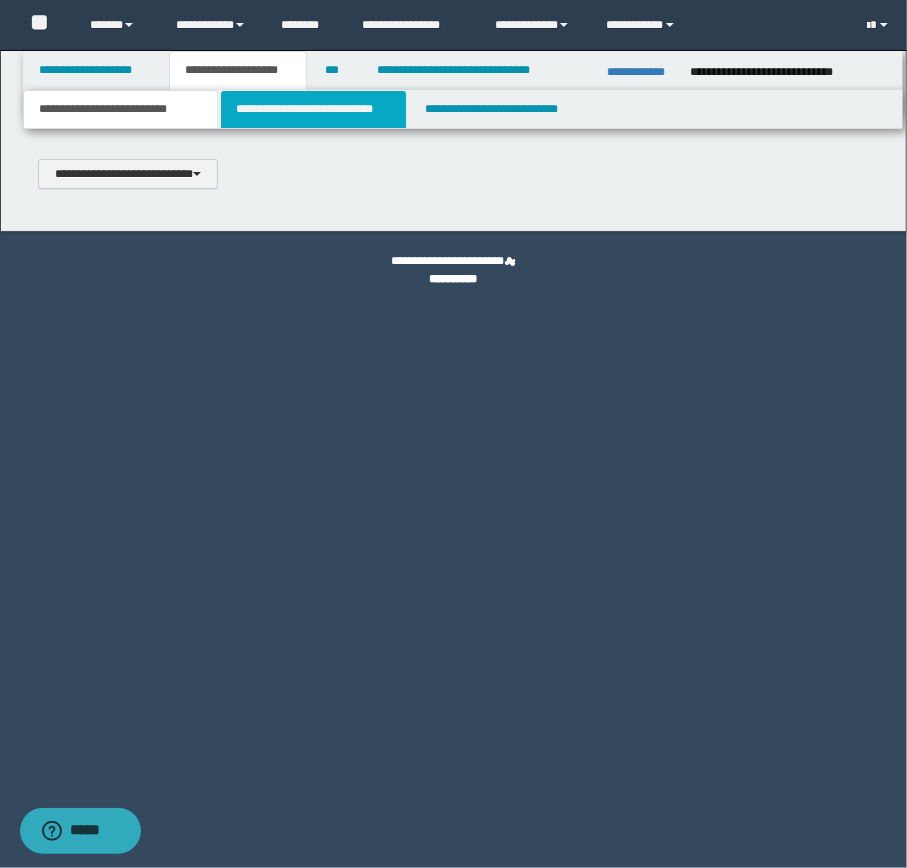type 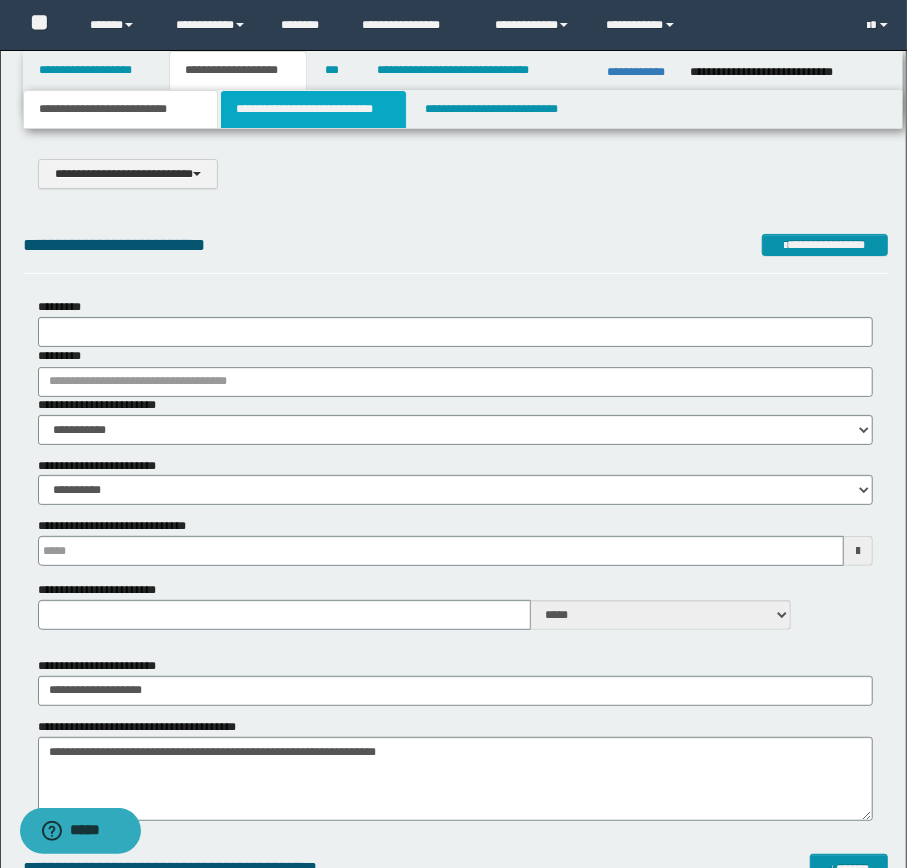 click on "**********" at bounding box center (313, 109) 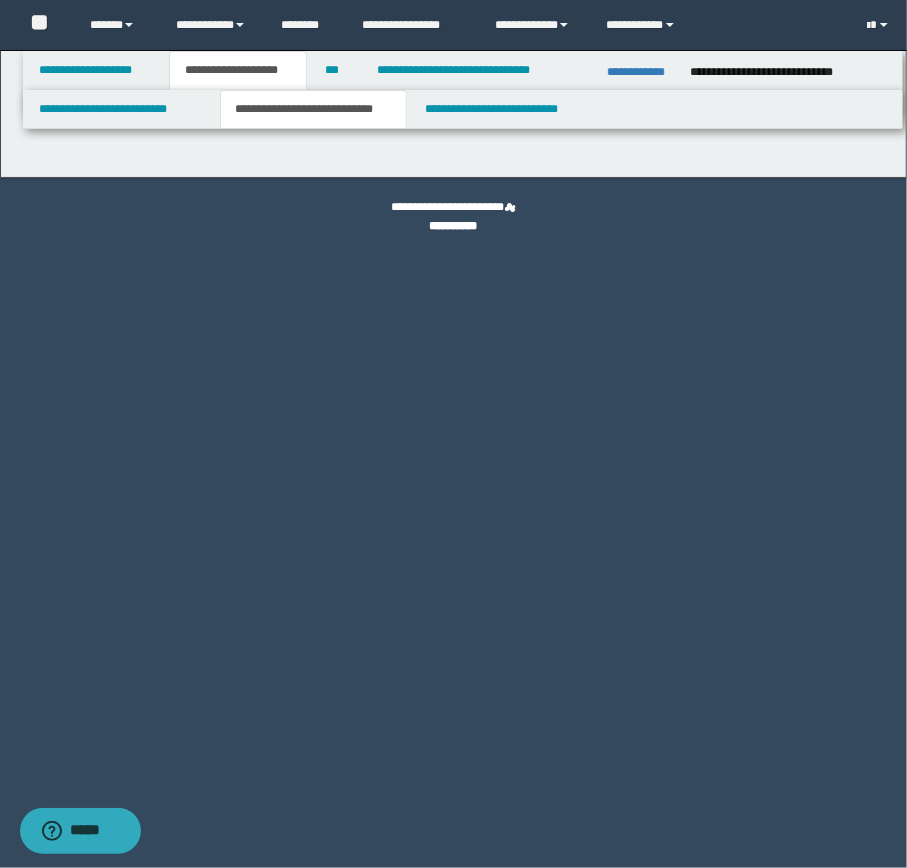 select on "*" 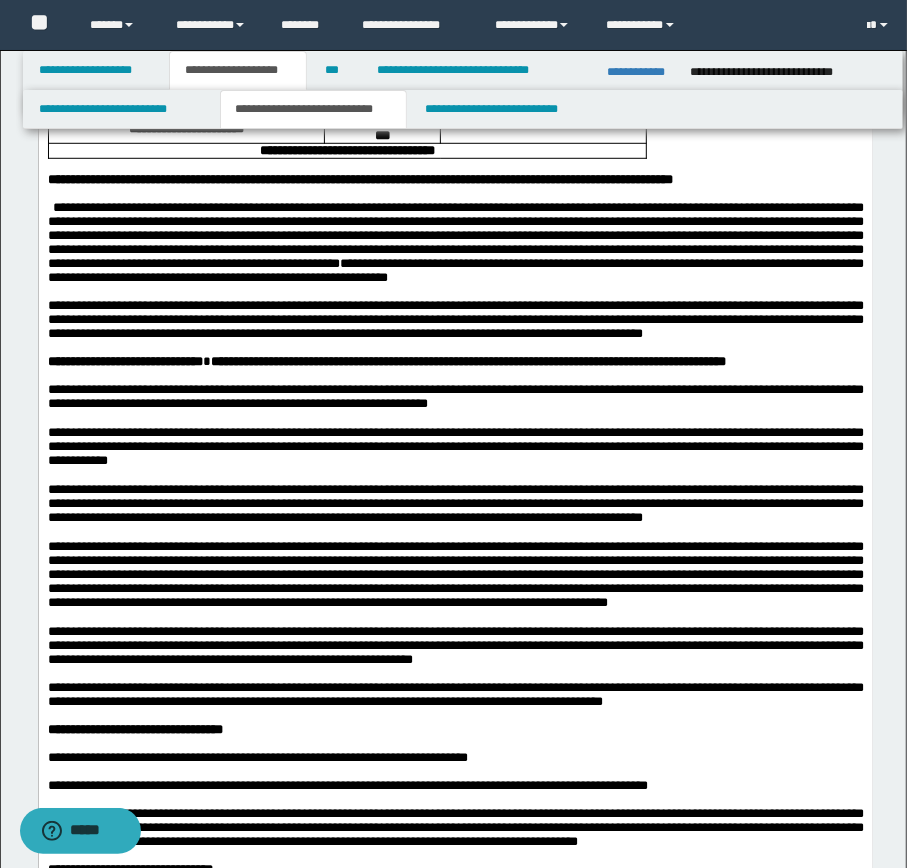 scroll, scrollTop: 554, scrollLeft: 0, axis: vertical 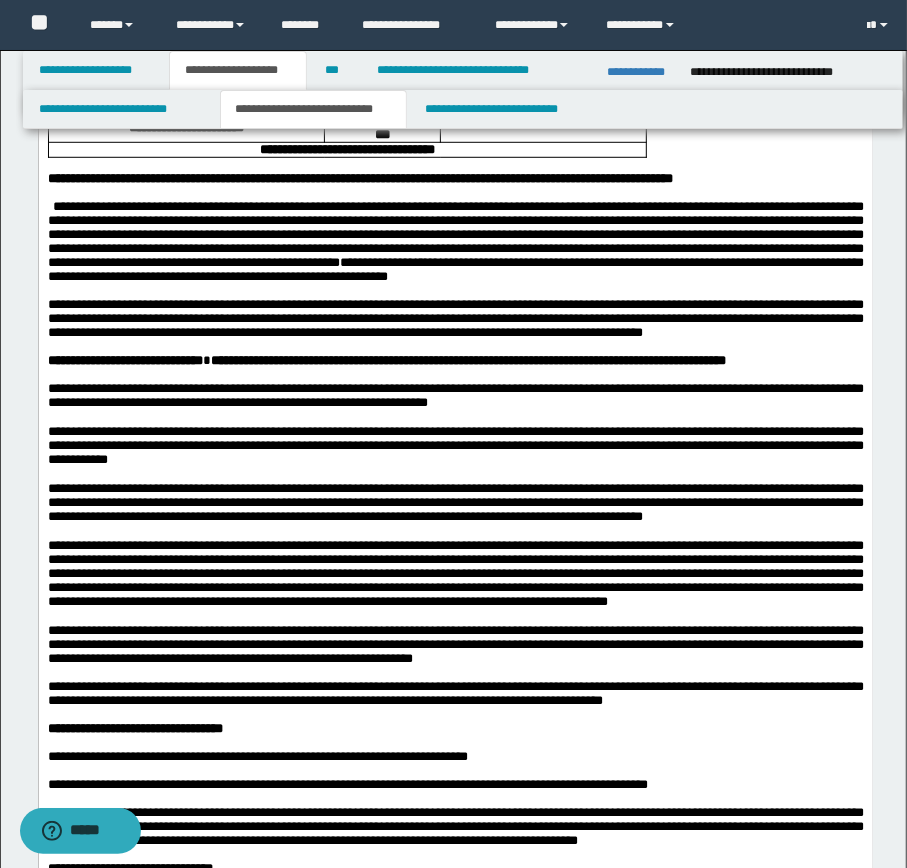 click on "**********" at bounding box center (455, 234) 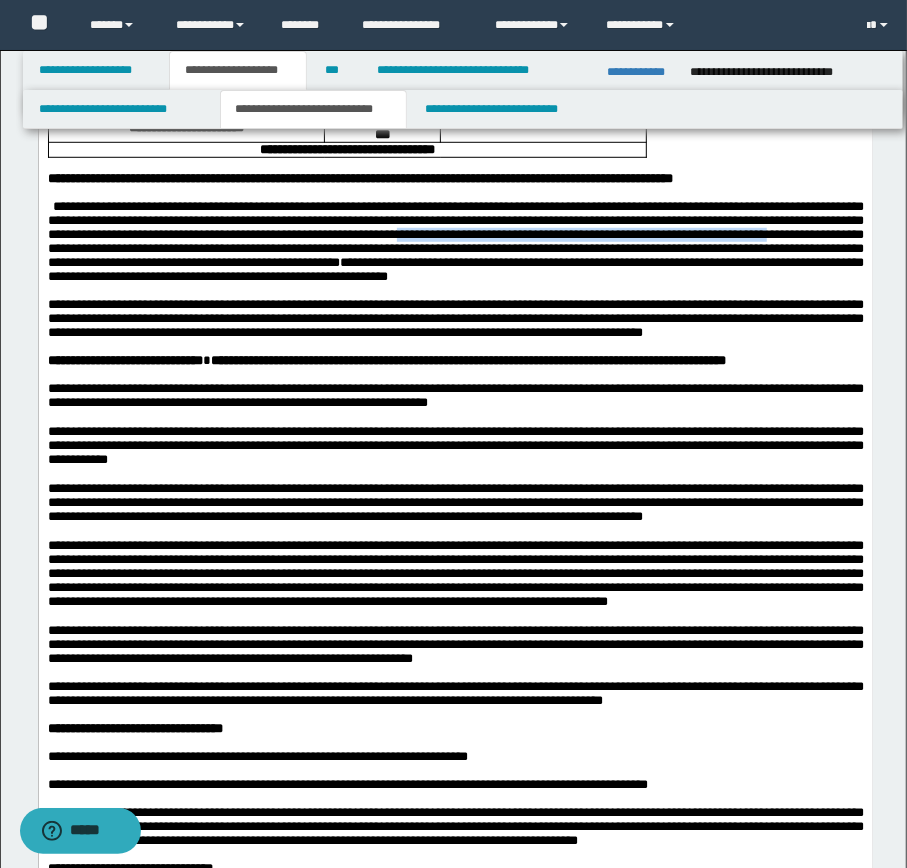 drag, startPoint x: 583, startPoint y: 282, endPoint x: 160, endPoint y: 291, distance: 423.09573 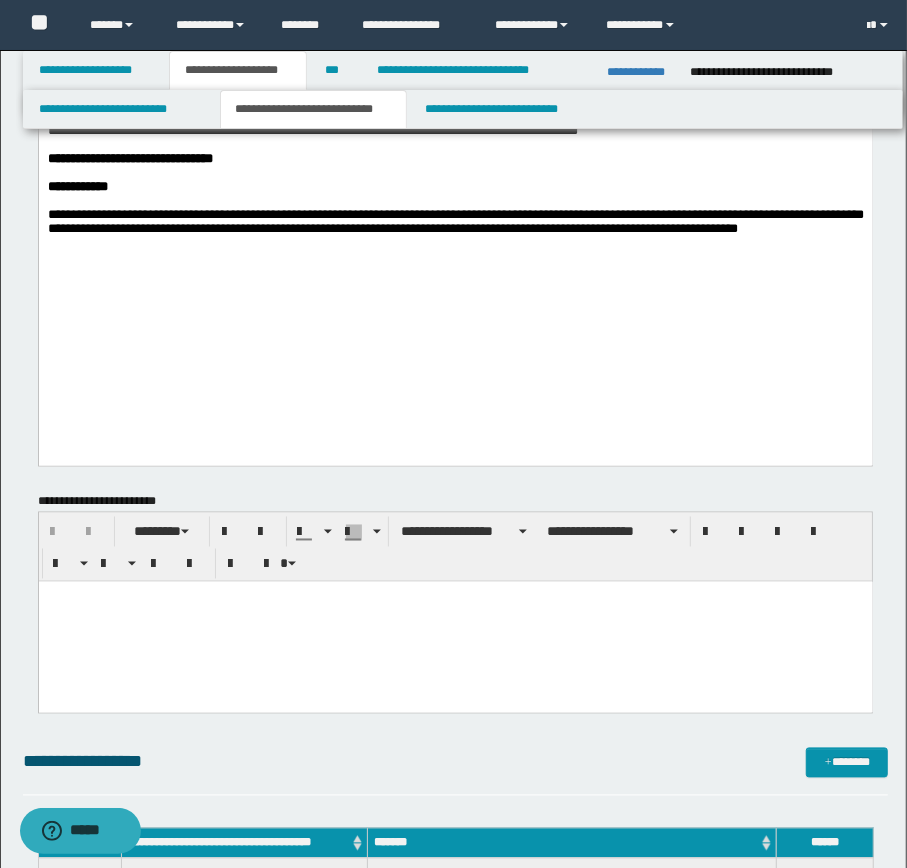 scroll, scrollTop: 1260, scrollLeft: 0, axis: vertical 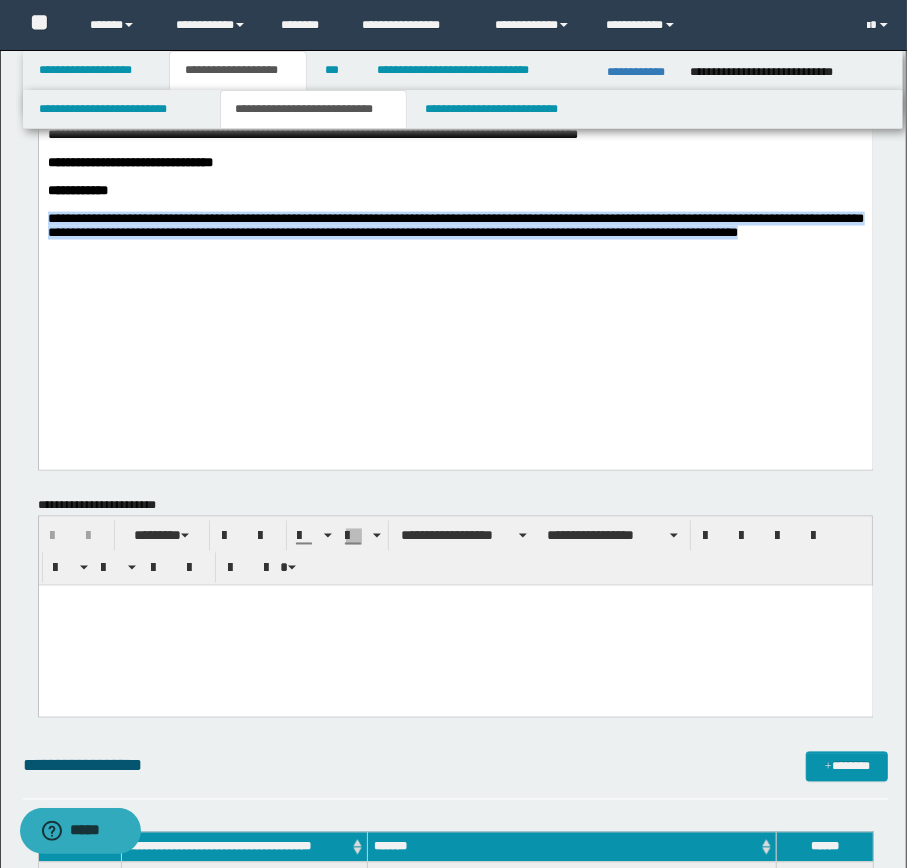 drag, startPoint x: 49, startPoint y: 324, endPoint x: 204, endPoint y: 363, distance: 159.83116 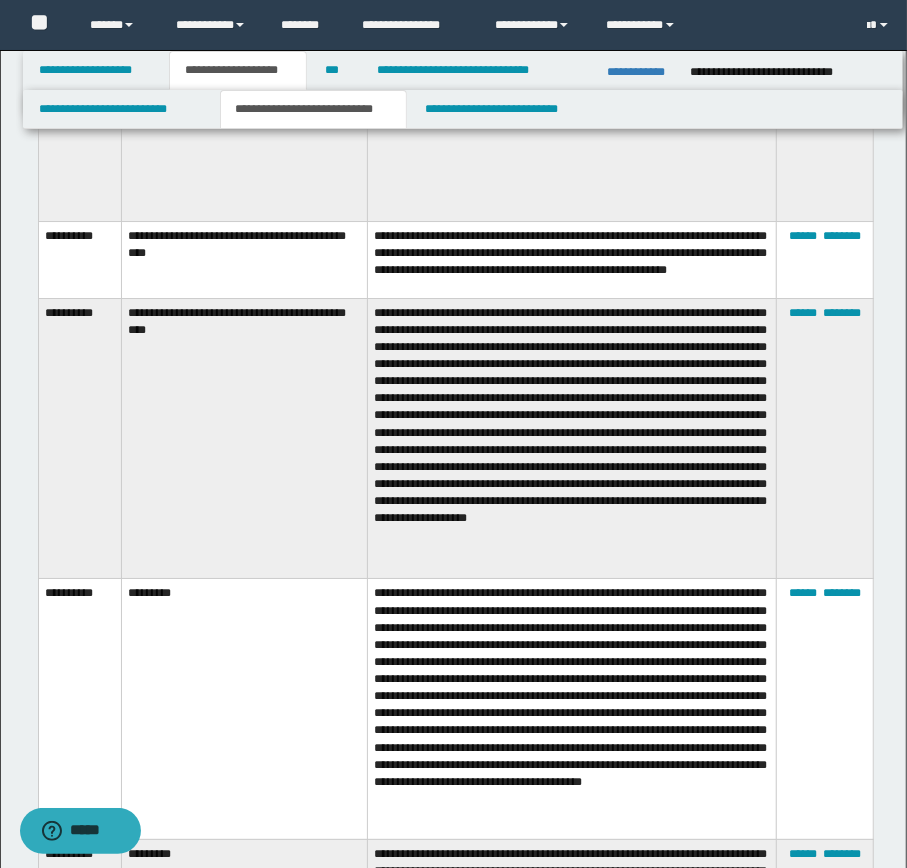 scroll, scrollTop: 2941, scrollLeft: 0, axis: vertical 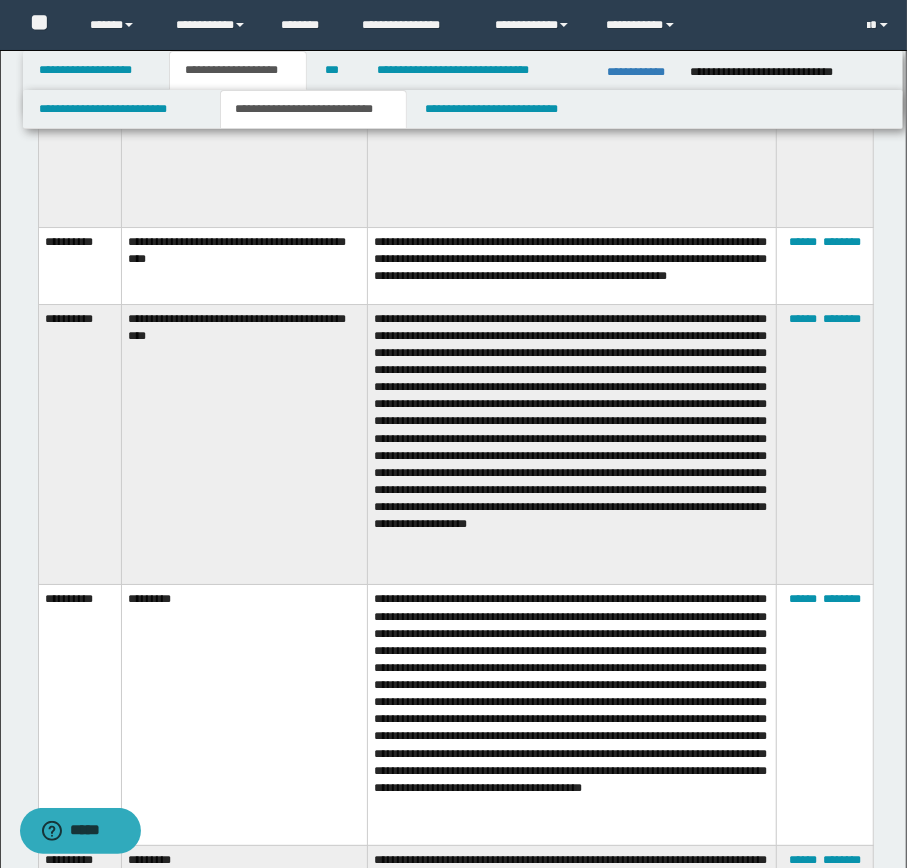 click on "**********" at bounding box center (572, 444) 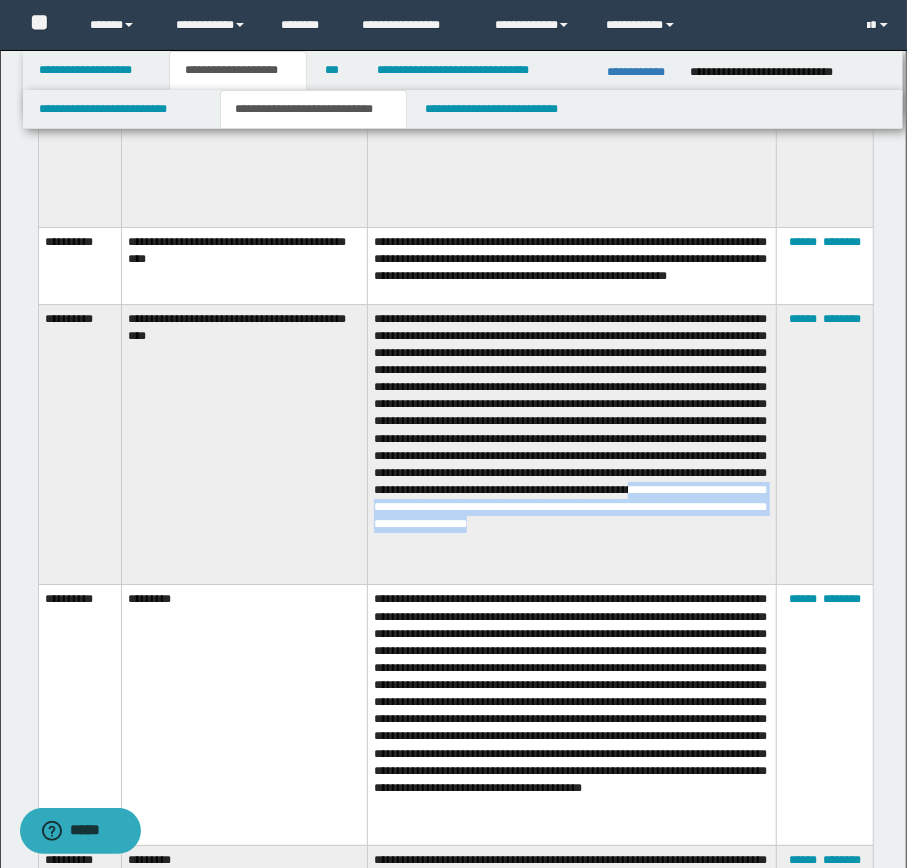 drag, startPoint x: 679, startPoint y: 552, endPoint x: 696, endPoint y: 584, distance: 36.23534 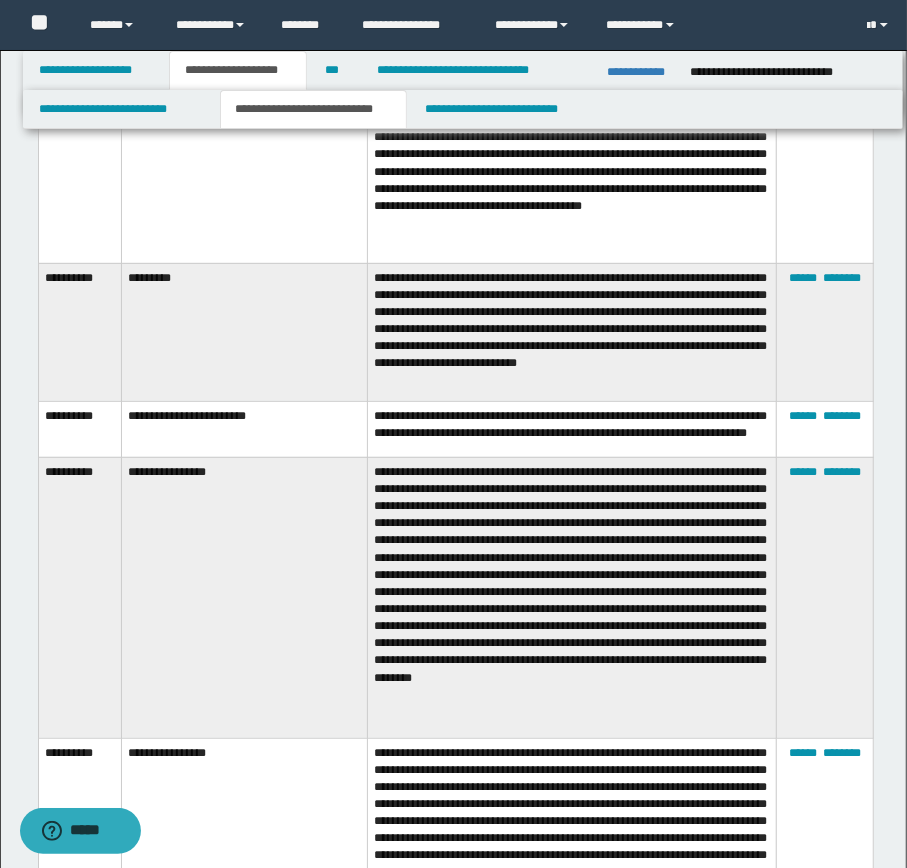 scroll, scrollTop: 3537, scrollLeft: 0, axis: vertical 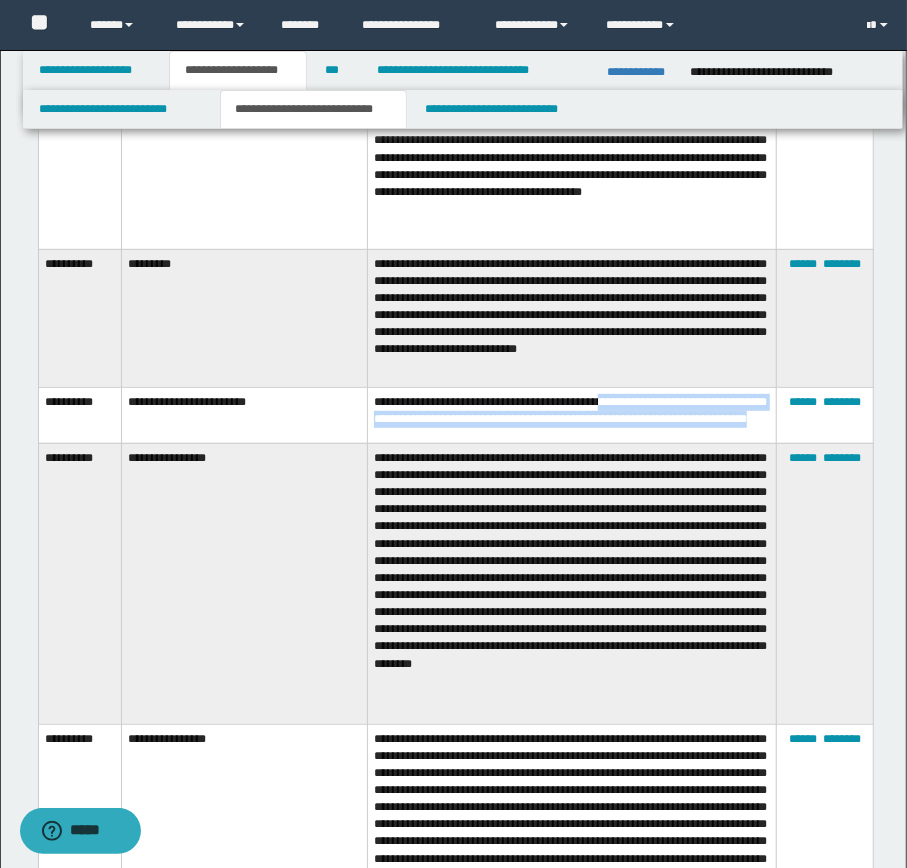 drag, startPoint x: 650, startPoint y: 406, endPoint x: 667, endPoint y: 437, distance: 35.35534 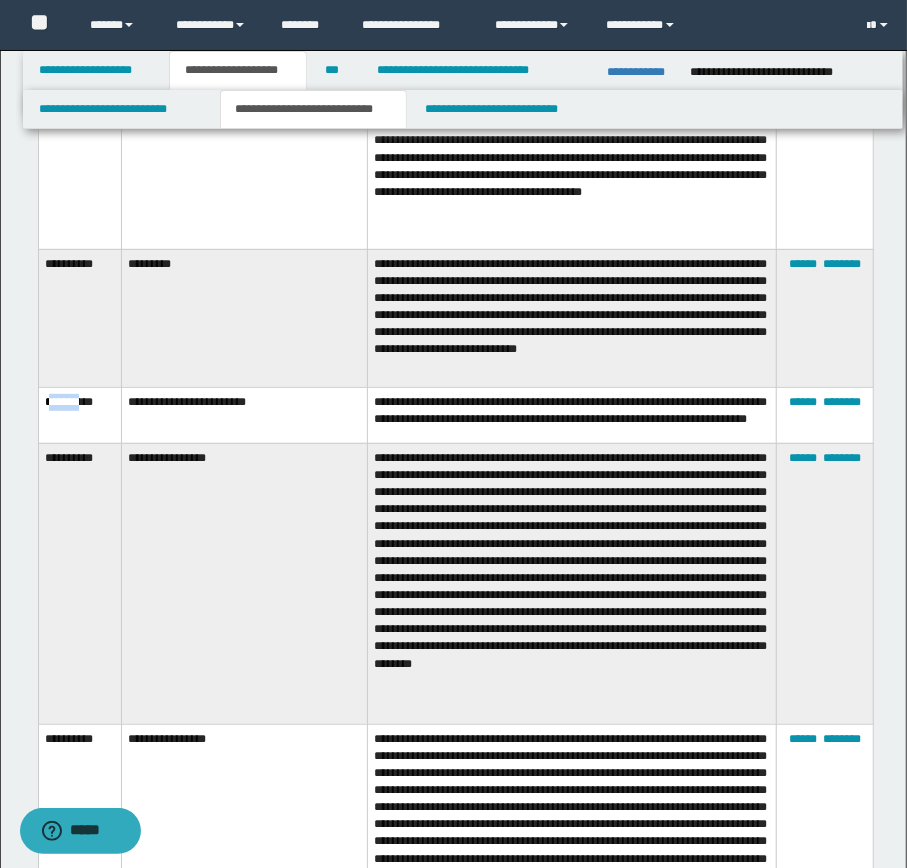 drag, startPoint x: 49, startPoint y: 404, endPoint x: 90, endPoint y: 402, distance: 41.04875 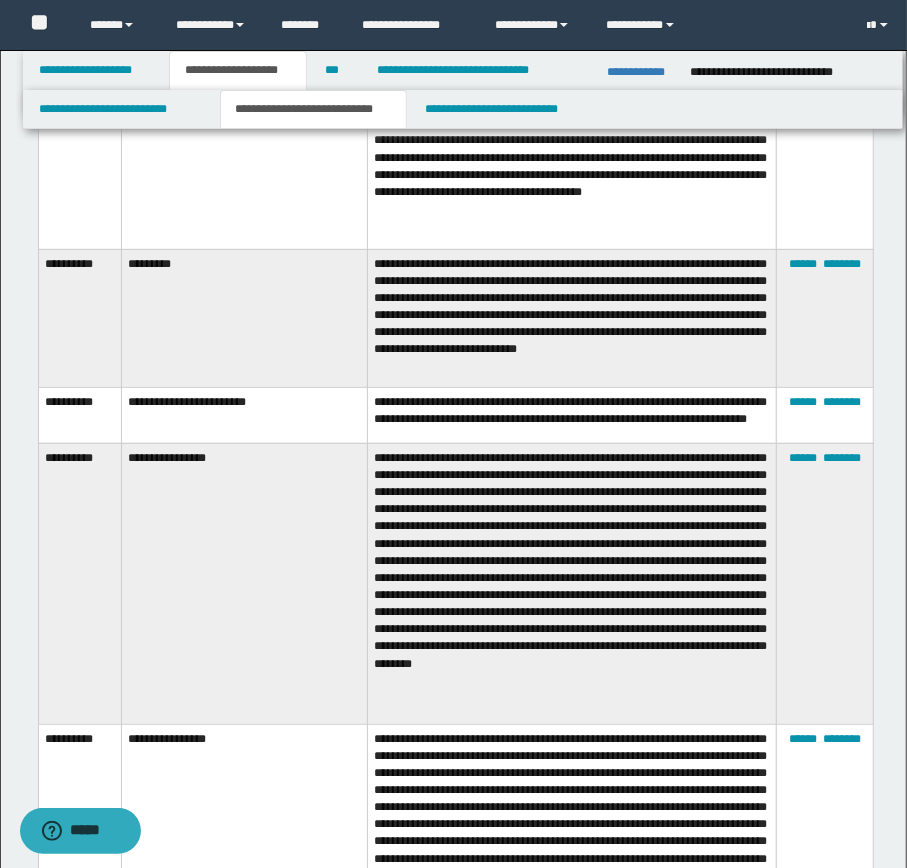 click on "**********" at bounding box center [79, 415] 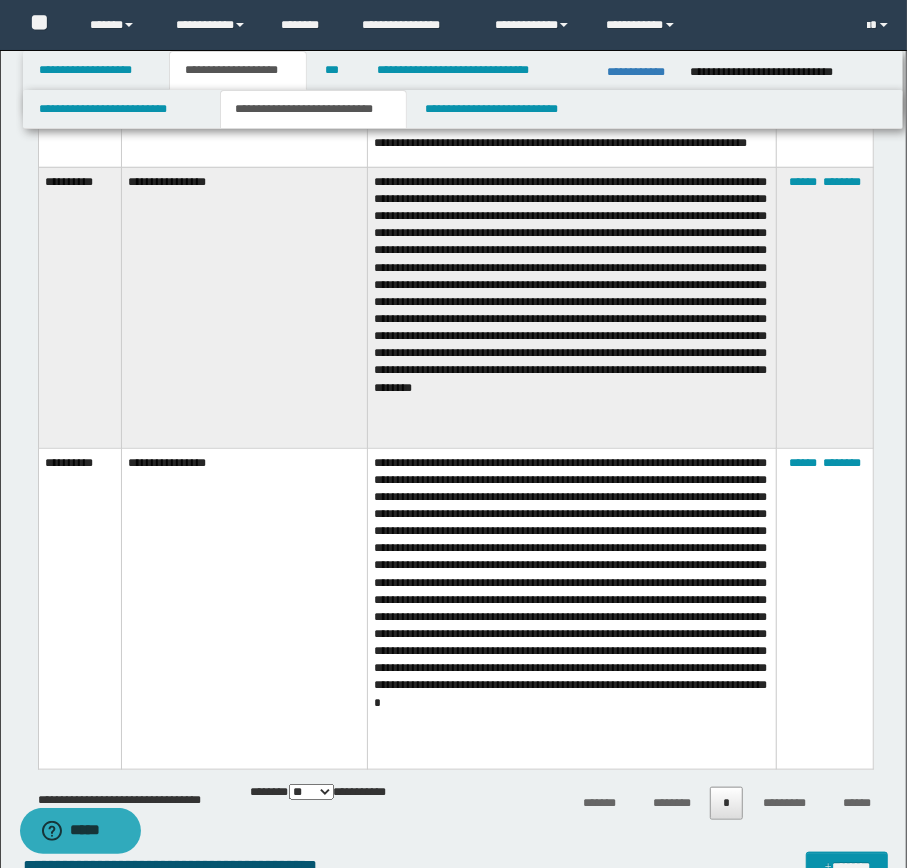 scroll, scrollTop: 3815, scrollLeft: 0, axis: vertical 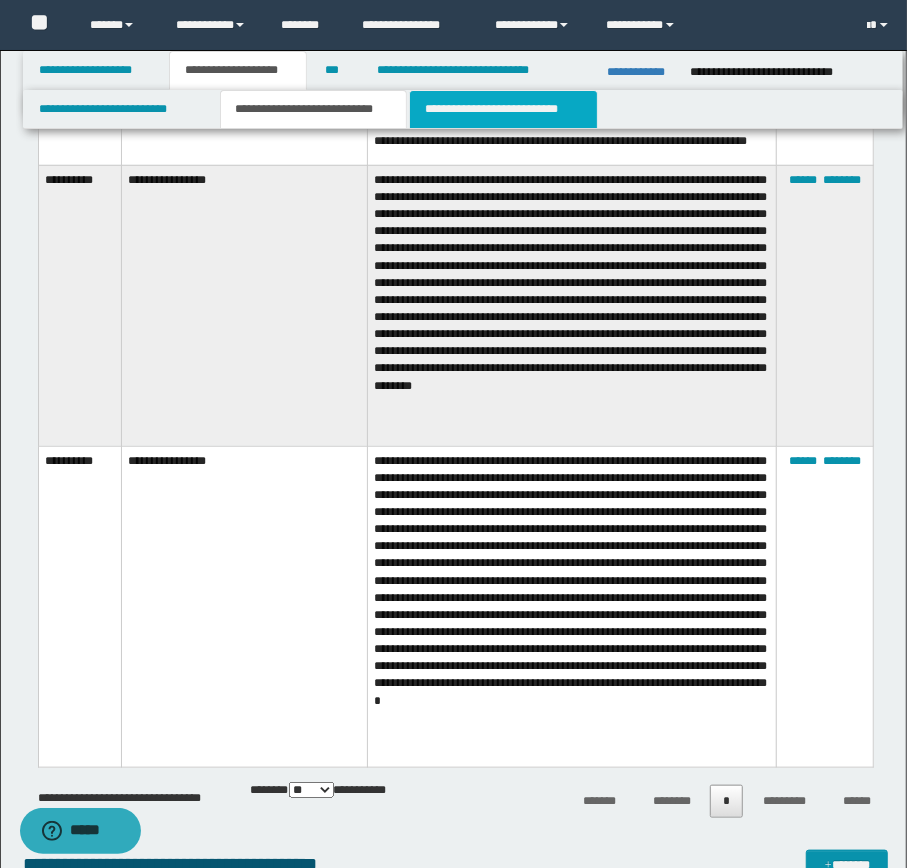 click on "**********" at bounding box center (503, 109) 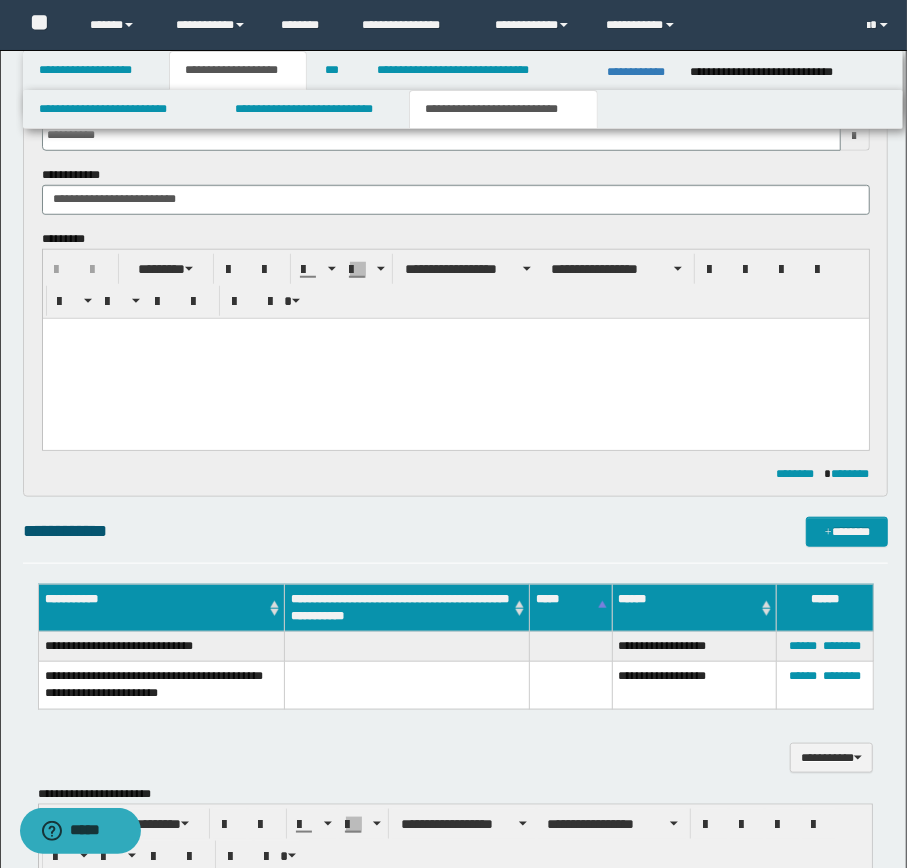 scroll, scrollTop: 0, scrollLeft: 0, axis: both 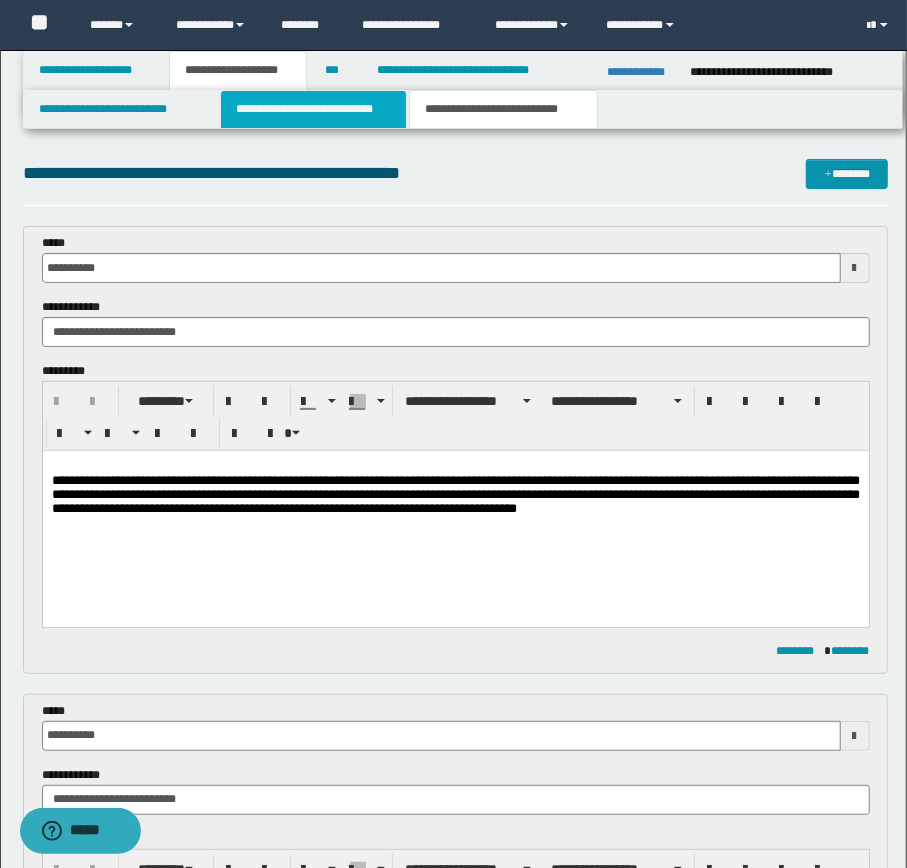 click on "**********" at bounding box center (313, 109) 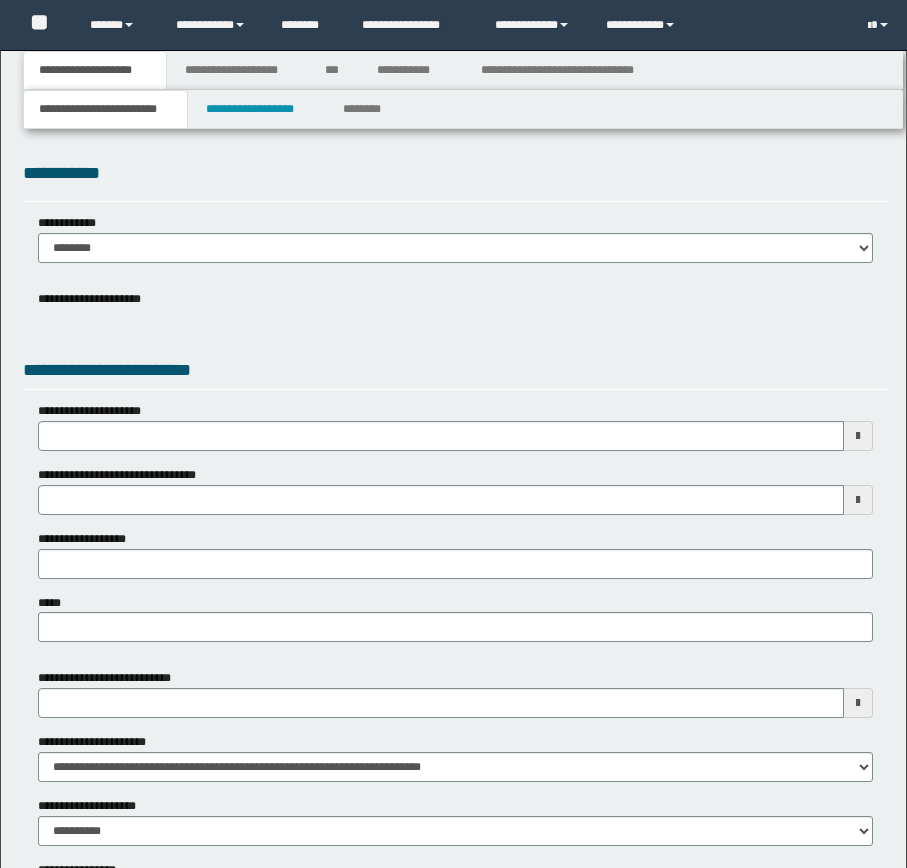 scroll, scrollTop: 0, scrollLeft: 0, axis: both 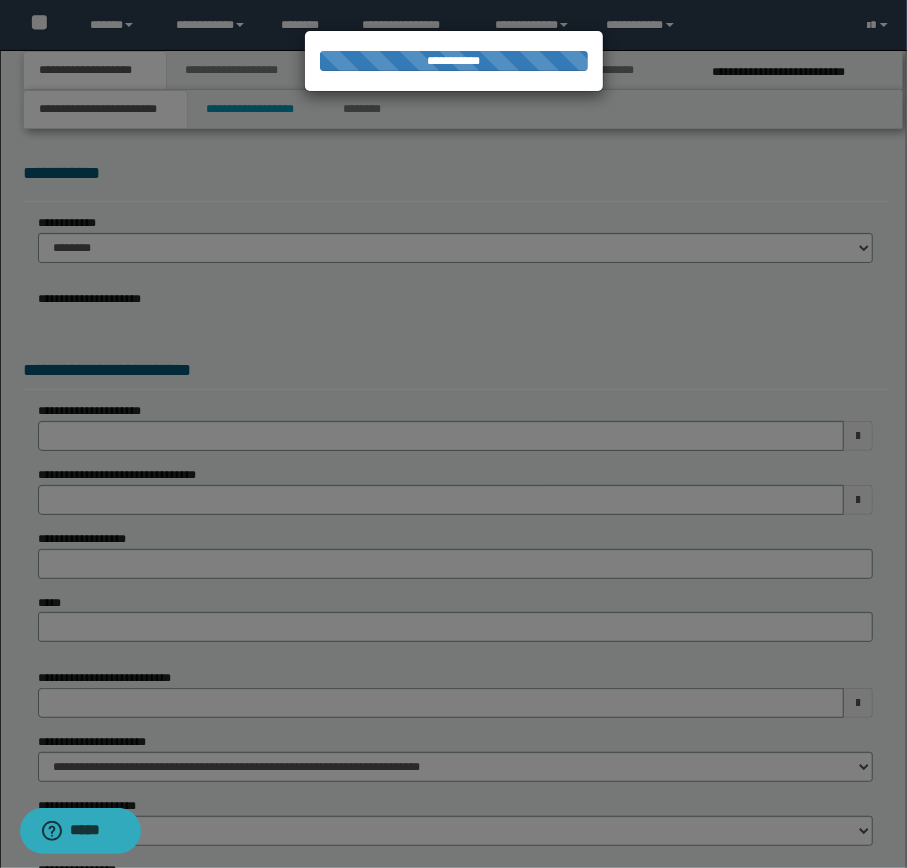 select on "*" 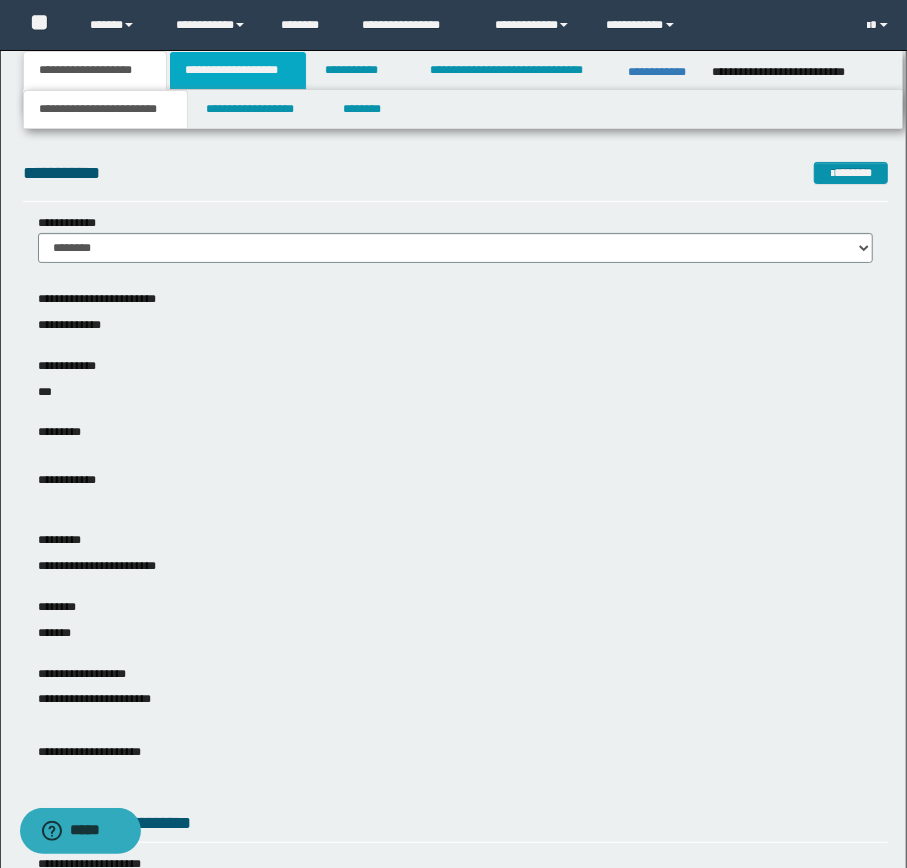 click on "**********" at bounding box center (238, 70) 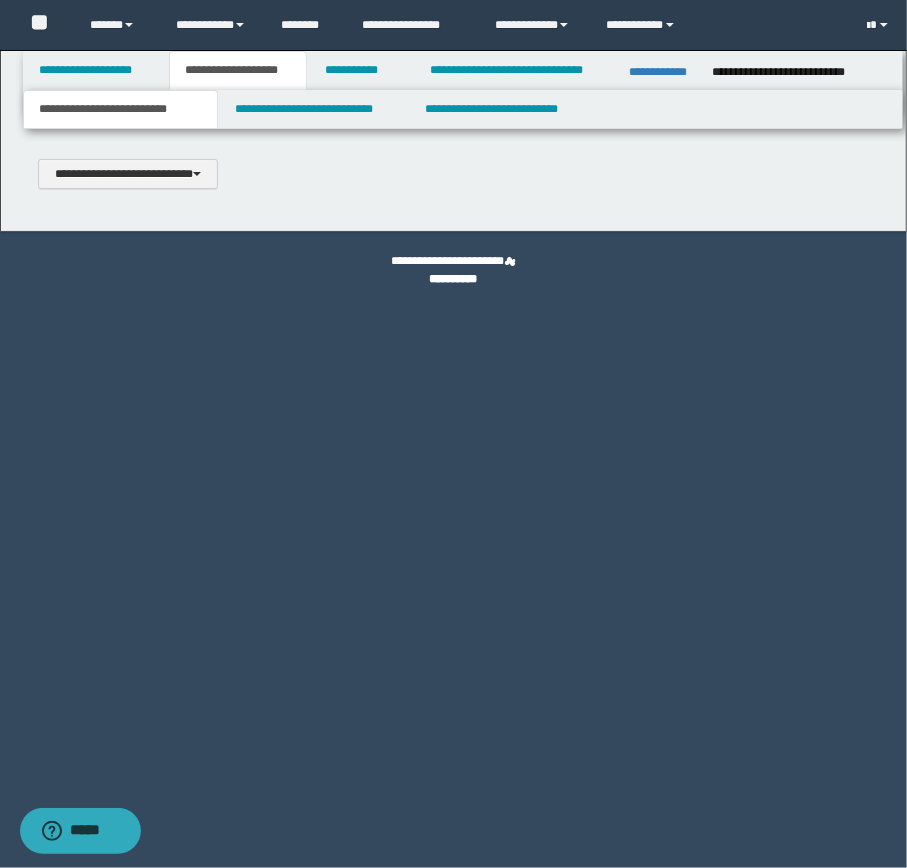 scroll, scrollTop: 0, scrollLeft: 0, axis: both 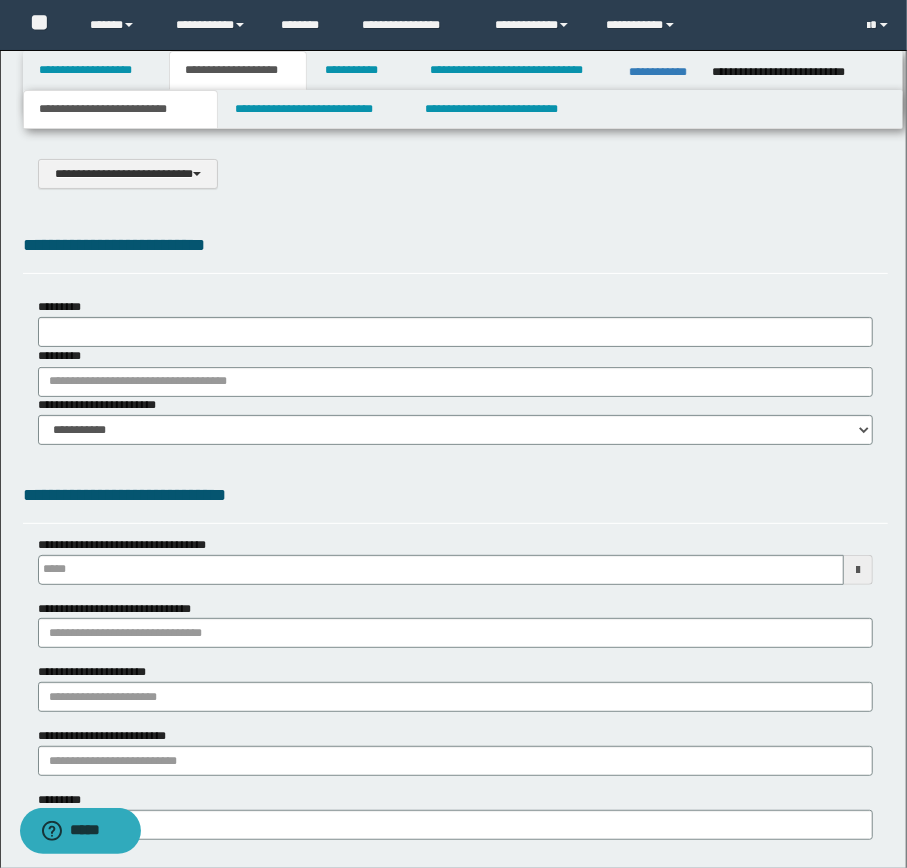 select on "*" 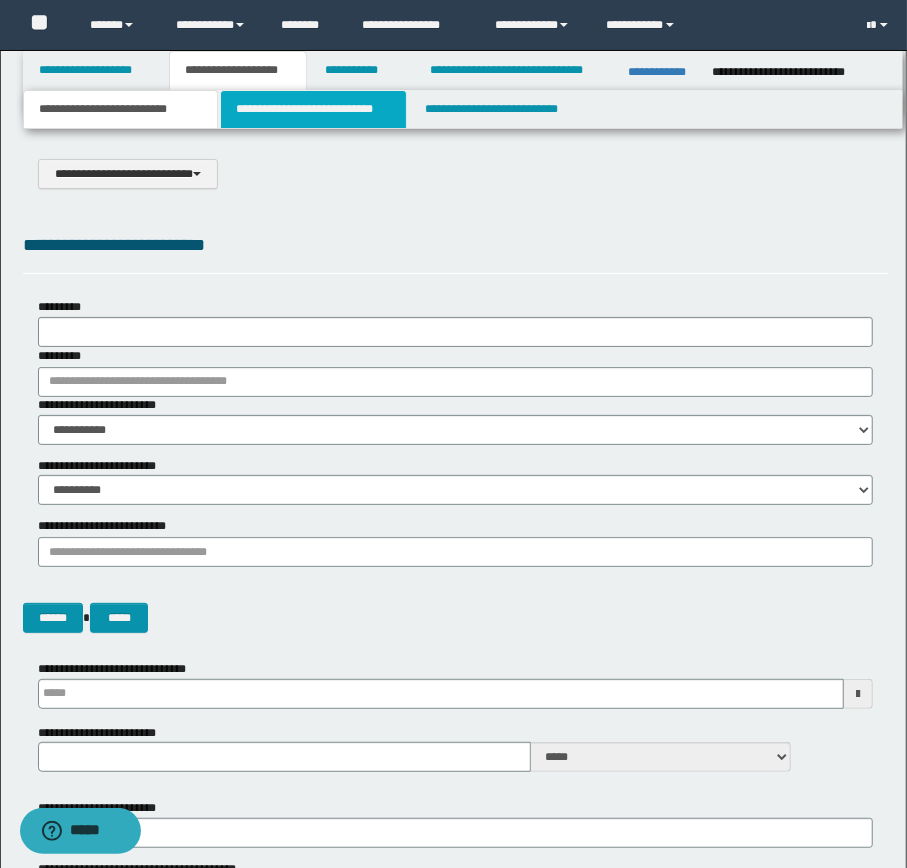 click on "**********" at bounding box center [313, 109] 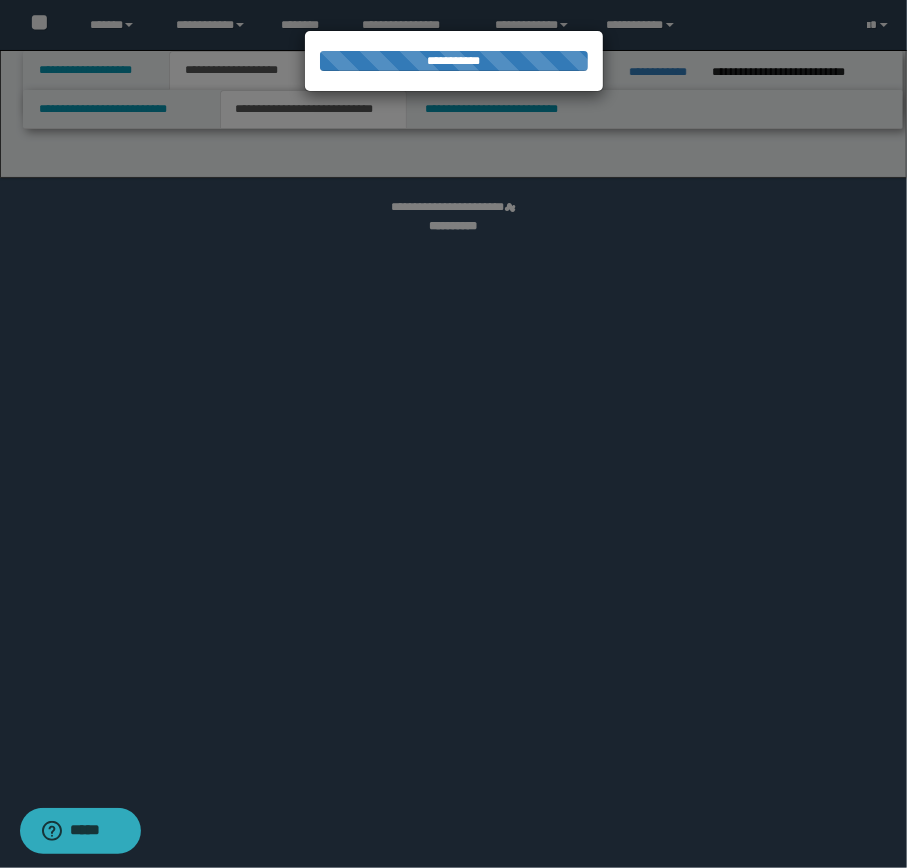 select on "*" 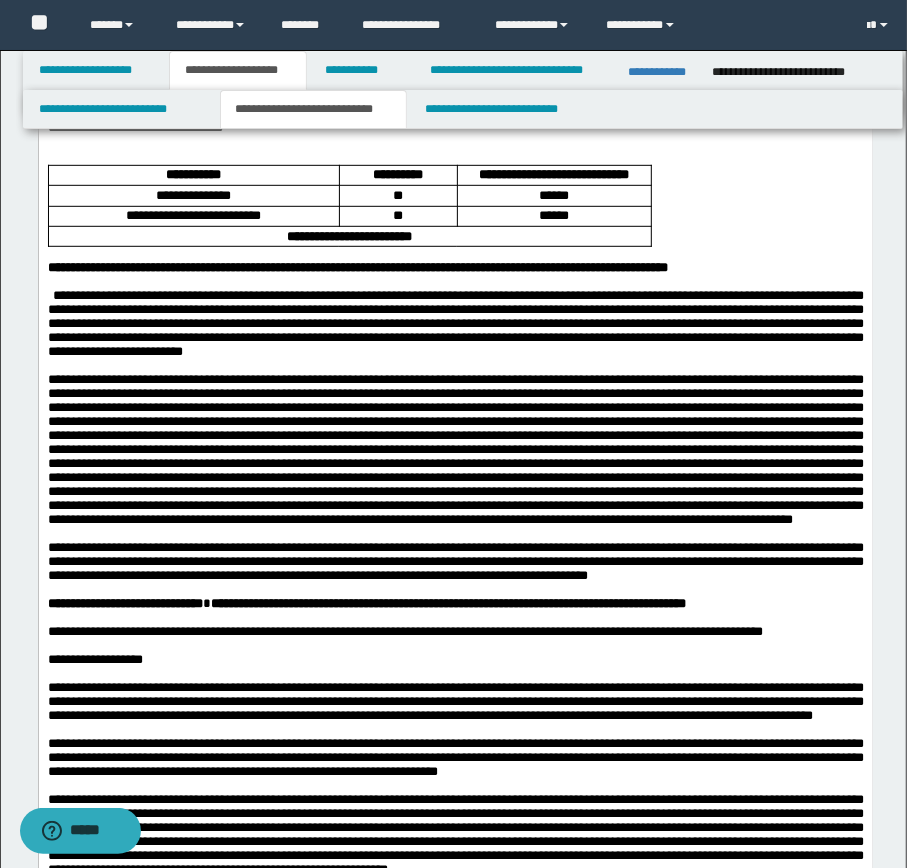 scroll, scrollTop: 452, scrollLeft: 0, axis: vertical 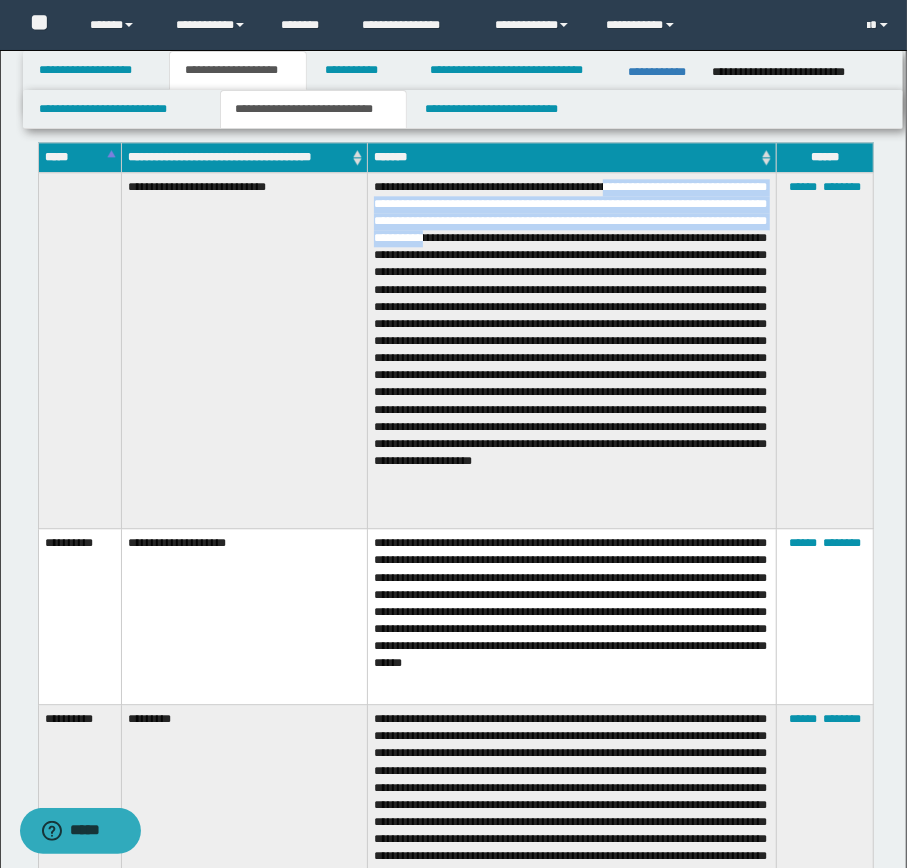 drag, startPoint x: 645, startPoint y: 189, endPoint x: 735, endPoint y: 239, distance: 102.9563 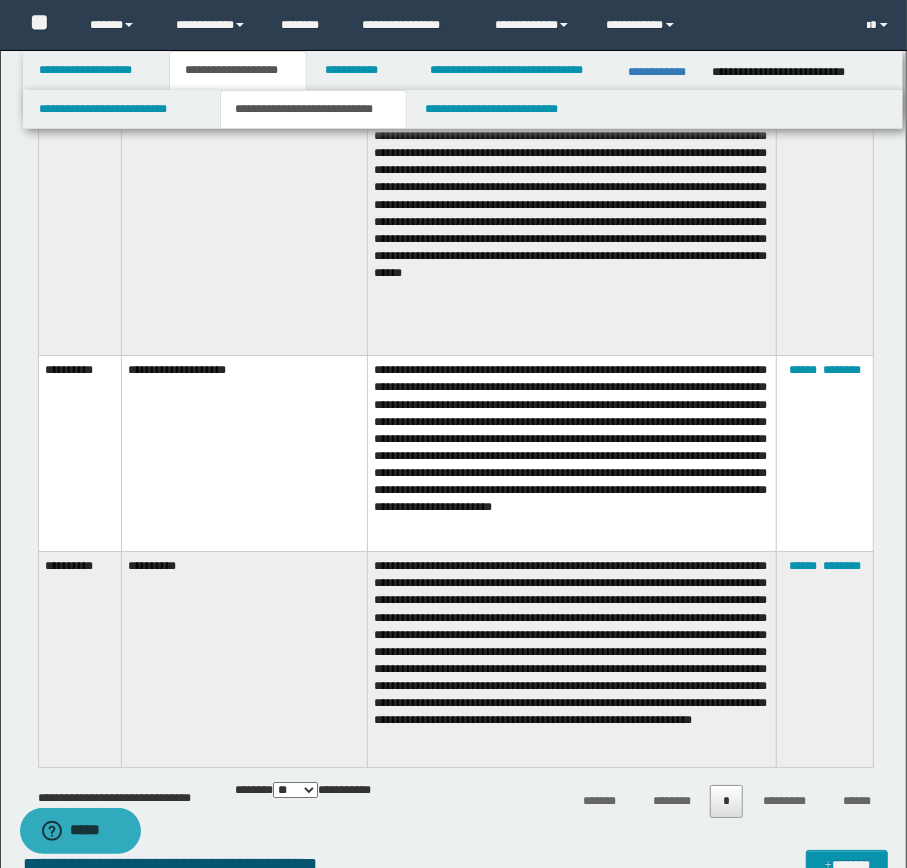 scroll, scrollTop: 2842, scrollLeft: 0, axis: vertical 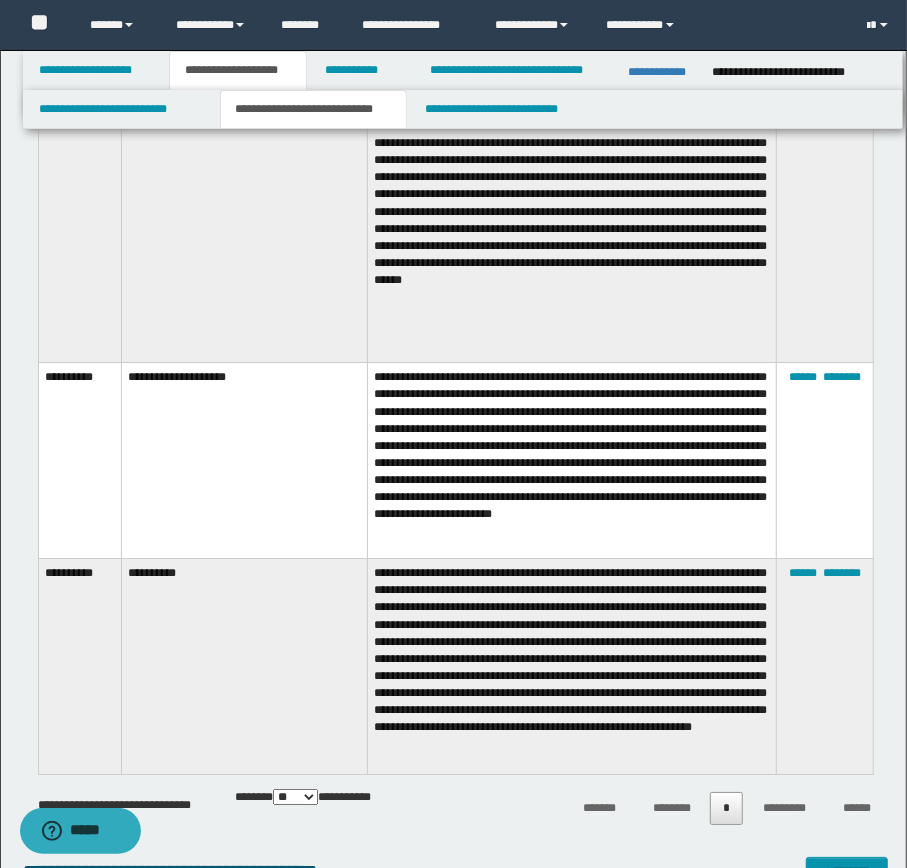 click on "**********" at bounding box center [79, 461] 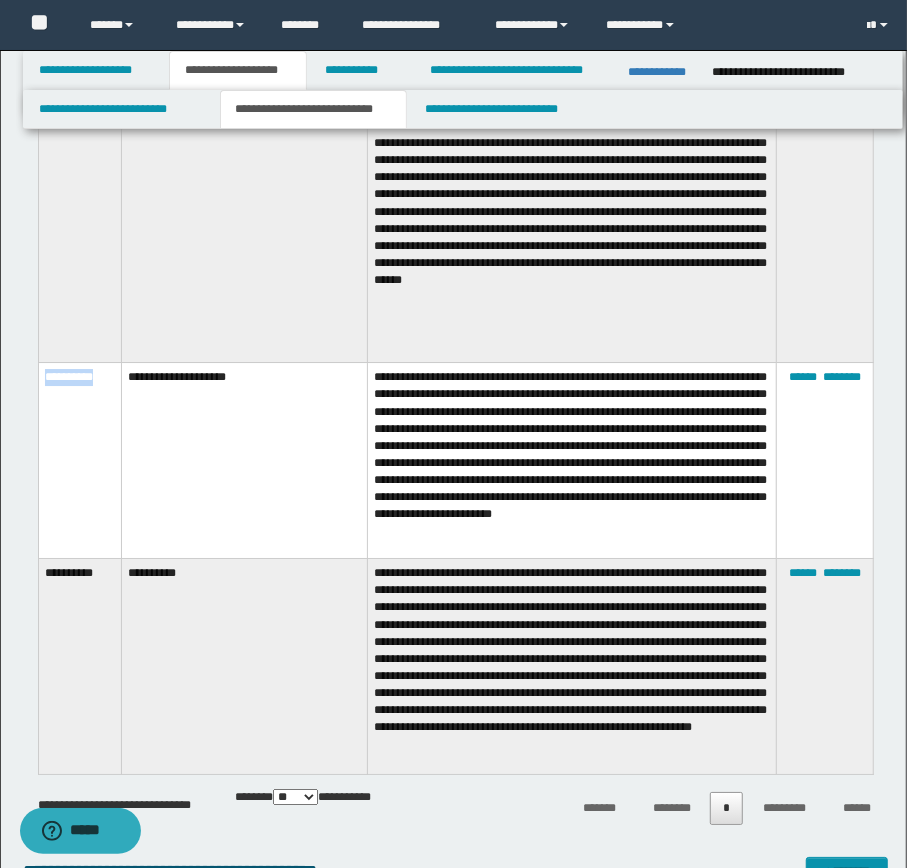 drag, startPoint x: 44, startPoint y: 368, endPoint x: 109, endPoint y: 366, distance: 65.03076 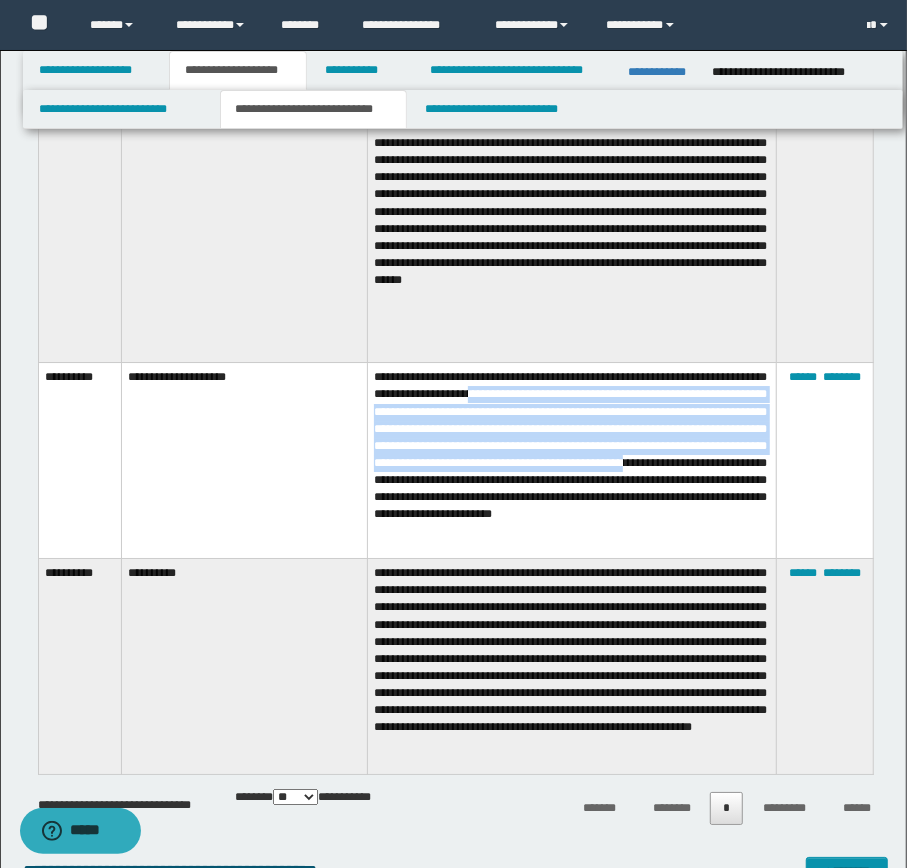 drag, startPoint x: 588, startPoint y: 389, endPoint x: 694, endPoint y: 469, distance: 132.8006 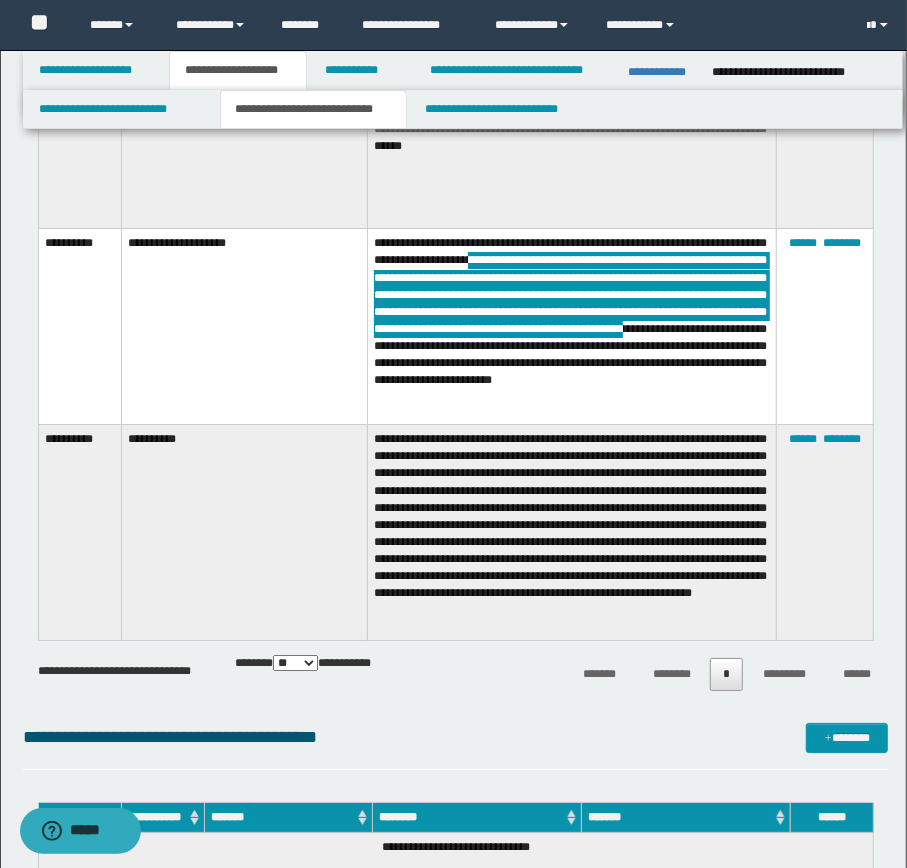 scroll, scrollTop: 2977, scrollLeft: 0, axis: vertical 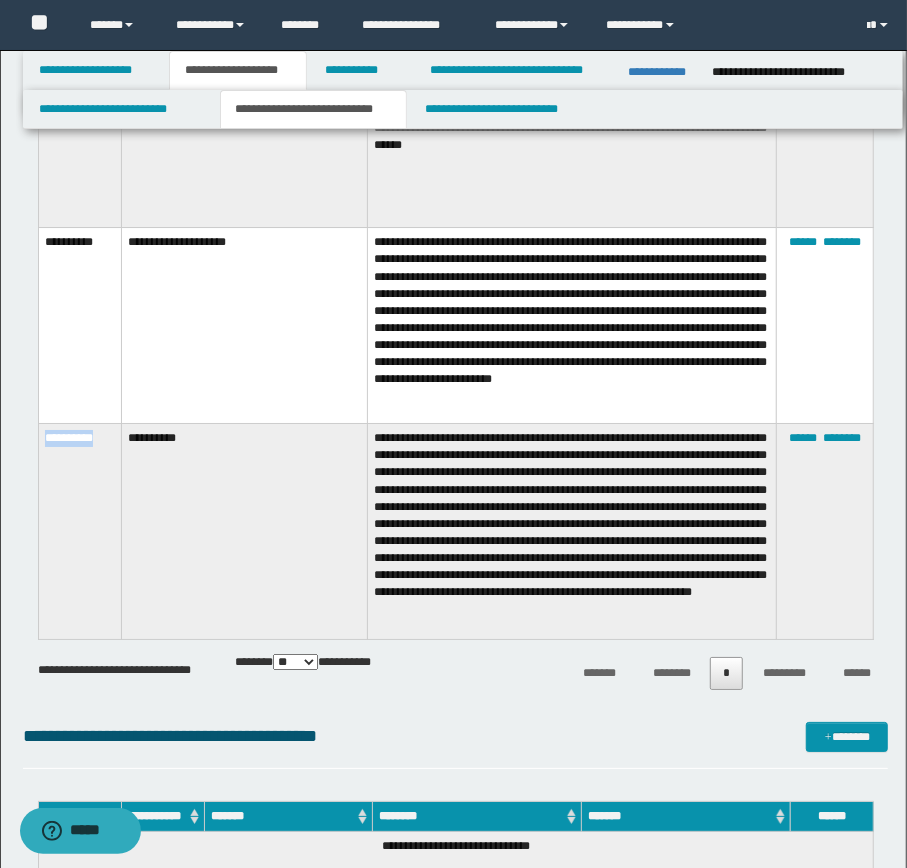drag, startPoint x: 47, startPoint y: 436, endPoint x: 110, endPoint y: 436, distance: 63 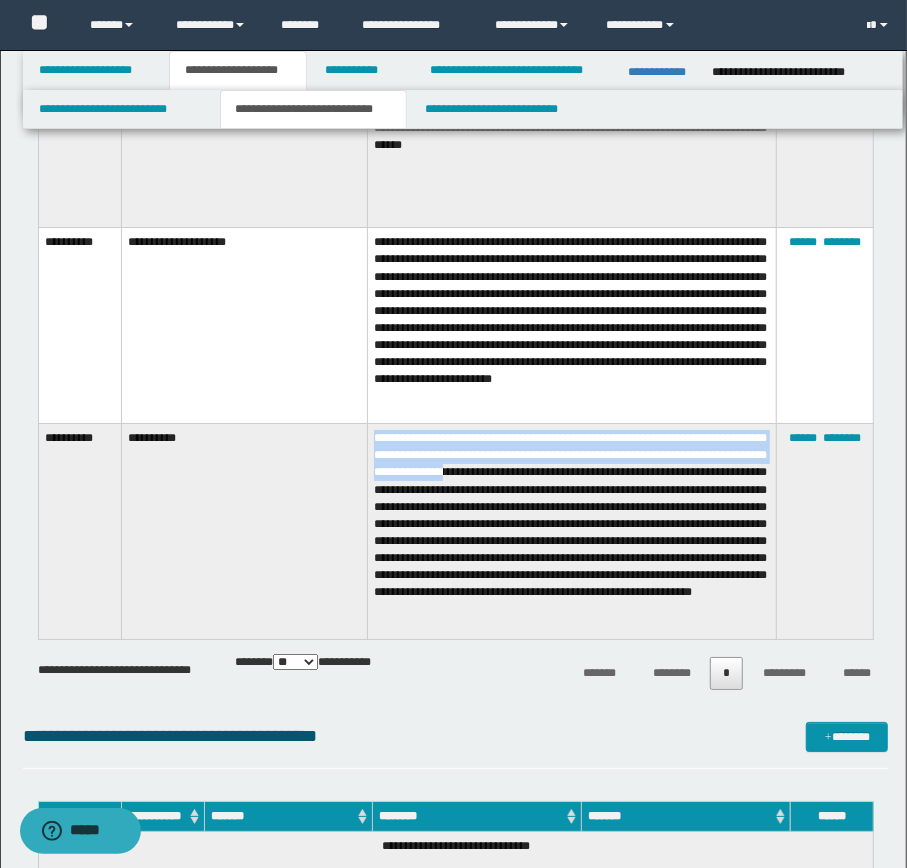 drag, startPoint x: 375, startPoint y: 438, endPoint x: 605, endPoint y: 468, distance: 231.94827 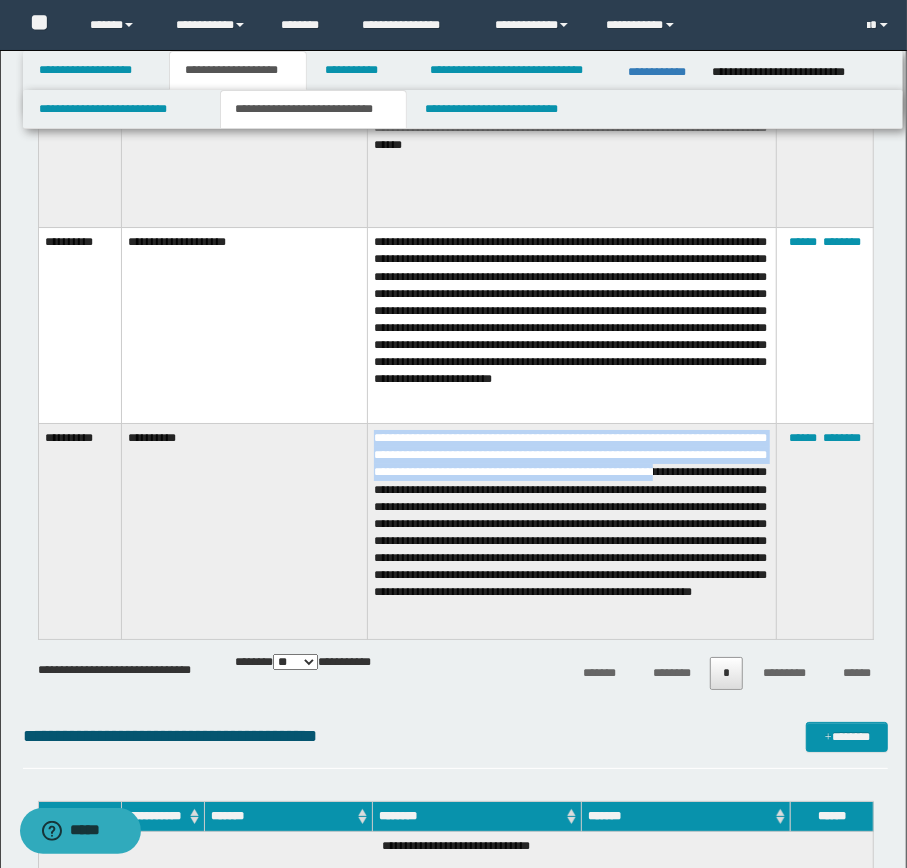drag, startPoint x: 376, startPoint y: 439, endPoint x: 465, endPoint y: 488, distance: 101.597244 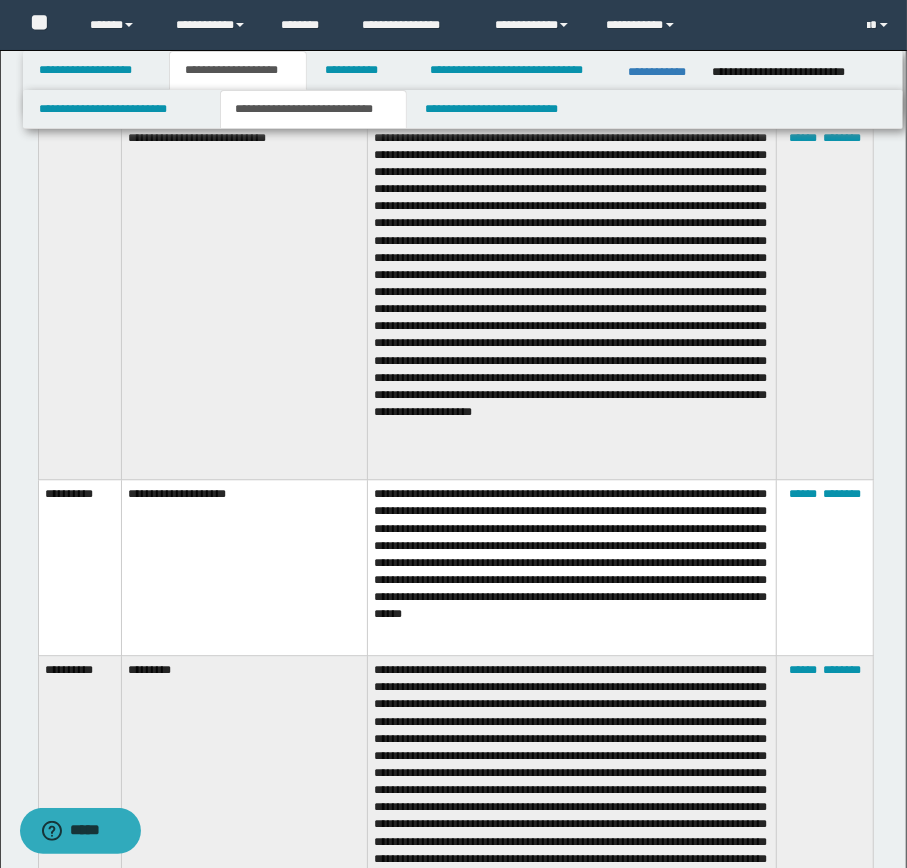 scroll, scrollTop: 2095, scrollLeft: 0, axis: vertical 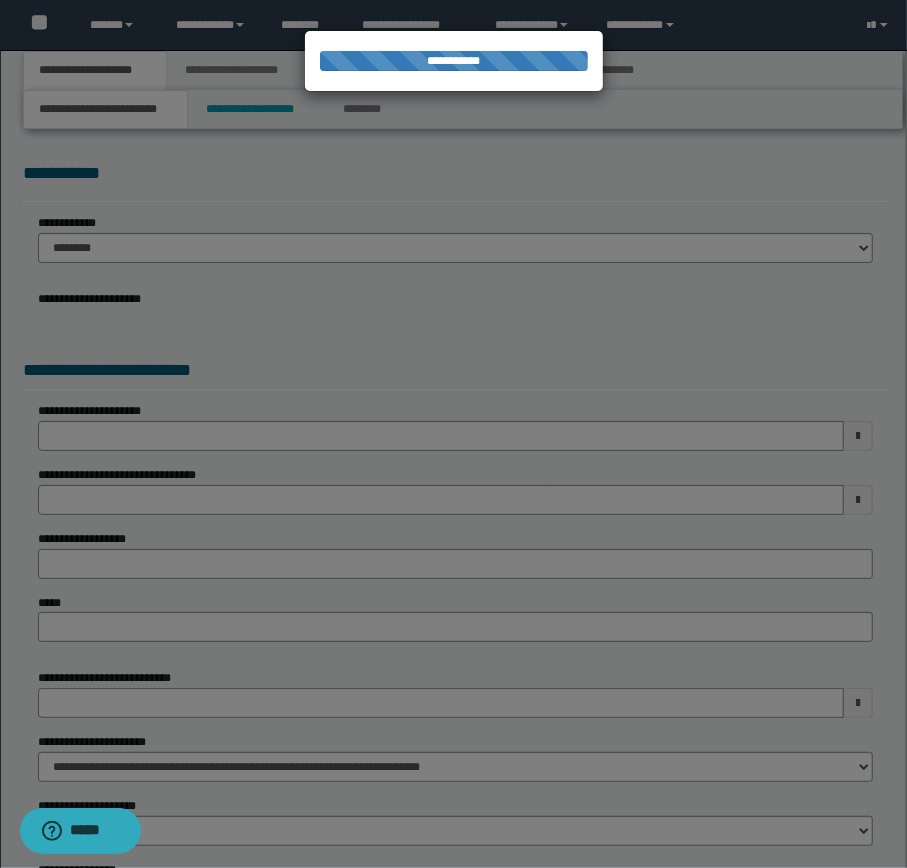 select on "*" 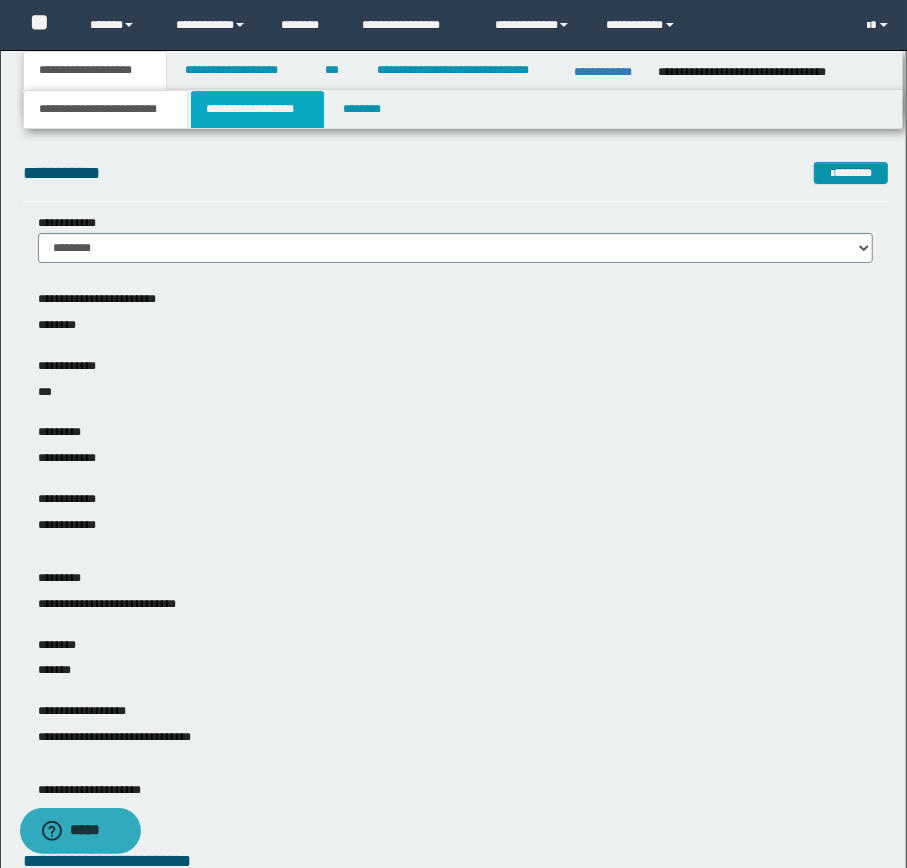 click on "**********" at bounding box center [257, 109] 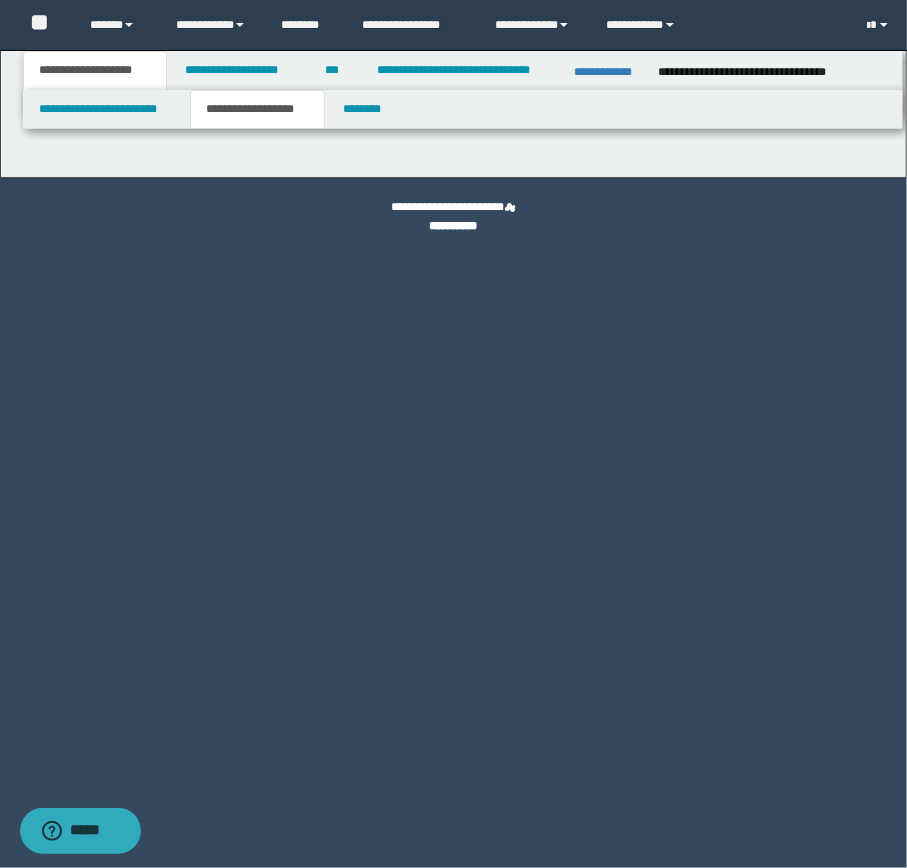type on "********" 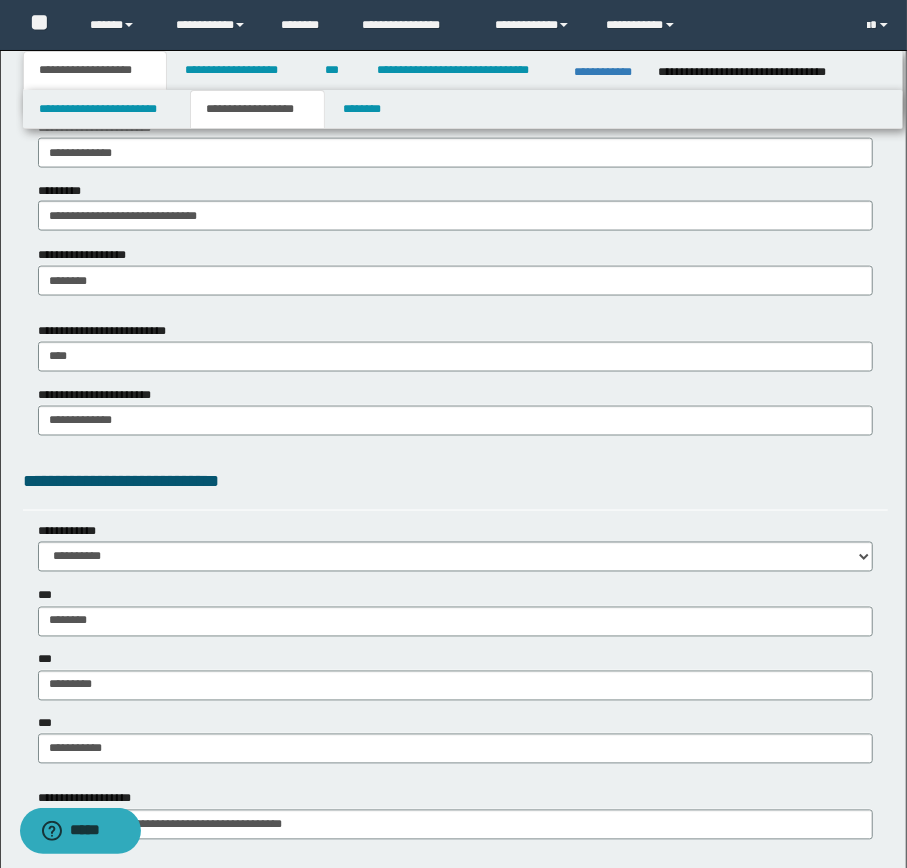 scroll, scrollTop: 1500, scrollLeft: 0, axis: vertical 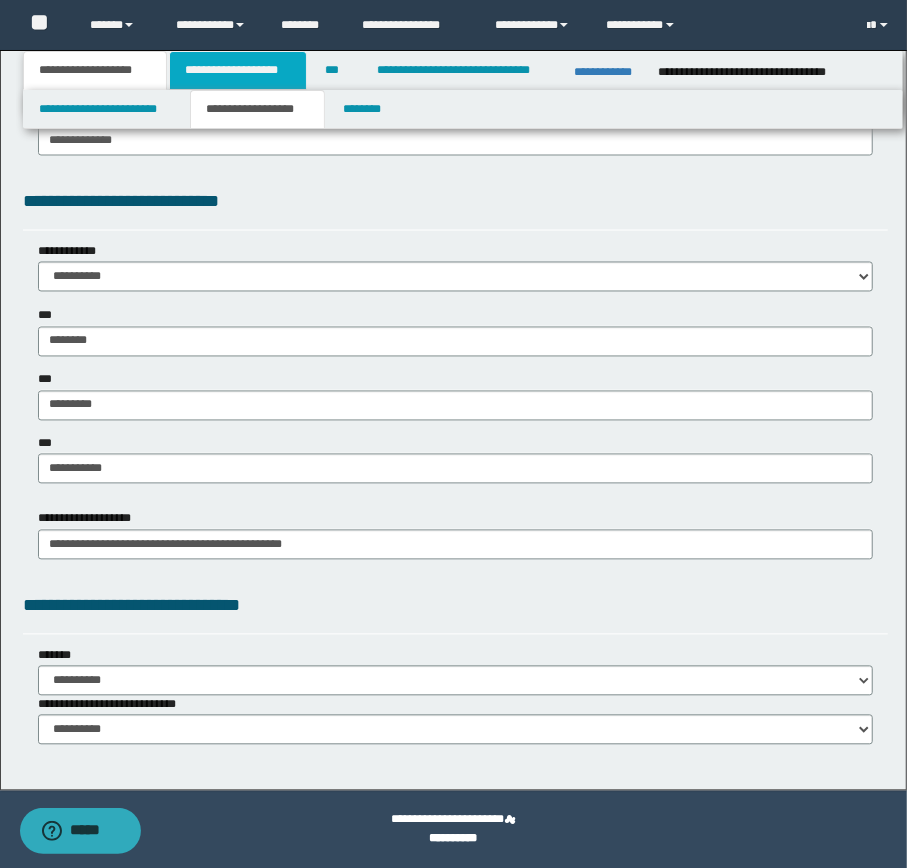 click on "**********" at bounding box center [238, 70] 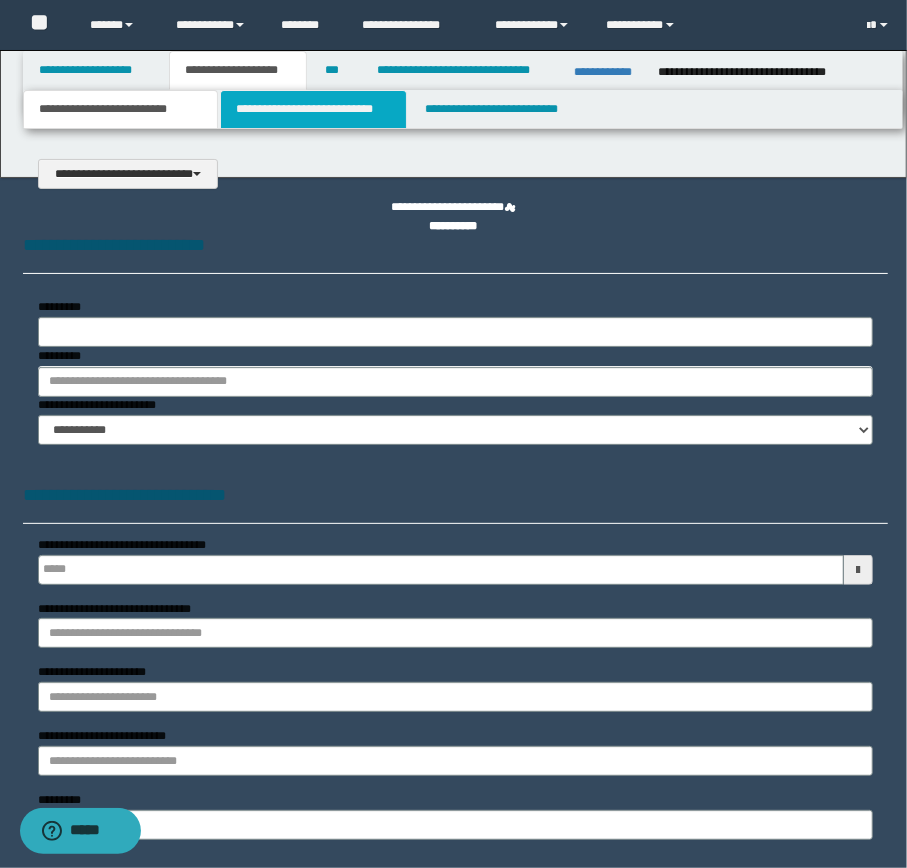 select on "*" 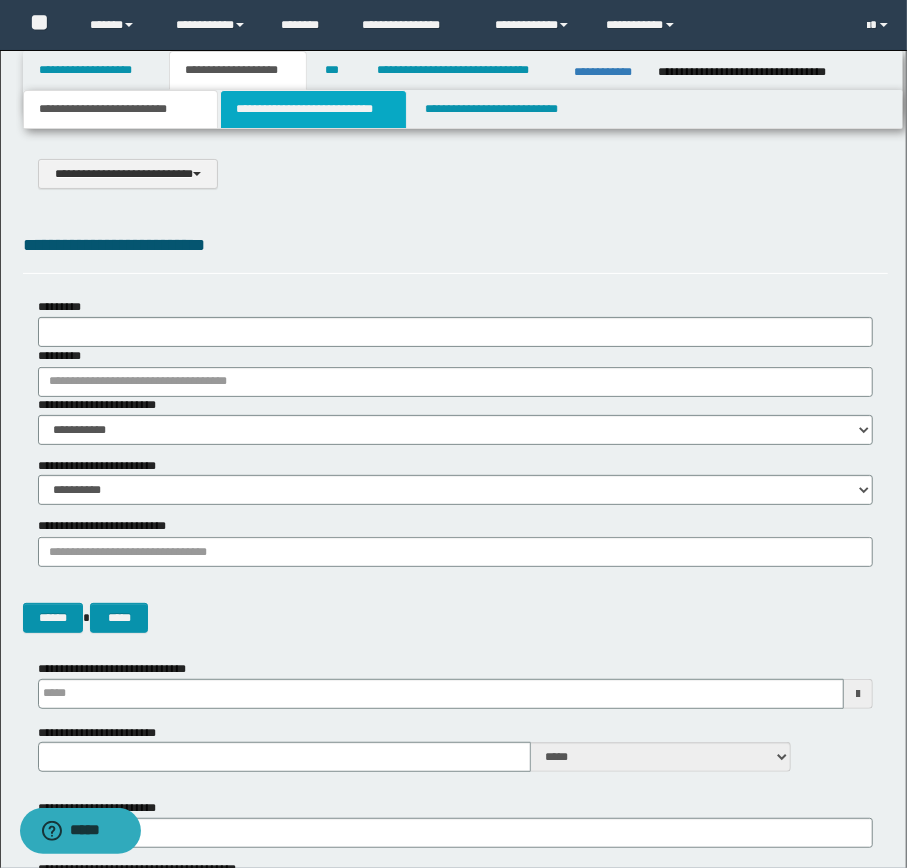 scroll, scrollTop: 0, scrollLeft: 0, axis: both 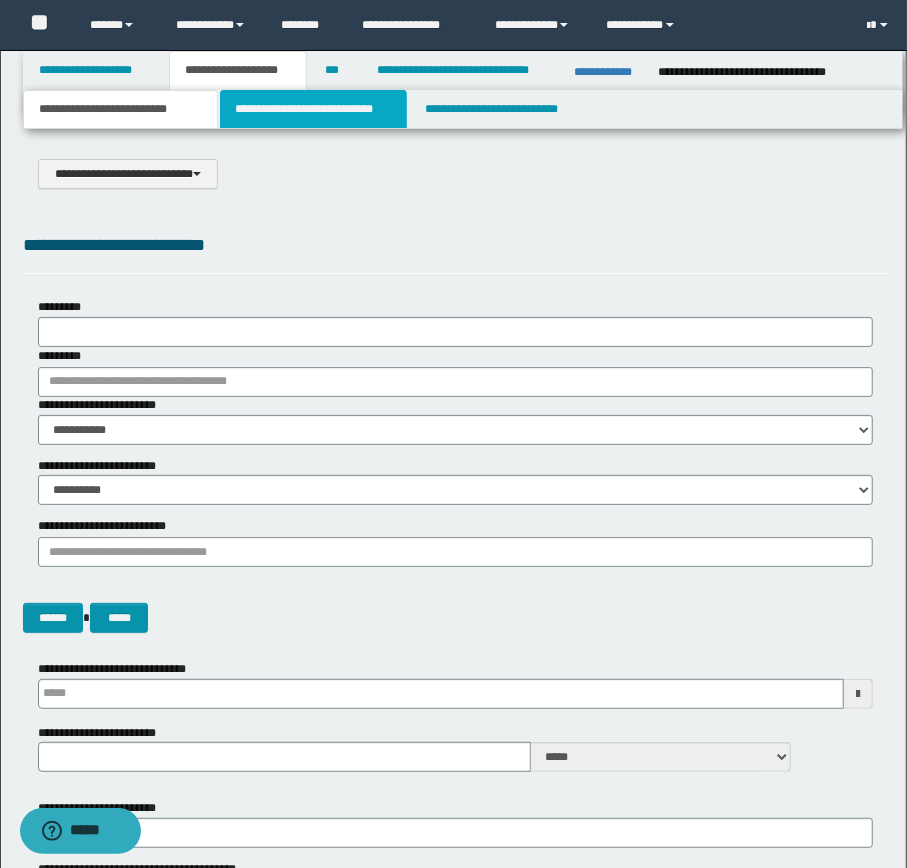 drag, startPoint x: 321, startPoint y: 113, endPoint x: 327, endPoint y: 146, distance: 33.54102 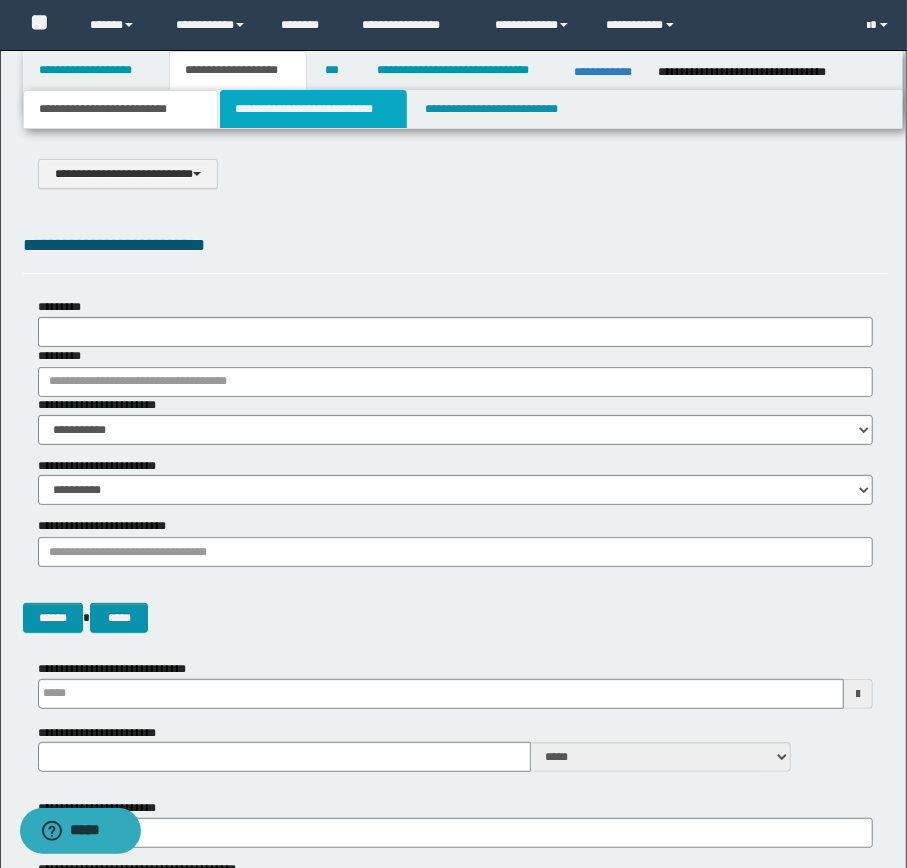 click on "**********" at bounding box center (313, 109) 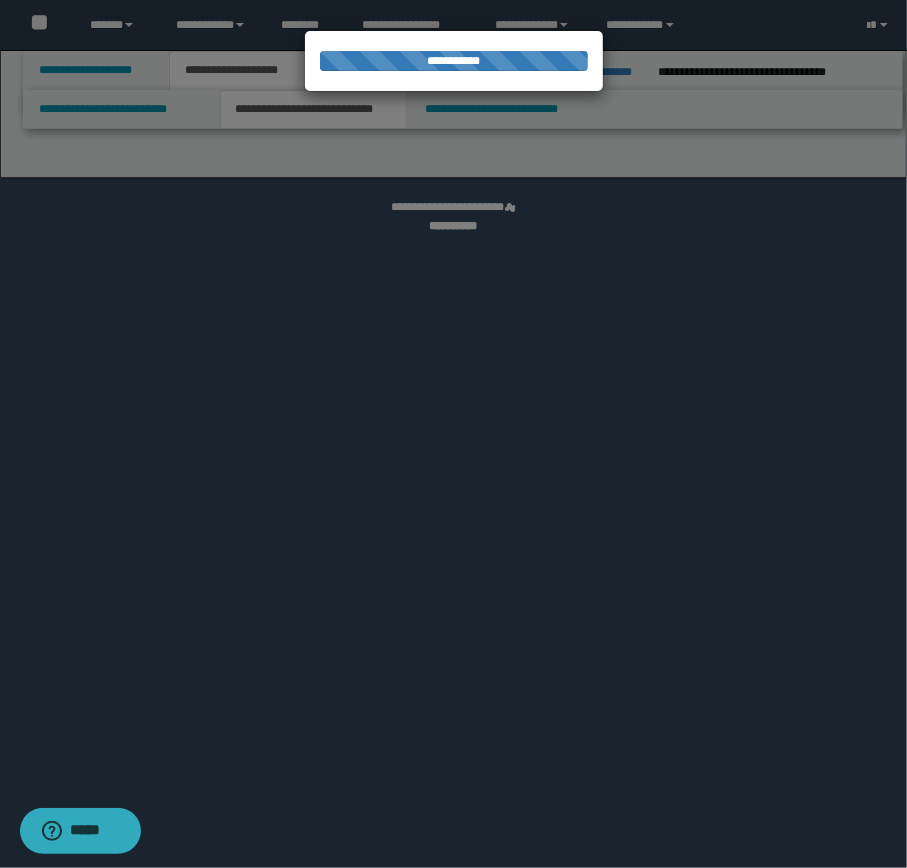 select on "*" 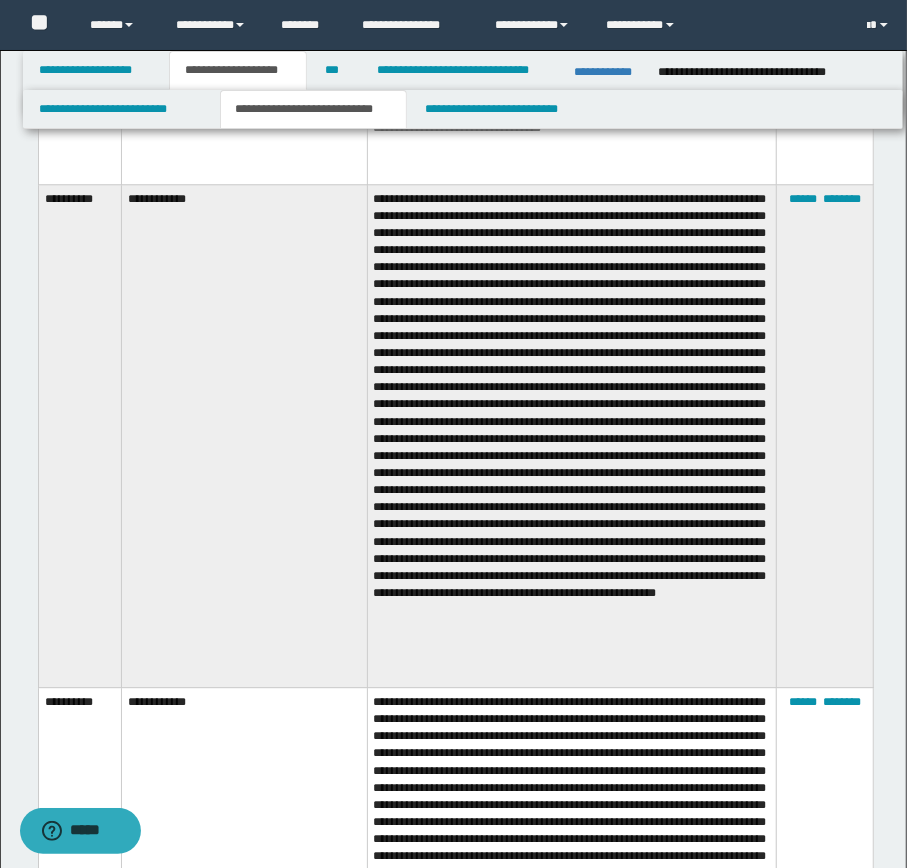 scroll, scrollTop: 2115, scrollLeft: 0, axis: vertical 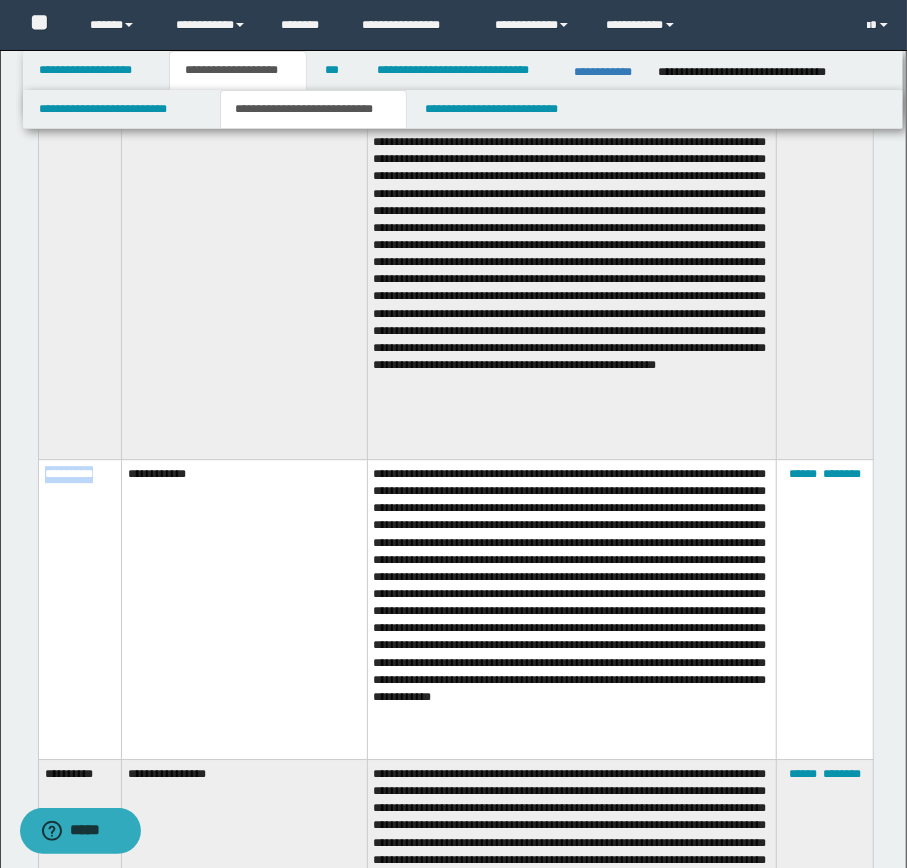 drag, startPoint x: 45, startPoint y: 476, endPoint x: 110, endPoint y: 474, distance: 65.03076 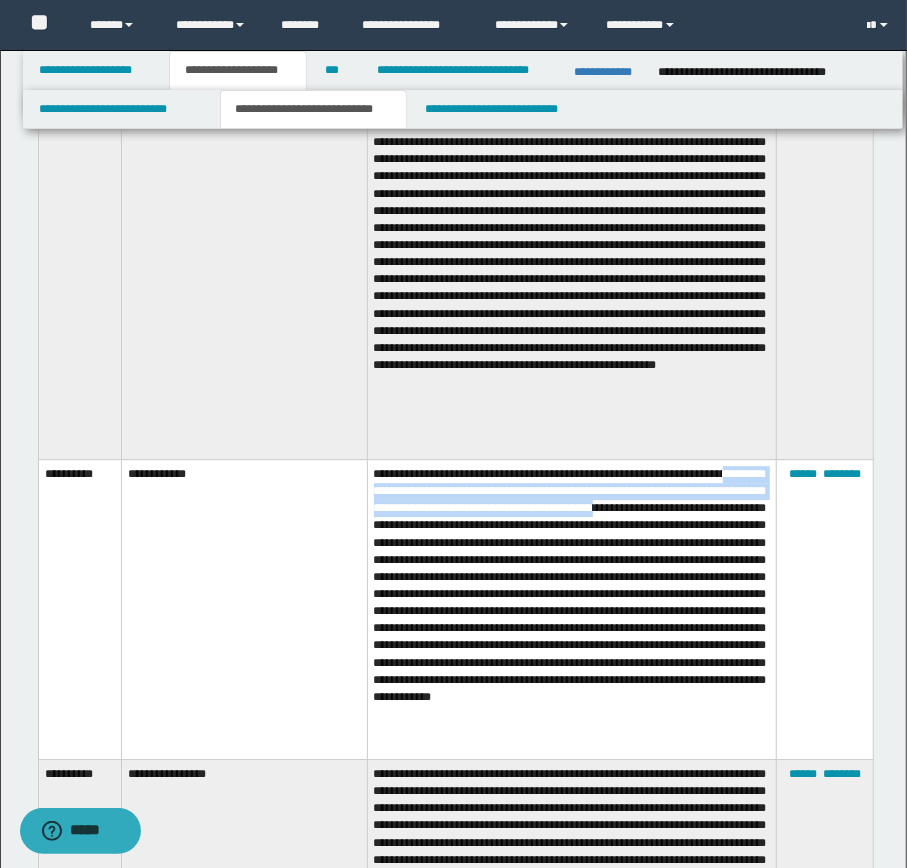 drag, startPoint x: 416, startPoint y: 492, endPoint x: 447, endPoint y: 524, distance: 44.553337 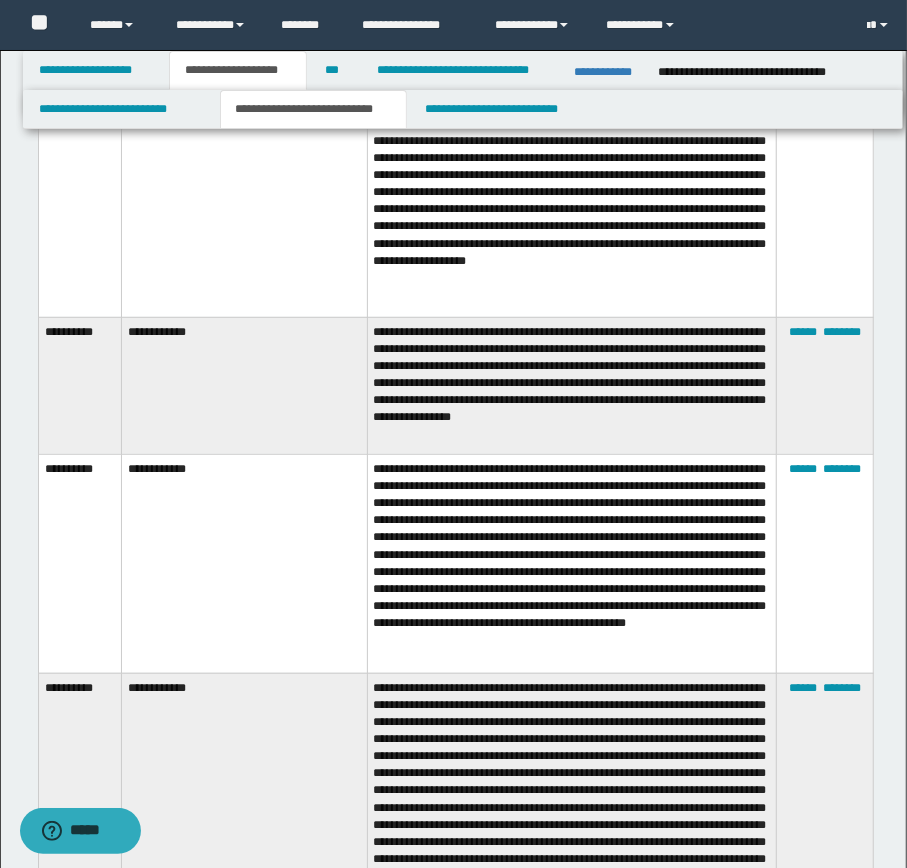 scroll, scrollTop: 3605, scrollLeft: 0, axis: vertical 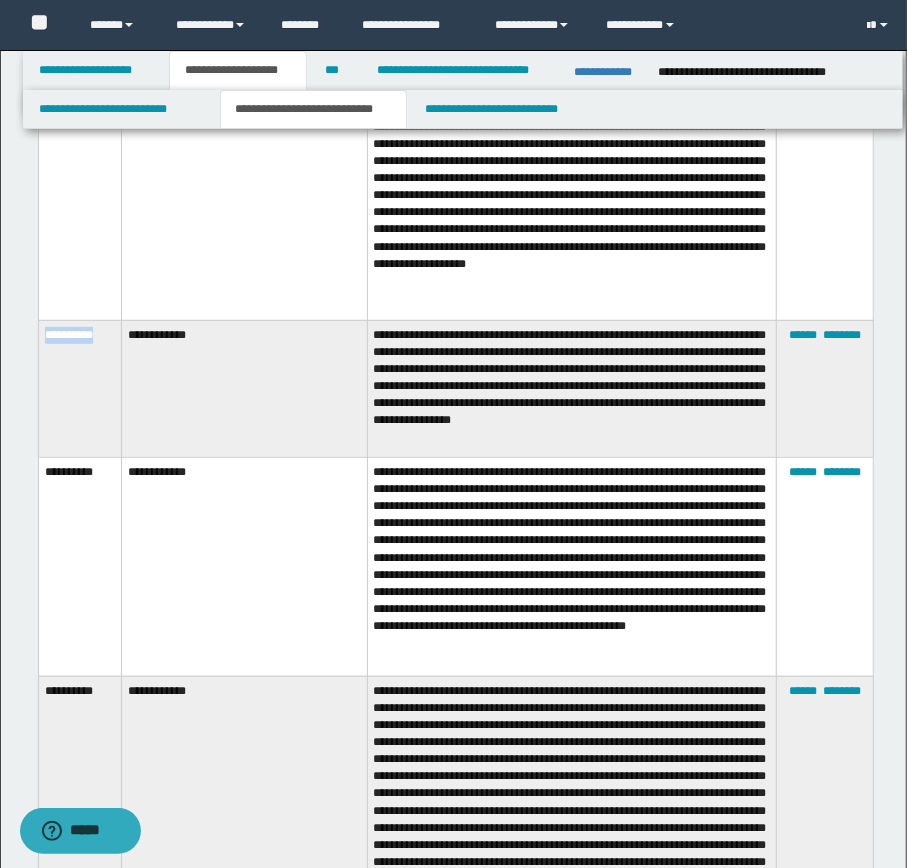 drag, startPoint x: 46, startPoint y: 314, endPoint x: 115, endPoint y: 314, distance: 69 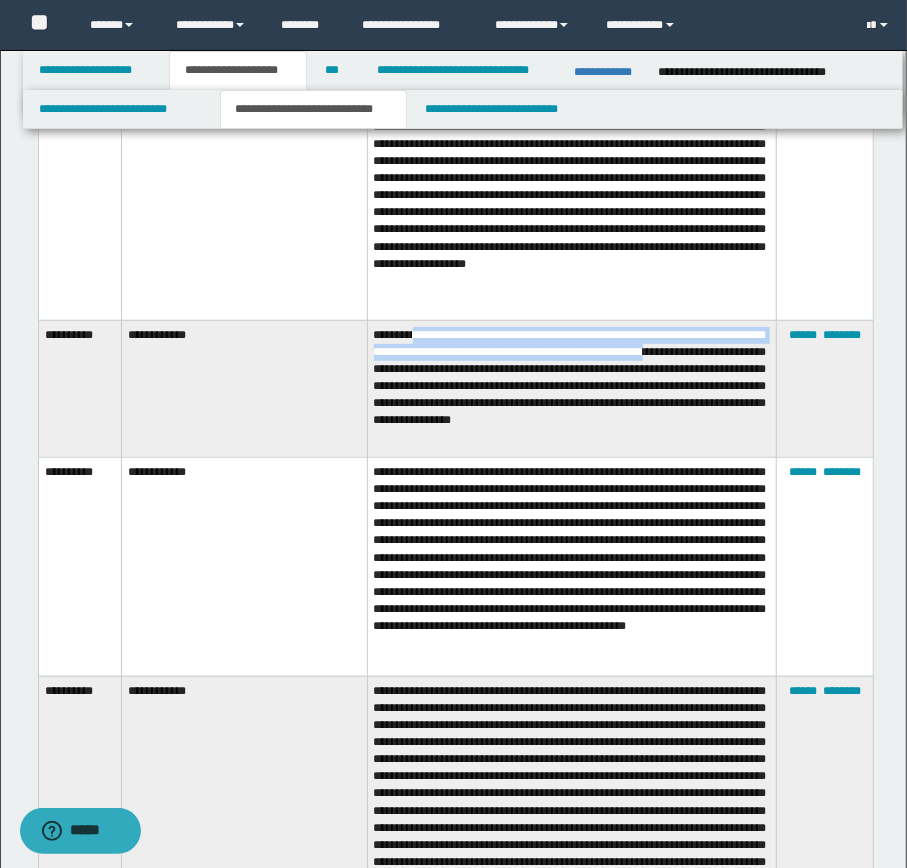 drag, startPoint x: 416, startPoint y: 315, endPoint x: 431, endPoint y: 346, distance: 34.43835 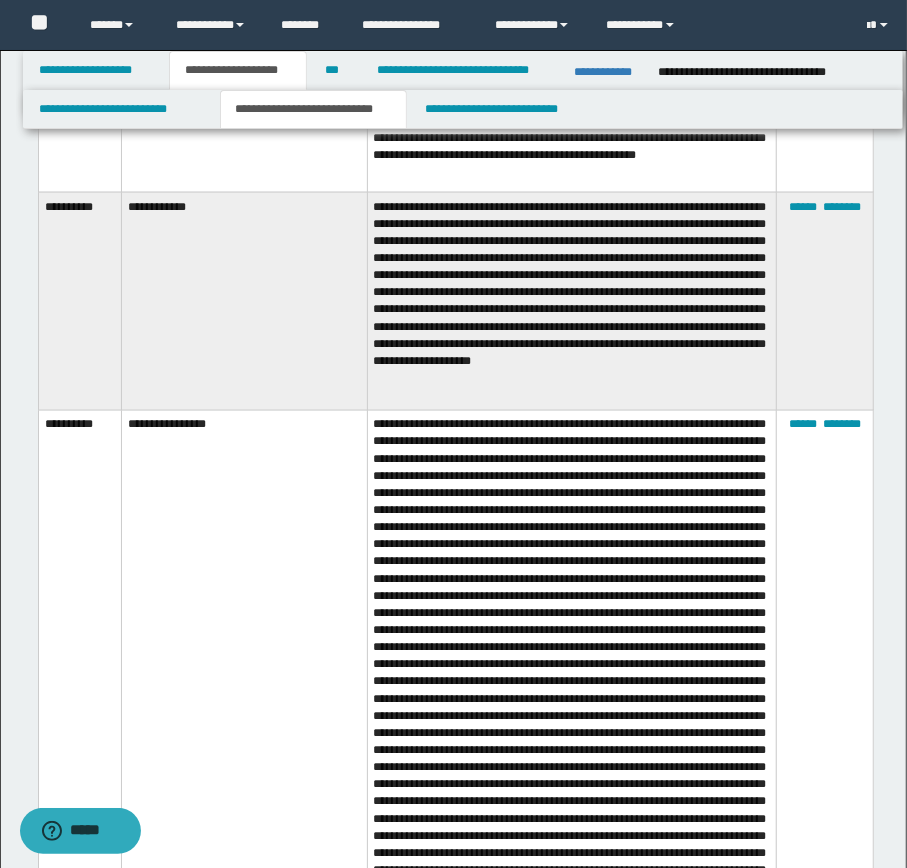 scroll, scrollTop: 4559, scrollLeft: 0, axis: vertical 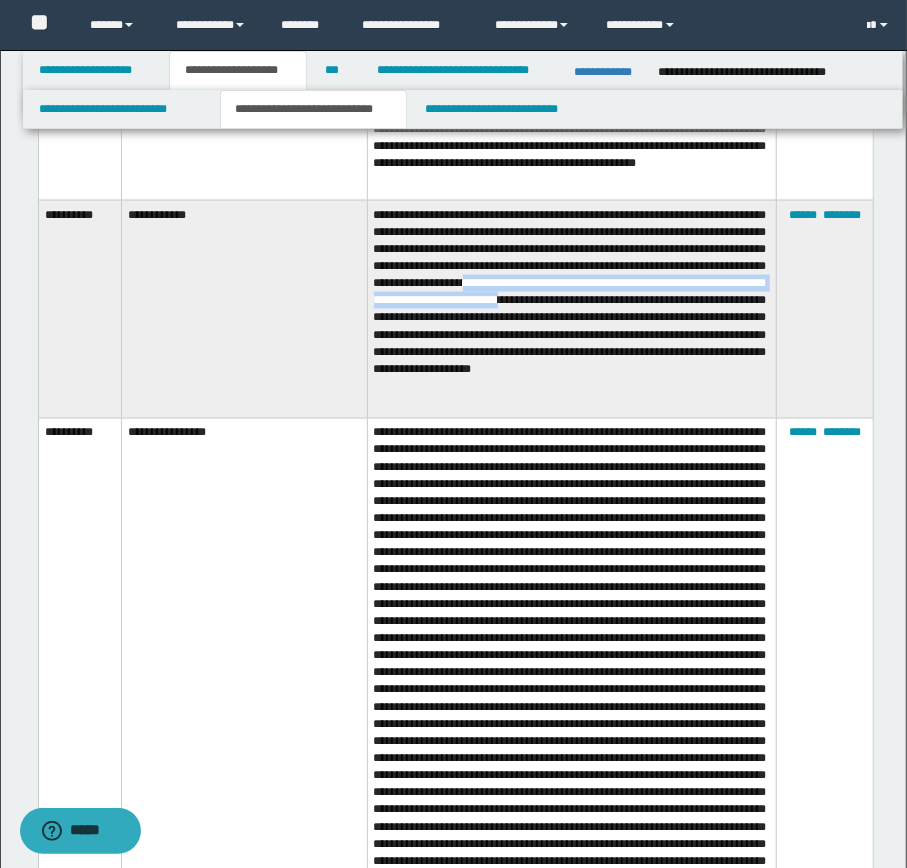 drag, startPoint x: 563, startPoint y: 269, endPoint x: 738, endPoint y: 294, distance: 176.7767 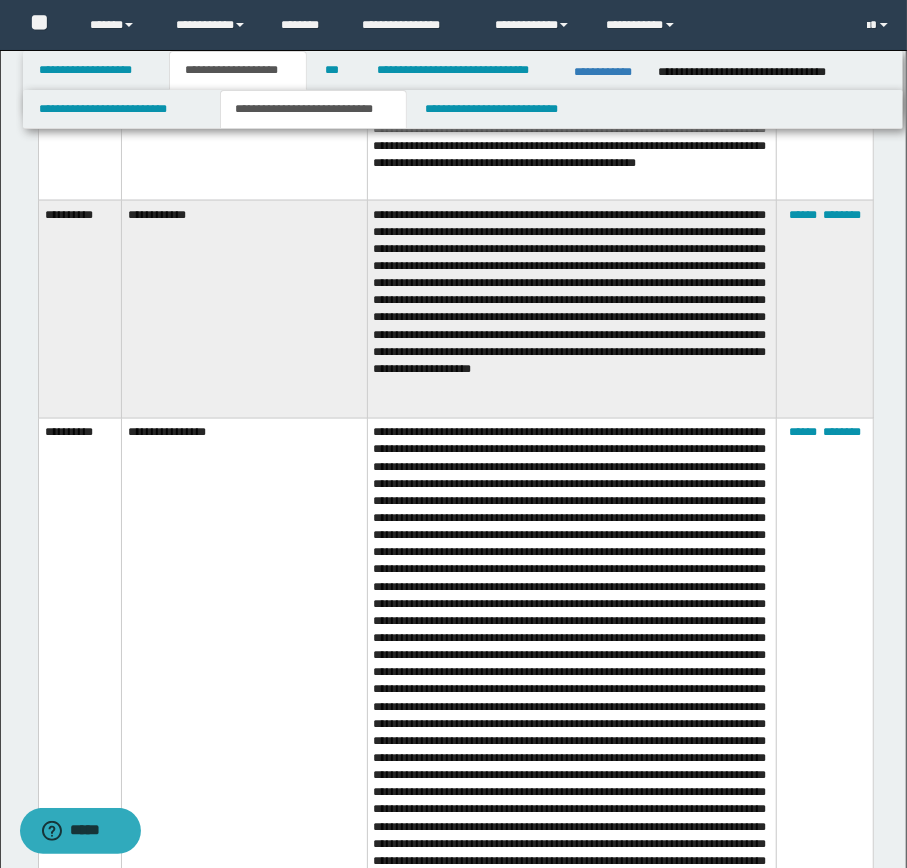 click on "**********" at bounding box center [571, 309] 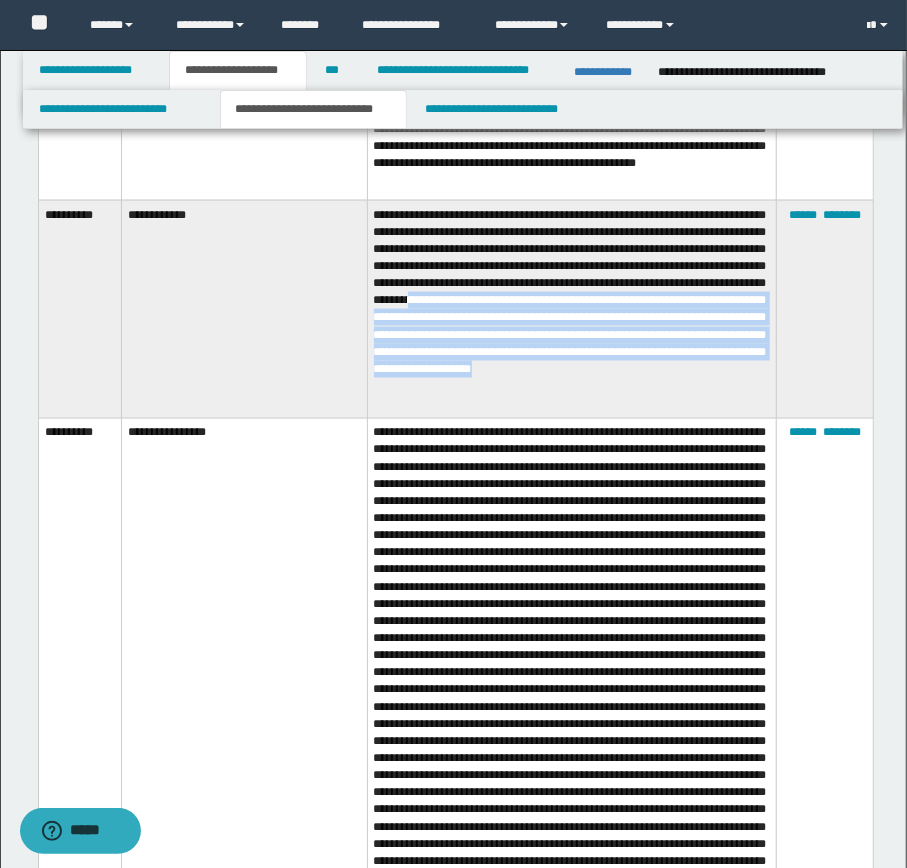 drag, startPoint x: 643, startPoint y: 285, endPoint x: 691, endPoint y: 371, distance: 98.48858 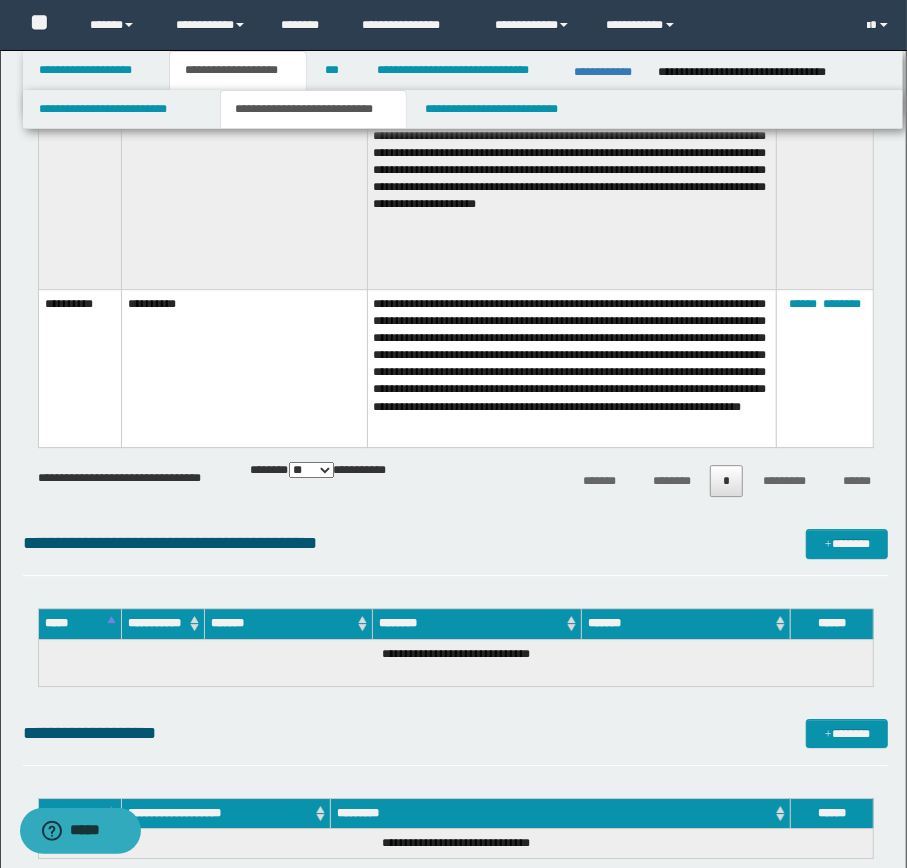 scroll, scrollTop: 5765, scrollLeft: 0, axis: vertical 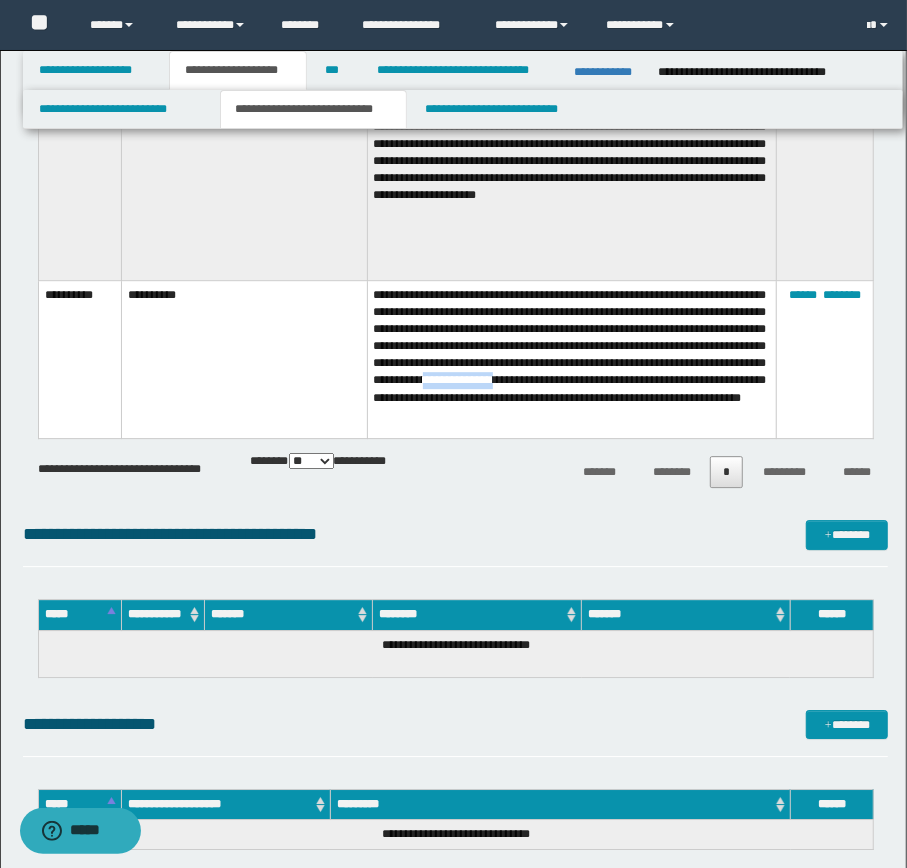 drag, startPoint x: 504, startPoint y: 387, endPoint x: 595, endPoint y: 386, distance: 91.00549 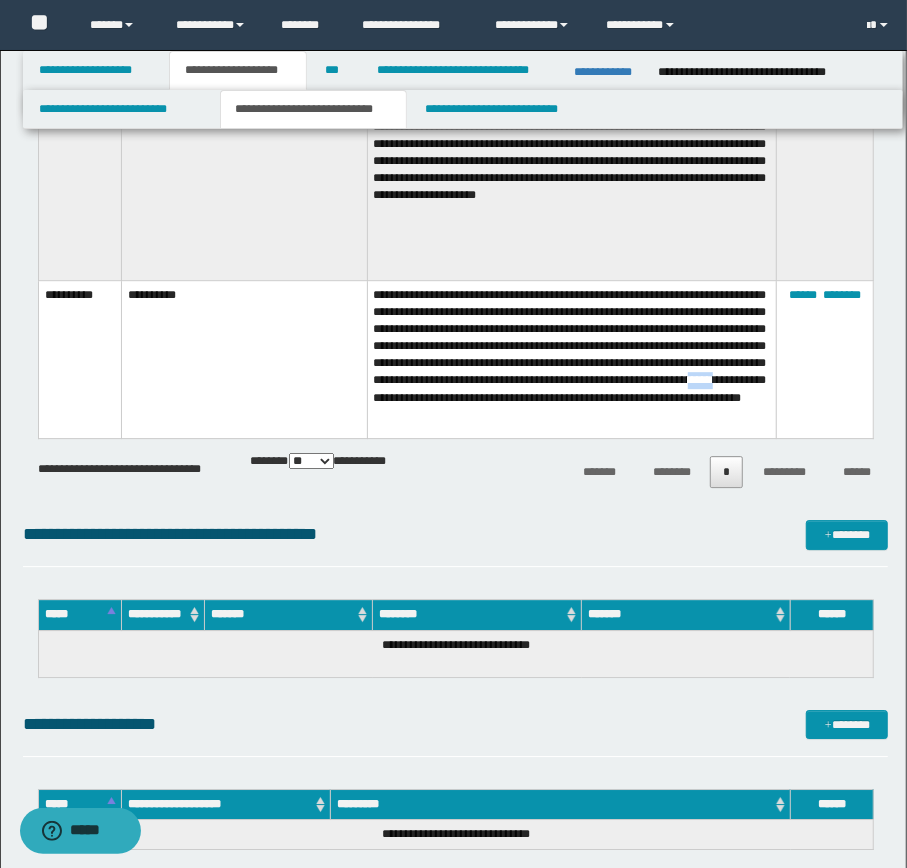 drag, startPoint x: 440, startPoint y: 407, endPoint x: 469, endPoint y: 403, distance: 29.274563 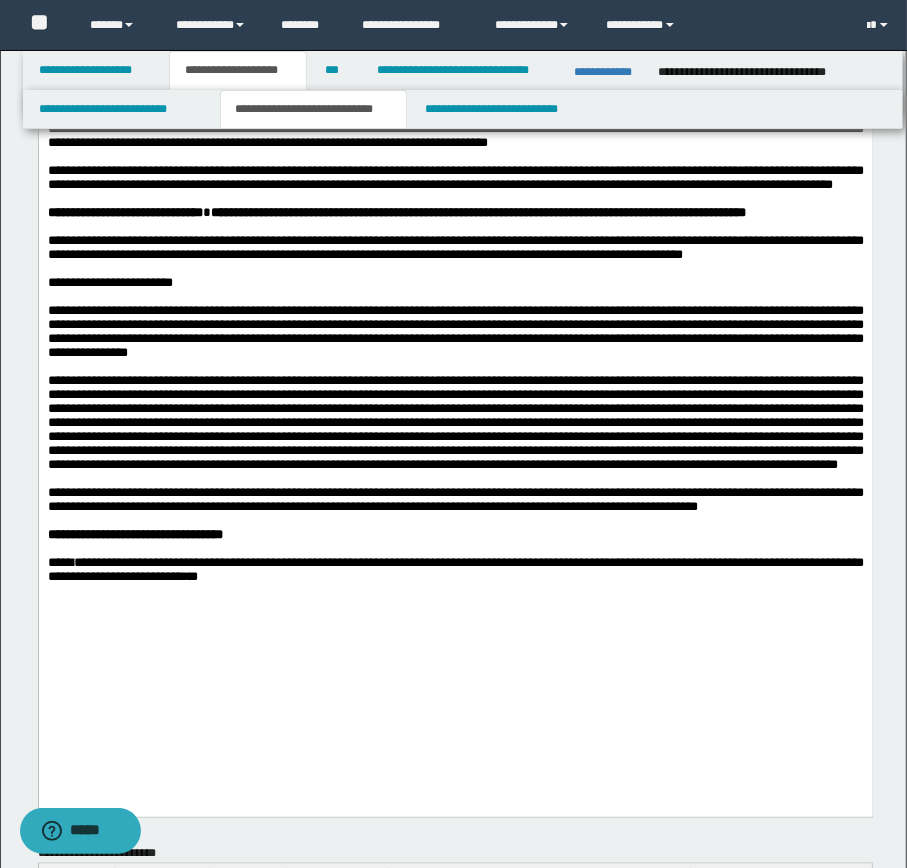 scroll, scrollTop: 736, scrollLeft: 0, axis: vertical 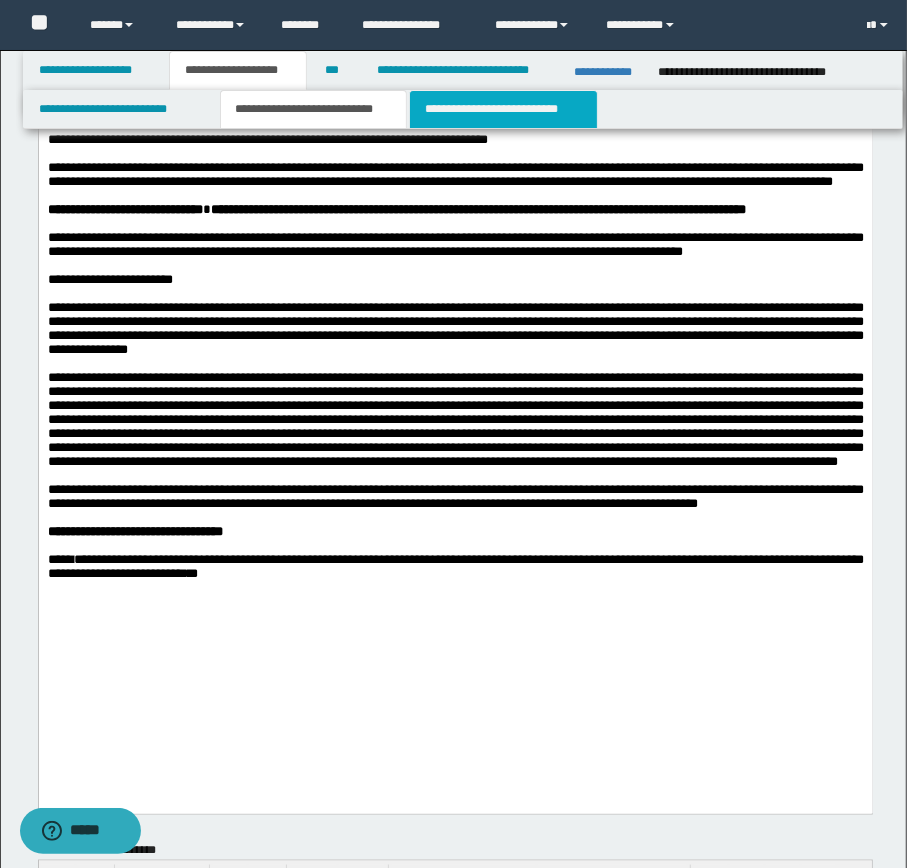 click on "**********" at bounding box center (503, 109) 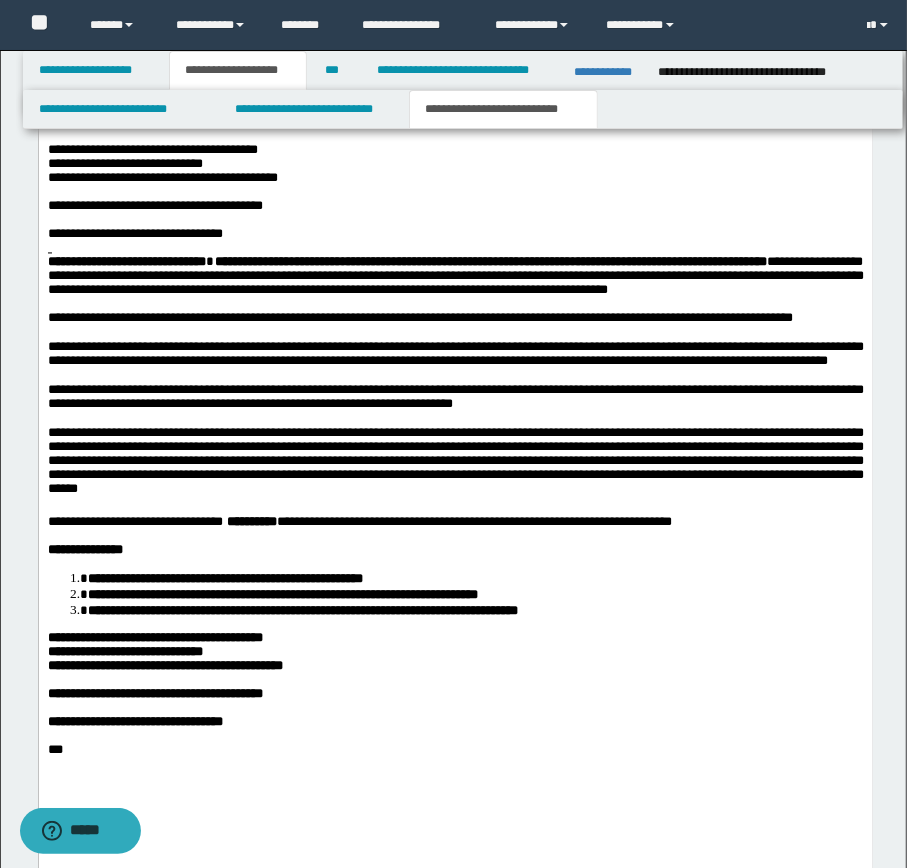 scroll, scrollTop: 1642, scrollLeft: 0, axis: vertical 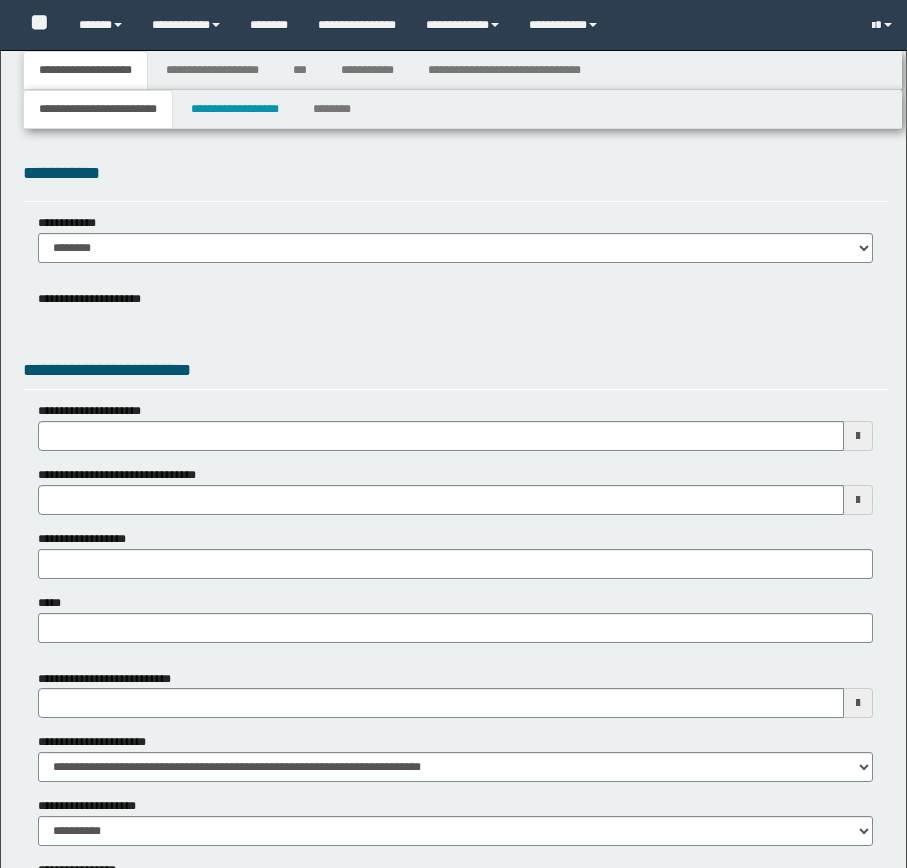 type 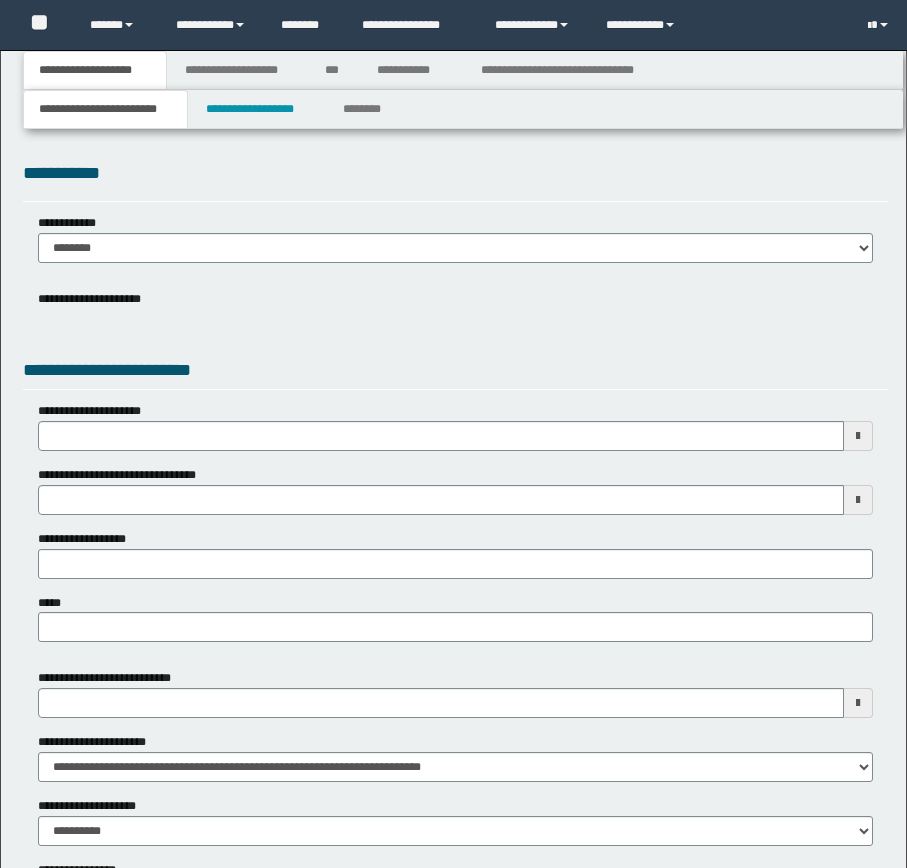 scroll, scrollTop: 0, scrollLeft: 0, axis: both 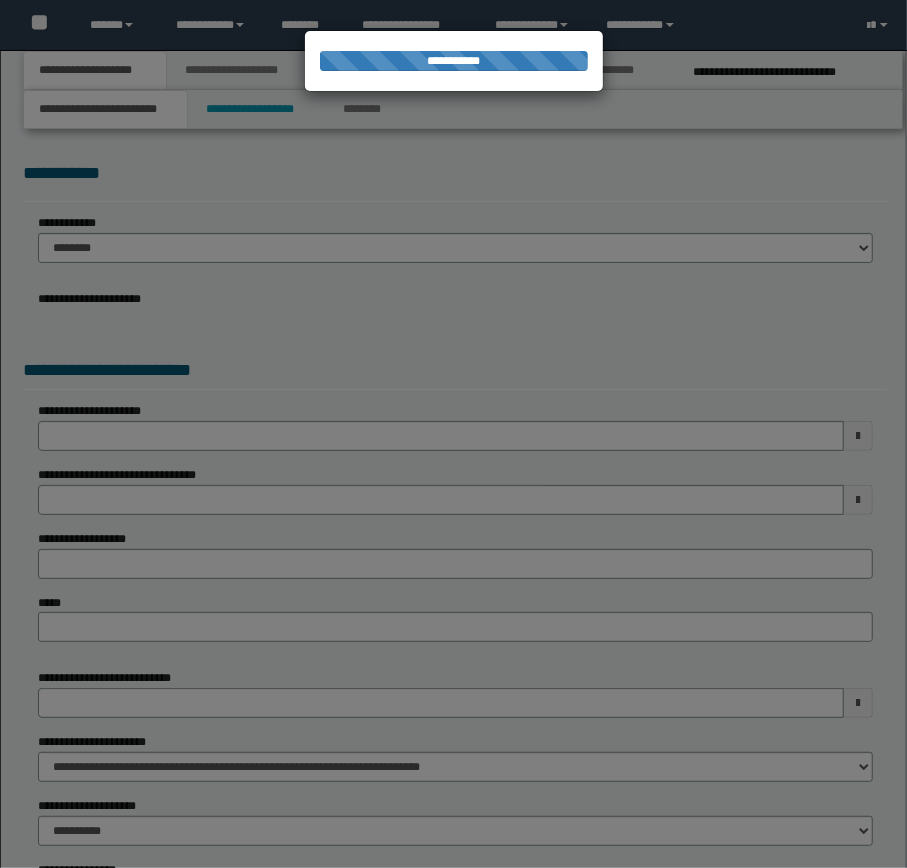 type on "**********" 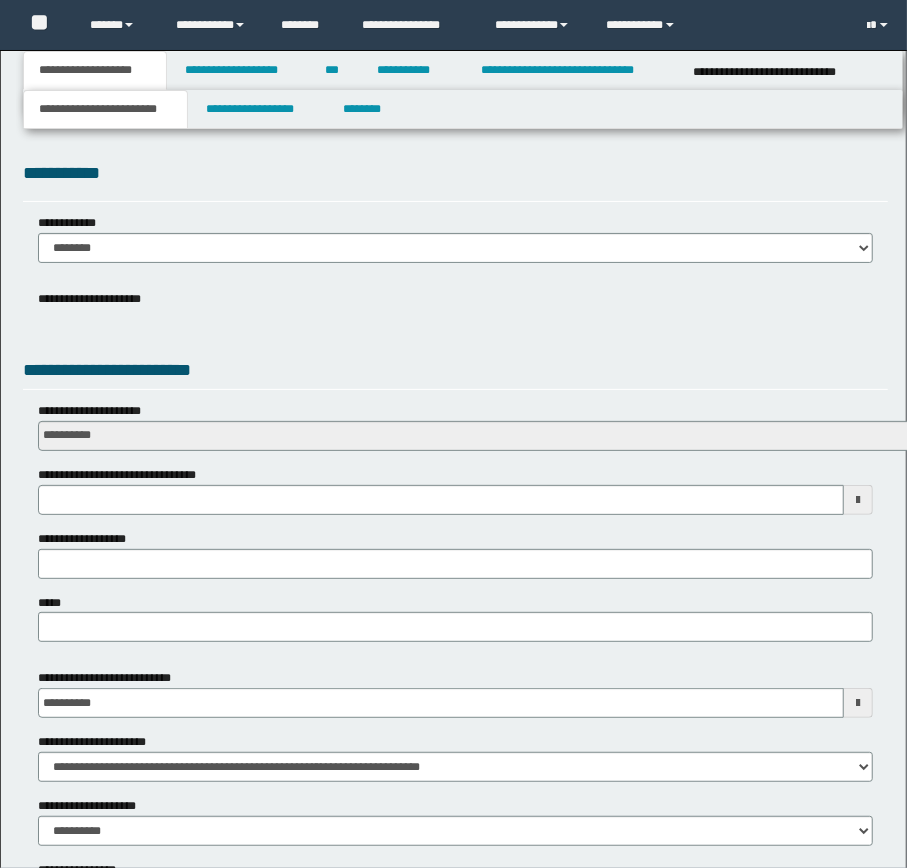 scroll, scrollTop: 0, scrollLeft: 0, axis: both 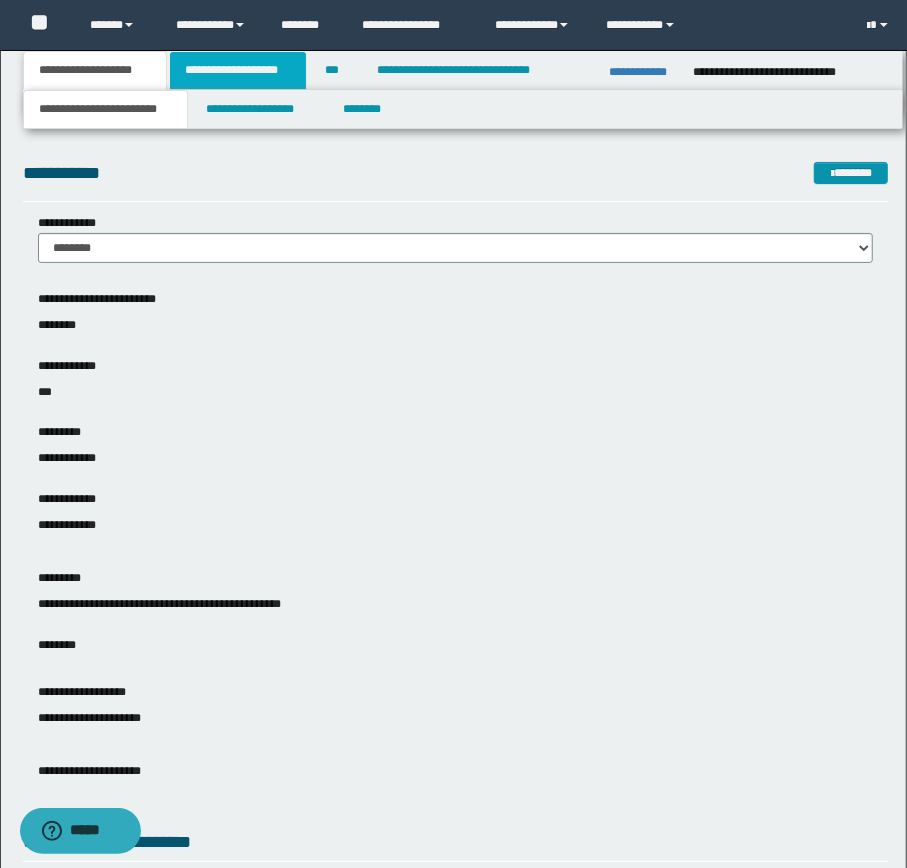 click on "**********" at bounding box center (238, 70) 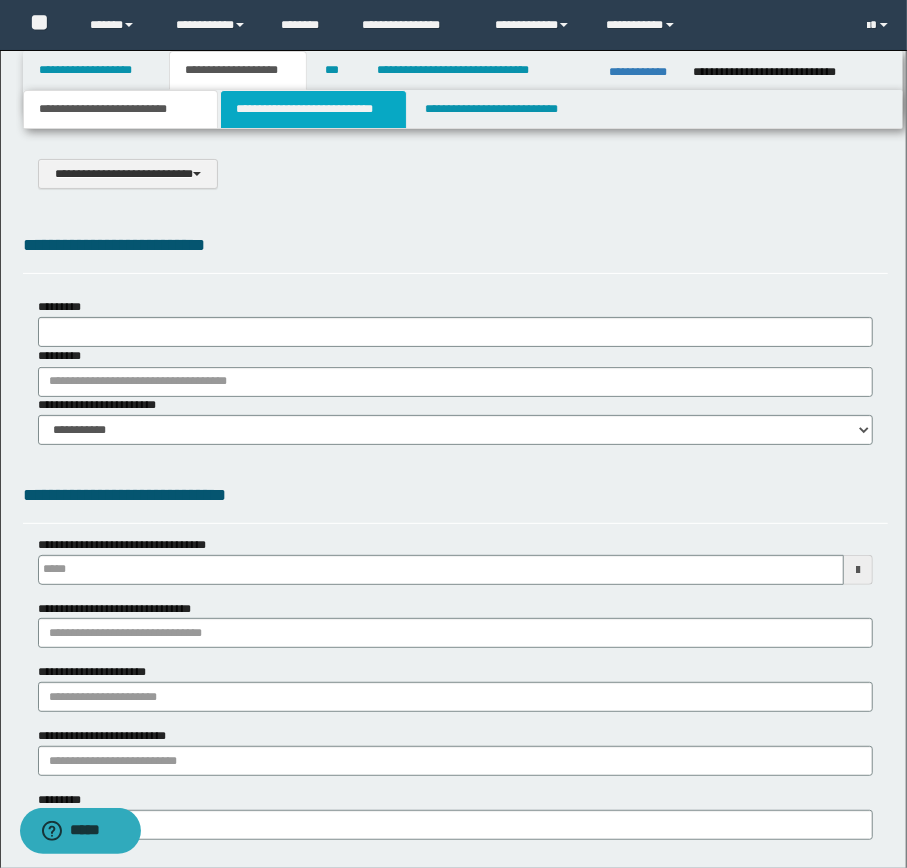 select on "*" 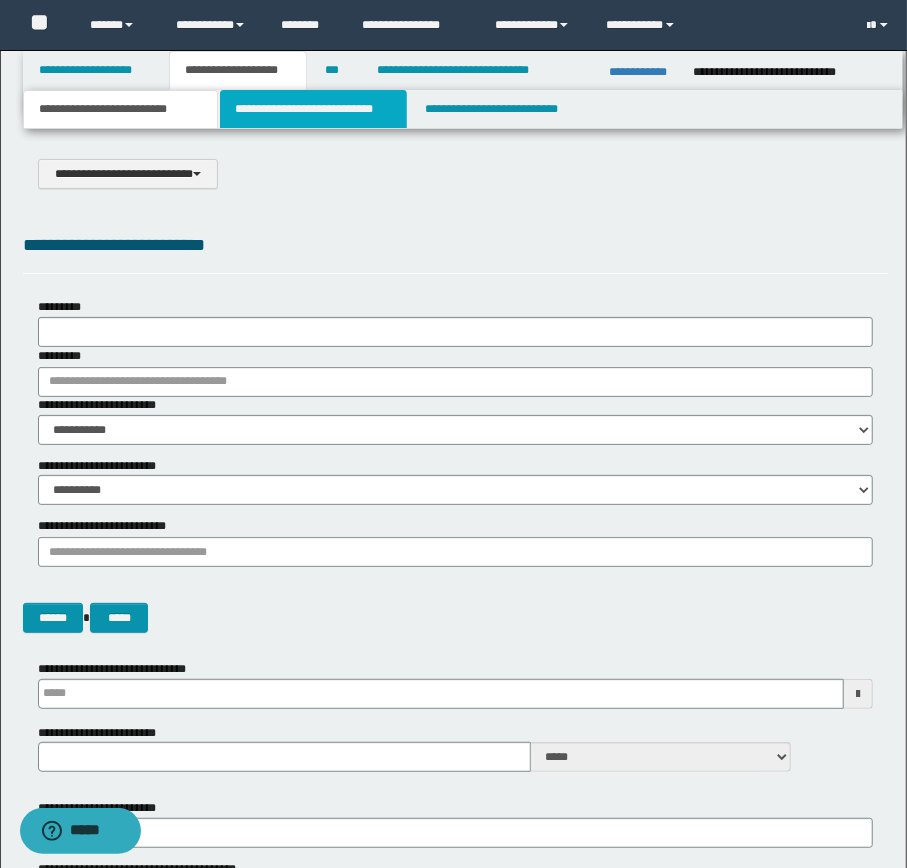 drag, startPoint x: 321, startPoint y: 108, endPoint x: 378, endPoint y: 204, distance: 111.64677 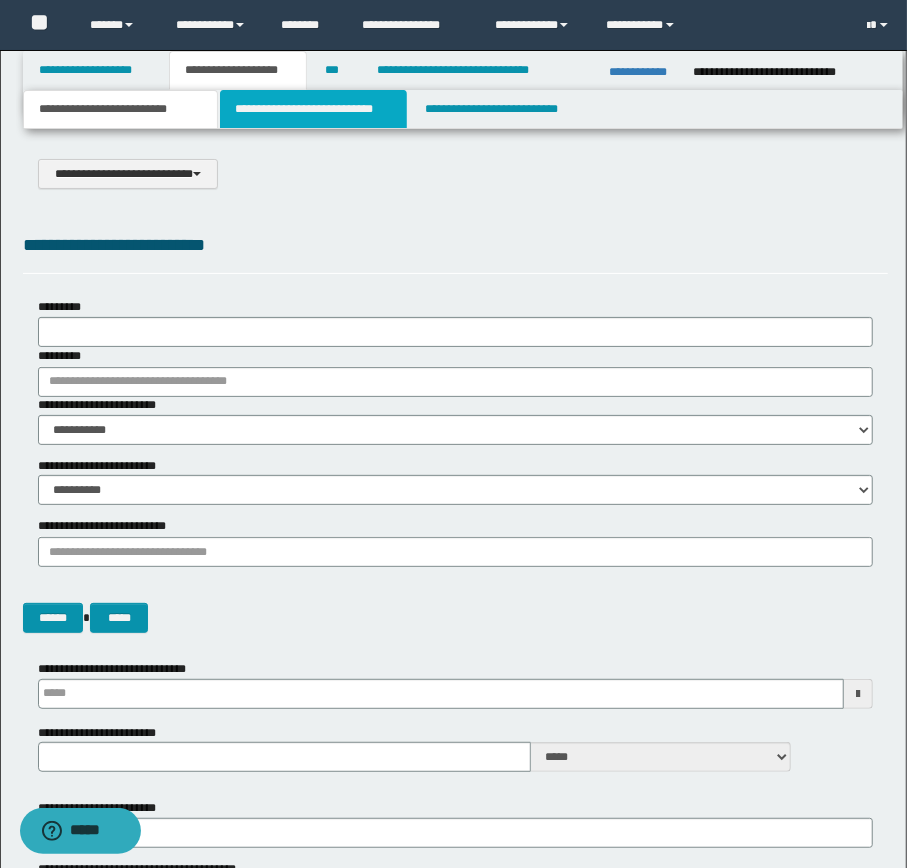 click on "**********" at bounding box center [313, 109] 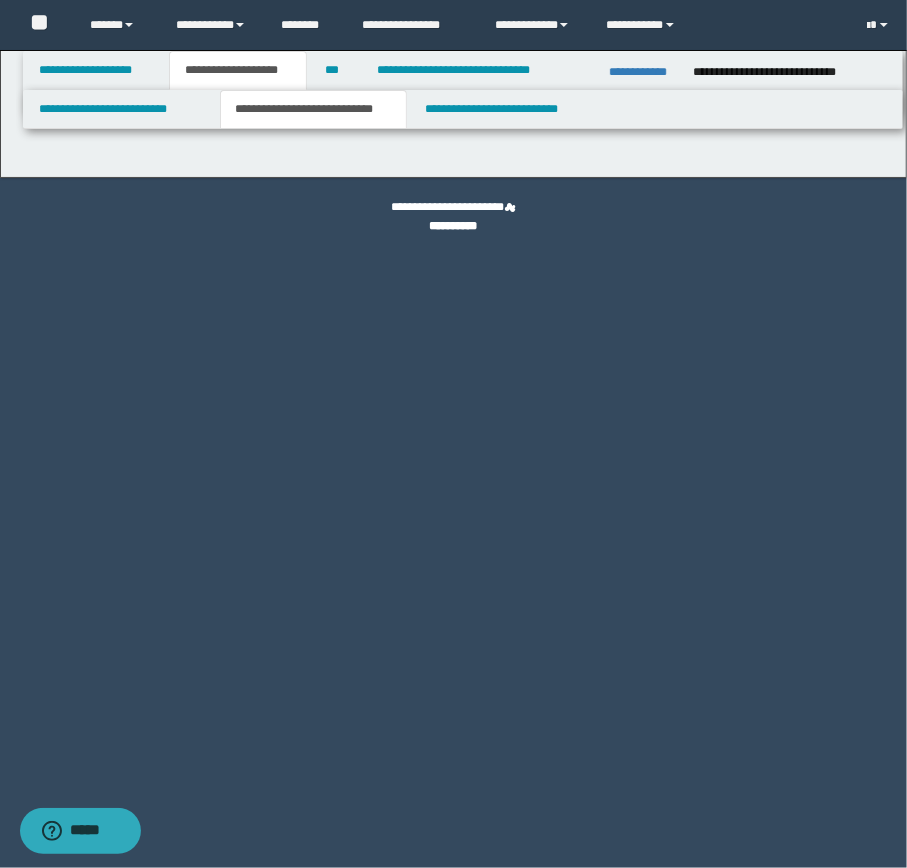 select on "*" 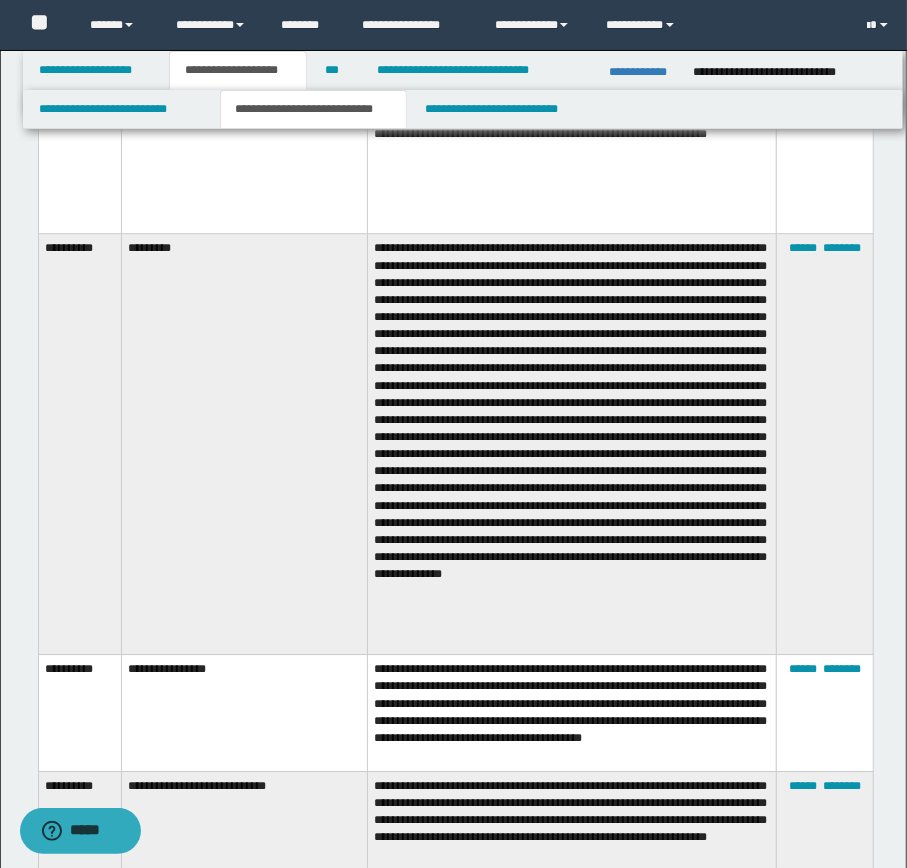 scroll, scrollTop: 2508, scrollLeft: 0, axis: vertical 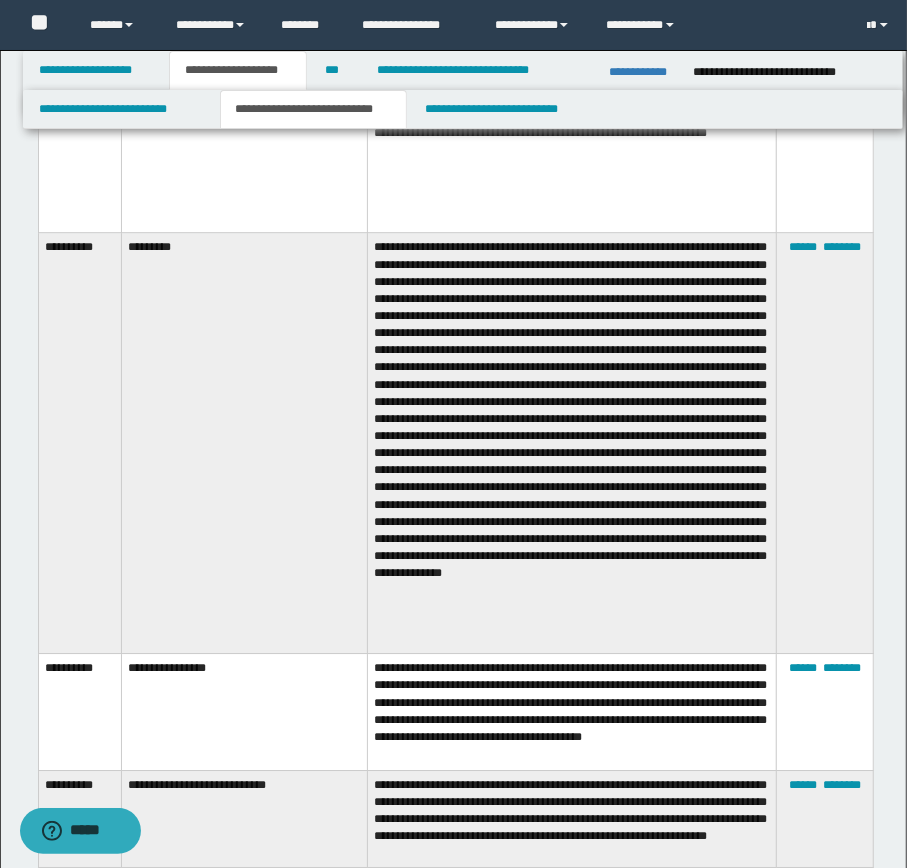 click at bounding box center [572, 443] 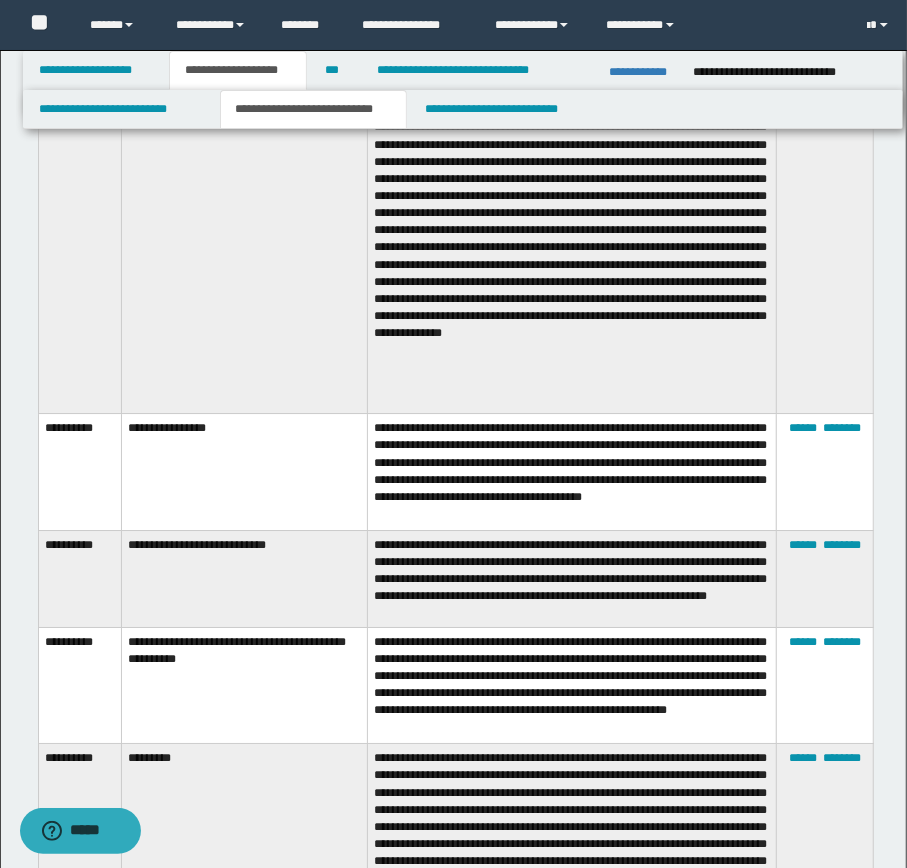 scroll, scrollTop: 2750, scrollLeft: 0, axis: vertical 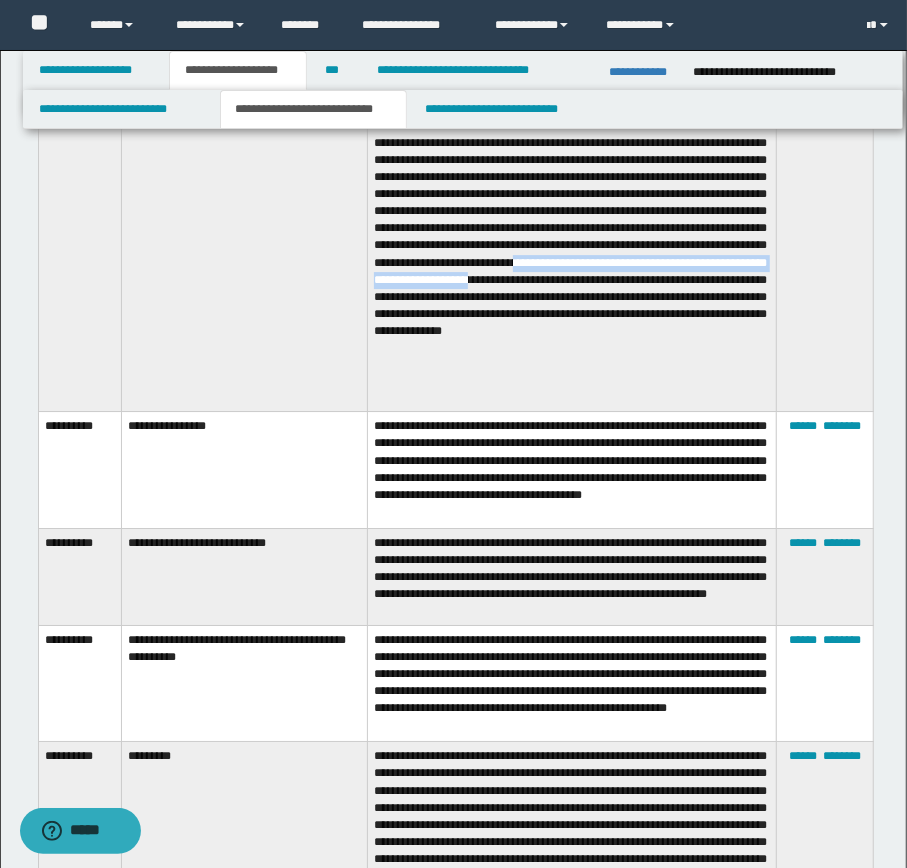 drag, startPoint x: 684, startPoint y: 337, endPoint x: 695, endPoint y: 351, distance: 17.804493 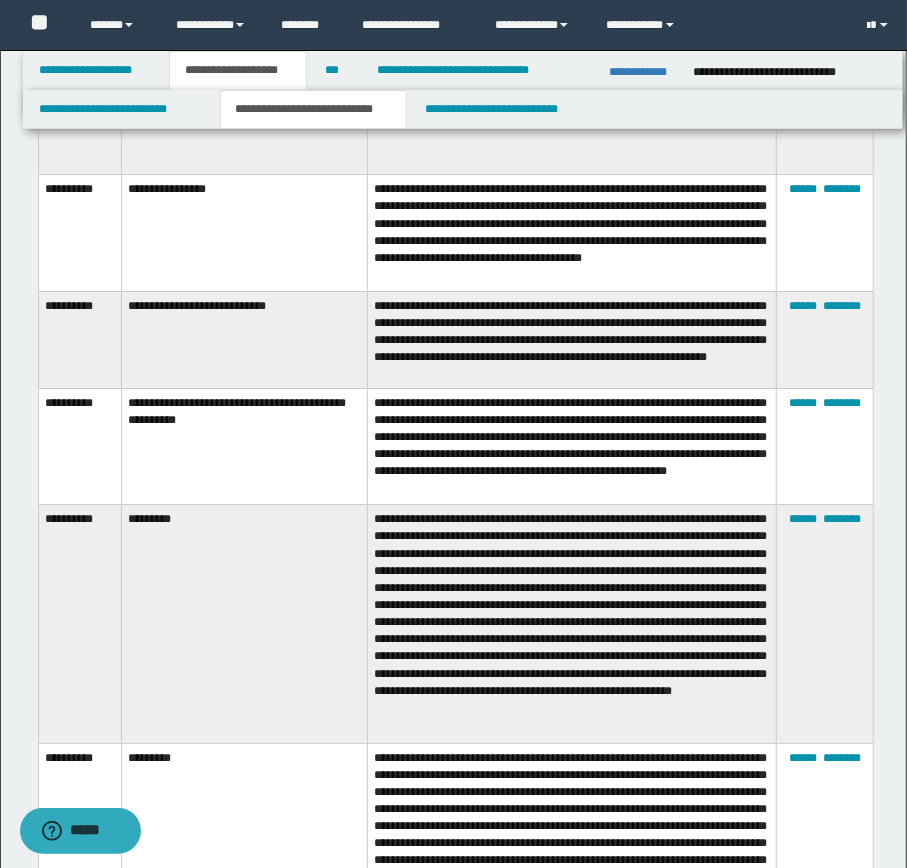 scroll, scrollTop: 2990, scrollLeft: 0, axis: vertical 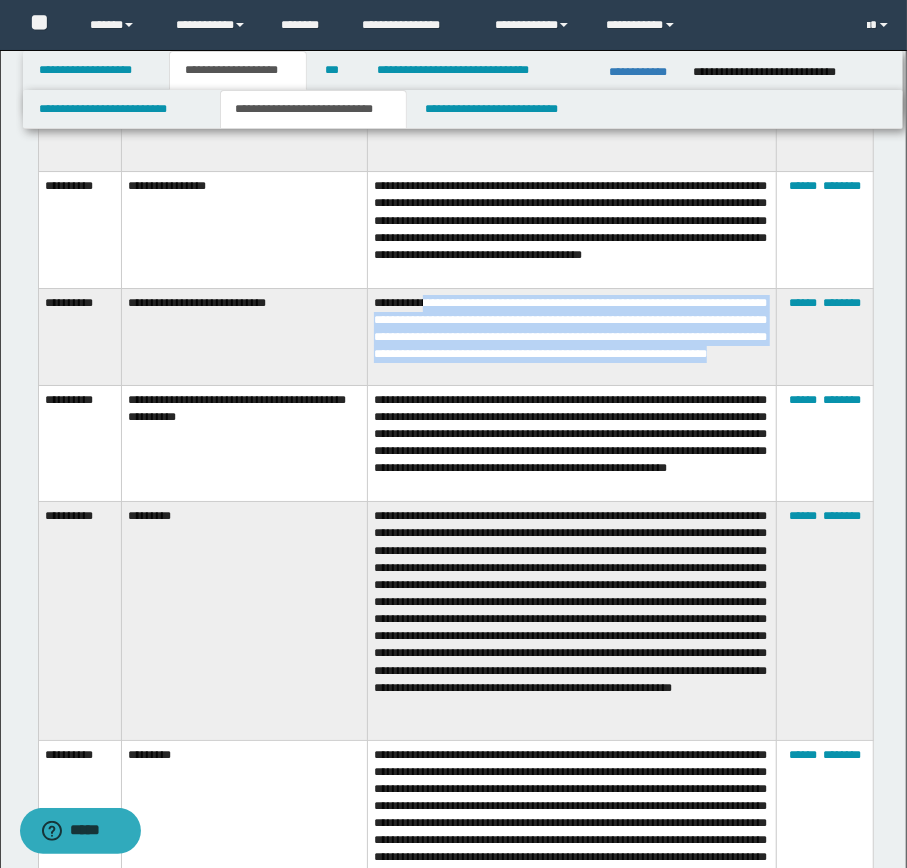 drag, startPoint x: 449, startPoint y: 327, endPoint x: 723, endPoint y: 397, distance: 282.8003 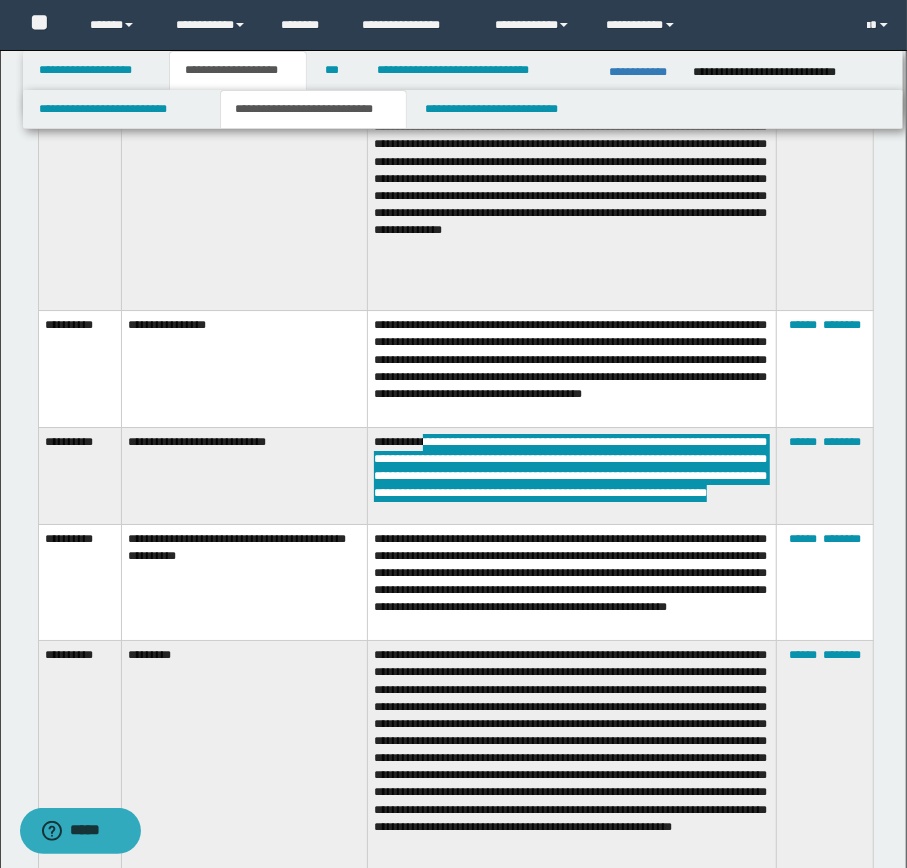 scroll, scrollTop: 2862, scrollLeft: 0, axis: vertical 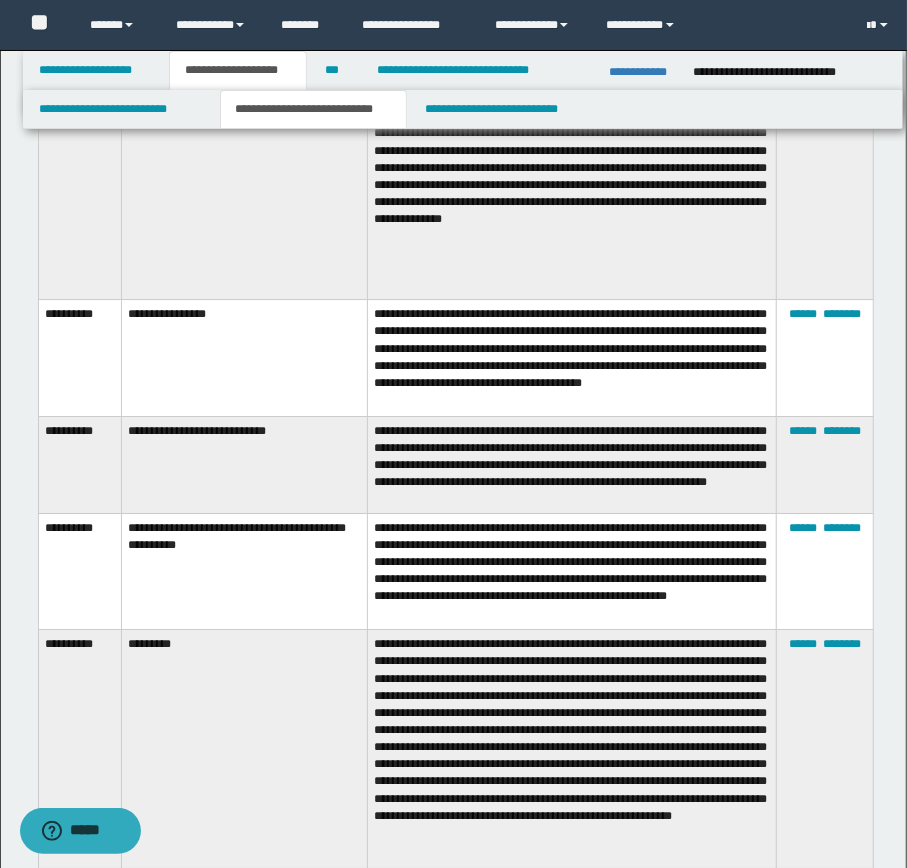 drag, startPoint x: 48, startPoint y: 455, endPoint x: 88, endPoint y: 455, distance: 40 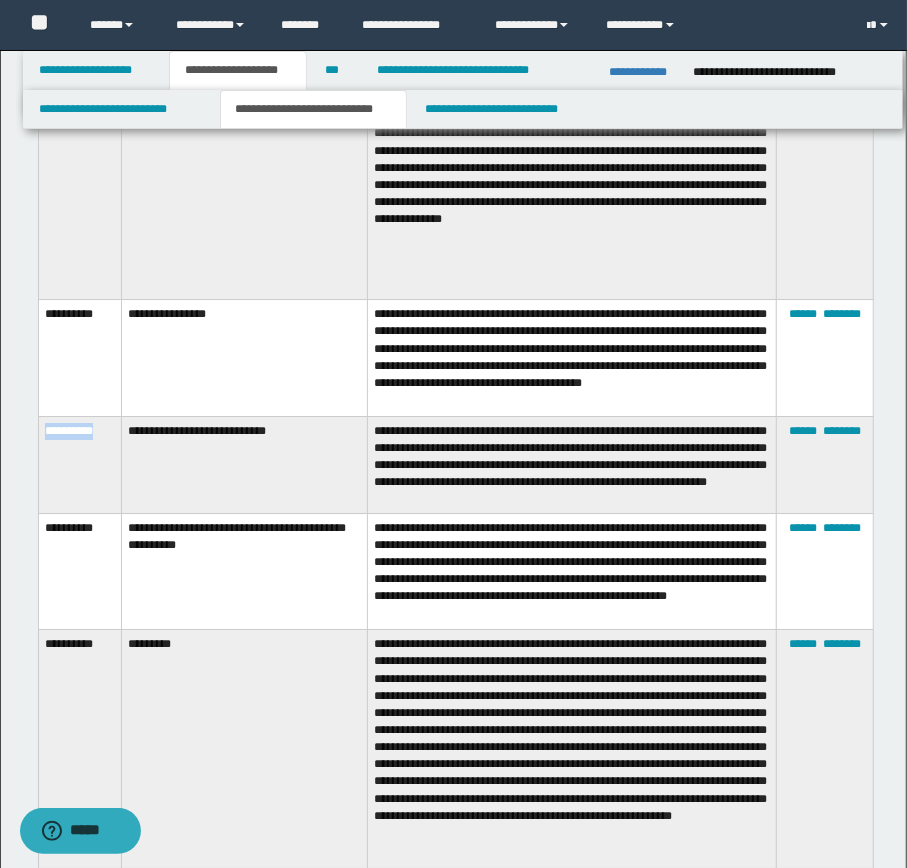 drag, startPoint x: 111, startPoint y: 453, endPoint x: 47, endPoint y: 455, distance: 64.03124 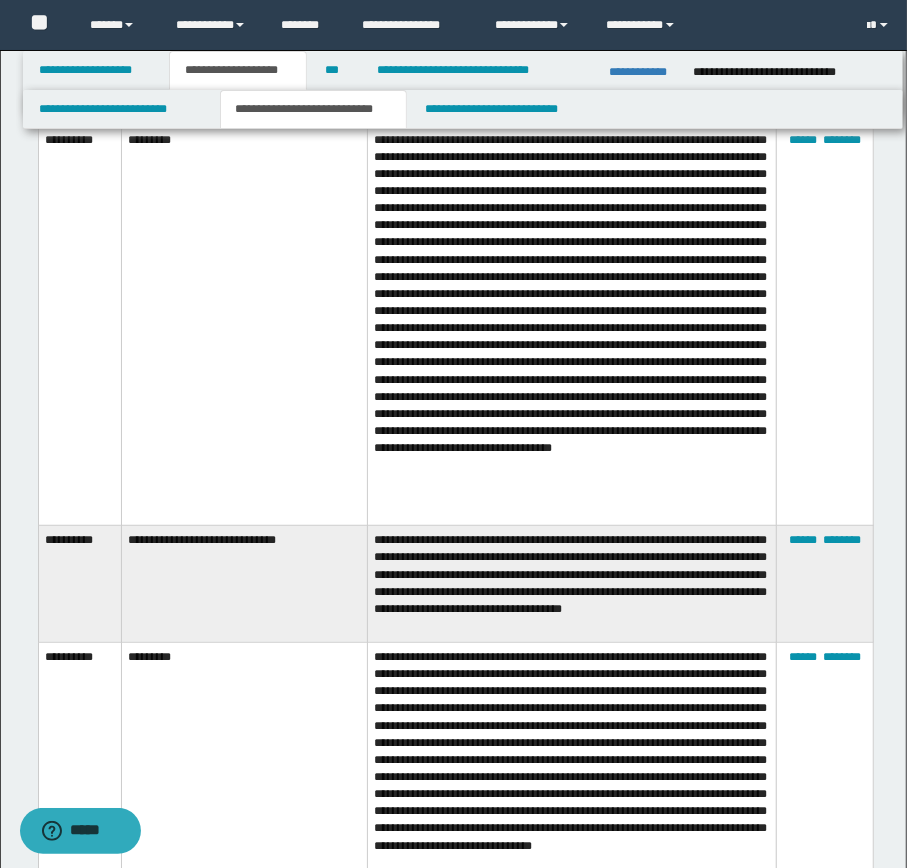 scroll, scrollTop: 3607, scrollLeft: 0, axis: vertical 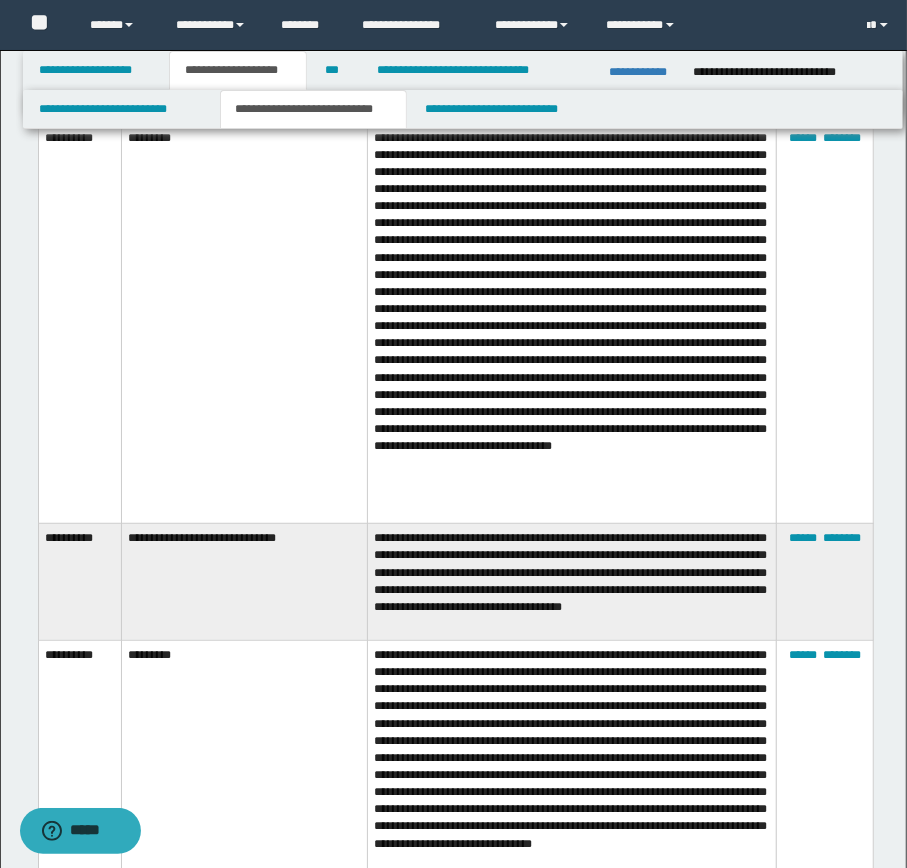 click at bounding box center [572, 323] 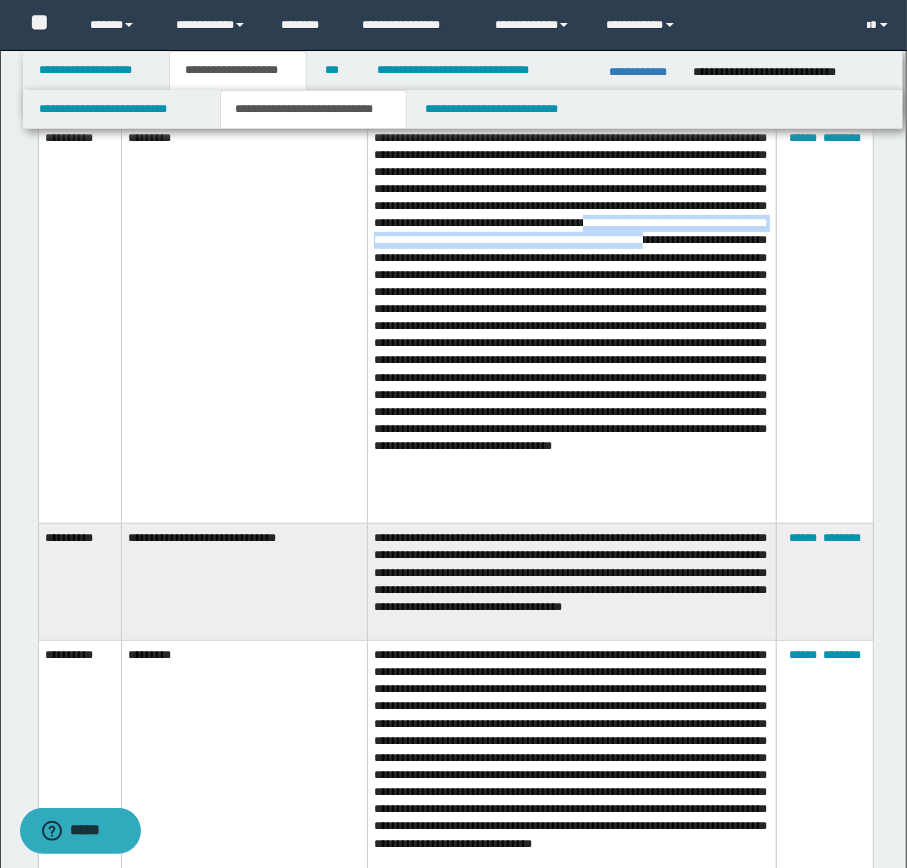 drag, startPoint x: 700, startPoint y: 267, endPoint x: 456, endPoint y: 304, distance: 246.78938 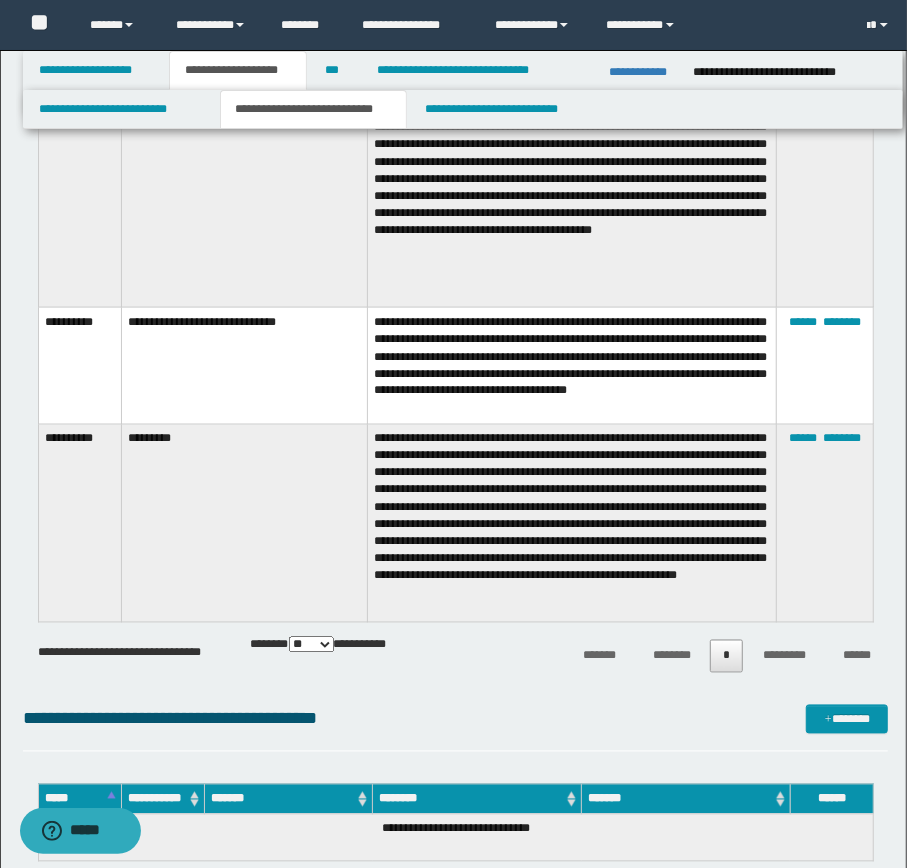 scroll, scrollTop: 4614, scrollLeft: 0, axis: vertical 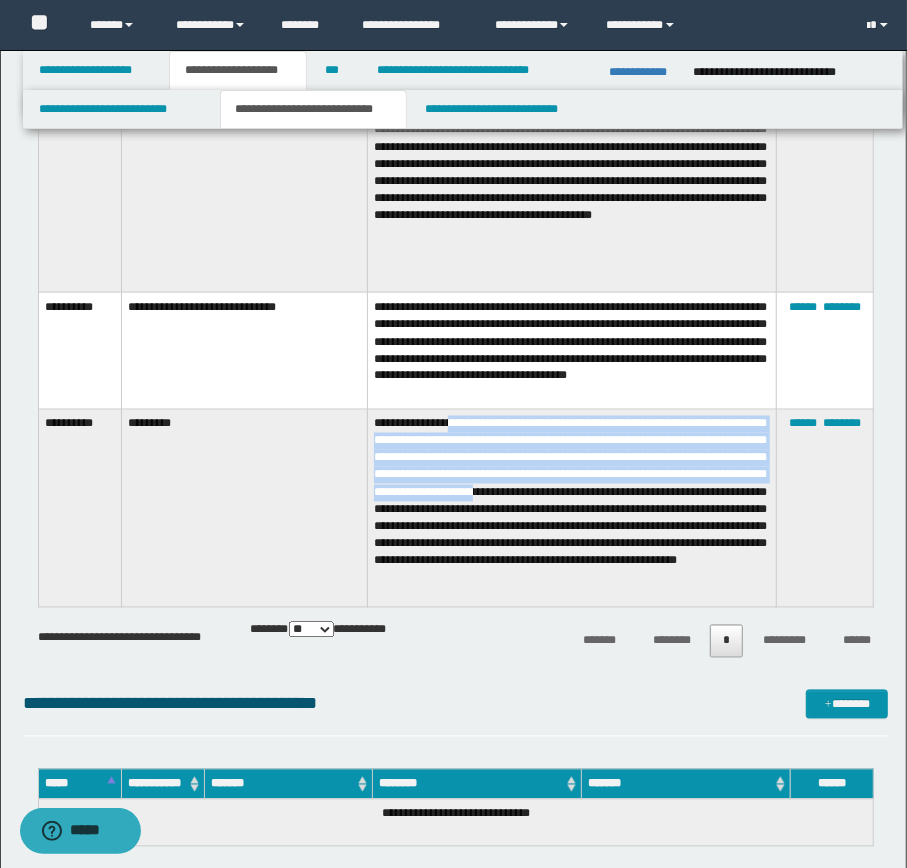 drag, startPoint x: 460, startPoint y: 422, endPoint x: 728, endPoint y: 485, distance: 275.3053 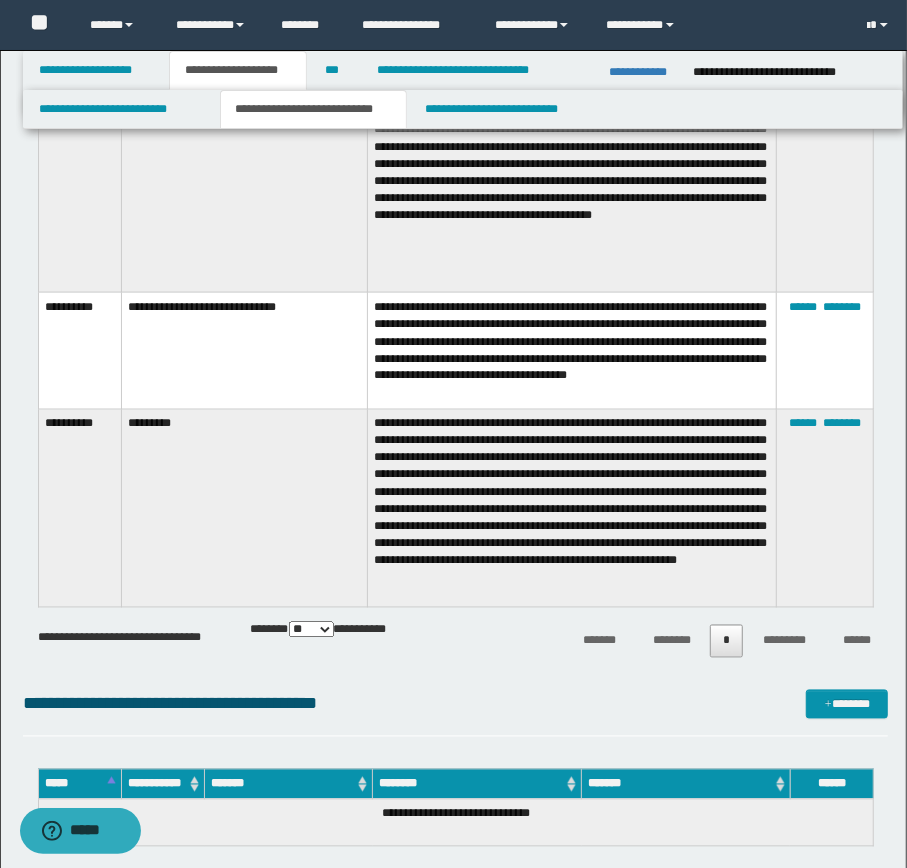 click on "**********" at bounding box center [572, 509] 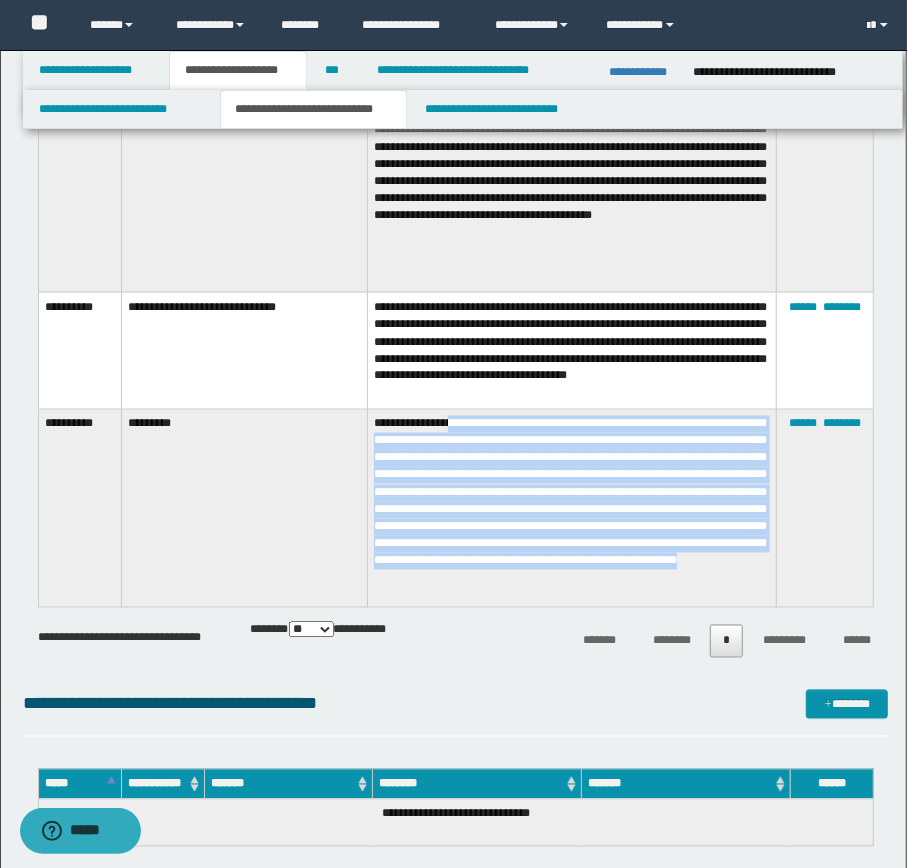 drag, startPoint x: 461, startPoint y: 421, endPoint x: 557, endPoint y: 586, distance: 190.89526 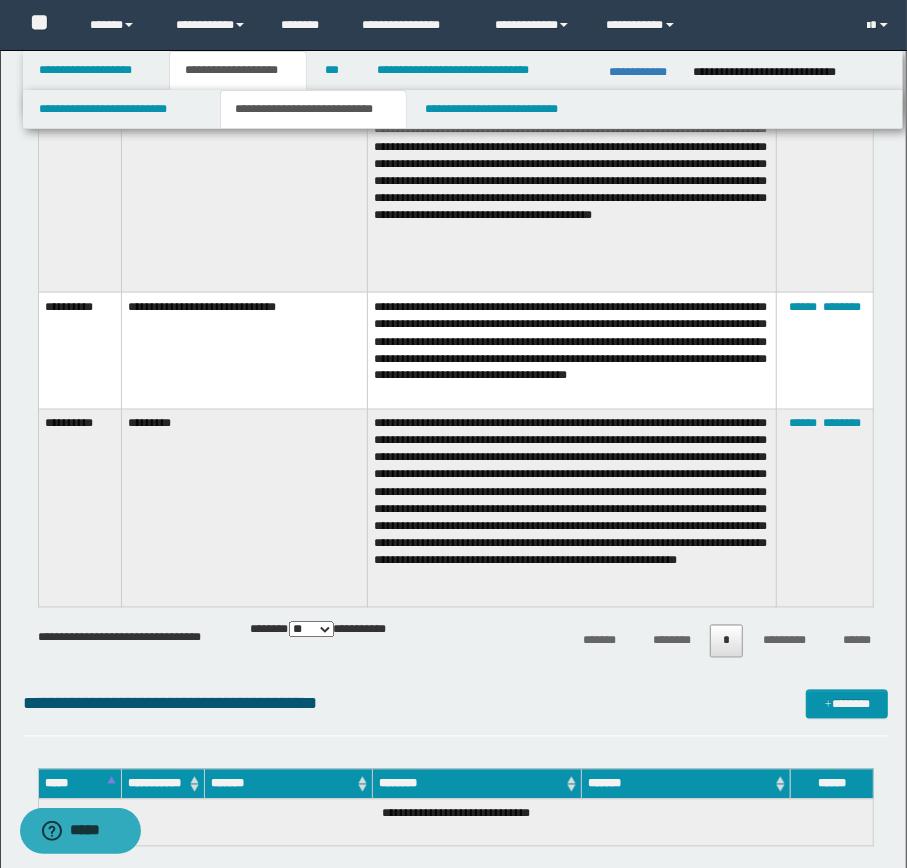 click on "**********" at bounding box center (572, 509) 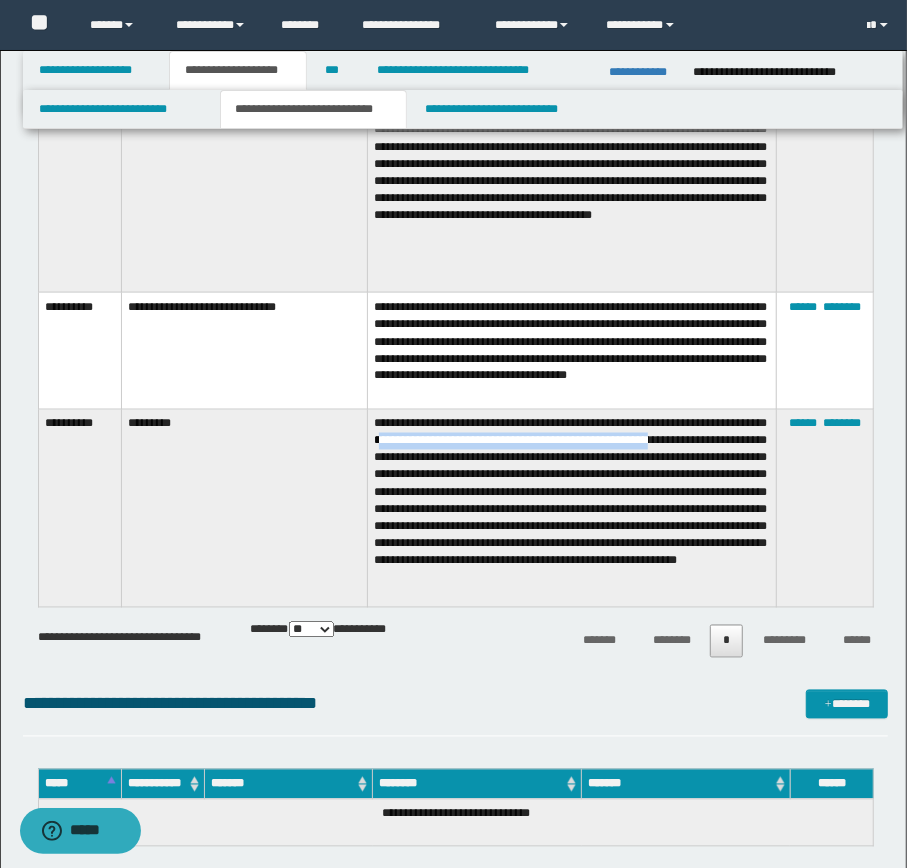 drag, startPoint x: 467, startPoint y: 440, endPoint x: 763, endPoint y: 441, distance: 296.00168 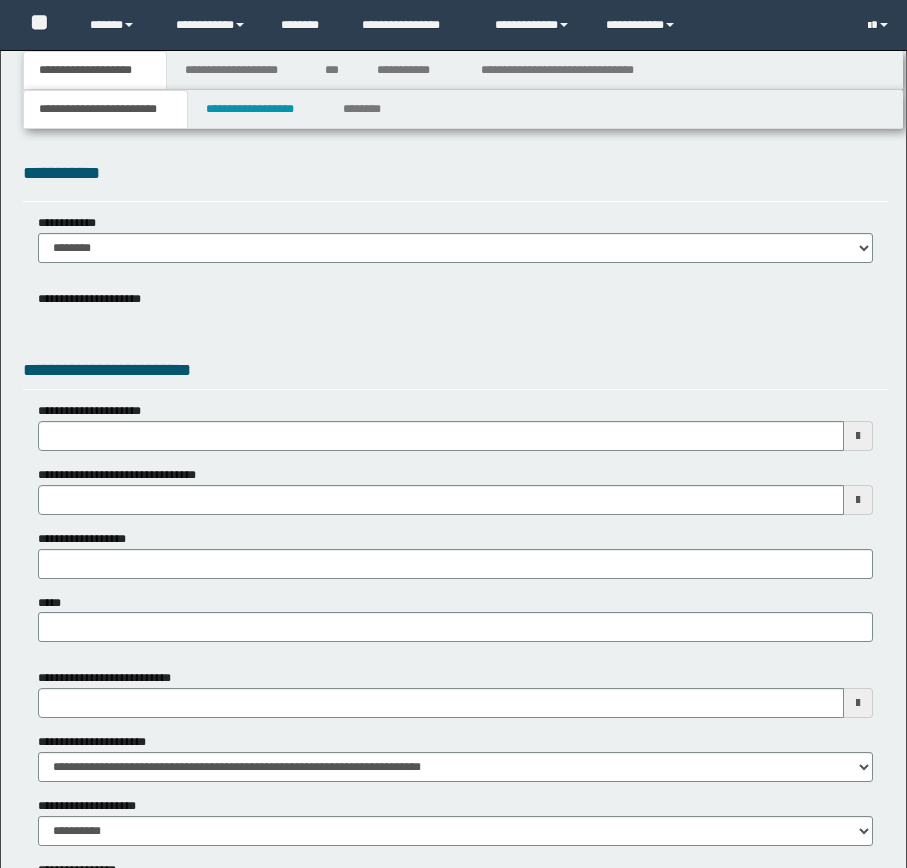 scroll, scrollTop: 0, scrollLeft: 0, axis: both 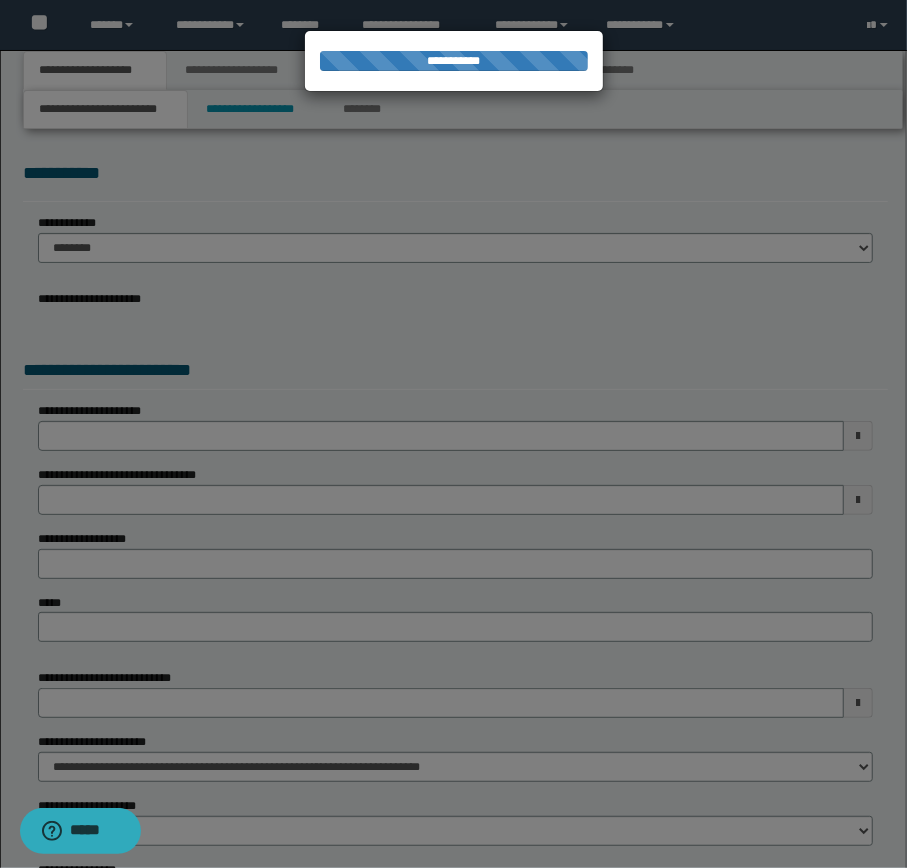 select on "*" 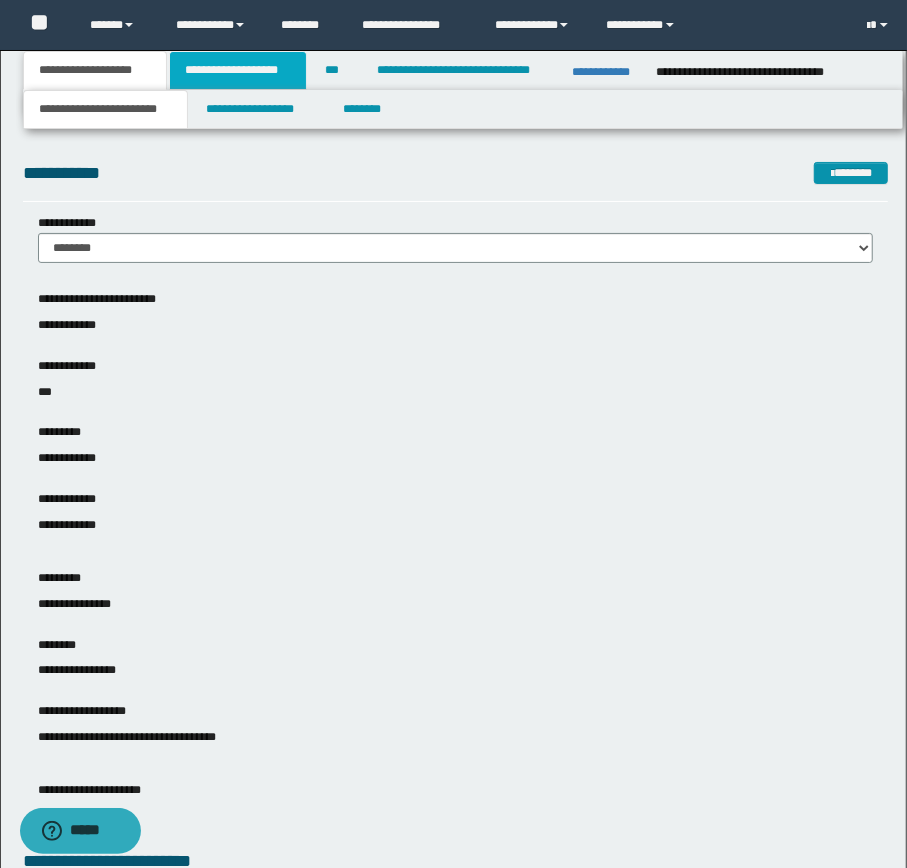 click on "**********" at bounding box center [238, 70] 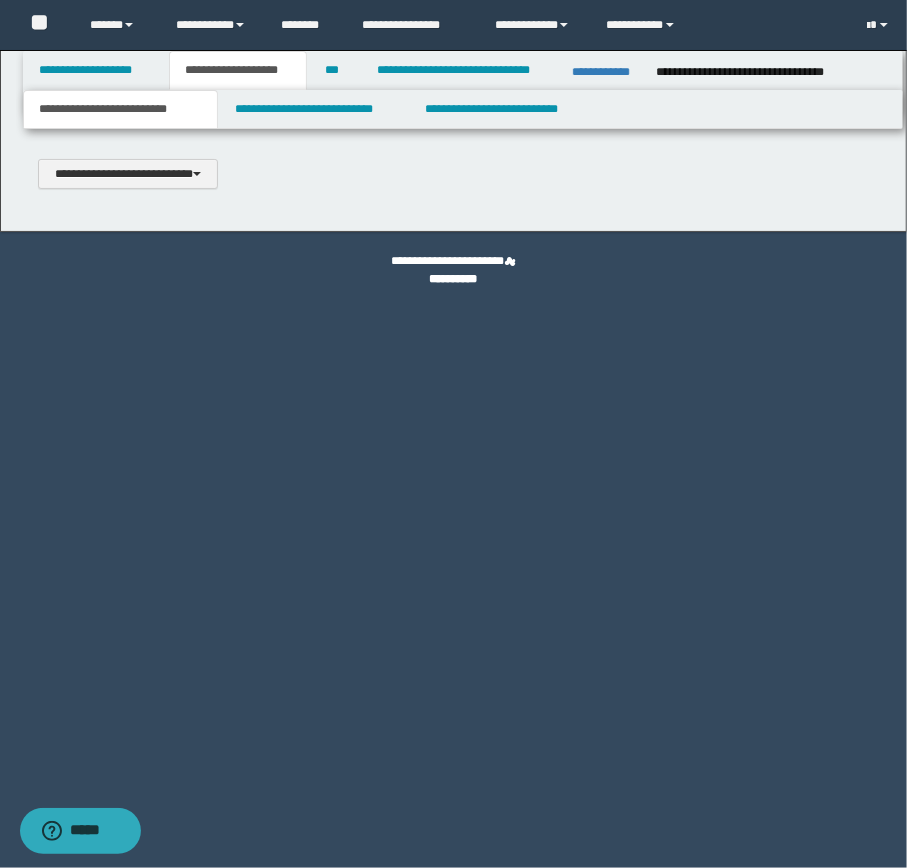 scroll, scrollTop: 0, scrollLeft: 0, axis: both 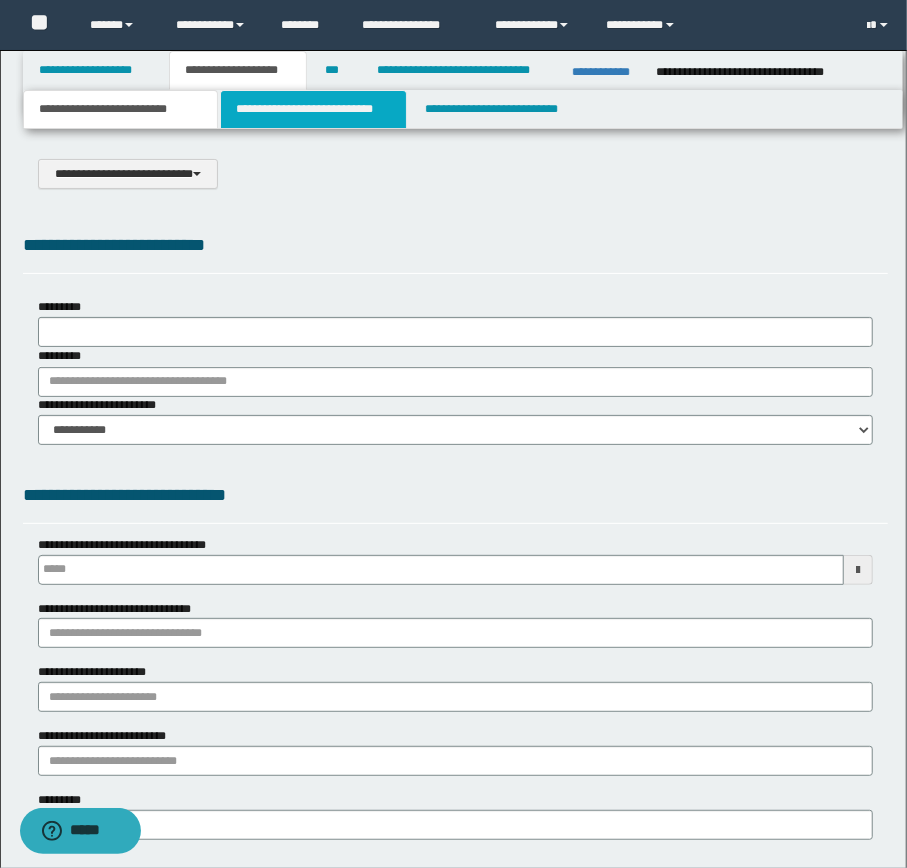 select on "*" 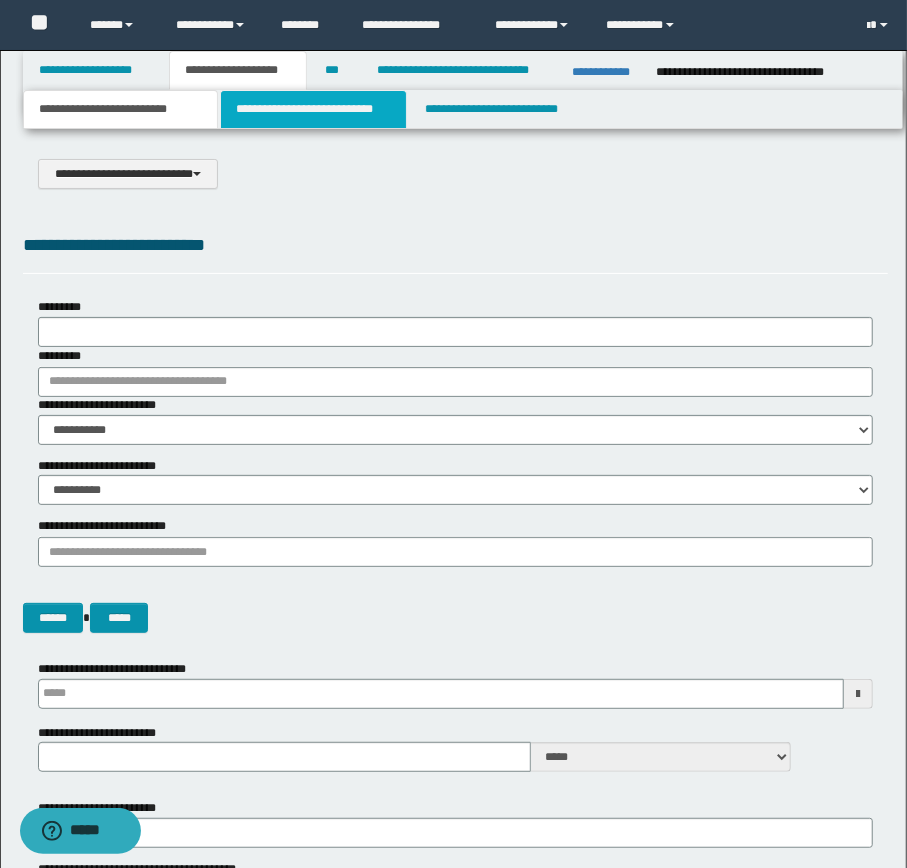 click on "**********" at bounding box center (313, 109) 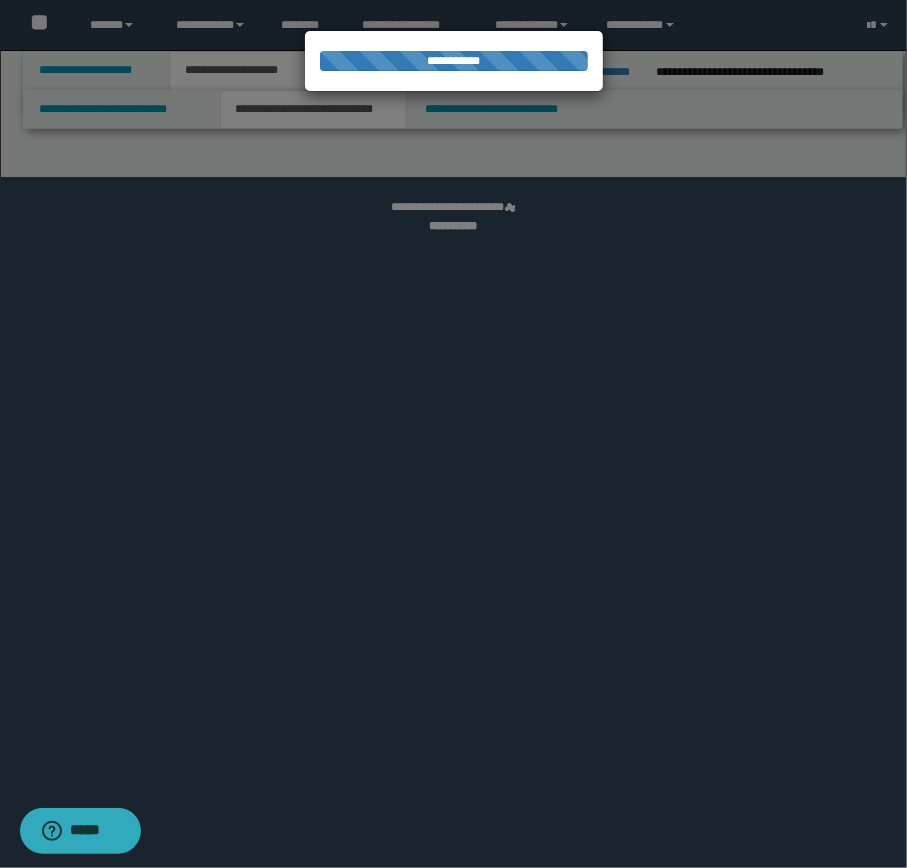 select on "*" 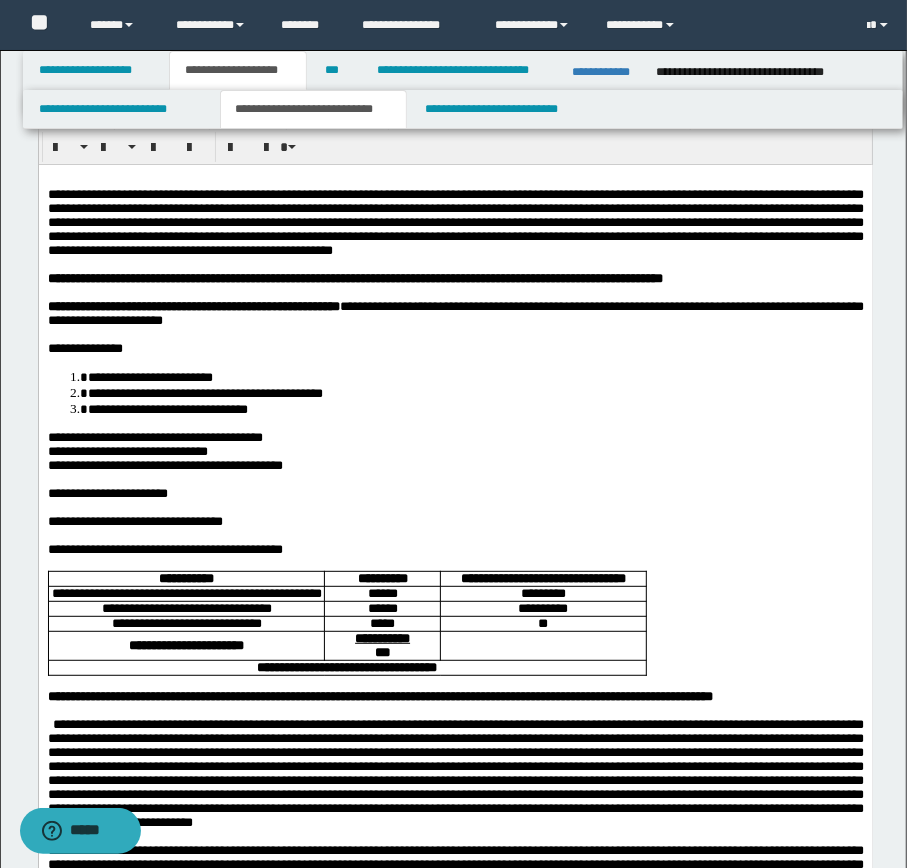 scroll, scrollTop: 84, scrollLeft: 0, axis: vertical 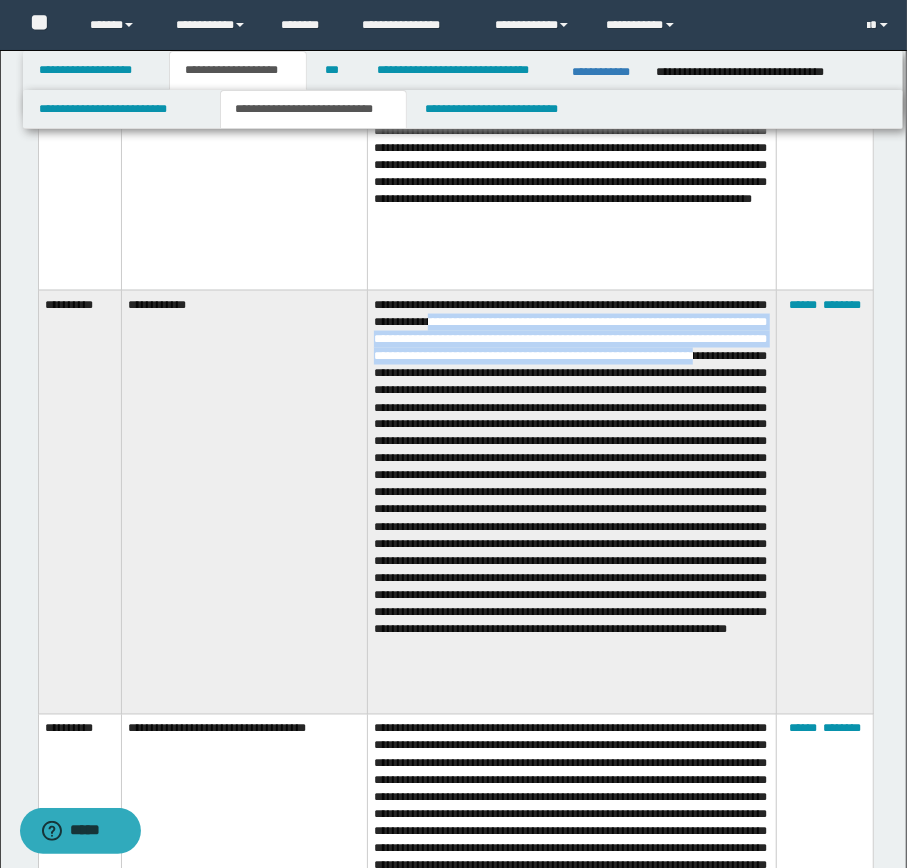 drag, startPoint x: 540, startPoint y: 392, endPoint x: 670, endPoint y: 448, distance: 141.54858 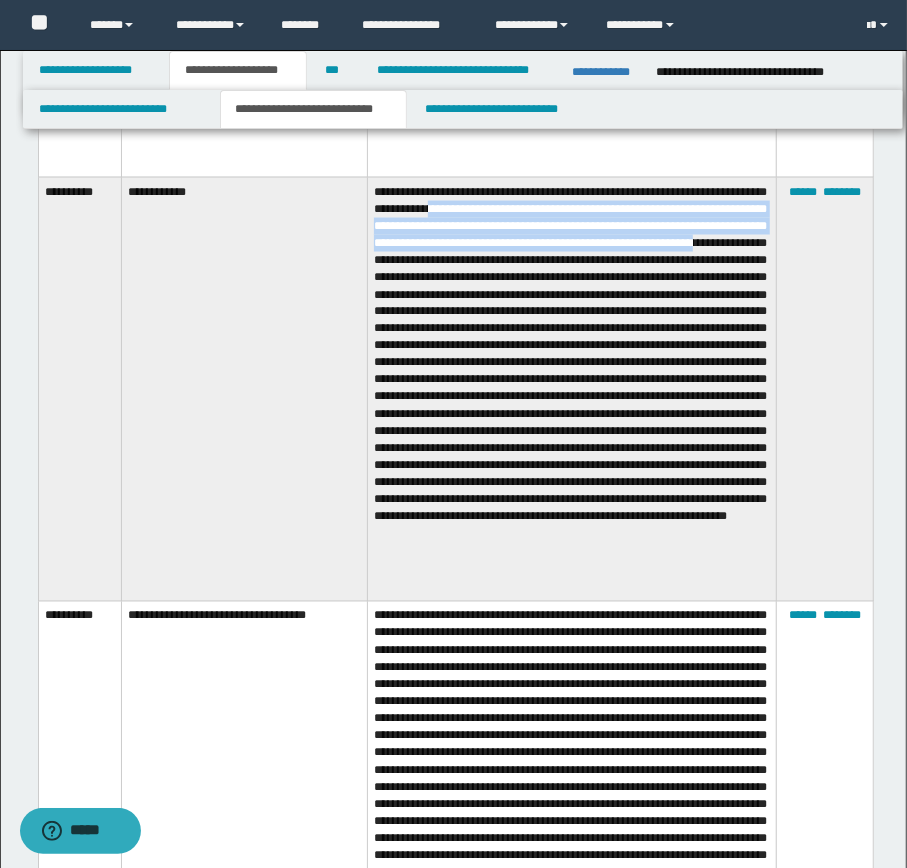 scroll, scrollTop: 4680, scrollLeft: 0, axis: vertical 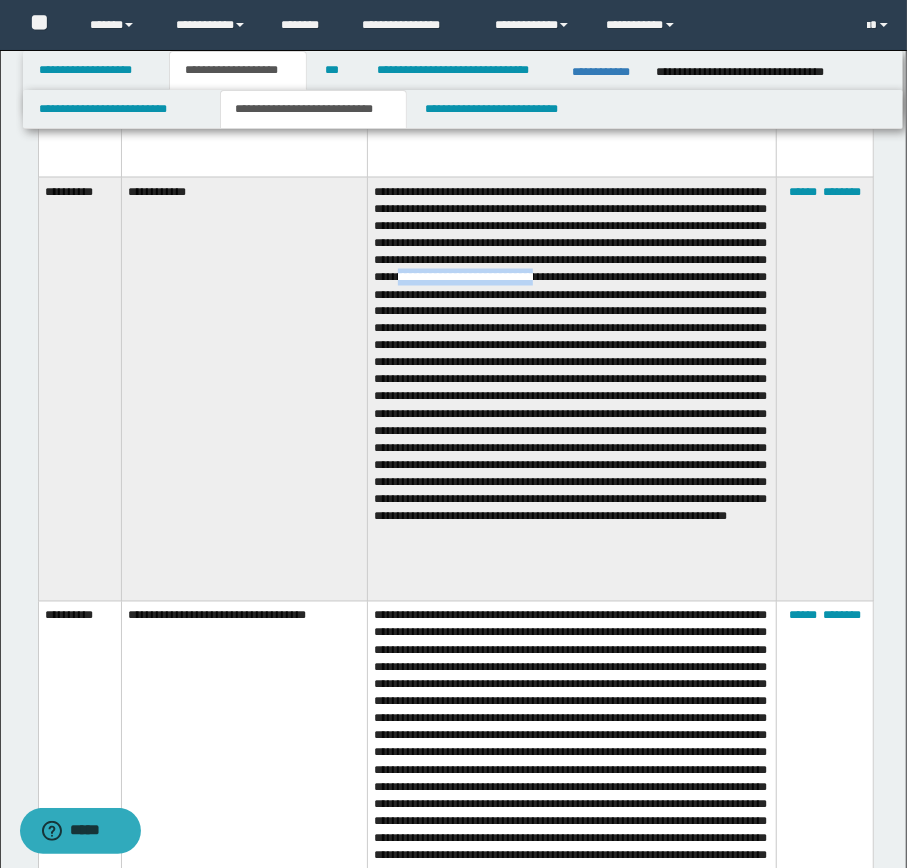 drag, startPoint x: 512, startPoint y: 366, endPoint x: 683, endPoint y: 365, distance: 171.00293 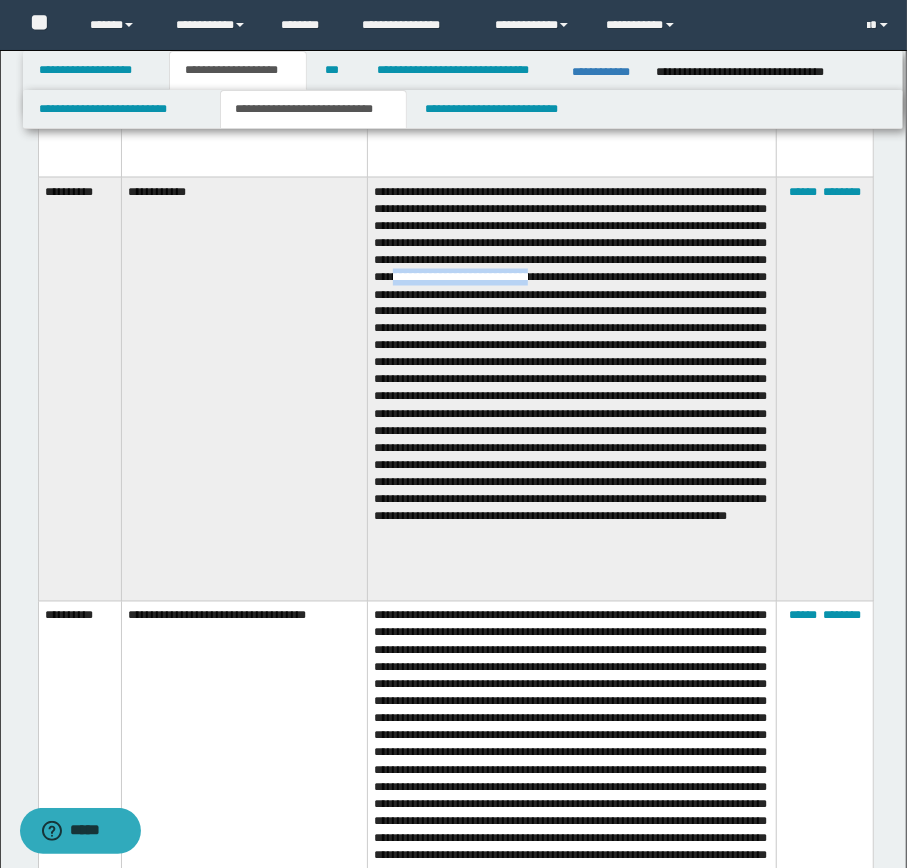 drag, startPoint x: 508, startPoint y: 366, endPoint x: 677, endPoint y: 363, distance: 169.02663 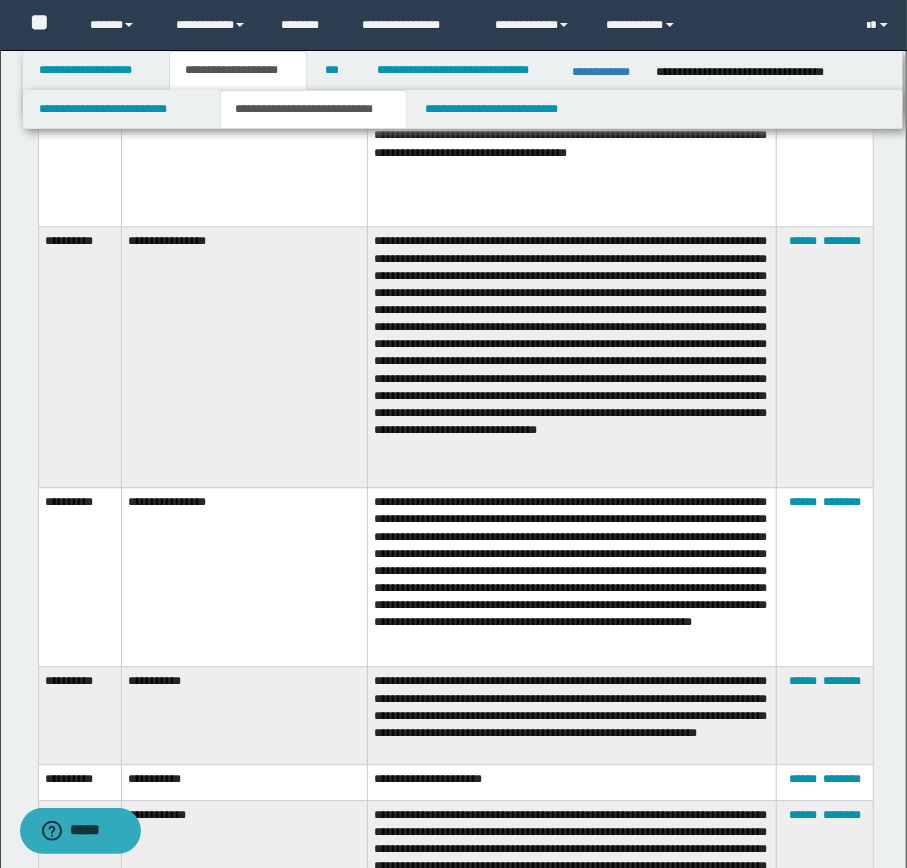 scroll, scrollTop: 5419, scrollLeft: 0, axis: vertical 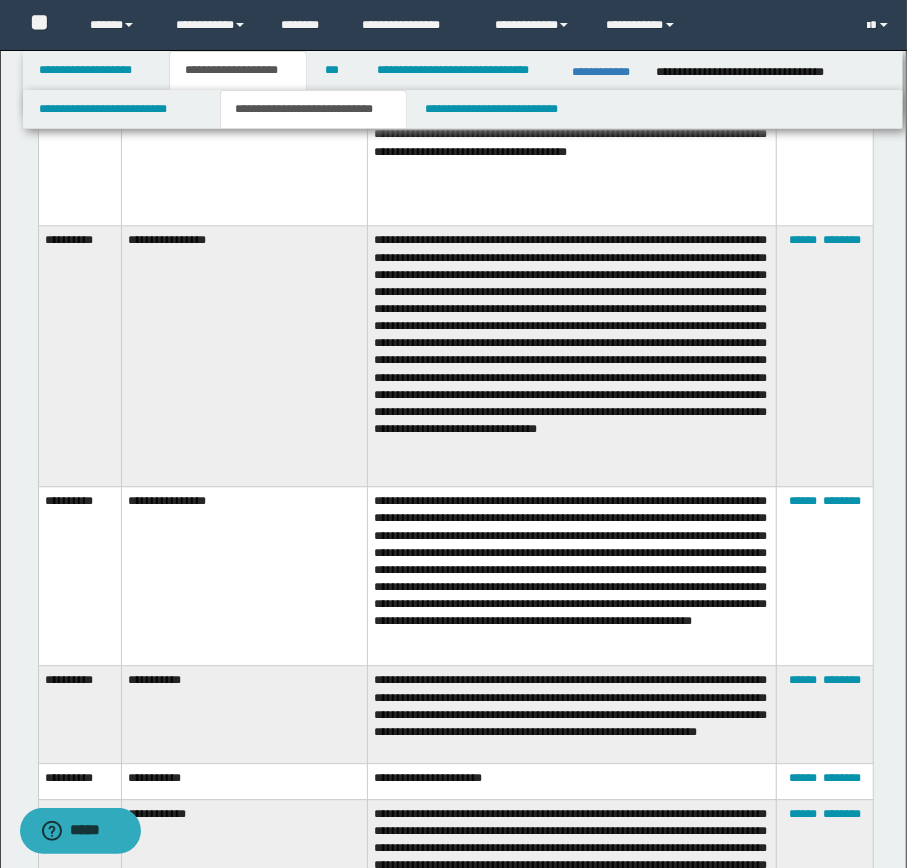 click on "**********" at bounding box center (572, 356) 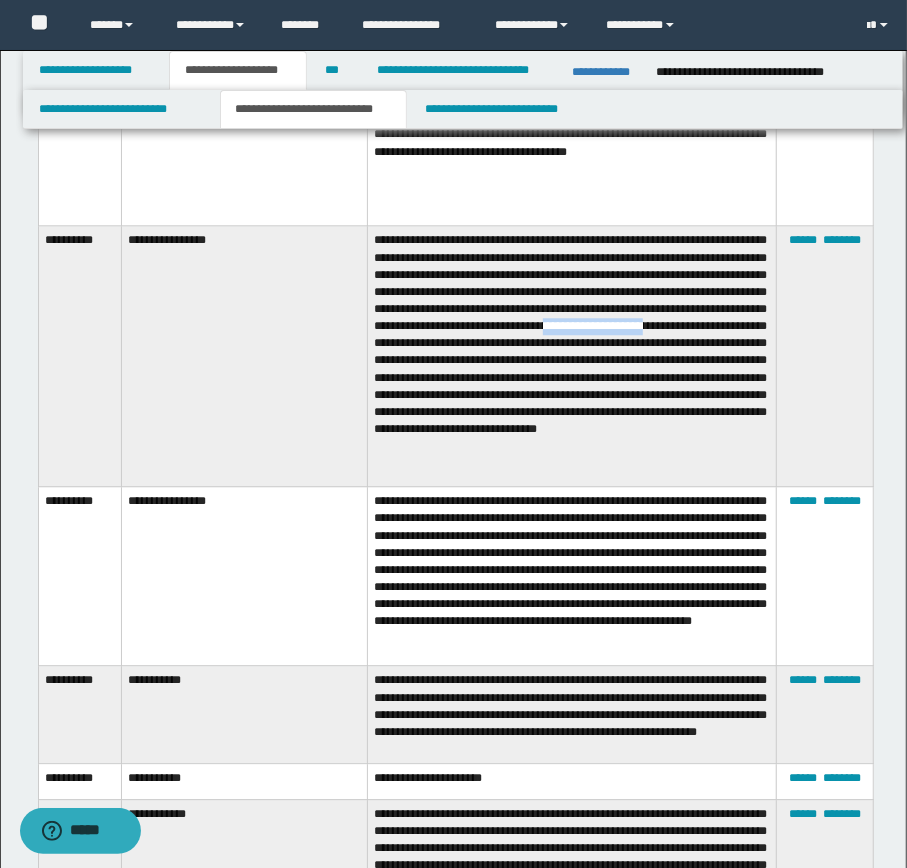 drag, startPoint x: 570, startPoint y: 425, endPoint x: 692, endPoint y: 424, distance: 122.0041 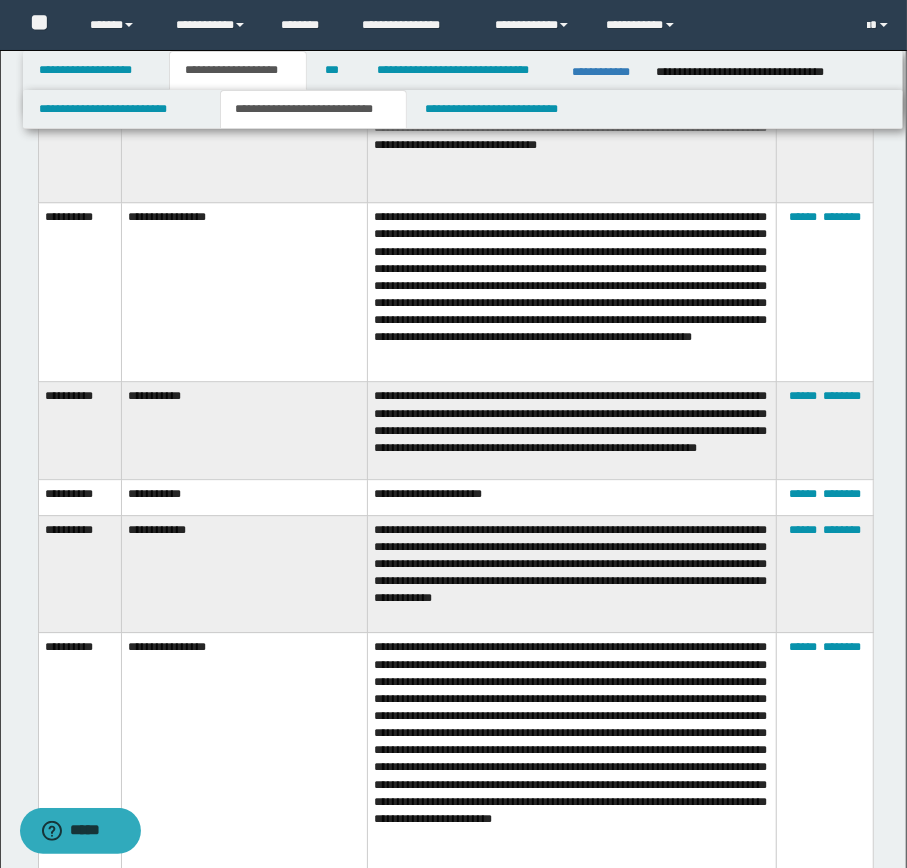 scroll, scrollTop: 5705, scrollLeft: 0, axis: vertical 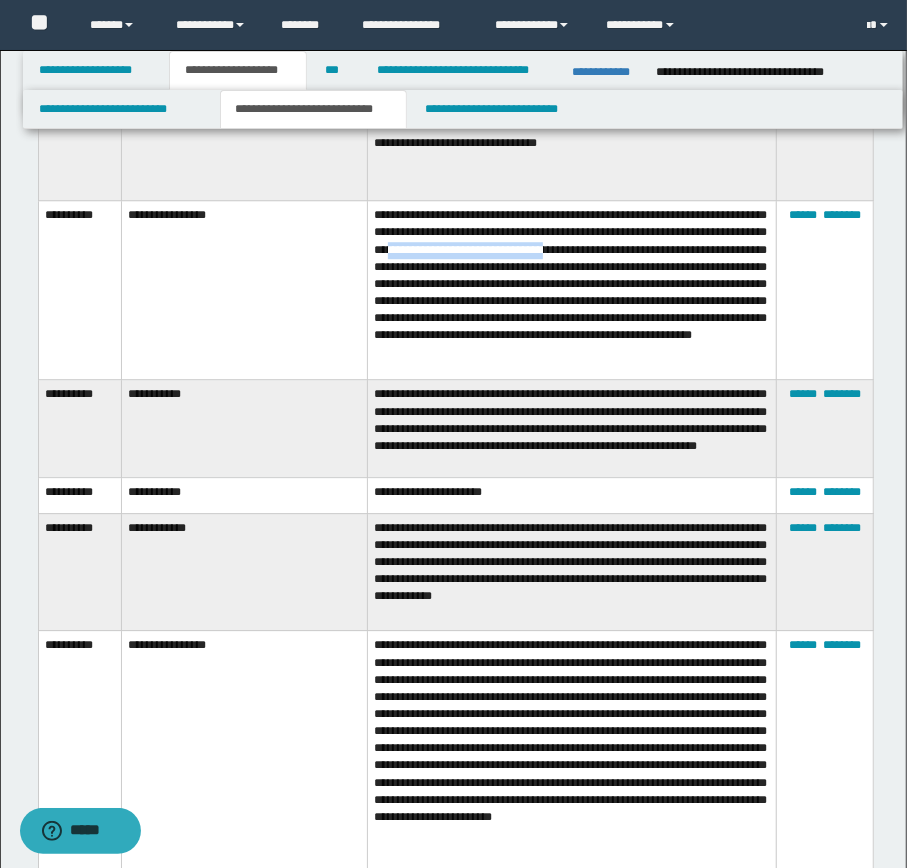 drag, startPoint x: 532, startPoint y: 322, endPoint x: 714, endPoint y: 321, distance: 182.00275 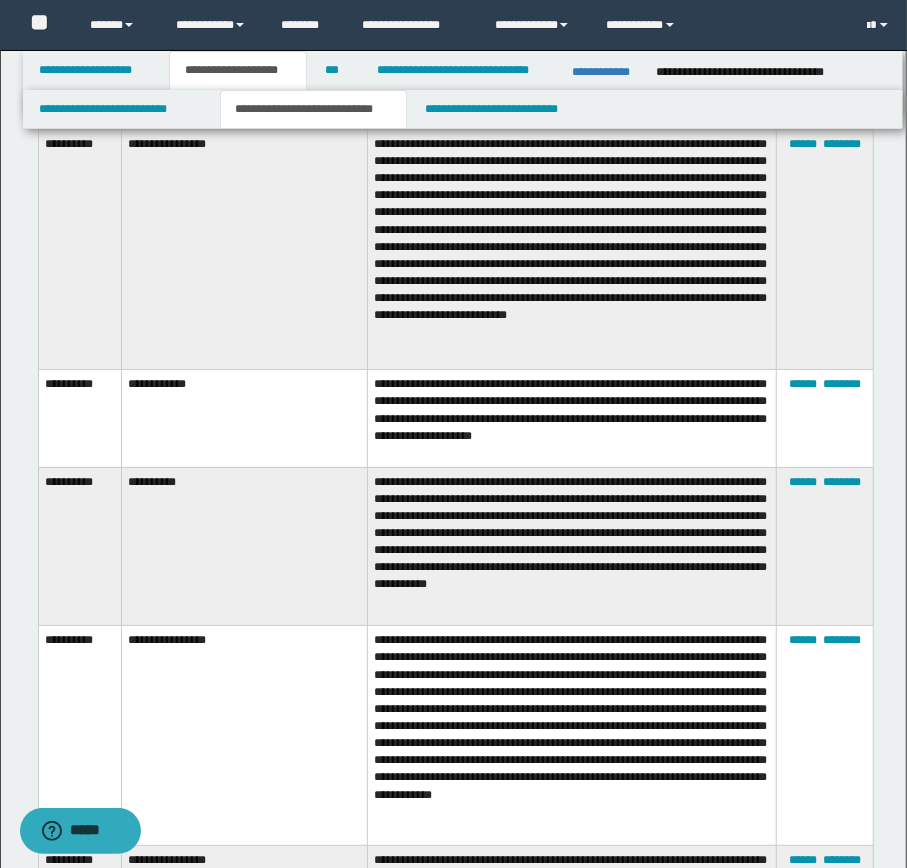scroll, scrollTop: 6448, scrollLeft: 0, axis: vertical 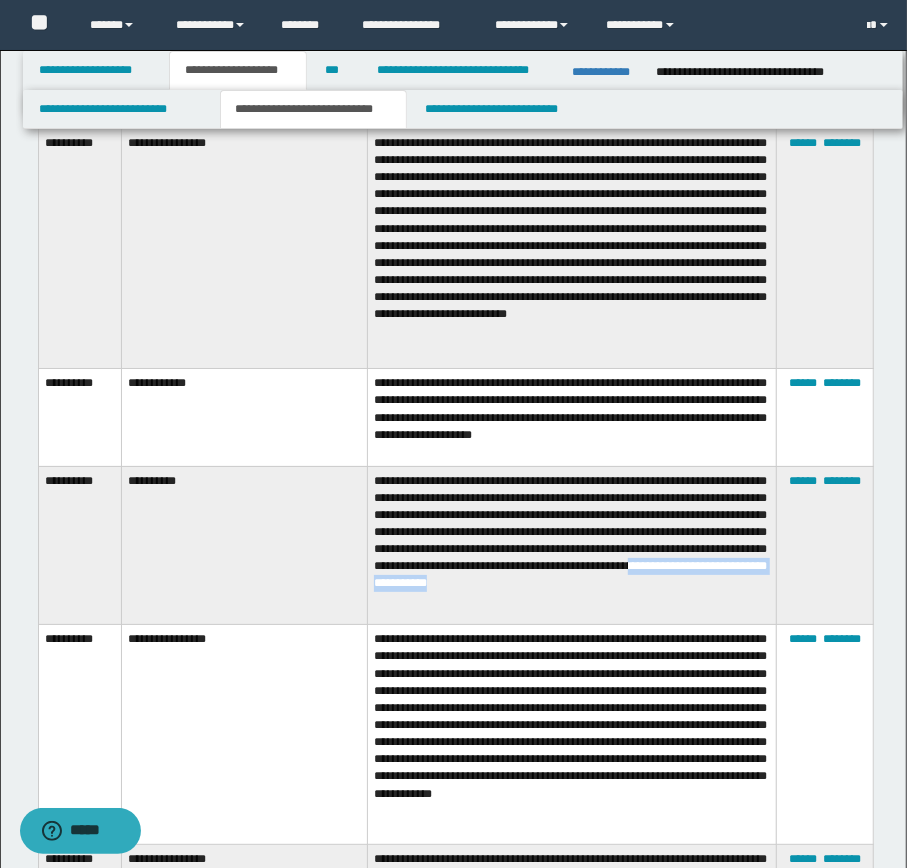 drag, startPoint x: 644, startPoint y: 627, endPoint x: 652, endPoint y: 640, distance: 15.264338 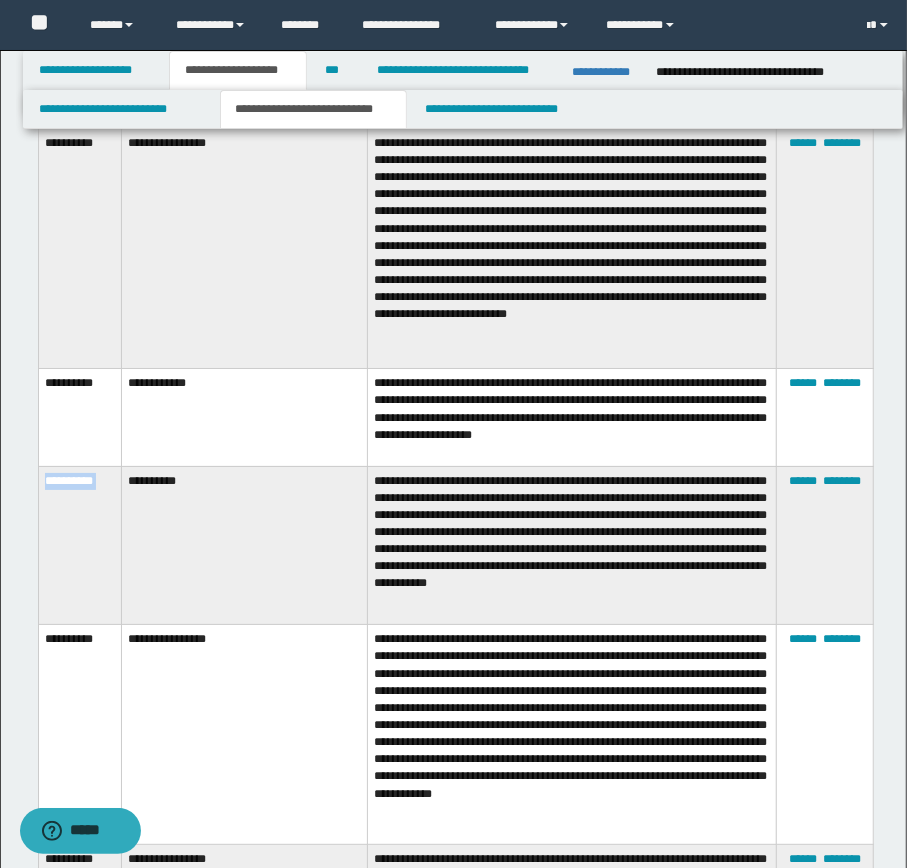 drag, startPoint x: 48, startPoint y: 525, endPoint x: 122, endPoint y: 524, distance: 74.00676 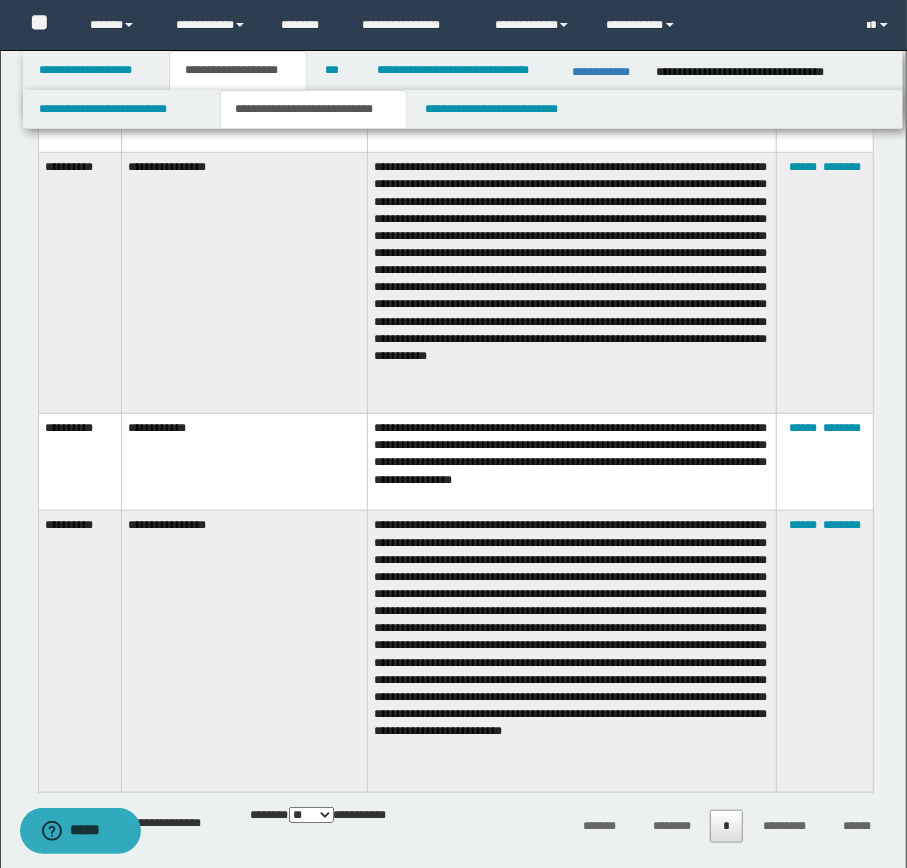 scroll, scrollTop: 7143, scrollLeft: 0, axis: vertical 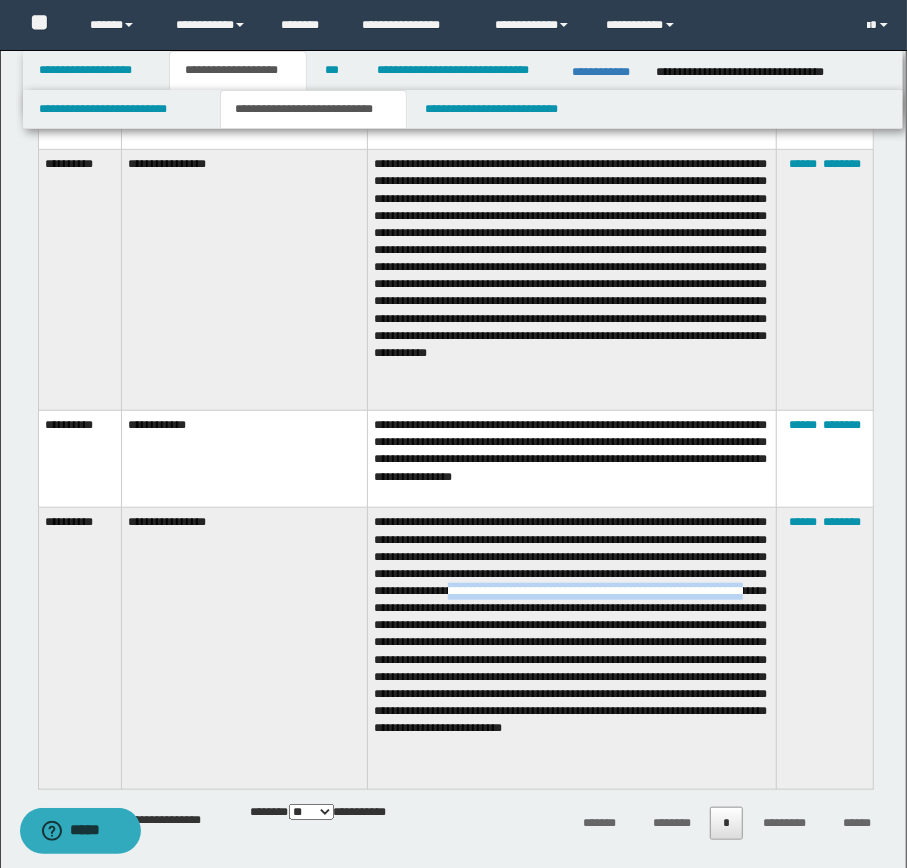 drag, startPoint x: 374, startPoint y: 620, endPoint x: 717, endPoint y: 621, distance: 343.00146 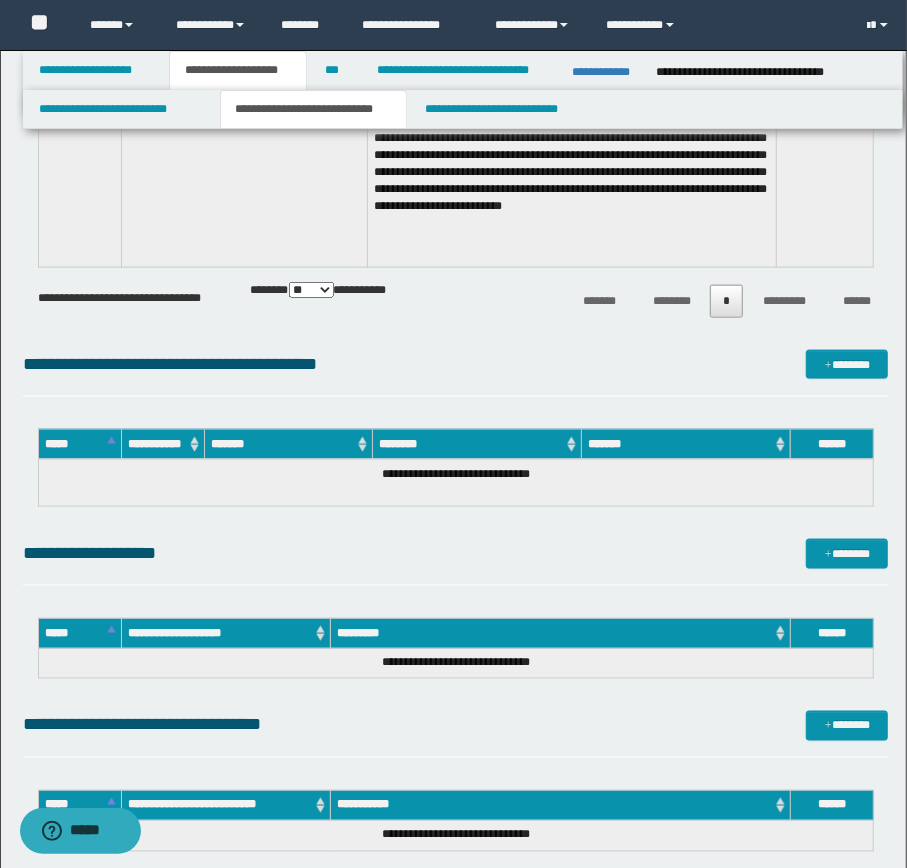 scroll, scrollTop: 7667, scrollLeft: 0, axis: vertical 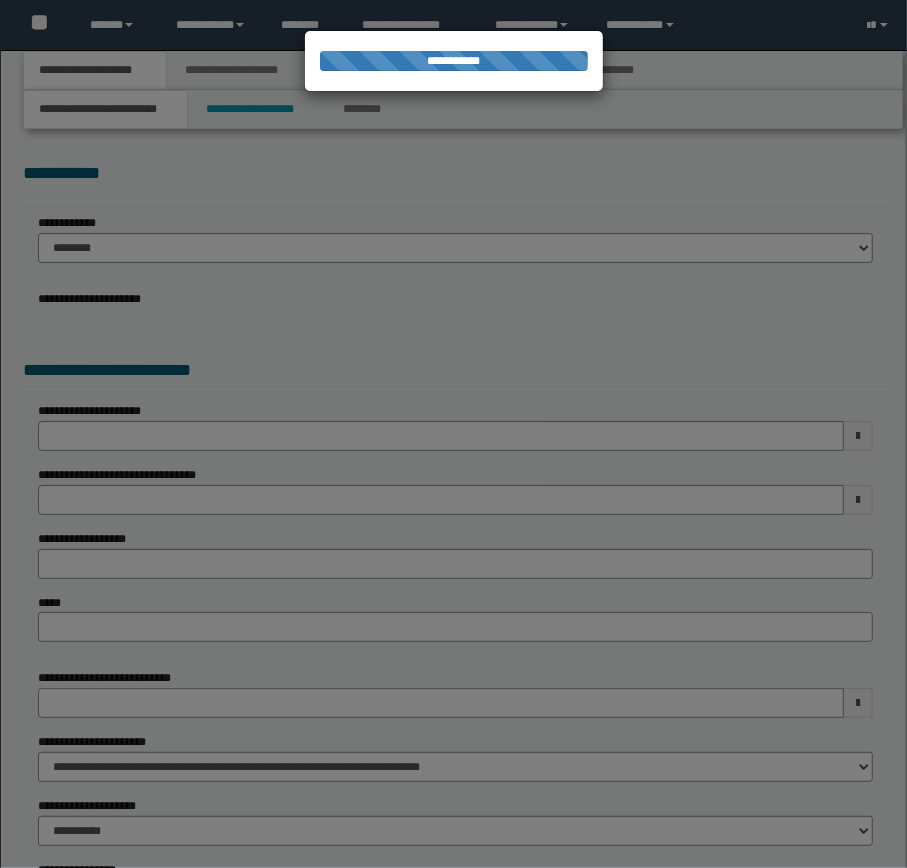 select on "*" 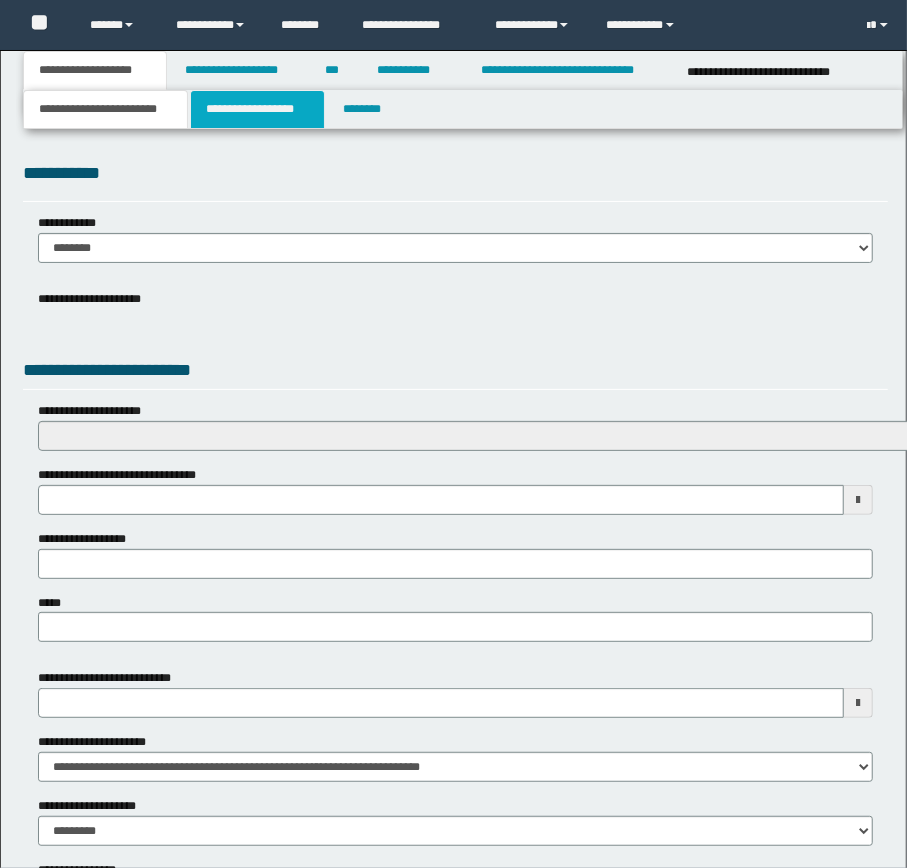 scroll, scrollTop: 0, scrollLeft: 0, axis: both 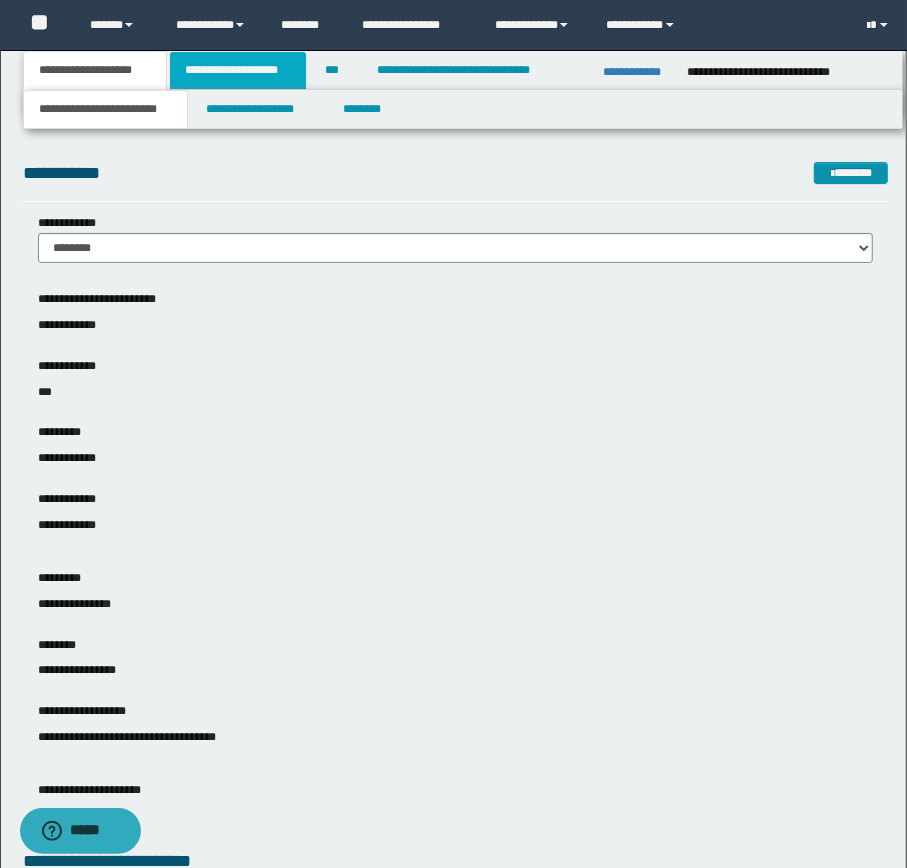 click on "**********" at bounding box center (238, 70) 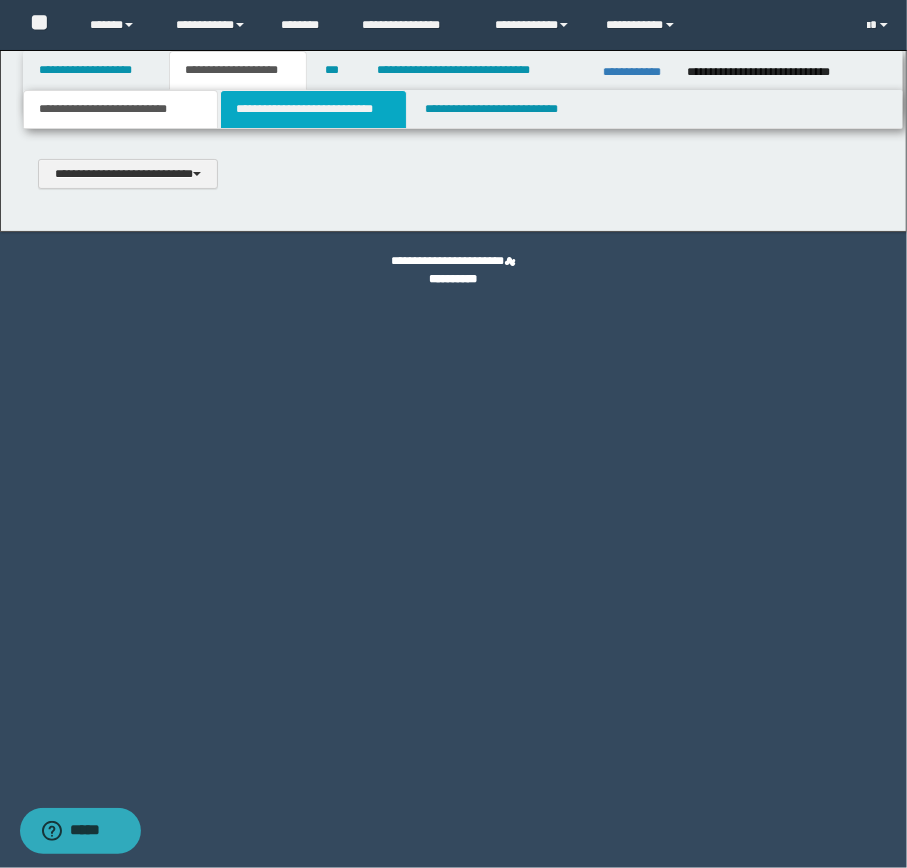 scroll, scrollTop: 0, scrollLeft: 0, axis: both 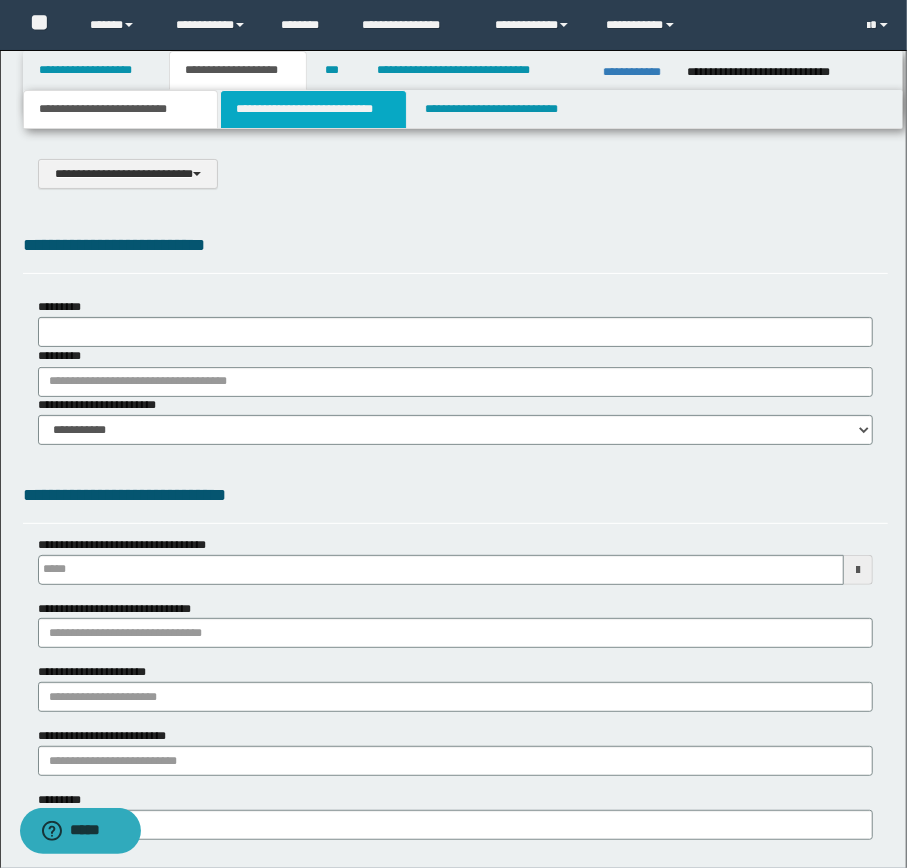 type on "**********" 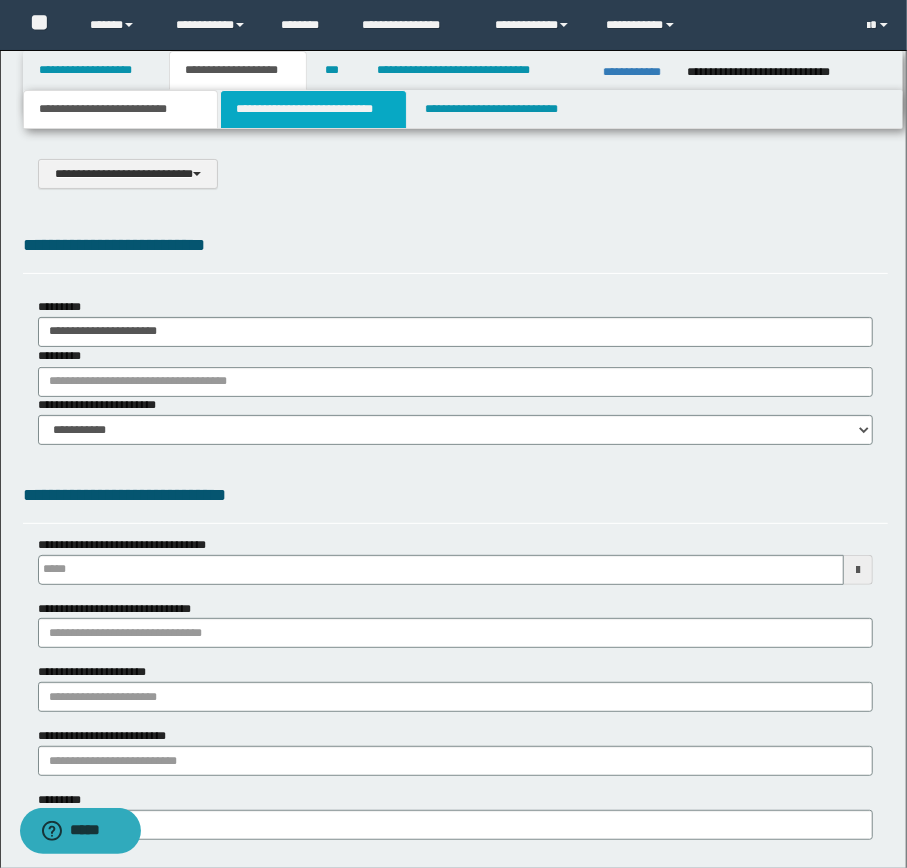 click on "**********" at bounding box center (313, 109) 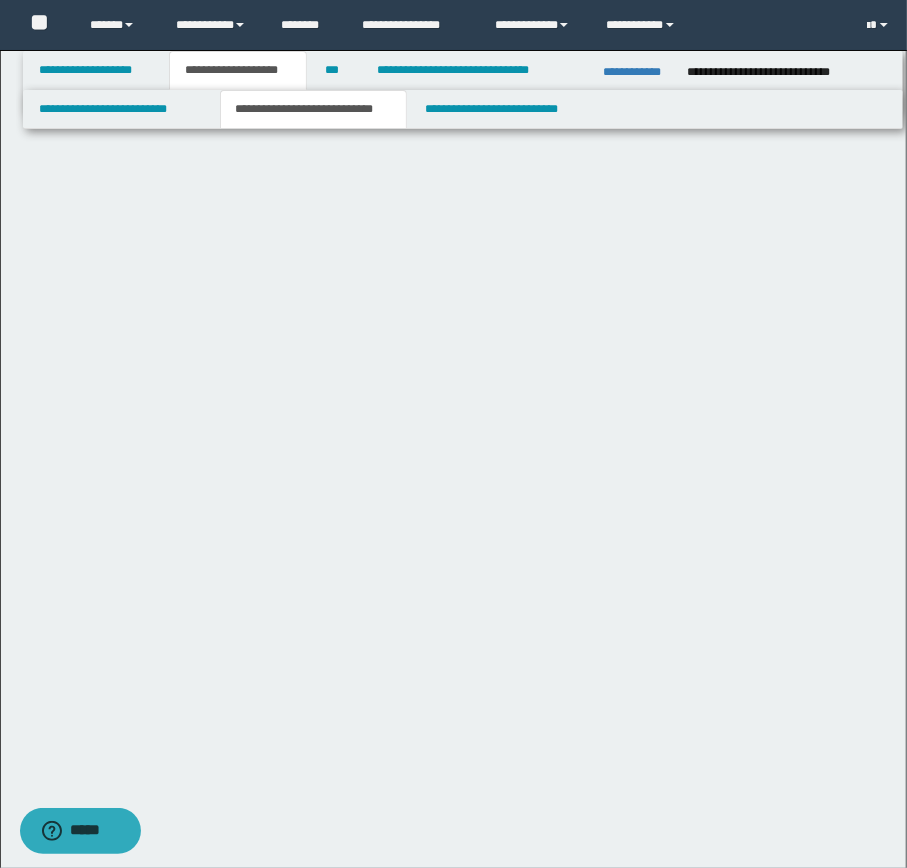 select on "*" 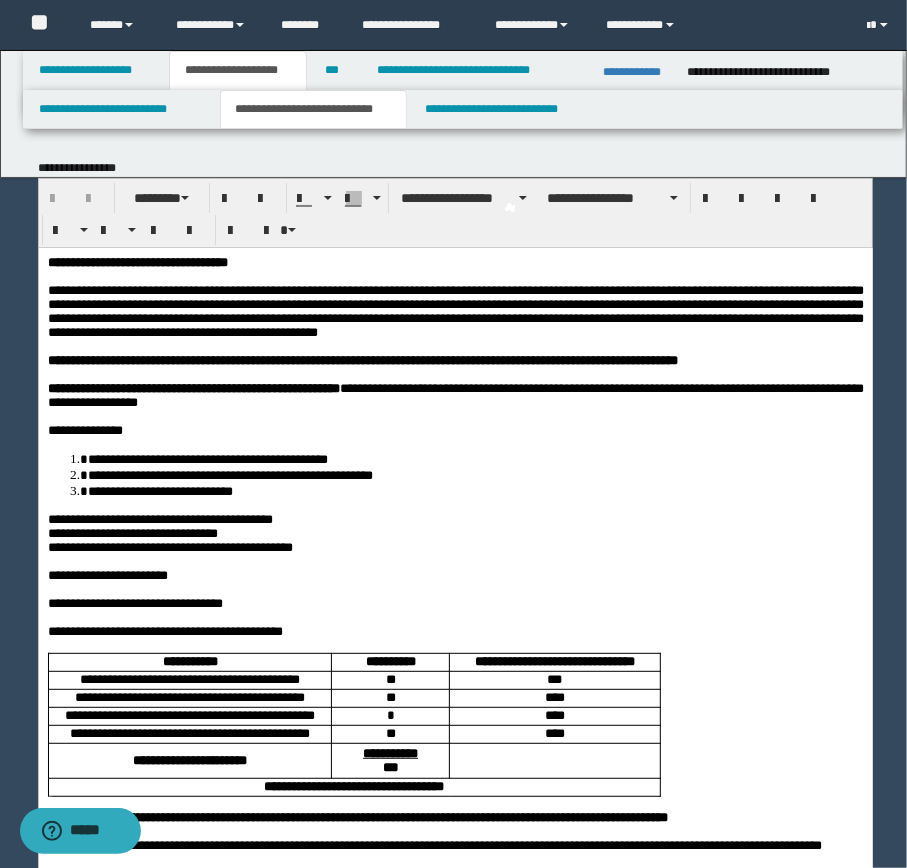 scroll, scrollTop: 0, scrollLeft: 0, axis: both 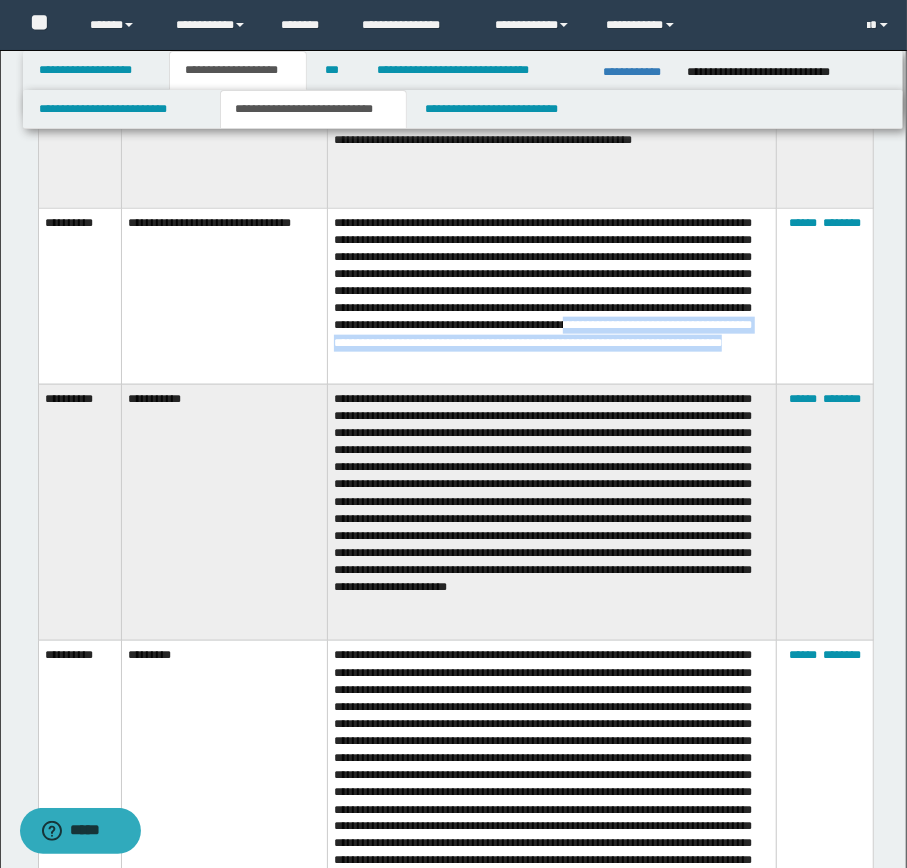 drag, startPoint x: 567, startPoint y: 349, endPoint x: 586, endPoint y: 381, distance: 37.215588 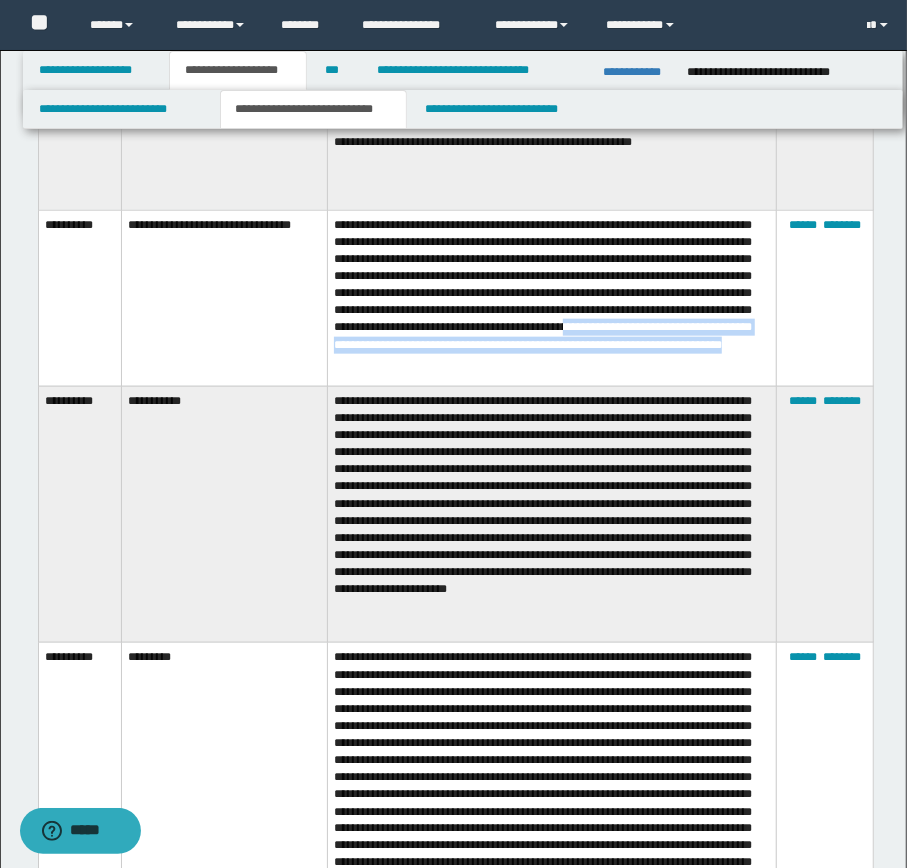 copy on "**********" 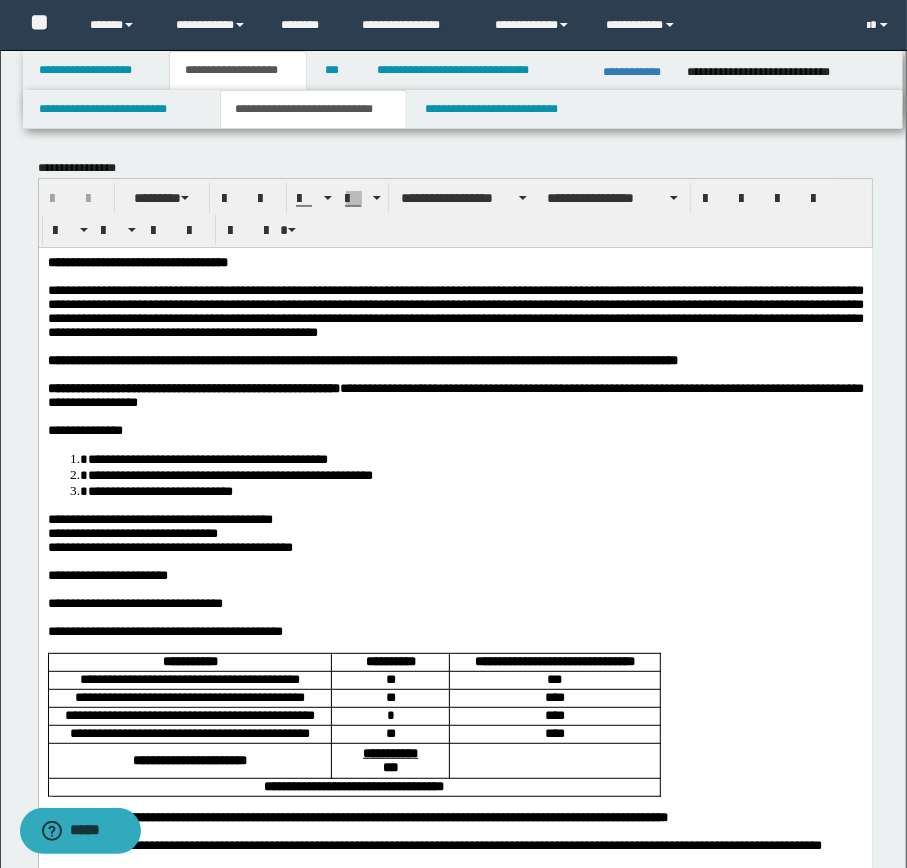 scroll, scrollTop: 0, scrollLeft: 0, axis: both 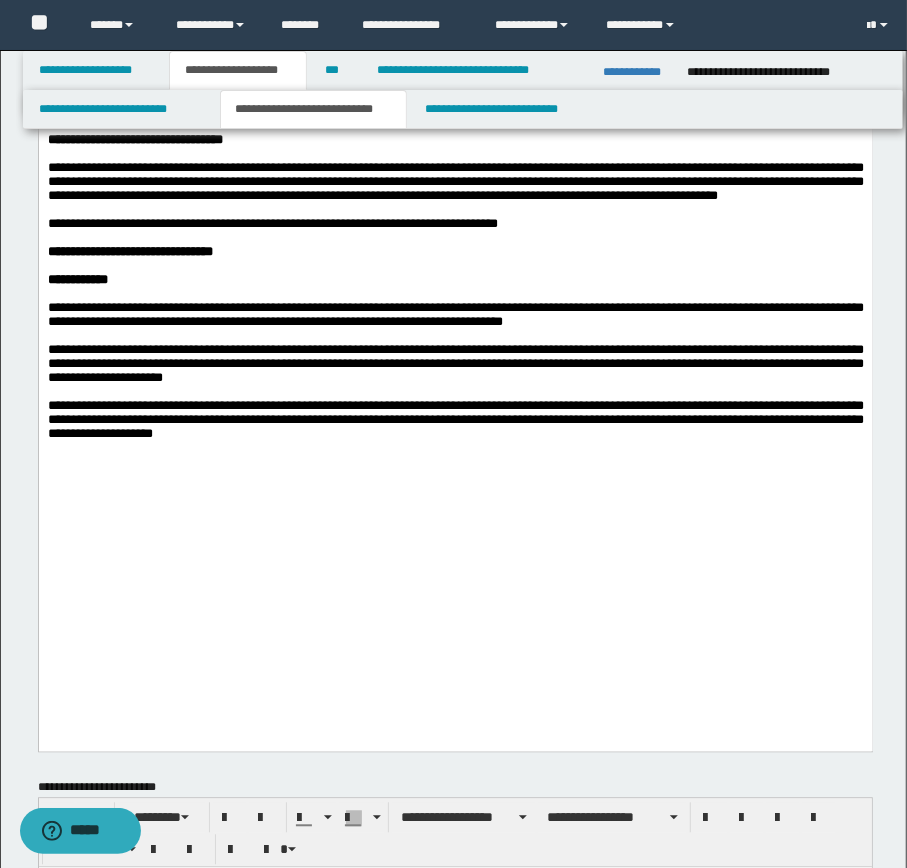 click on "**********" at bounding box center [455, 316] 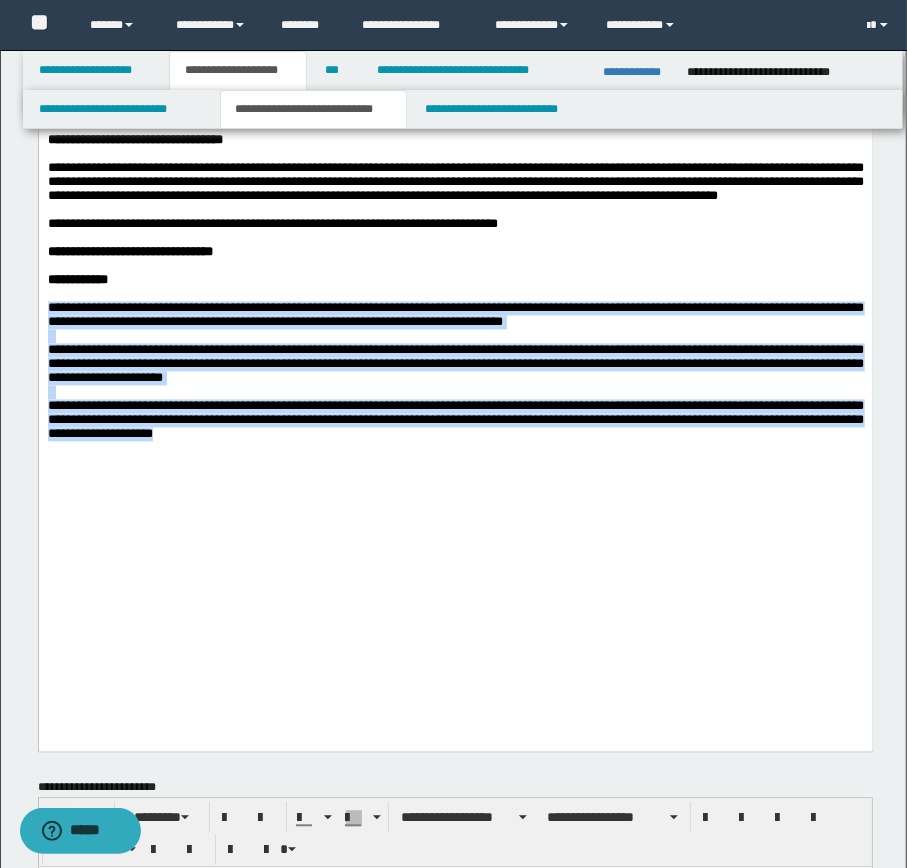 drag, startPoint x: 49, startPoint y: 485, endPoint x: 405, endPoint y: 617, distance: 379.68408 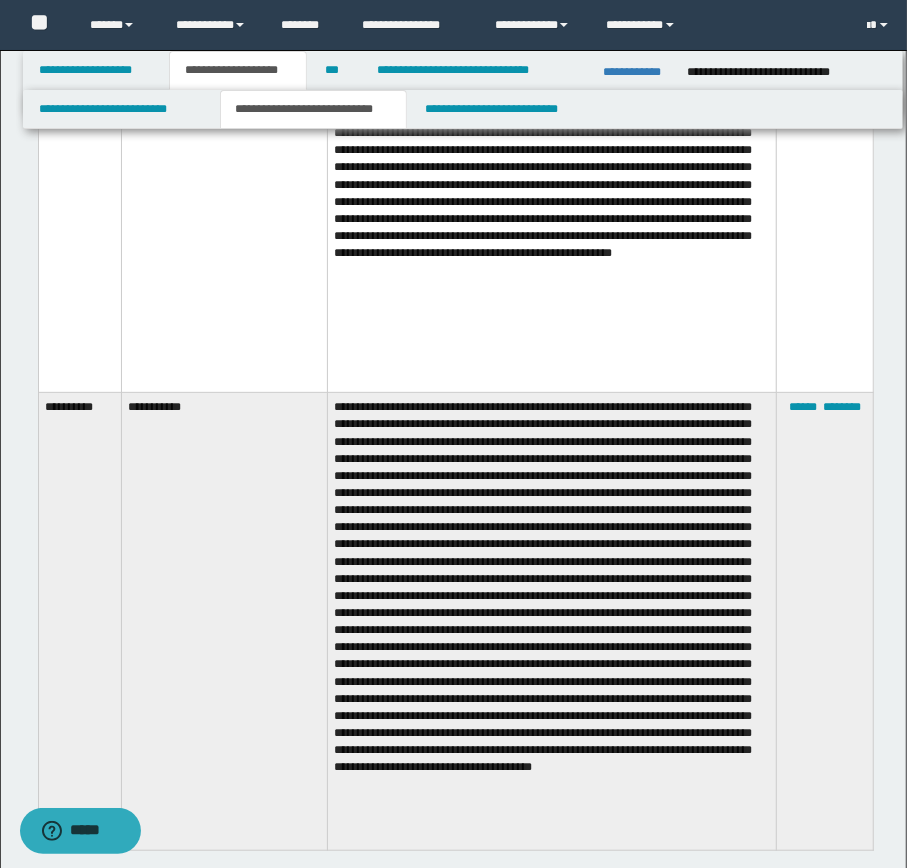 scroll, scrollTop: 6916, scrollLeft: 0, axis: vertical 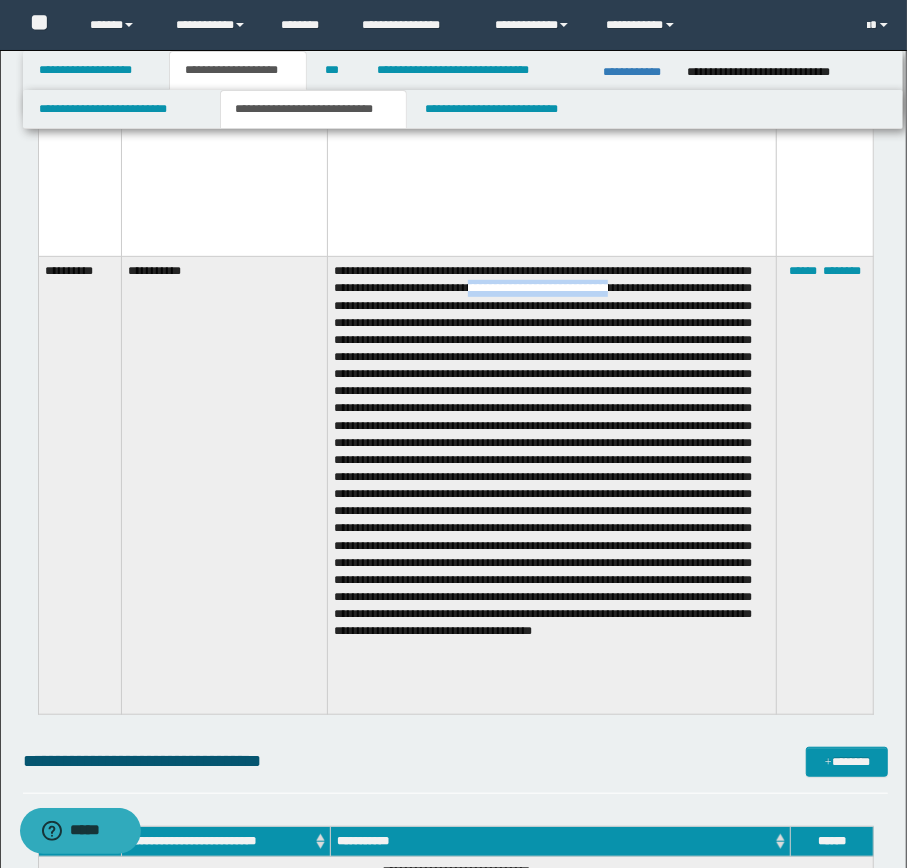 drag, startPoint x: 568, startPoint y: 285, endPoint x: 748, endPoint y: 282, distance: 180.025 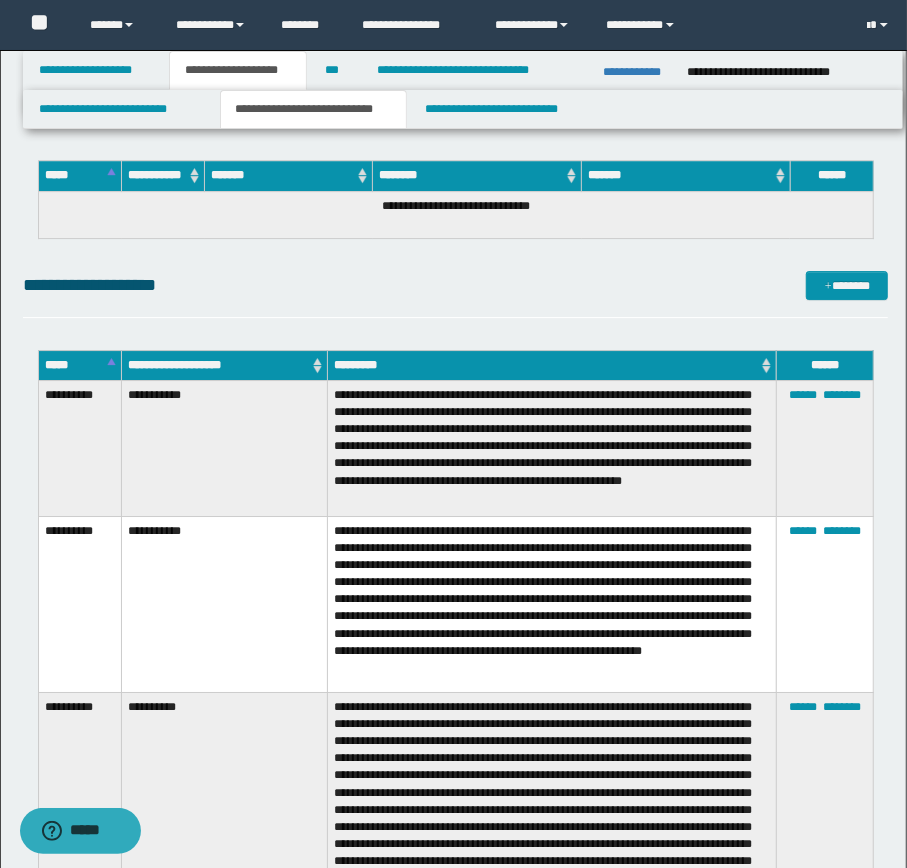 scroll, scrollTop: 2732, scrollLeft: 0, axis: vertical 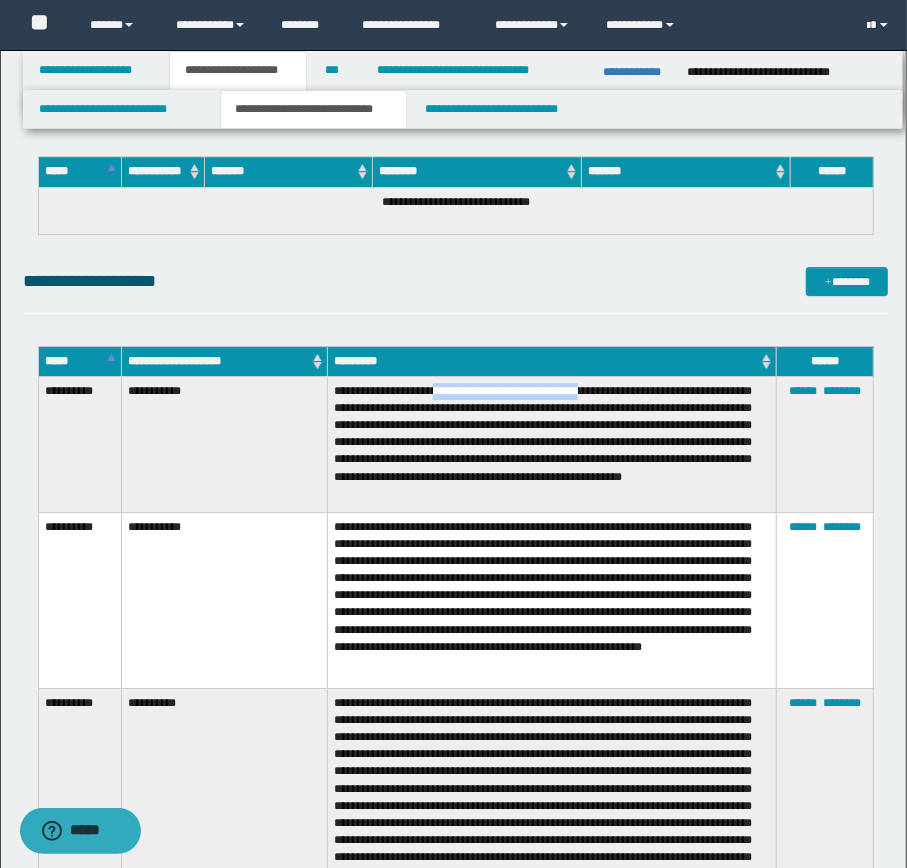 drag, startPoint x: 450, startPoint y: 388, endPoint x: 613, endPoint y: 390, distance: 163.01227 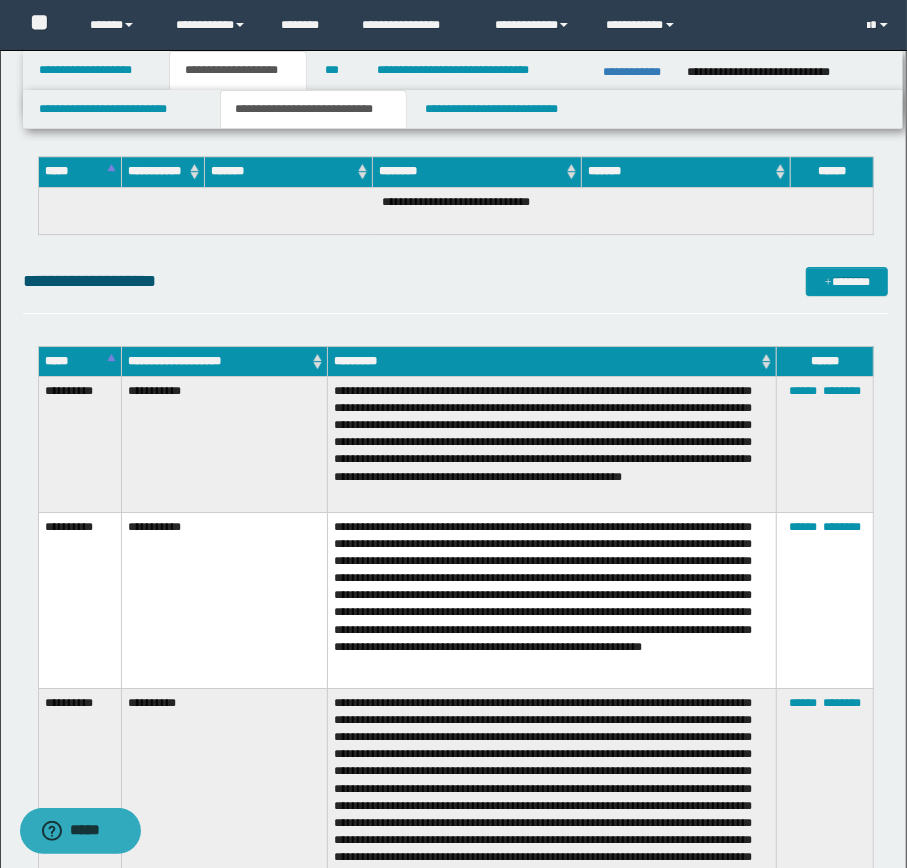 click on "**********" at bounding box center (552, 444) 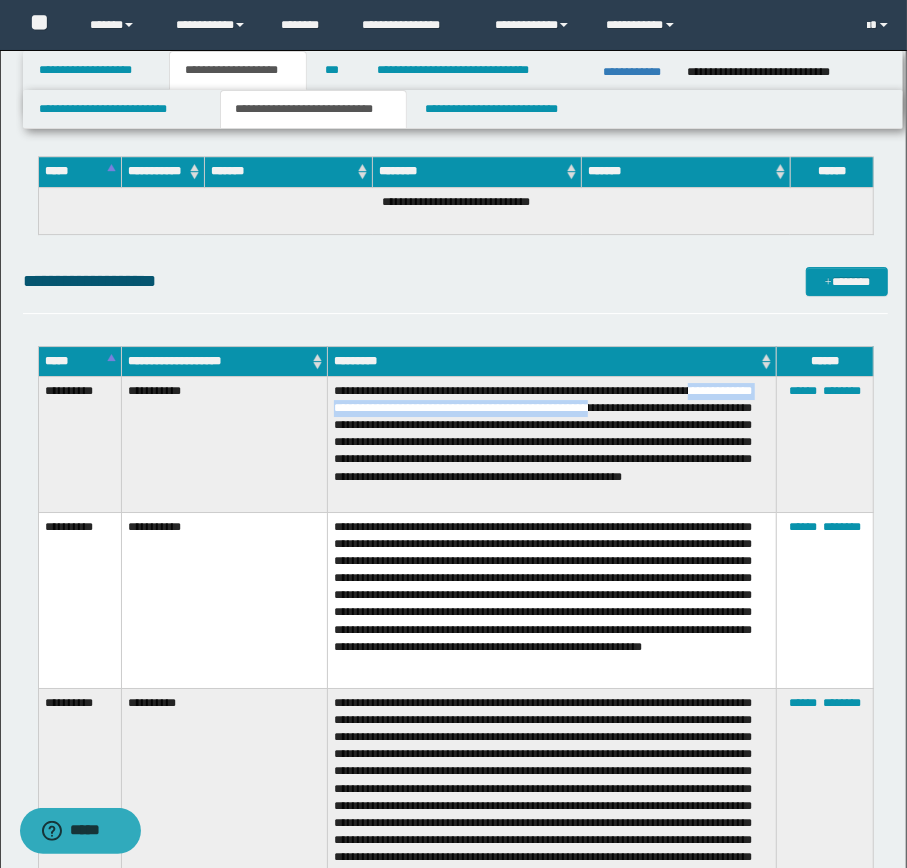 drag, startPoint x: 738, startPoint y: 394, endPoint x: 677, endPoint y: 412, distance: 63.600315 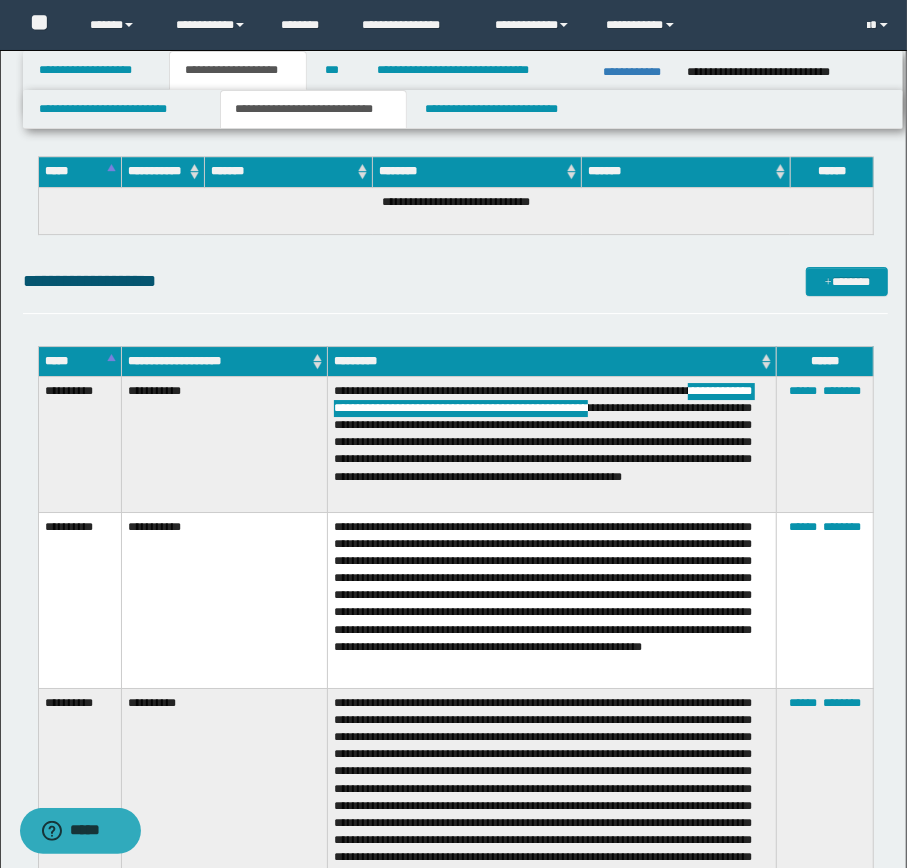 scroll, scrollTop: 2741, scrollLeft: 0, axis: vertical 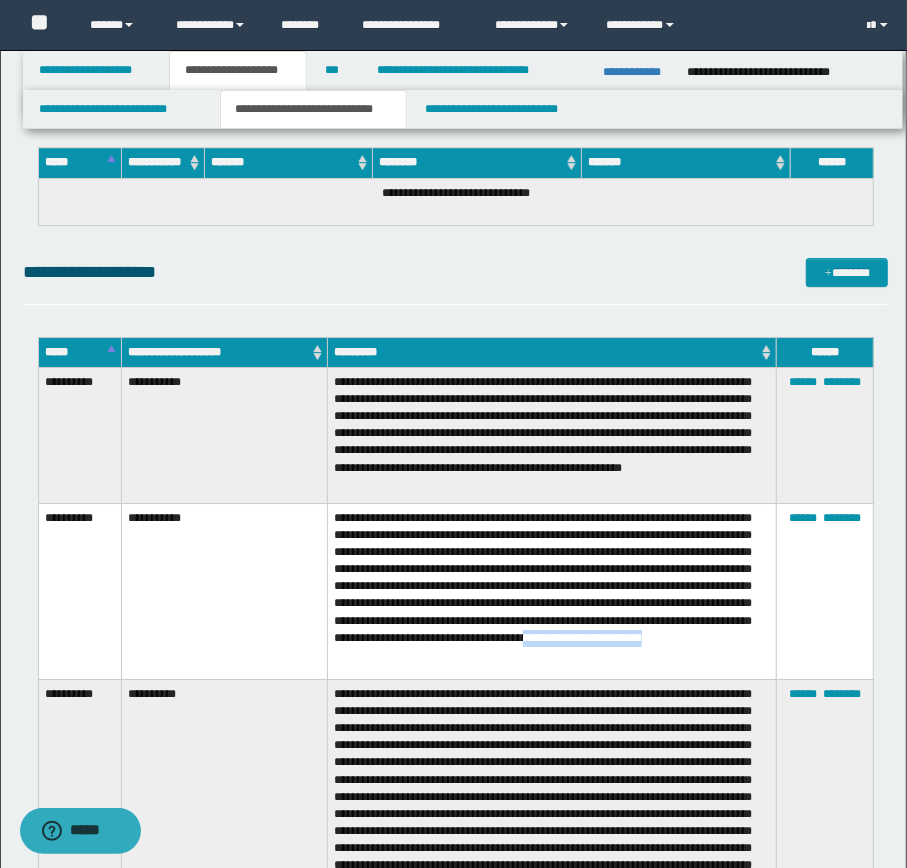 drag, startPoint x: 614, startPoint y: 650, endPoint x: 755, endPoint y: 647, distance: 141.0319 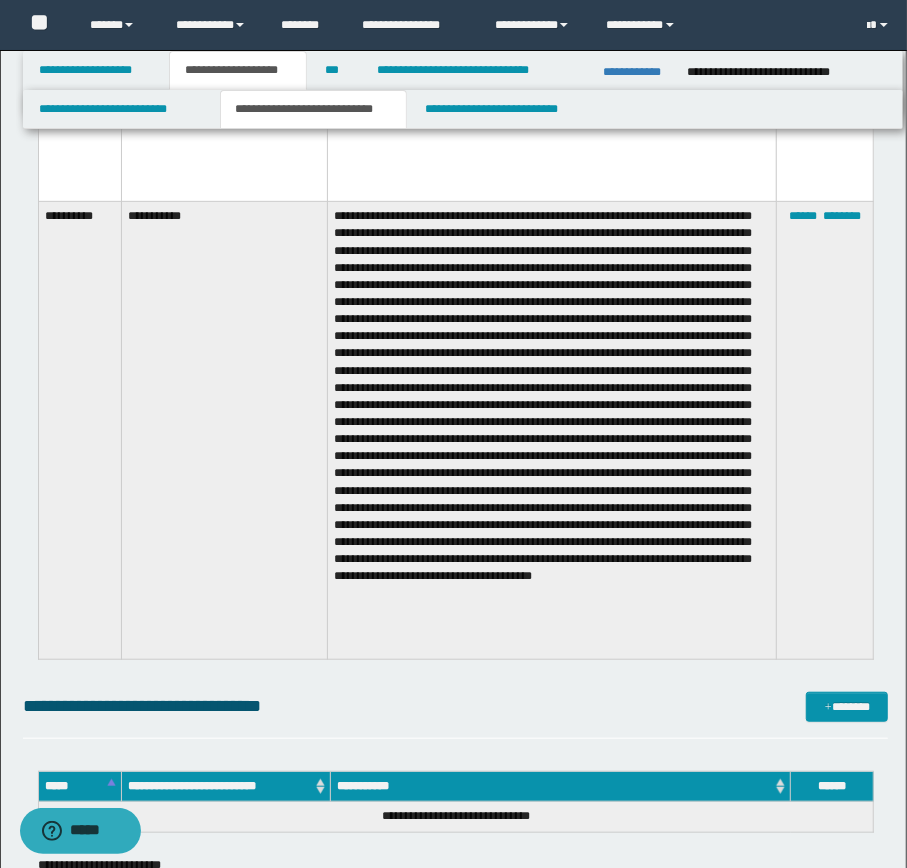 scroll, scrollTop: 6980, scrollLeft: 0, axis: vertical 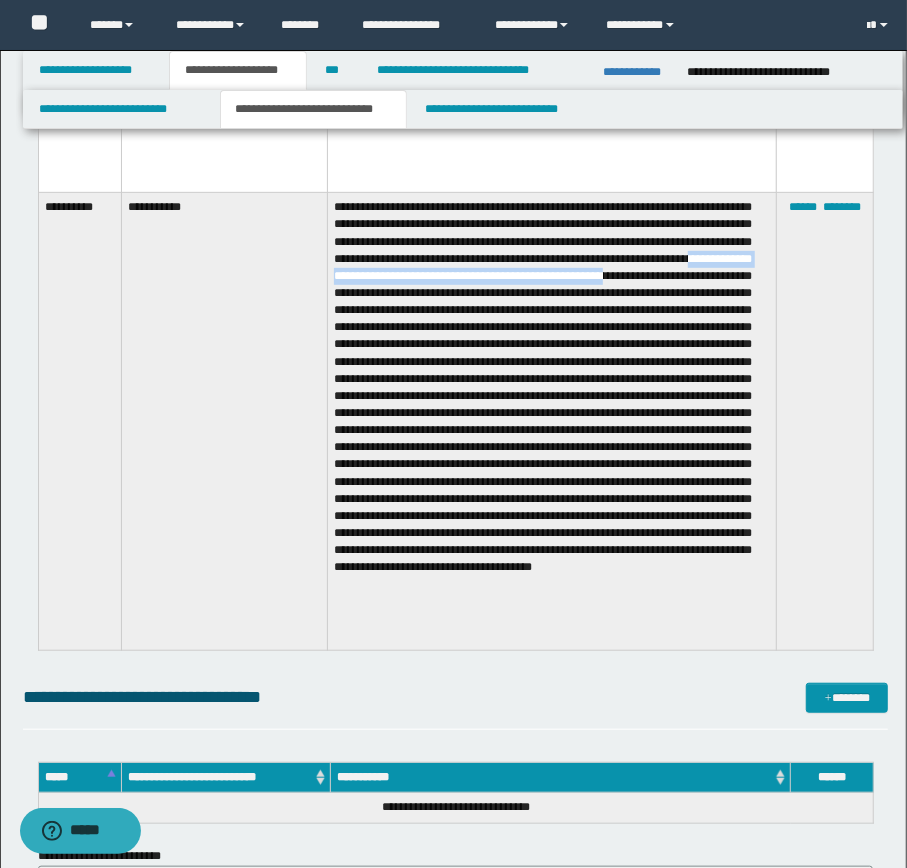 drag, startPoint x: 611, startPoint y: 275, endPoint x: 618, endPoint y: 295, distance: 21.189621 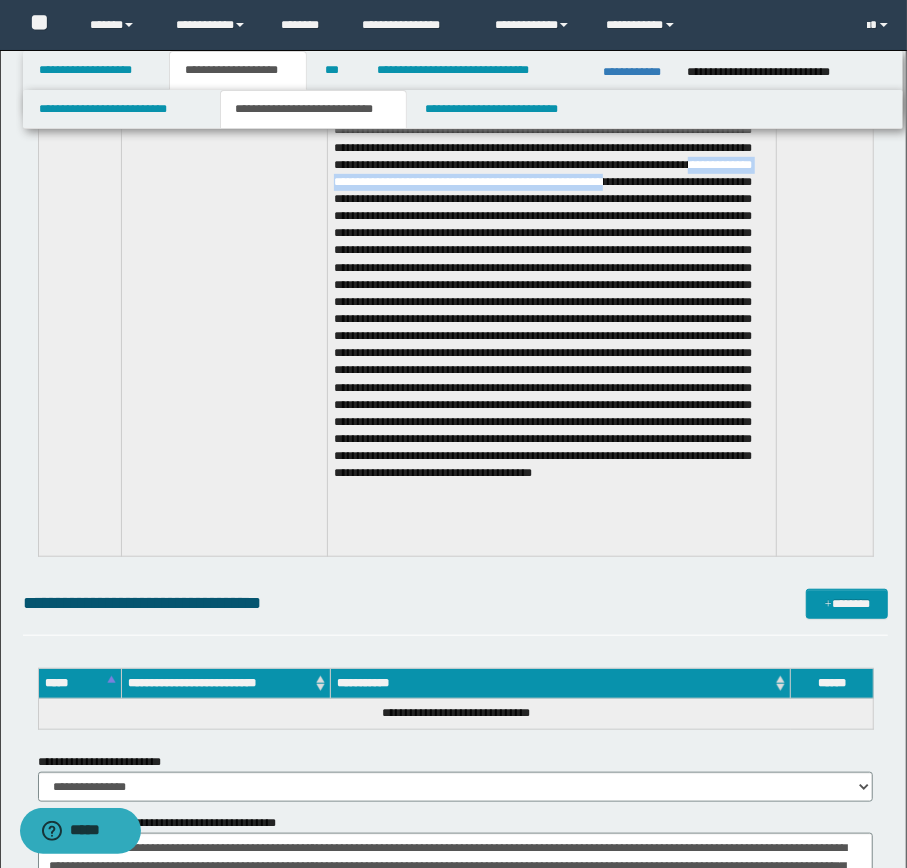 scroll, scrollTop: 7080, scrollLeft: 0, axis: vertical 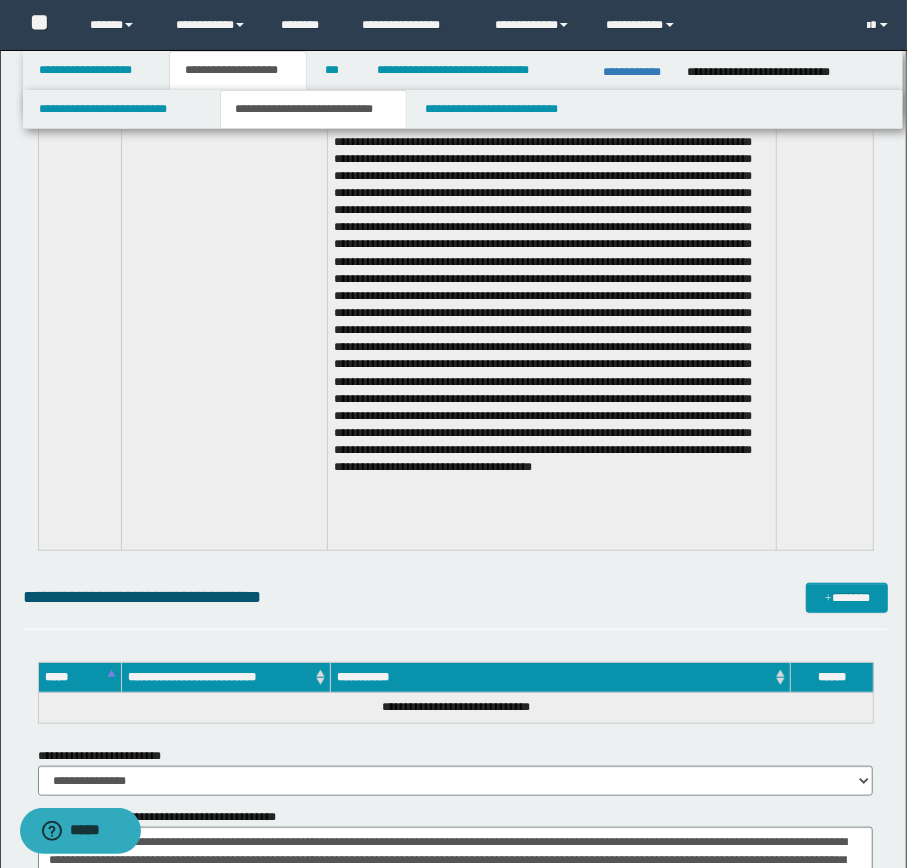 click at bounding box center [552, 322] 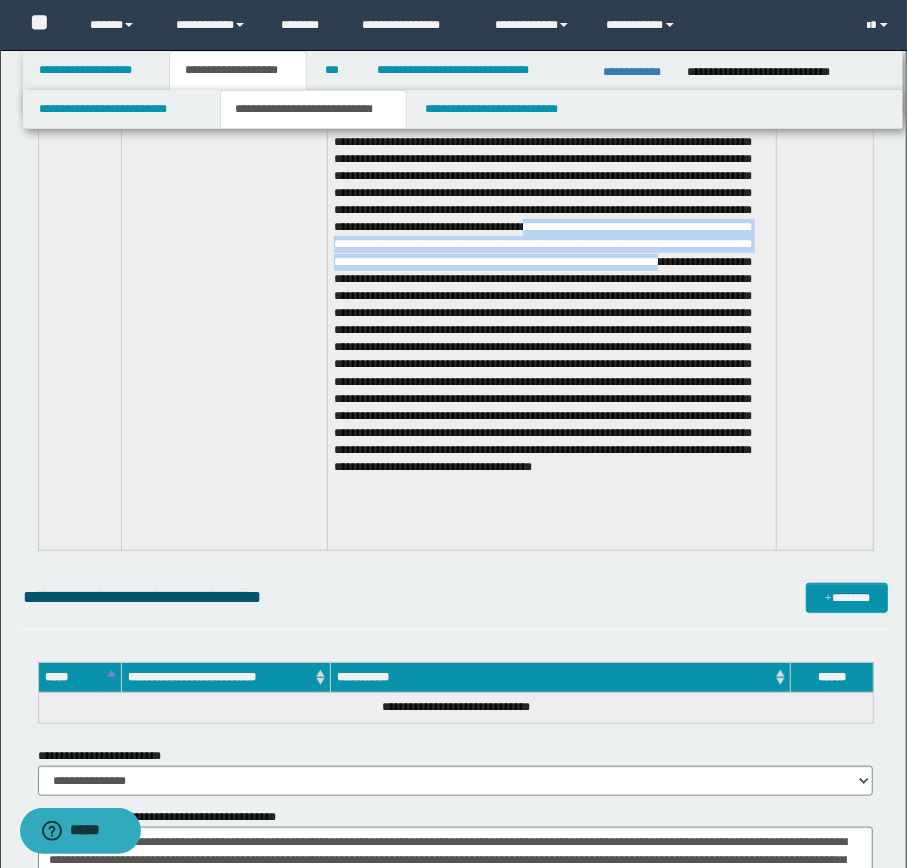 drag, startPoint x: 372, startPoint y: 256, endPoint x: 619, endPoint y: 293, distance: 249.75587 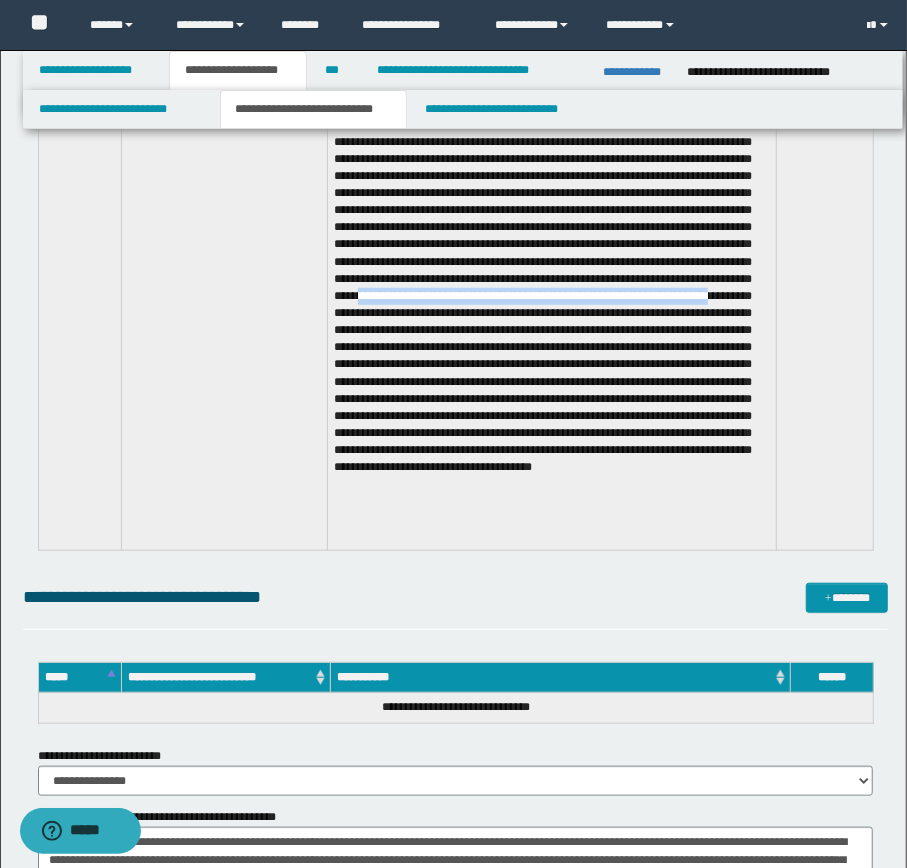 drag, startPoint x: 439, startPoint y: 329, endPoint x: 424, endPoint y: 344, distance: 21.213203 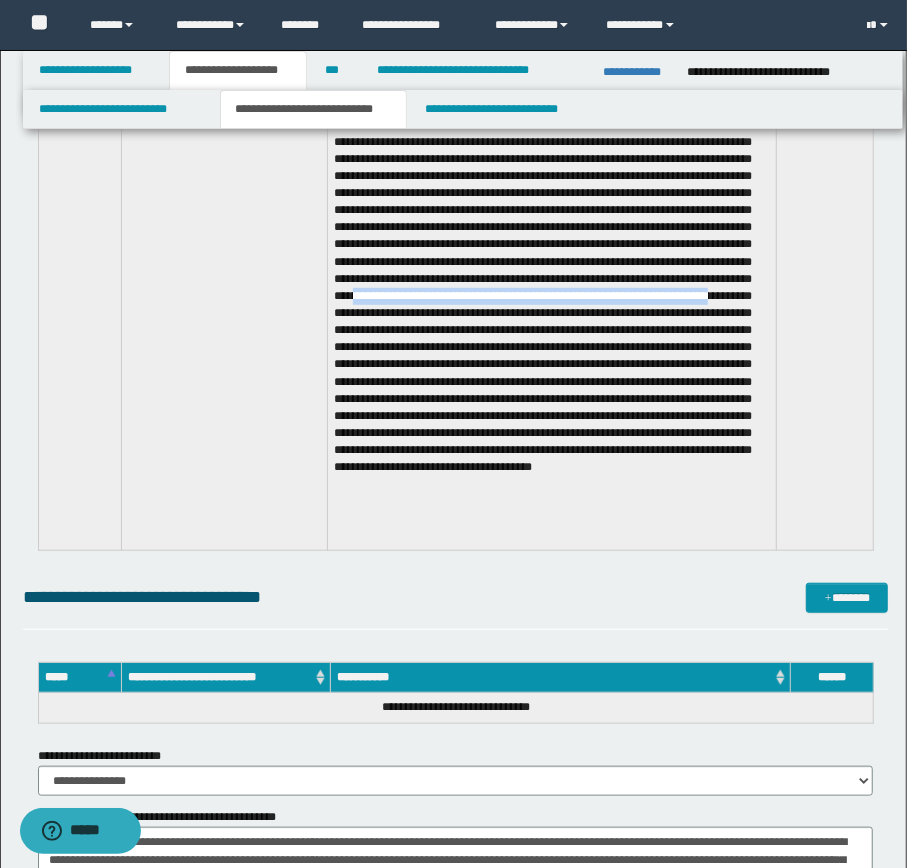 drag, startPoint x: 437, startPoint y: 332, endPoint x: 425, endPoint y: 345, distance: 17.691807 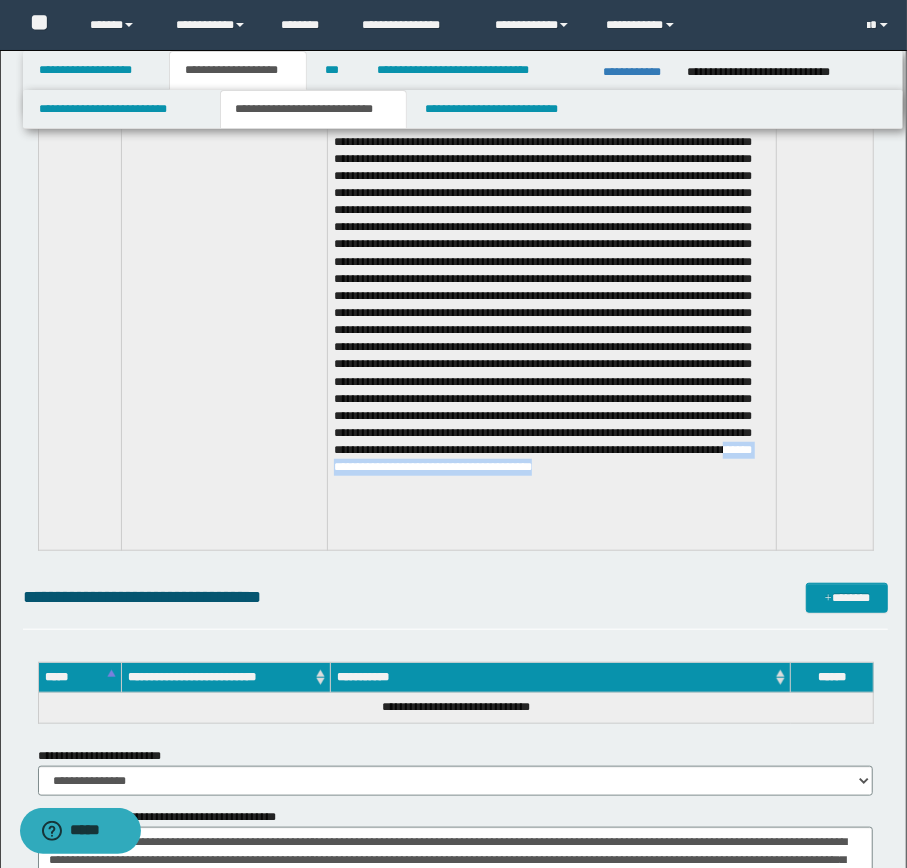 drag, startPoint x: 571, startPoint y: 515, endPoint x: 569, endPoint y: 528, distance: 13.152946 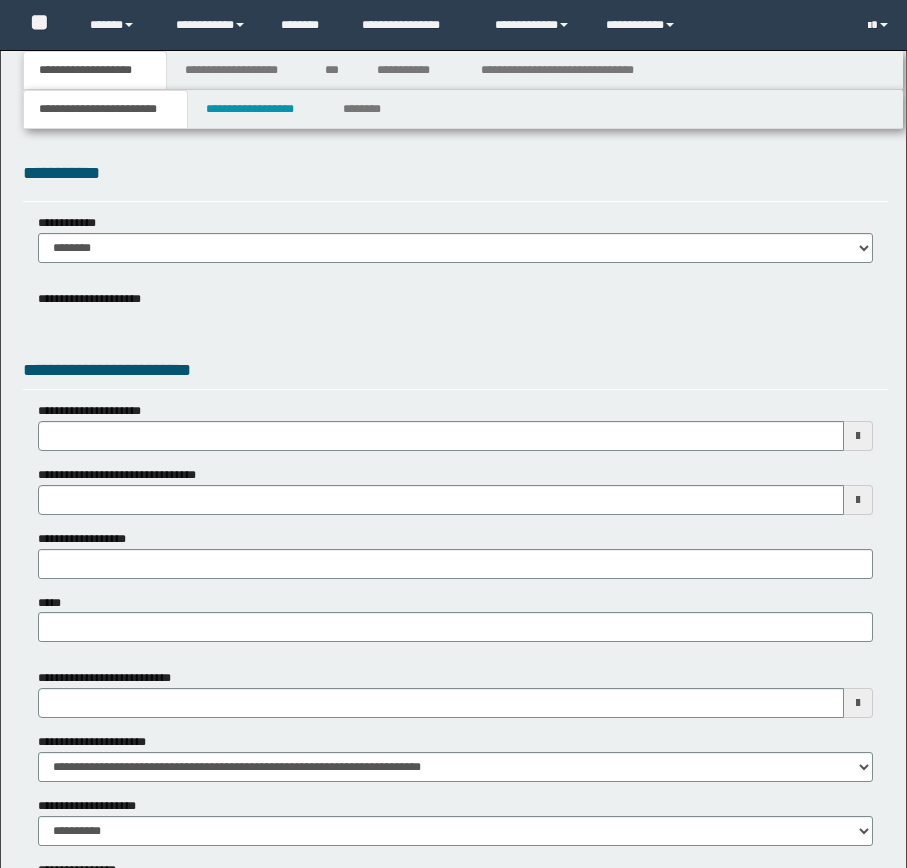 scroll, scrollTop: 0, scrollLeft: 0, axis: both 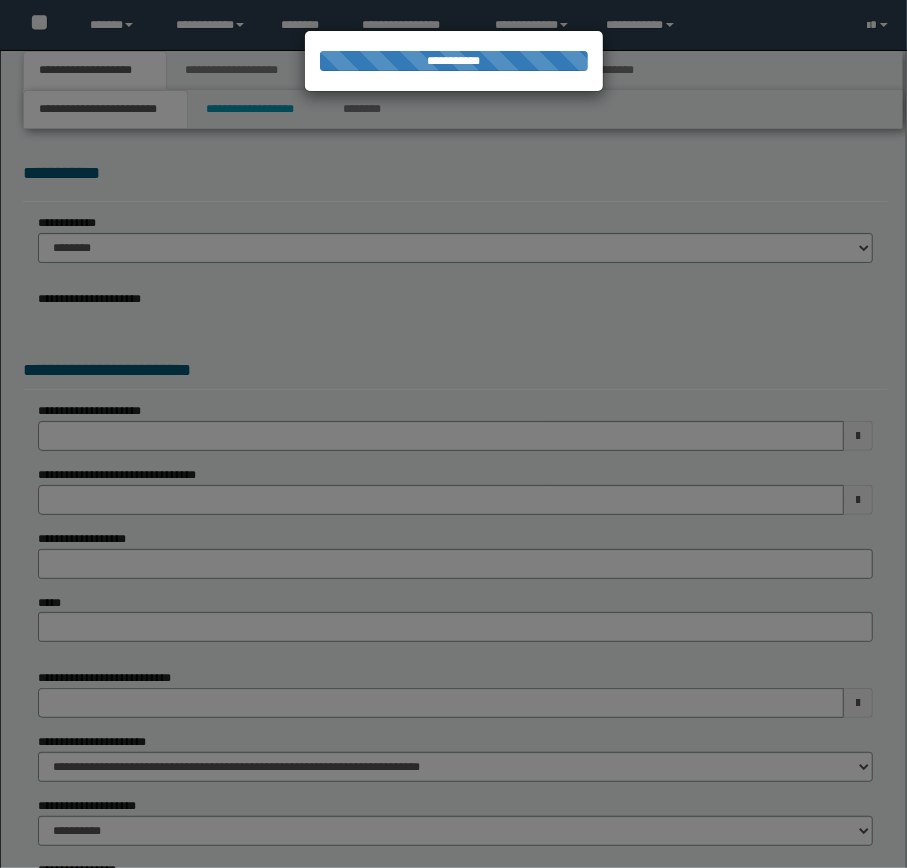 select on "*" 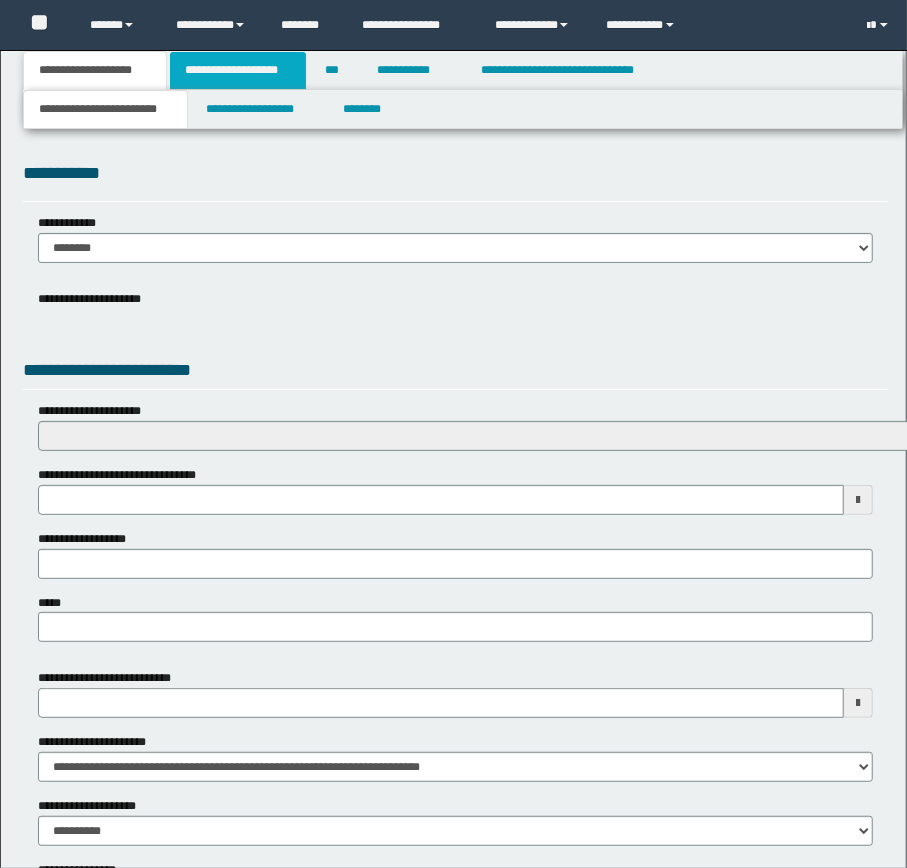 scroll, scrollTop: 0, scrollLeft: 0, axis: both 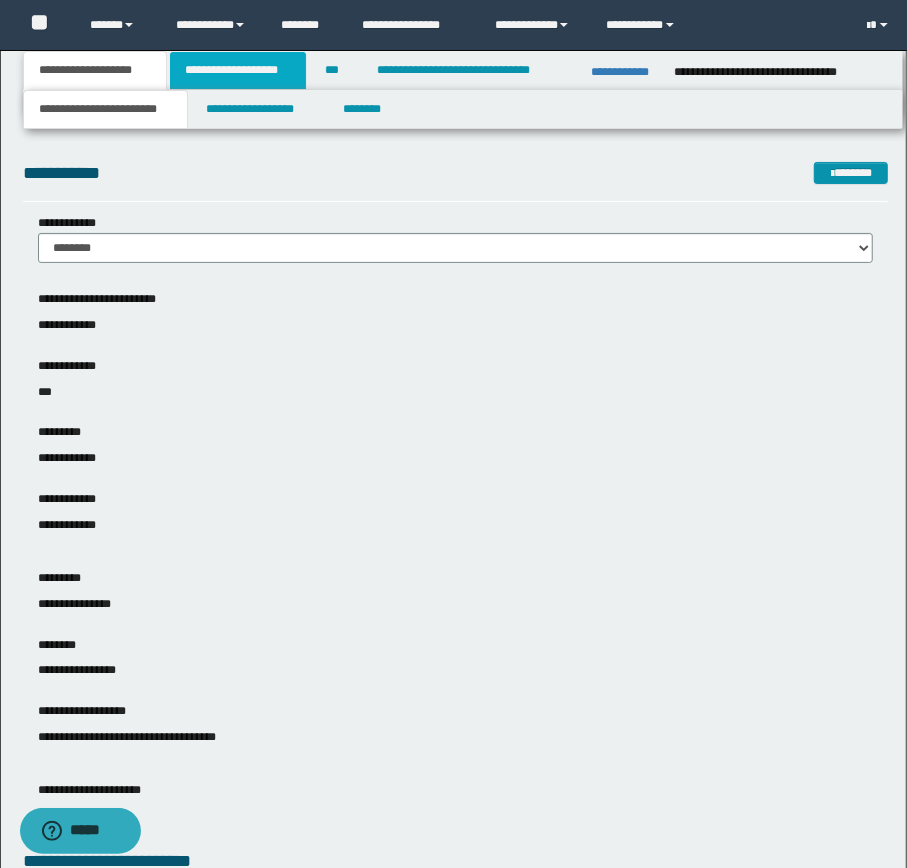 click on "**********" at bounding box center [238, 70] 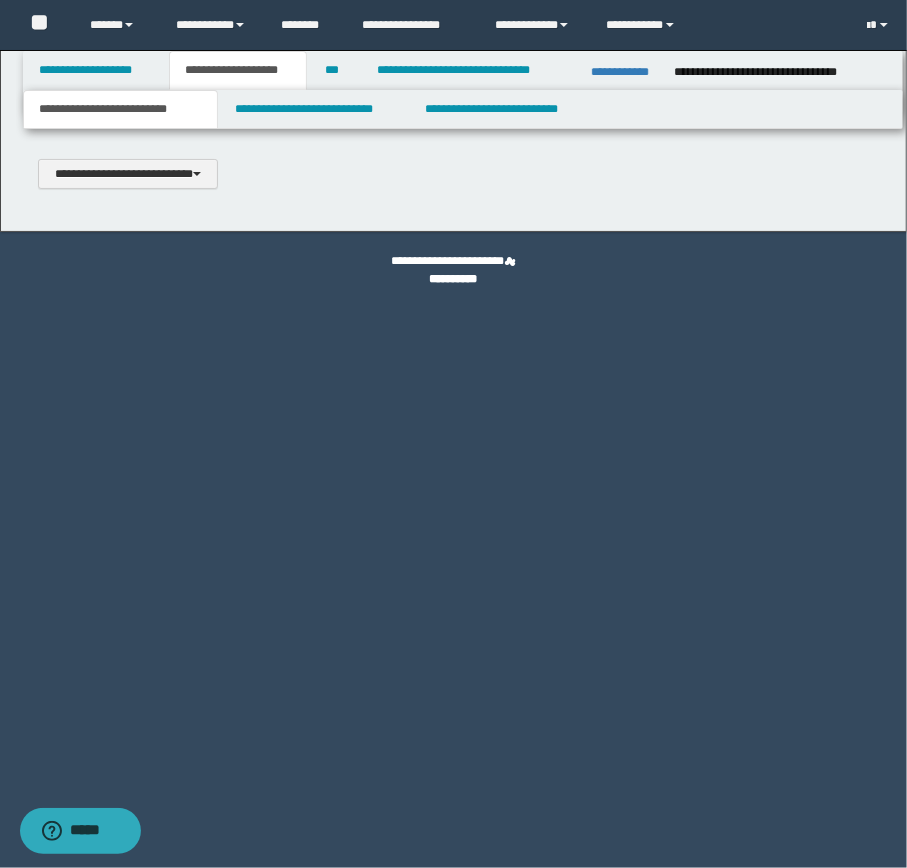 scroll, scrollTop: 0, scrollLeft: 0, axis: both 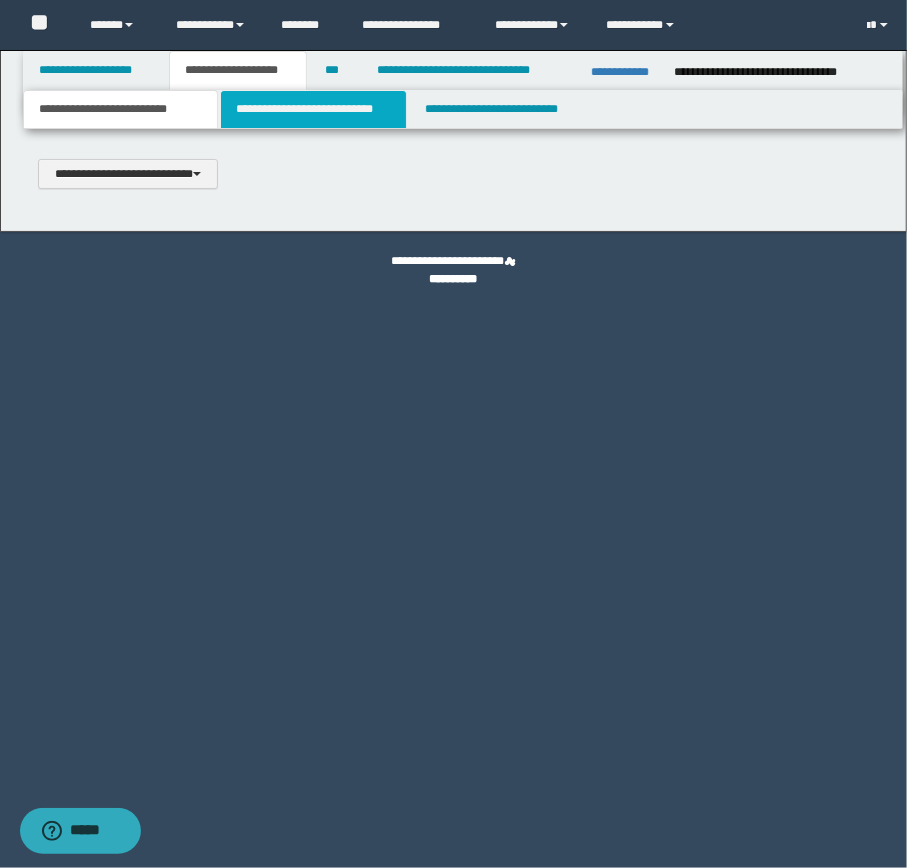 type 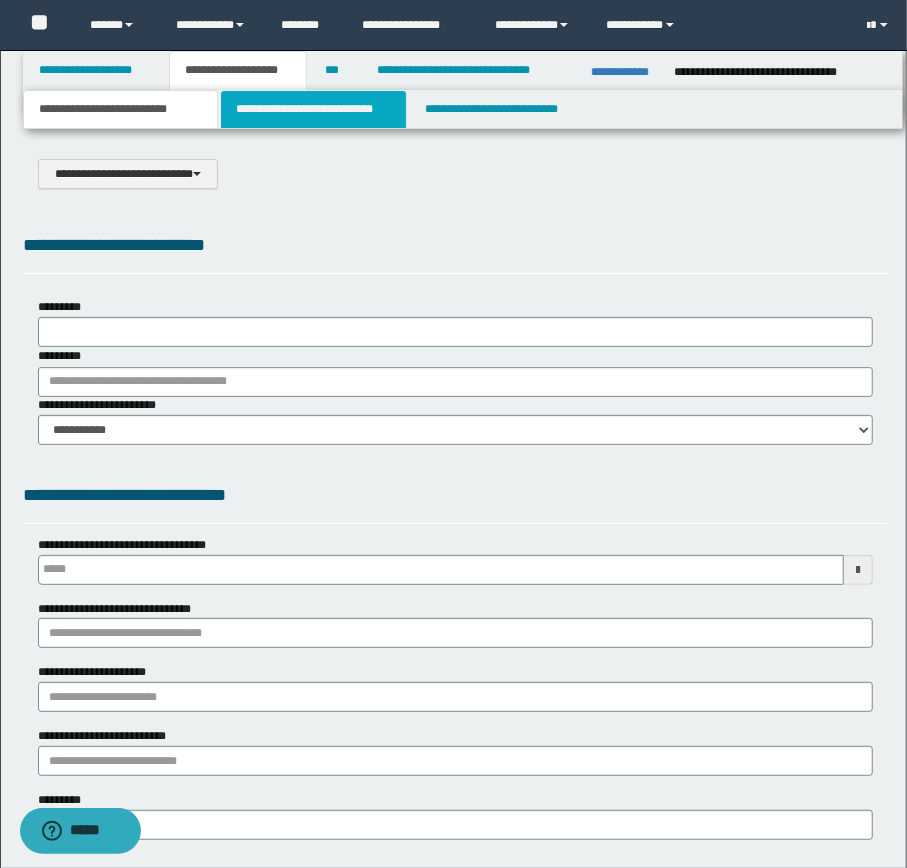 select on "*" 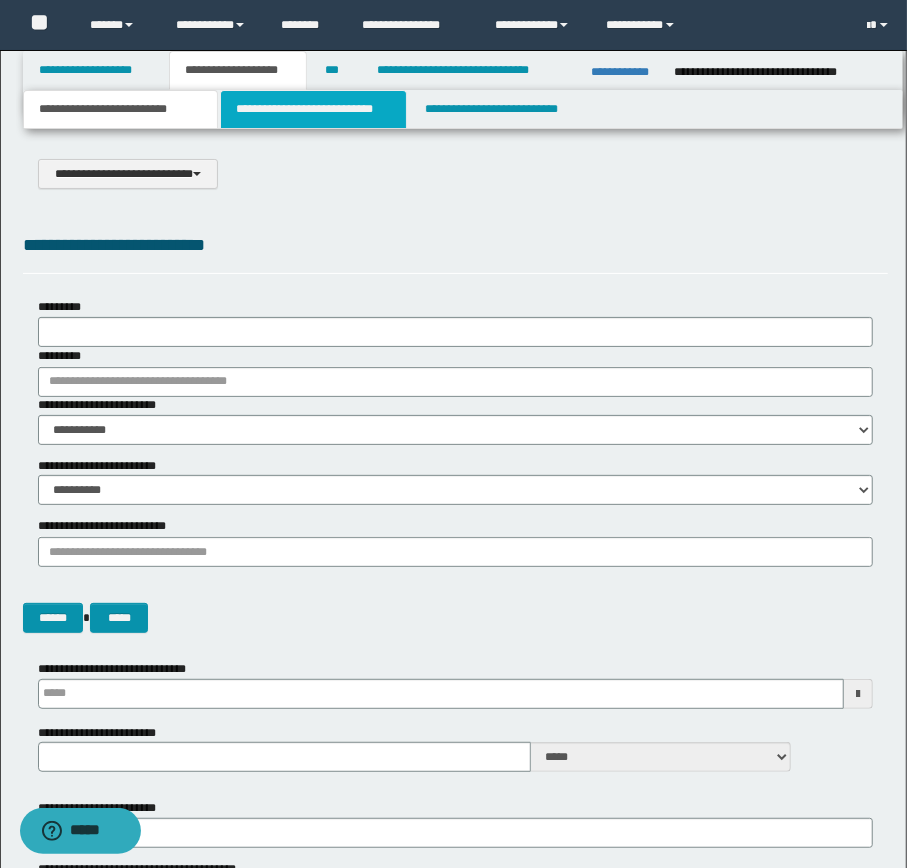 click on "**********" at bounding box center [313, 109] 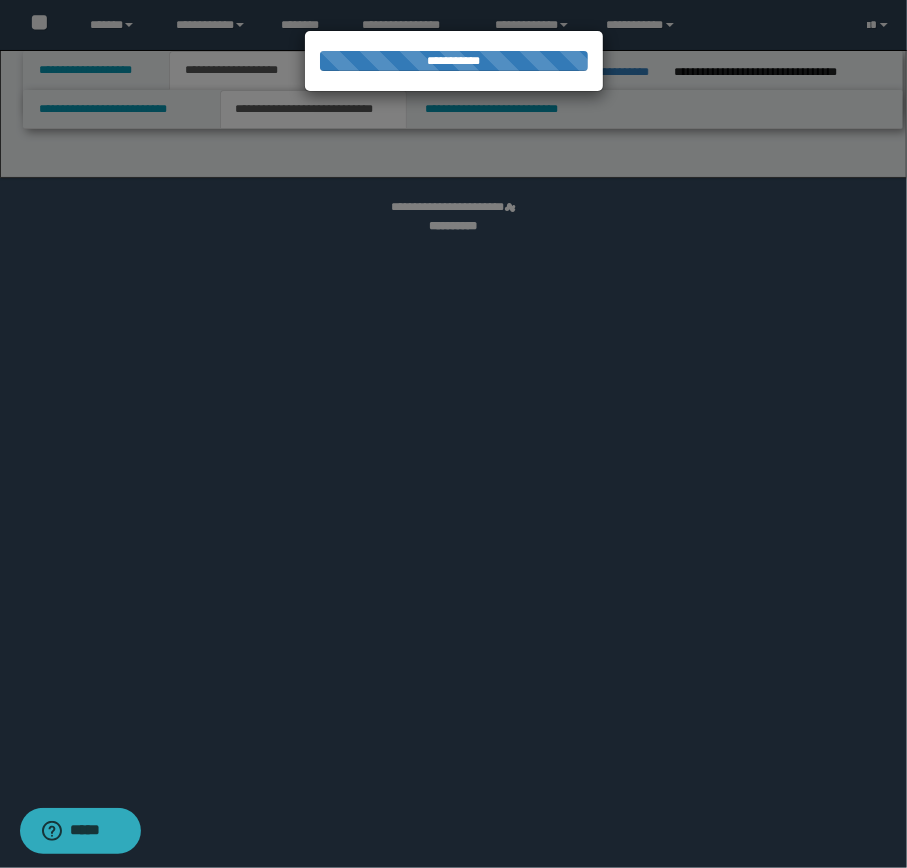 select on "*" 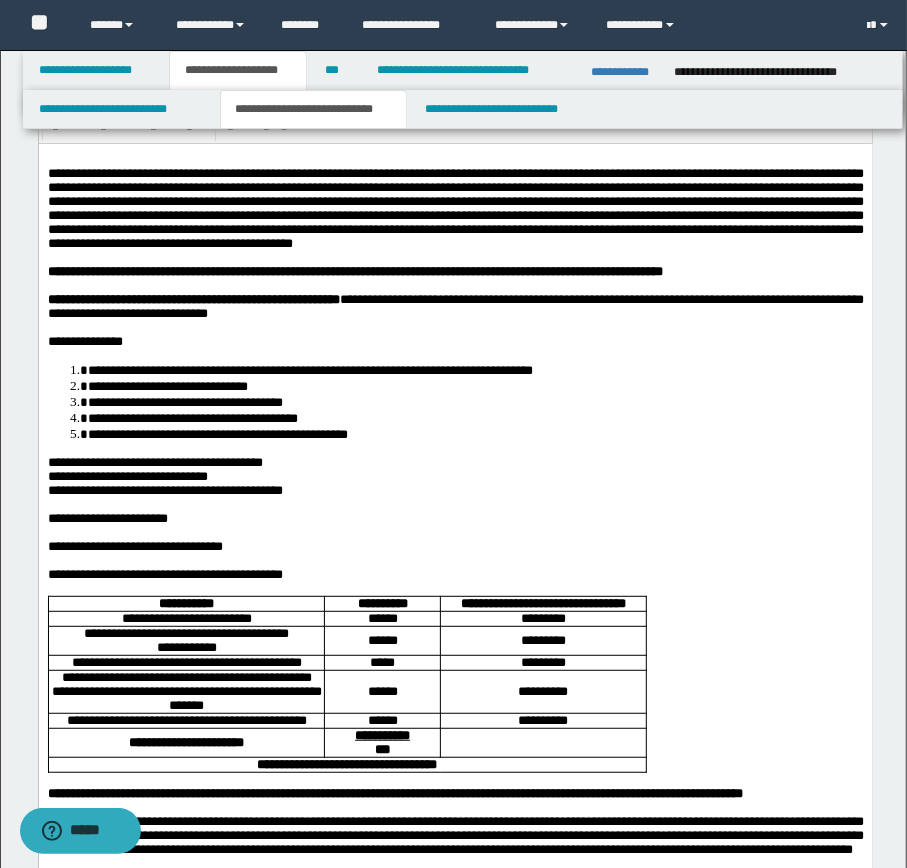 scroll, scrollTop: 106, scrollLeft: 0, axis: vertical 